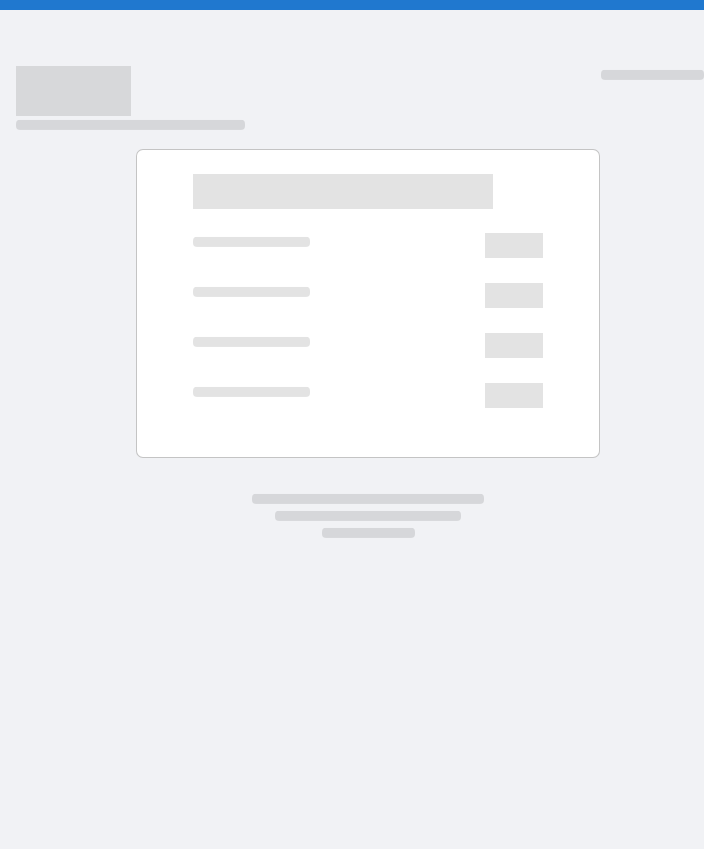 scroll, scrollTop: 0, scrollLeft: 0, axis: both 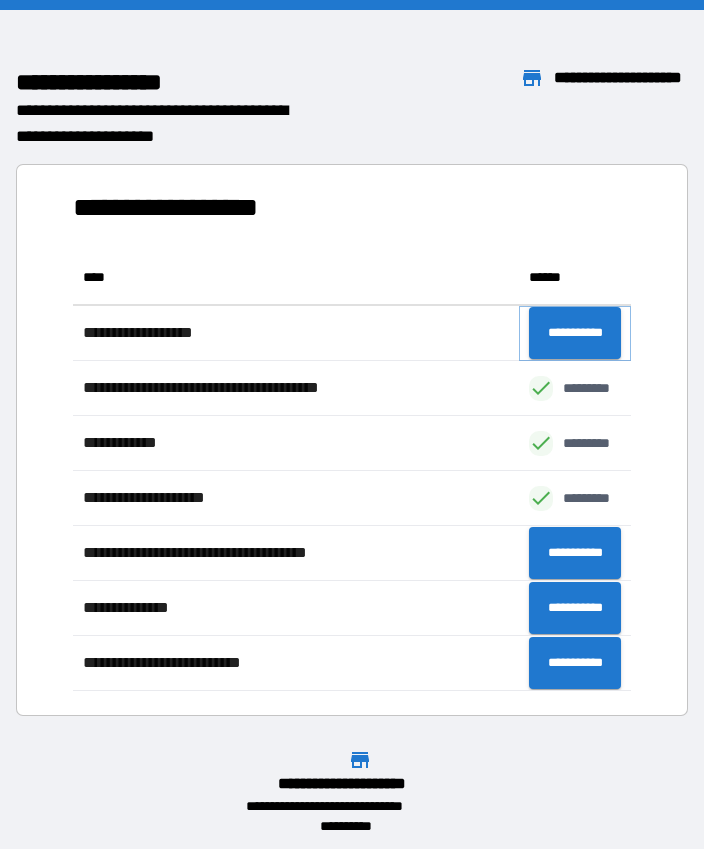 click on "**********" at bounding box center (575, 333) 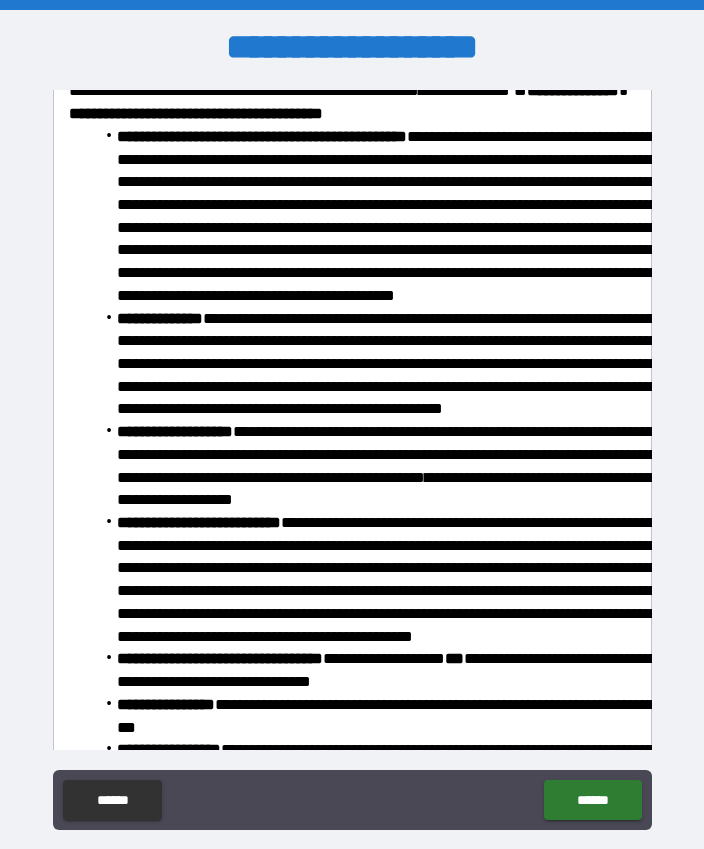 click on "******" at bounding box center [592, 800] 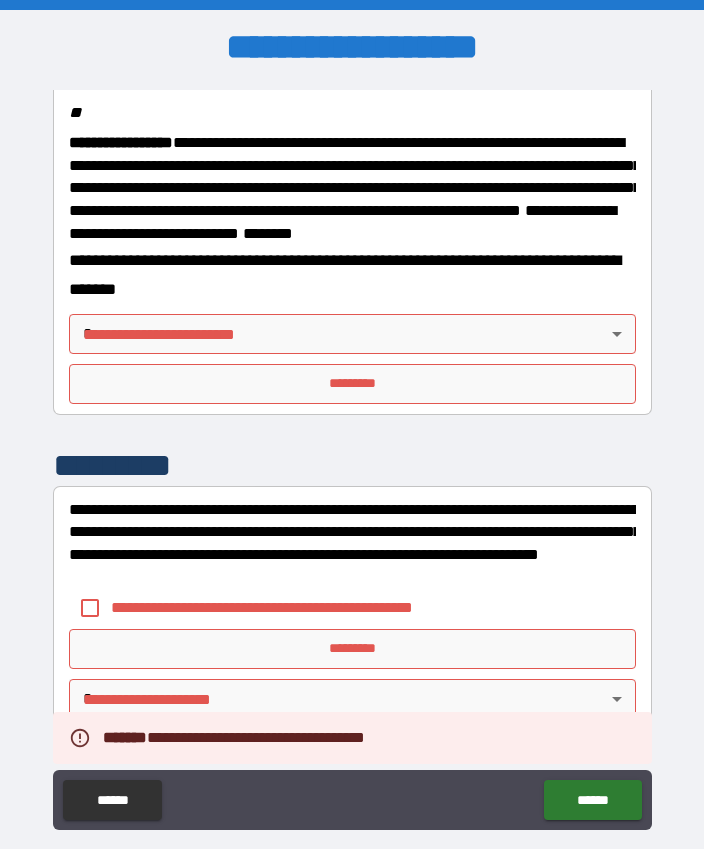 scroll, scrollTop: 2566, scrollLeft: 0, axis: vertical 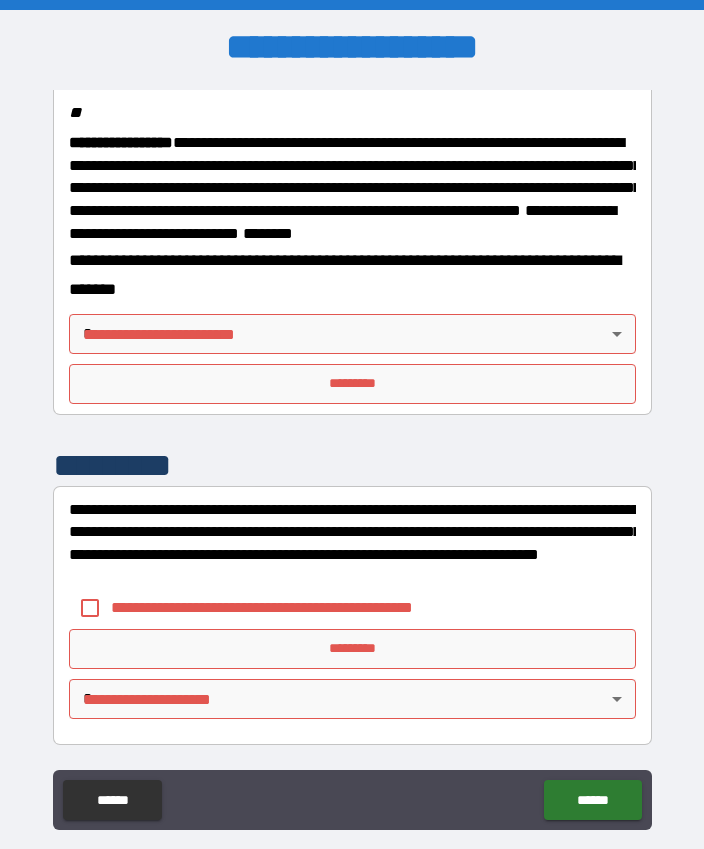 click on "**********" at bounding box center (352, 452) 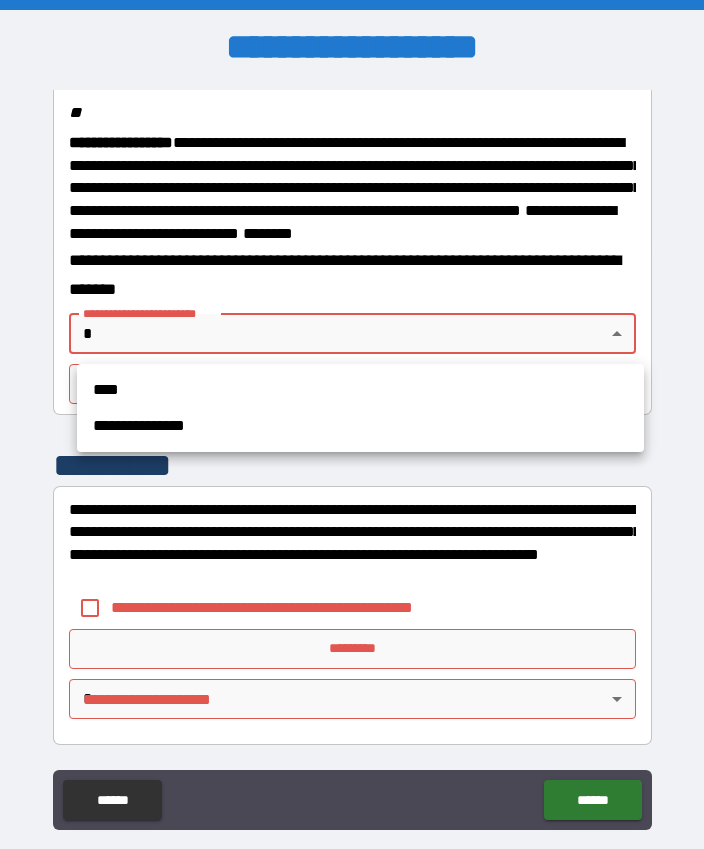 click on "****" at bounding box center (360, 390) 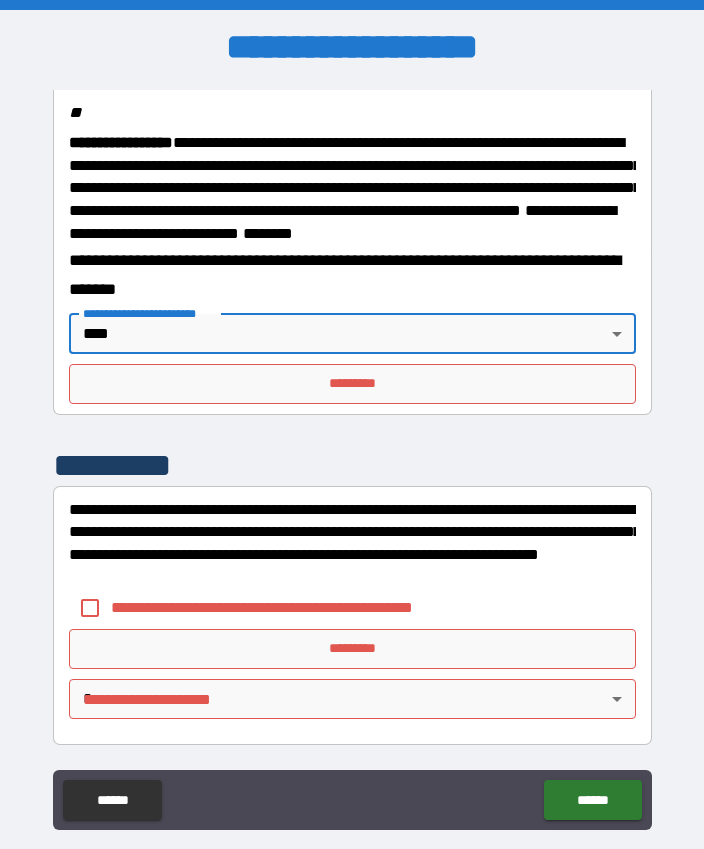 type on "****" 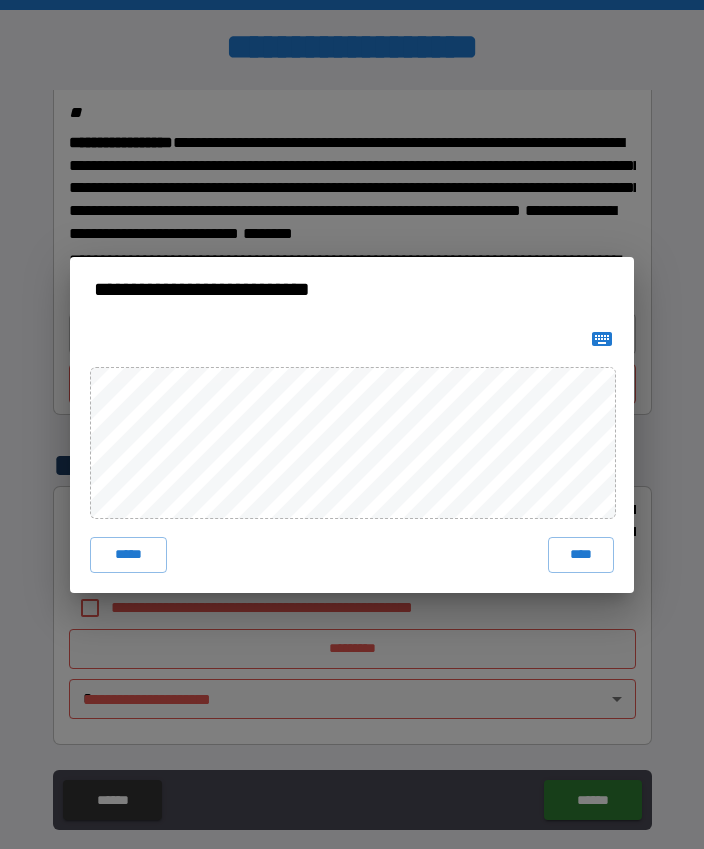click on "****" at bounding box center (581, 555) 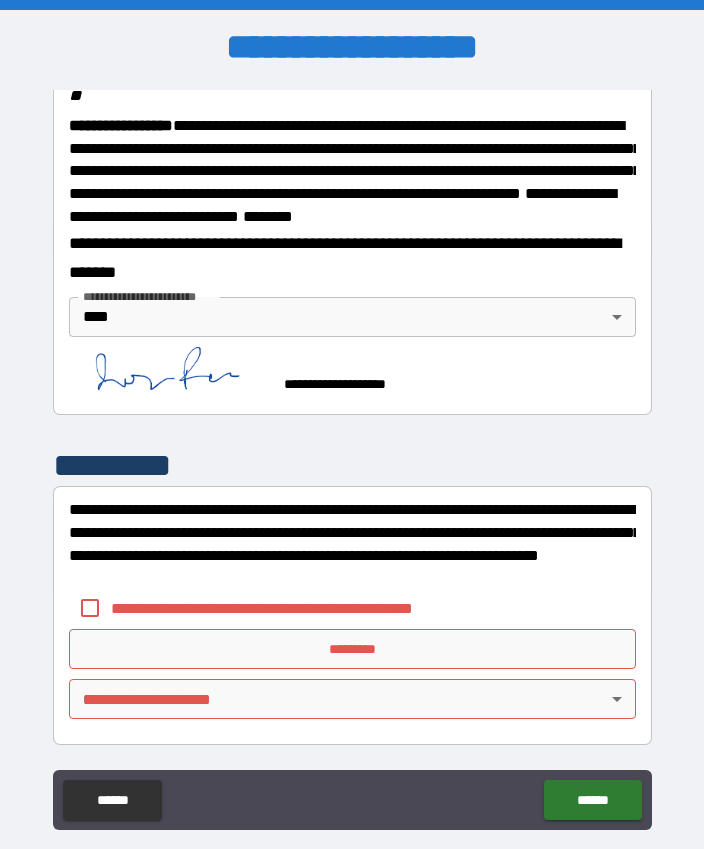 scroll, scrollTop: 2584, scrollLeft: 0, axis: vertical 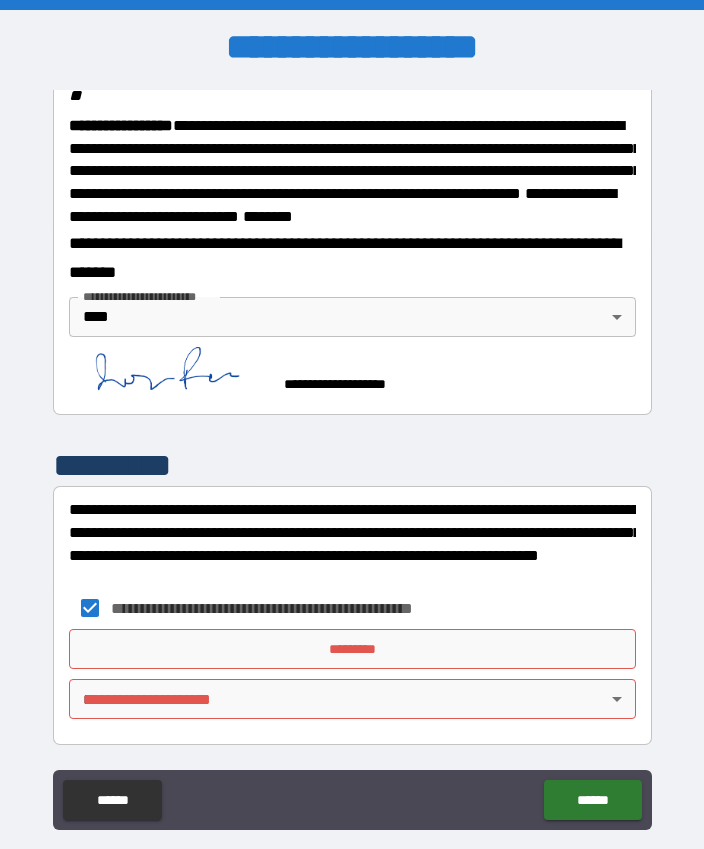 click on "*********" at bounding box center (352, 649) 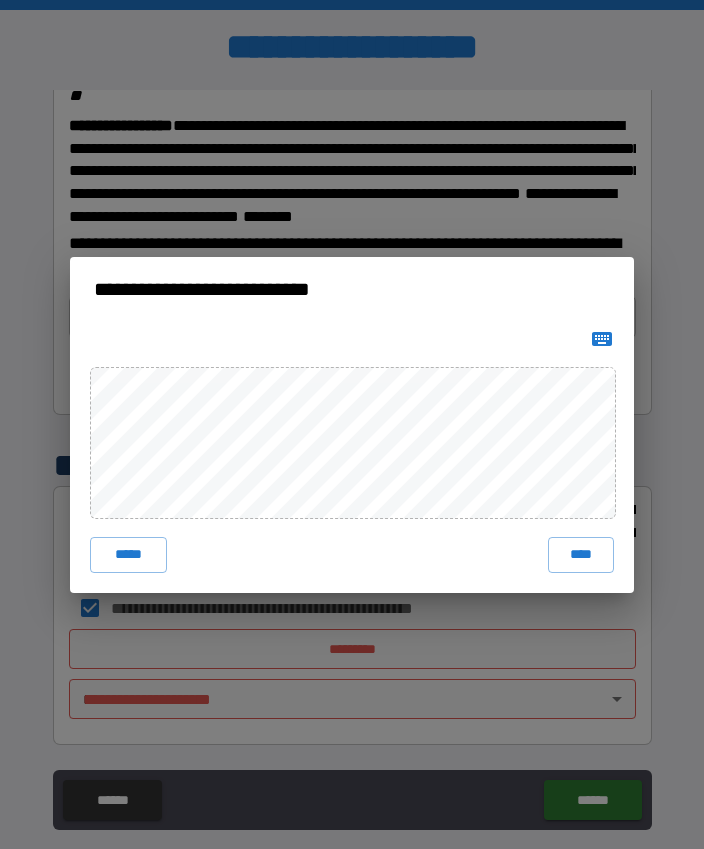 click on "****" at bounding box center (581, 555) 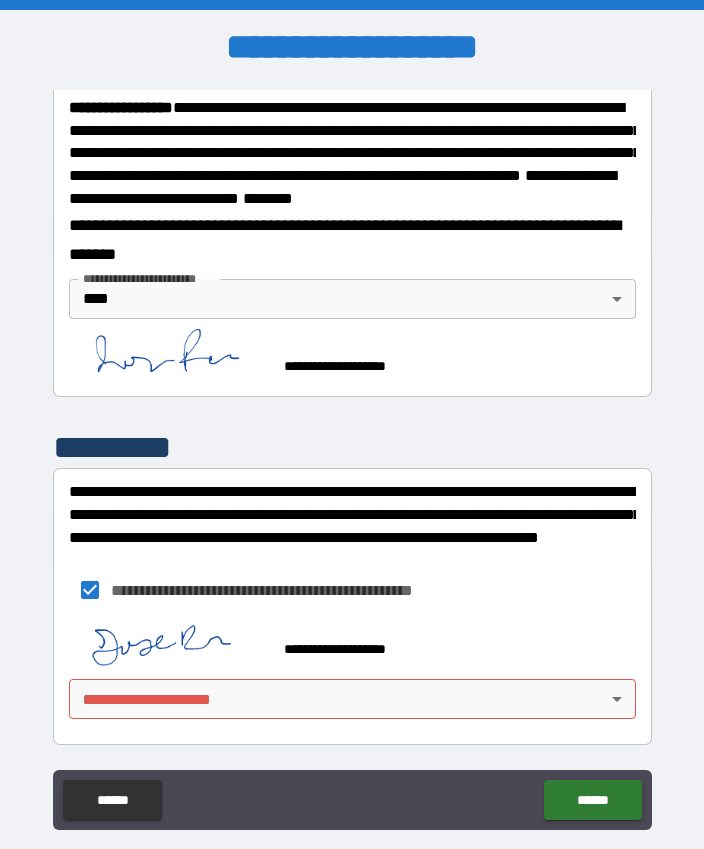 click on "**********" at bounding box center (352, 452) 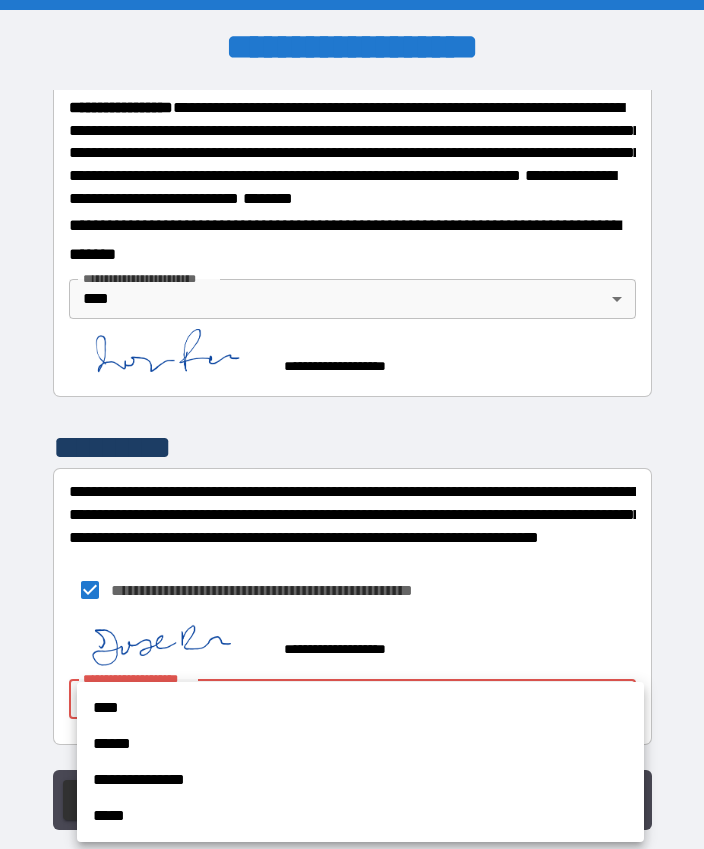 click on "****" at bounding box center [360, 708] 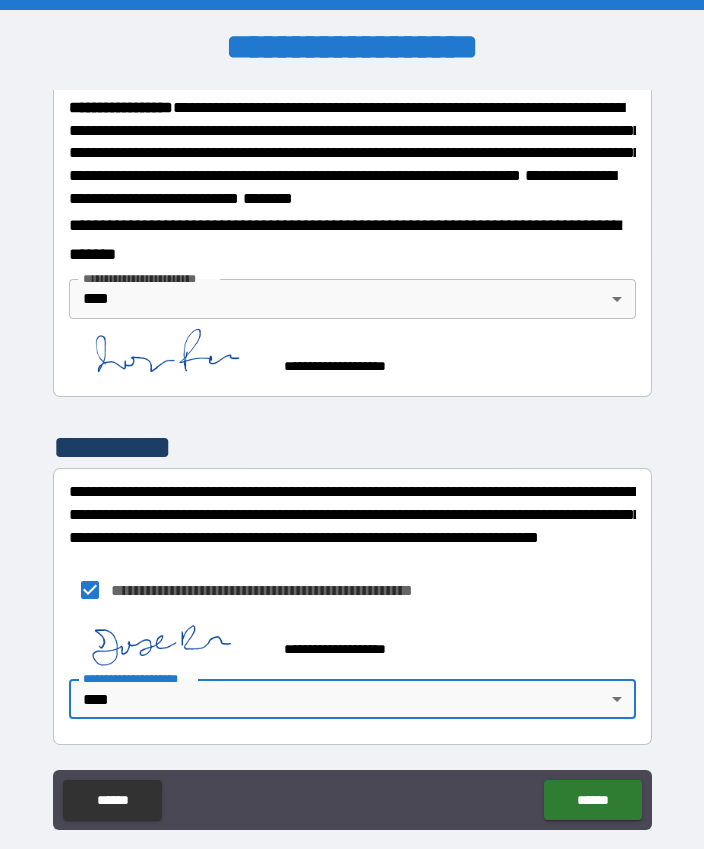 type on "****" 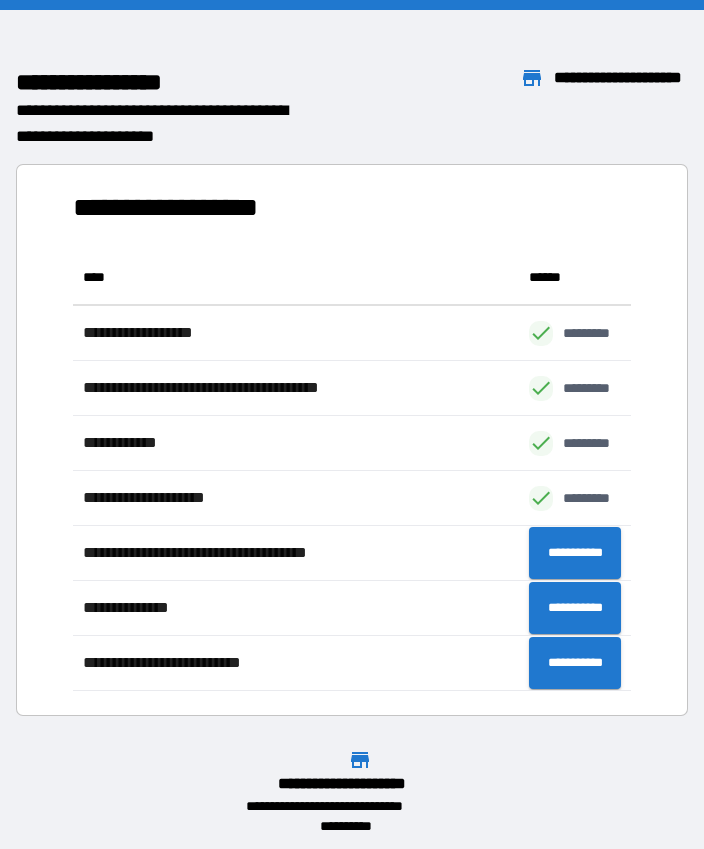 scroll, scrollTop: 1, scrollLeft: 1, axis: both 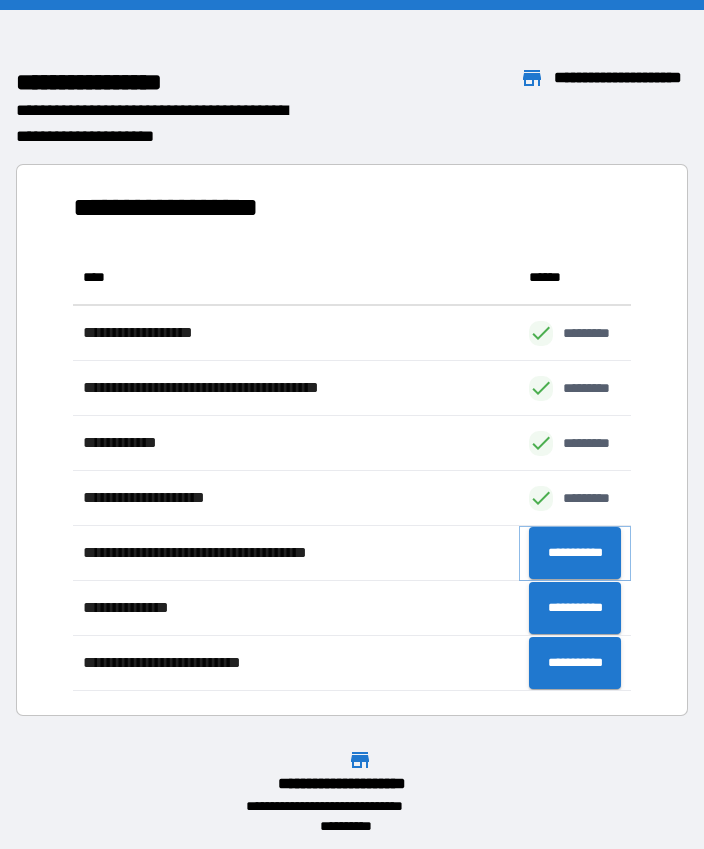click on "**********" at bounding box center (575, 553) 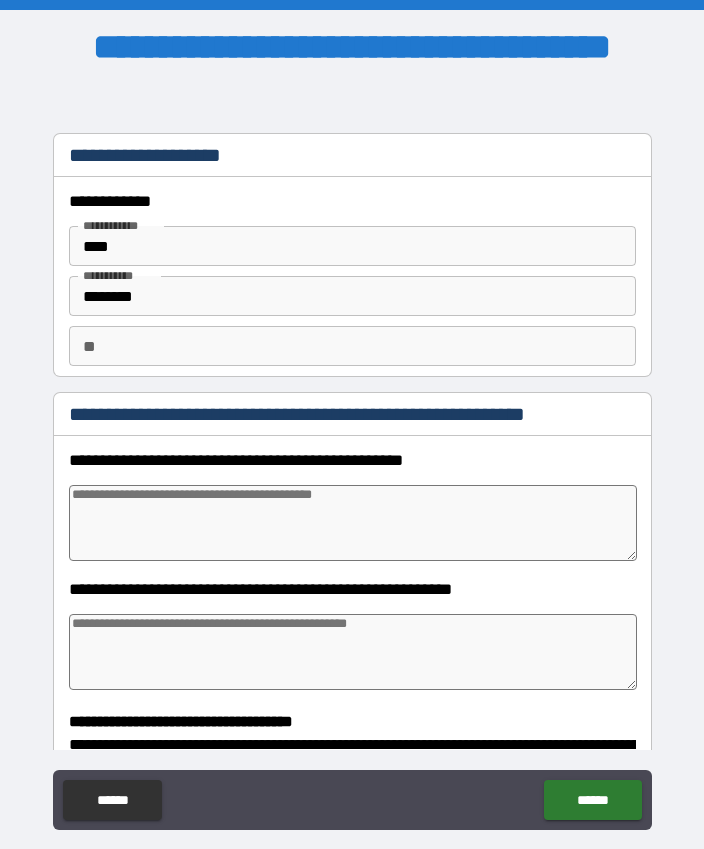 type on "*" 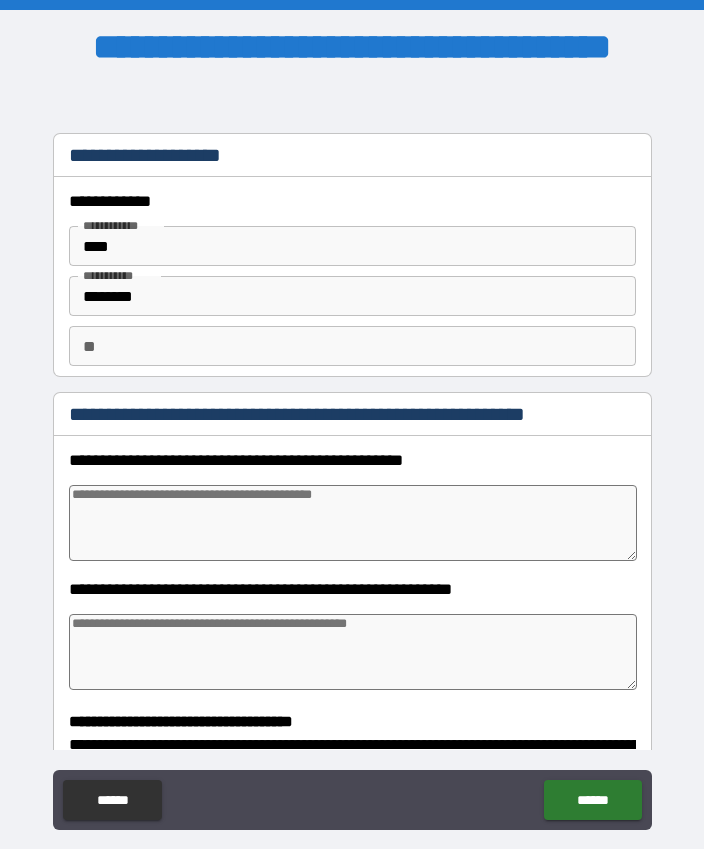 type on "*" 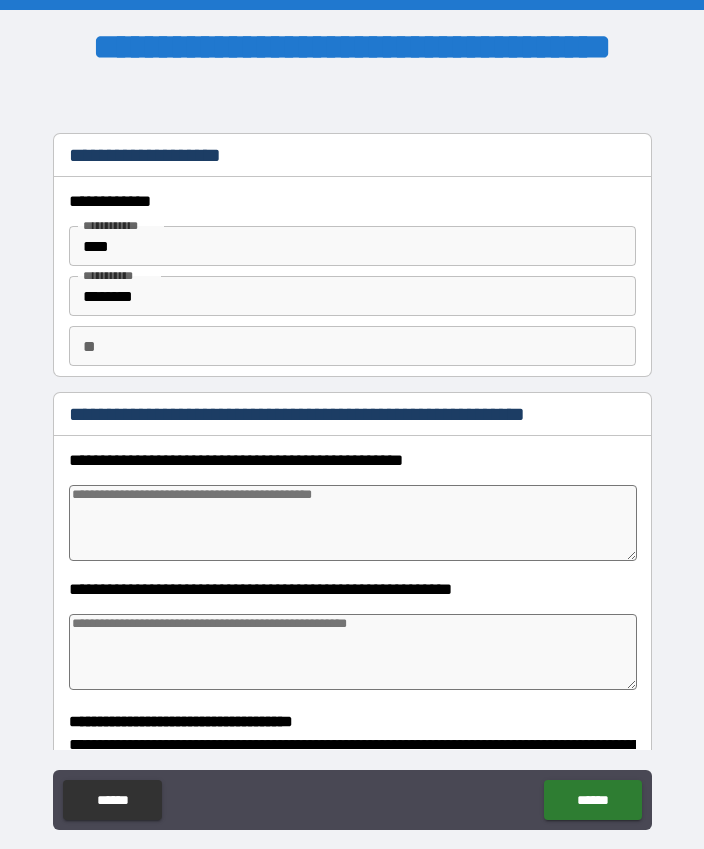 type on "*" 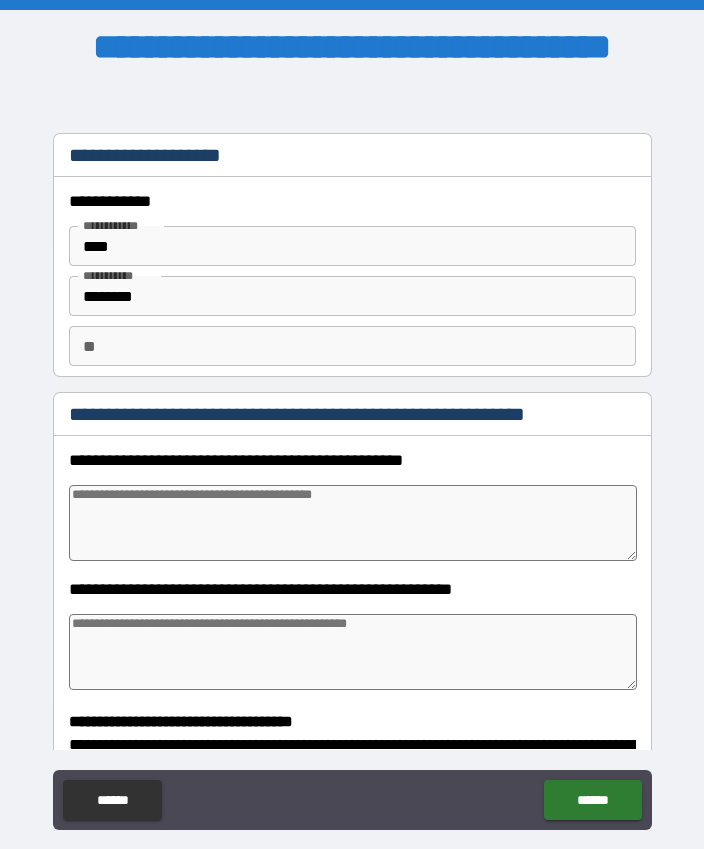 type on "*" 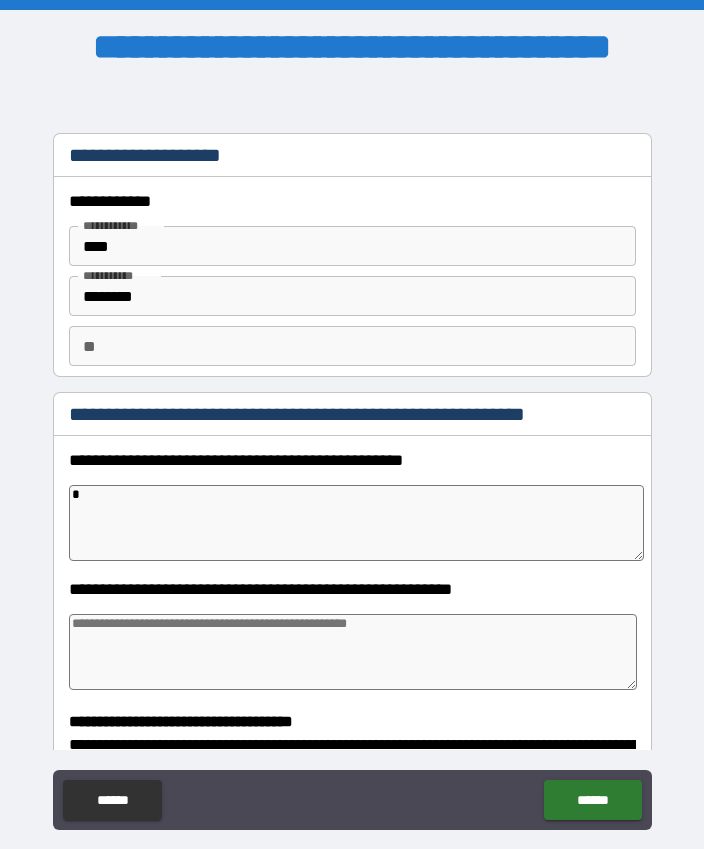 type on "*" 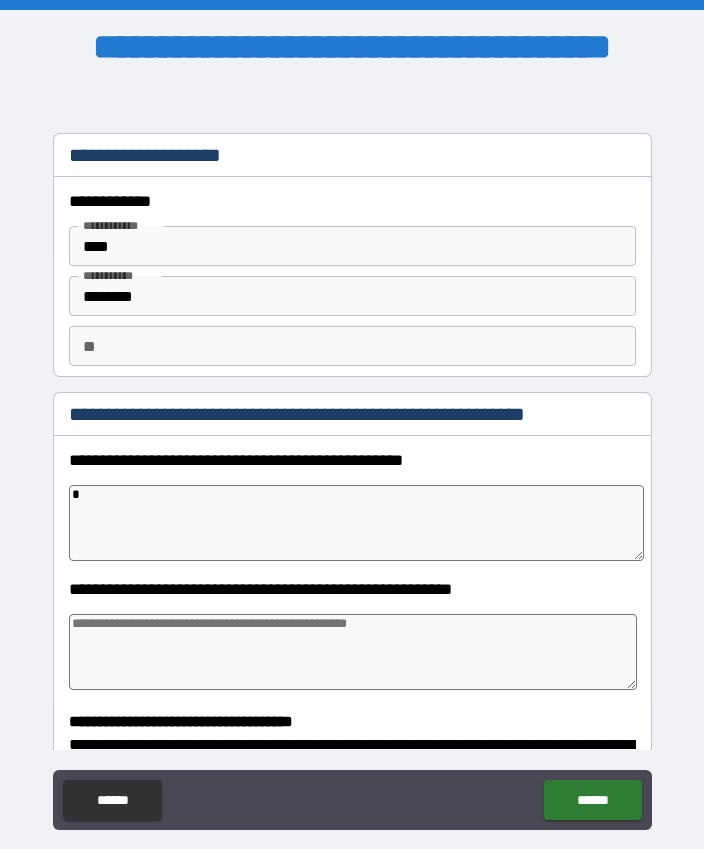 type on "*" 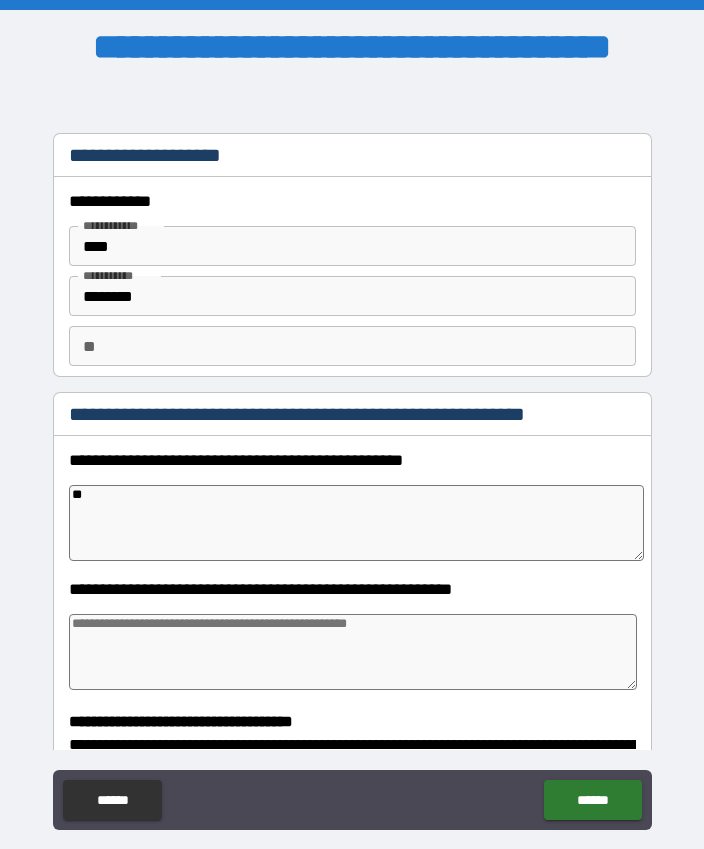 type on "*" 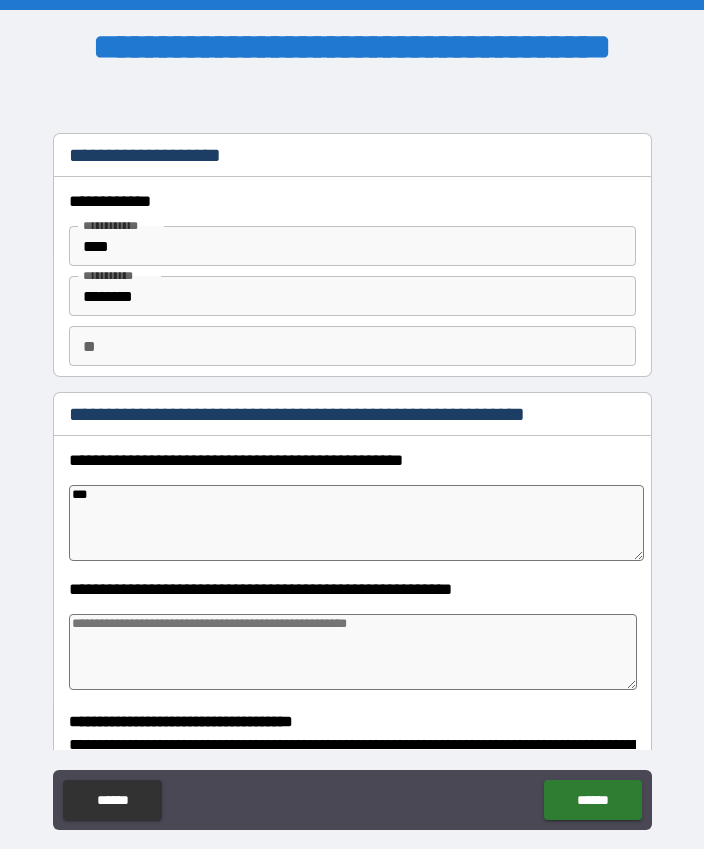 type on "*" 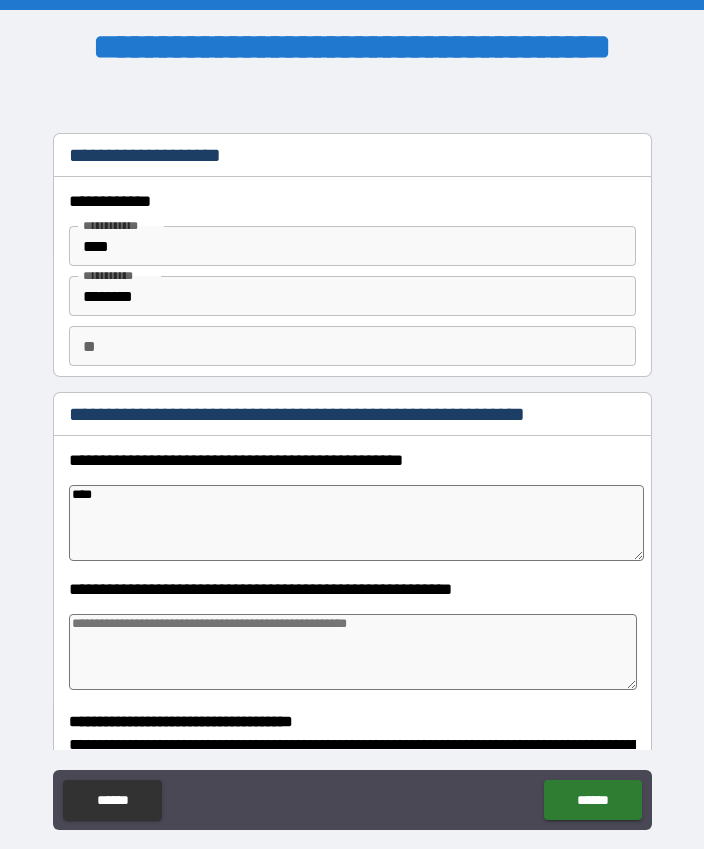 type on "*" 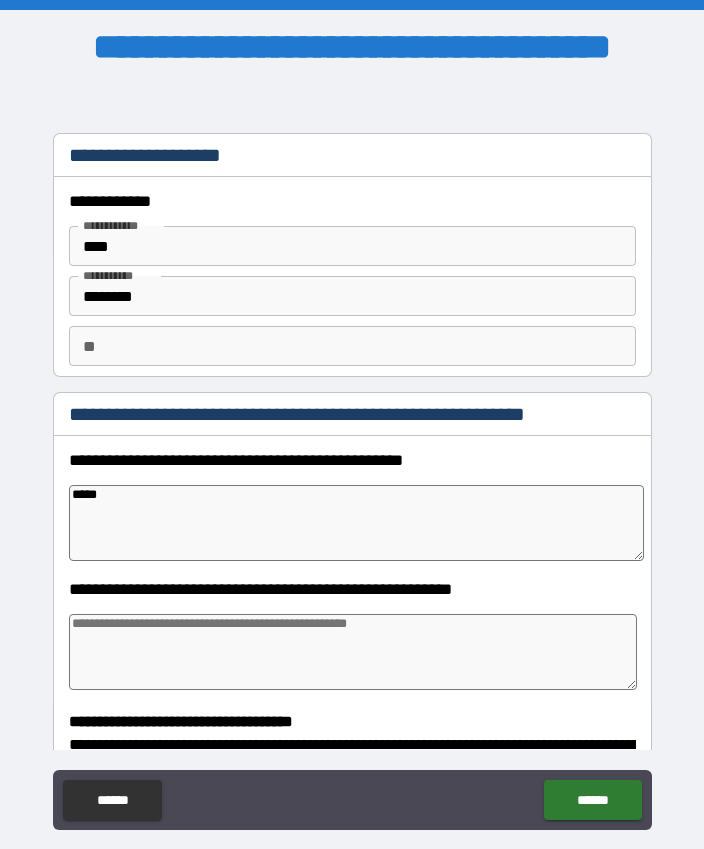 type on "*" 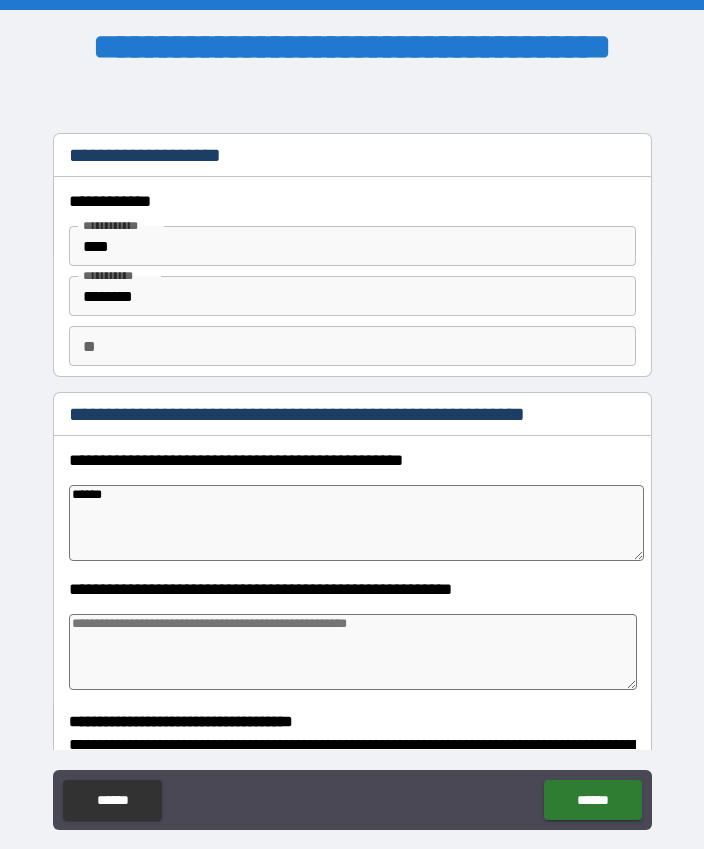 type on "*" 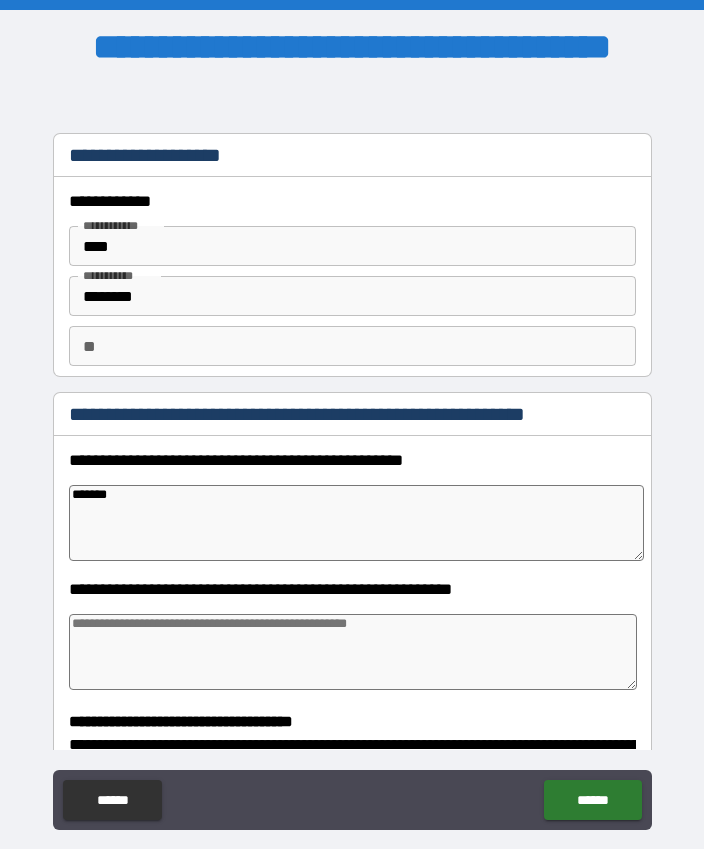 type on "*" 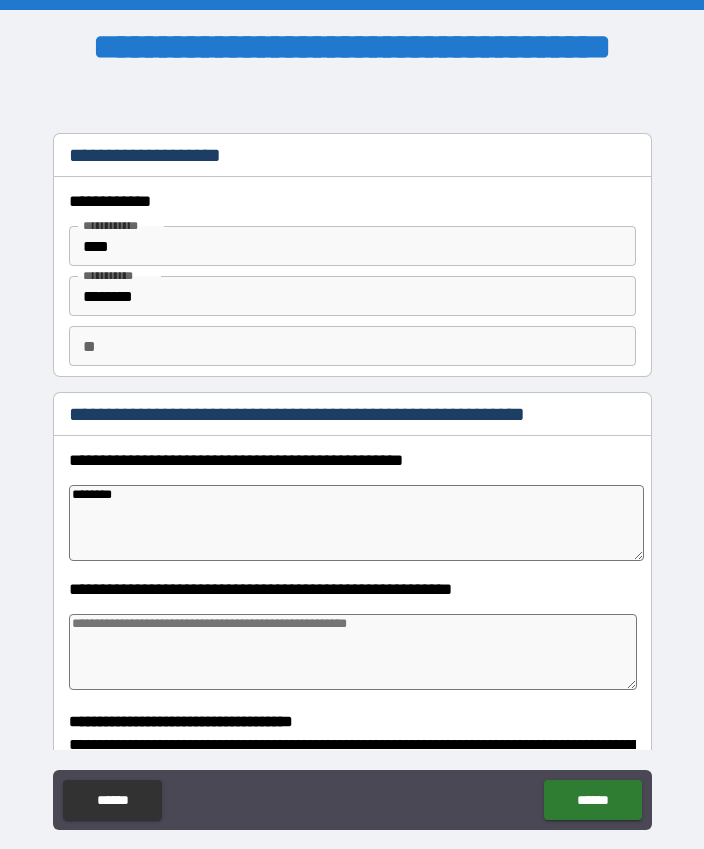 type on "*" 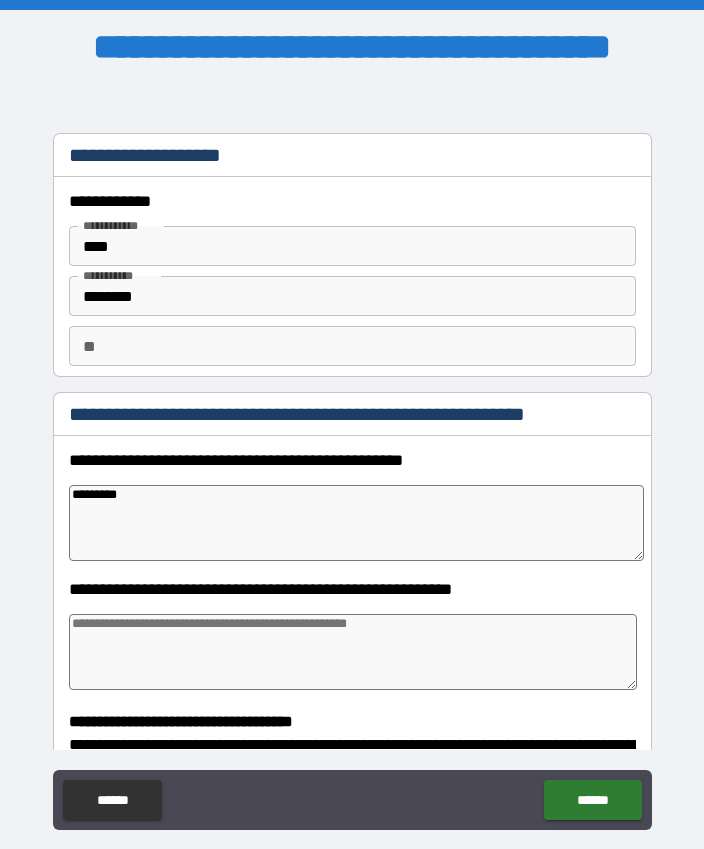 type on "*" 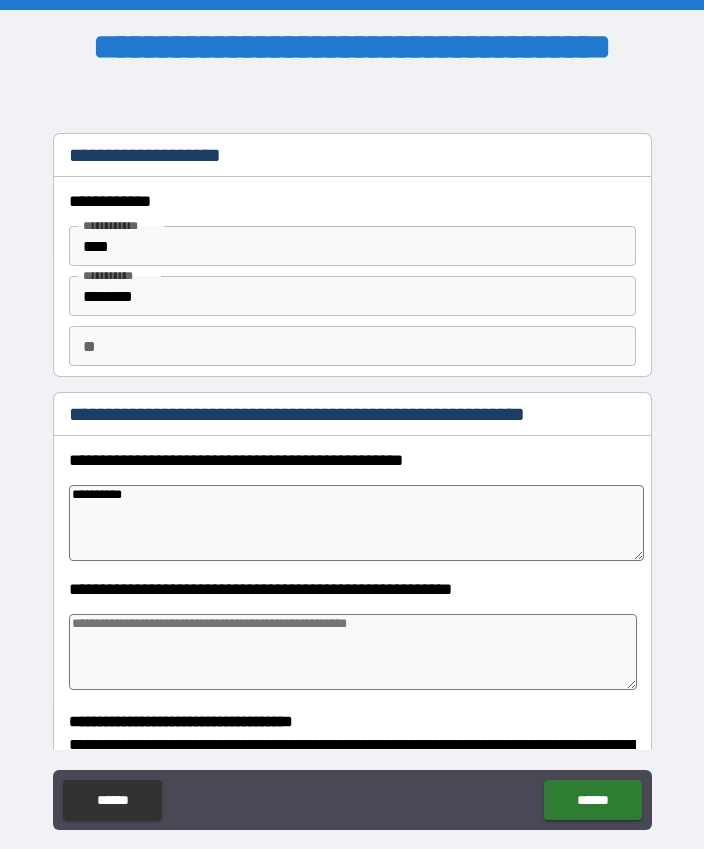 type on "*" 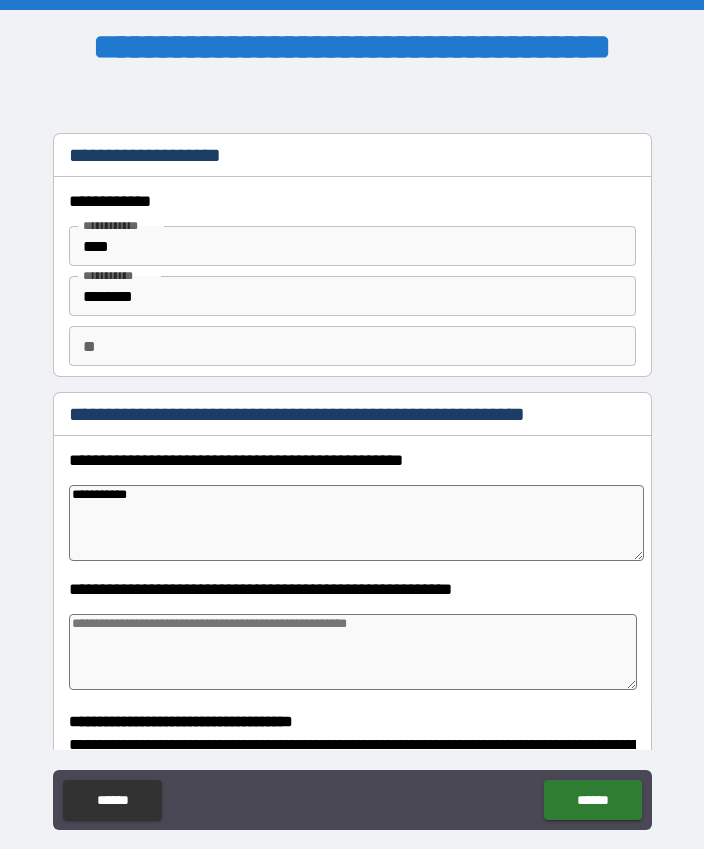 type on "*" 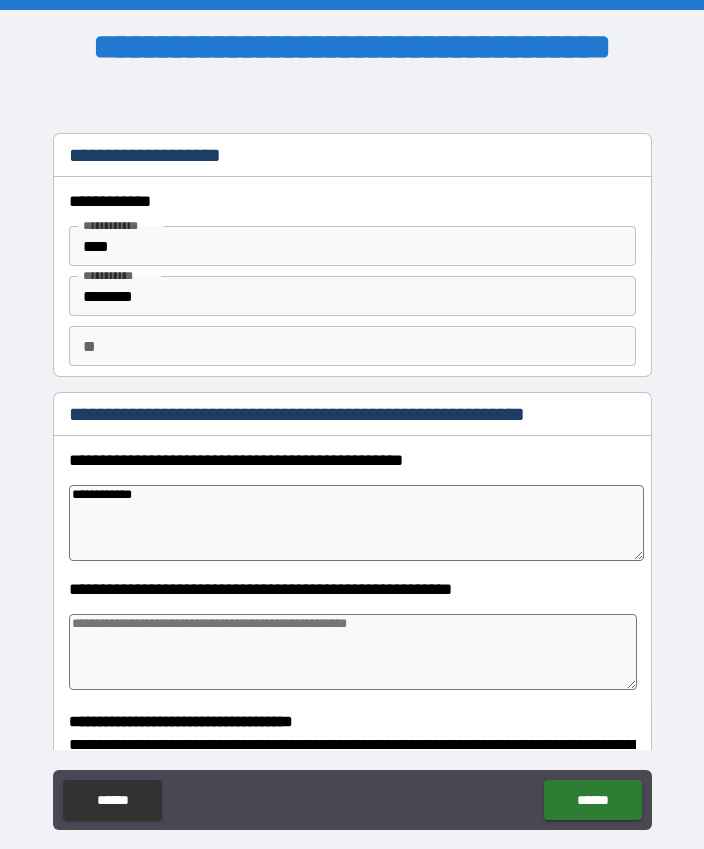 type on "*" 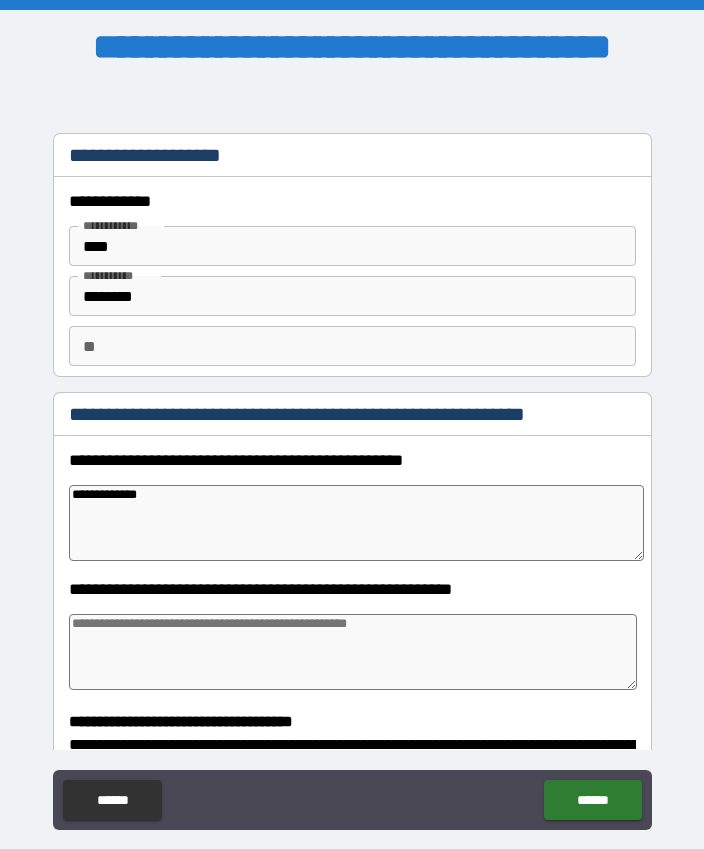 type on "*" 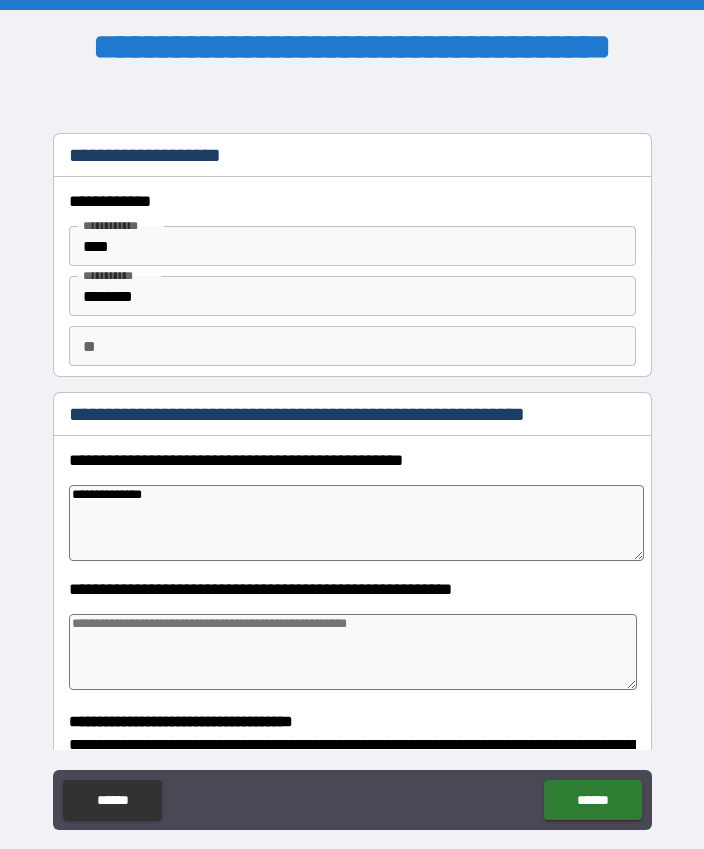 type on "**********" 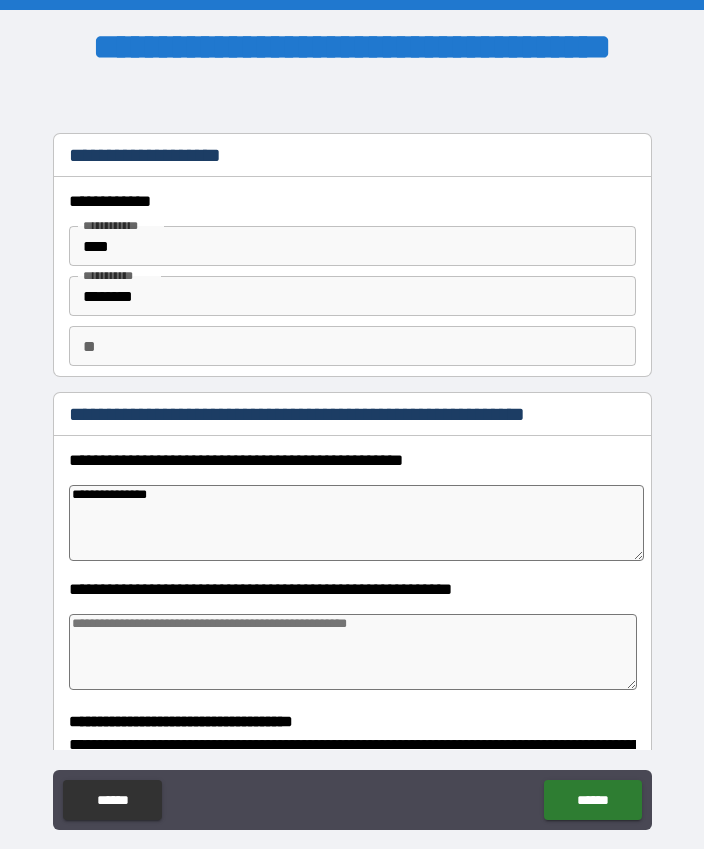 type on "*" 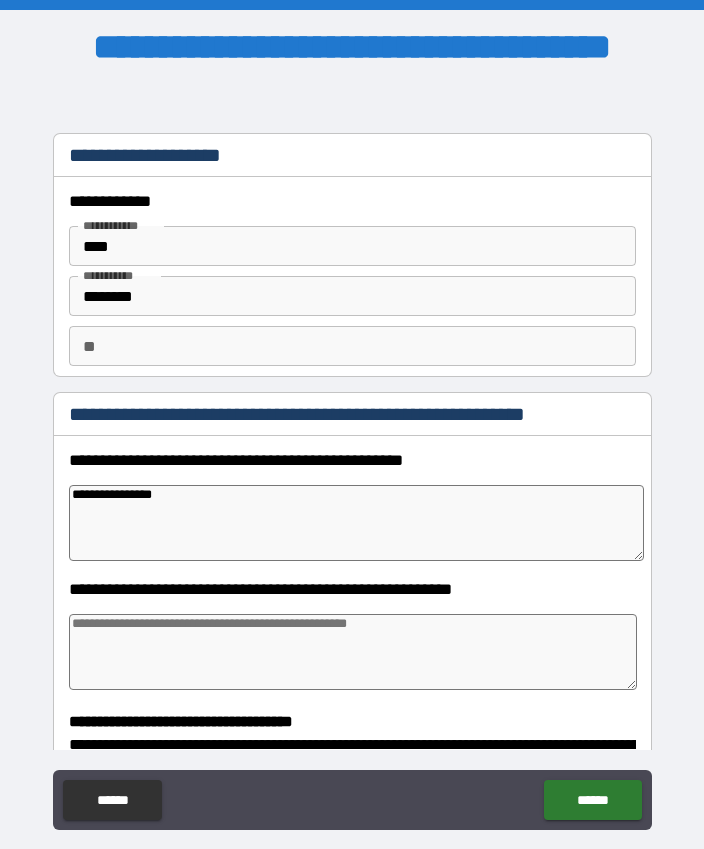 type on "*" 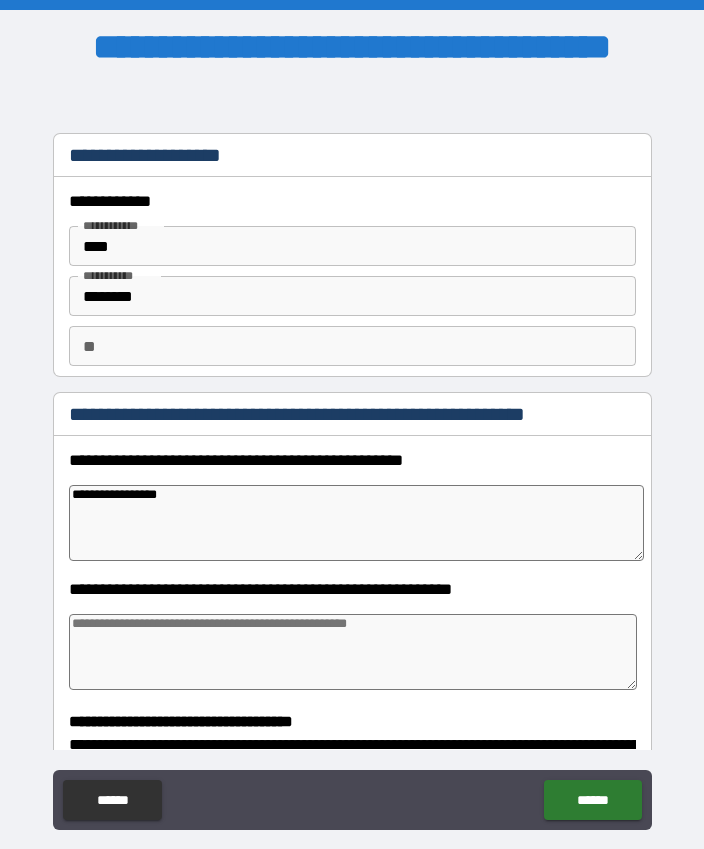 type on "*" 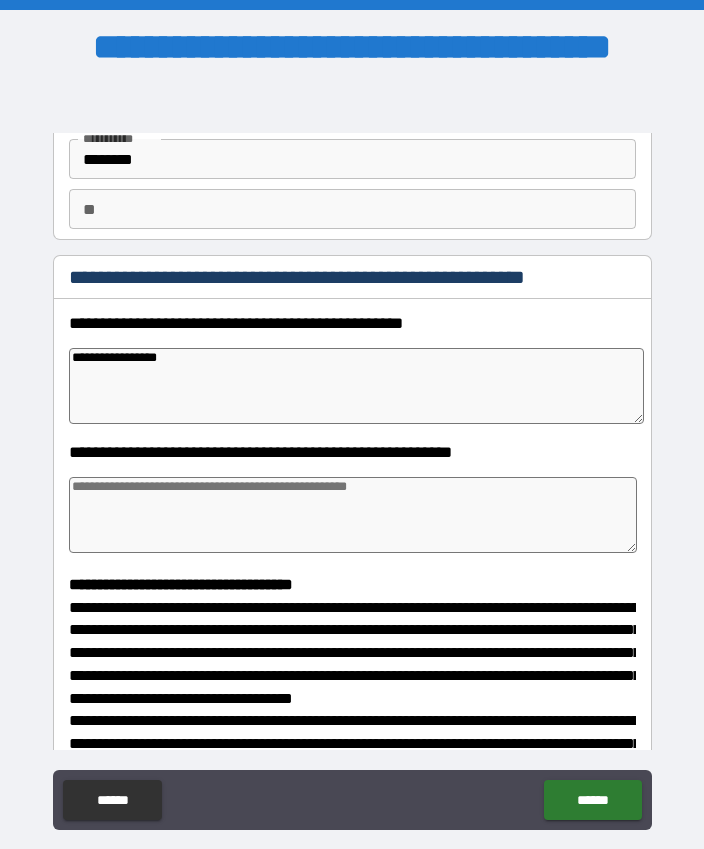 scroll, scrollTop: 147, scrollLeft: 0, axis: vertical 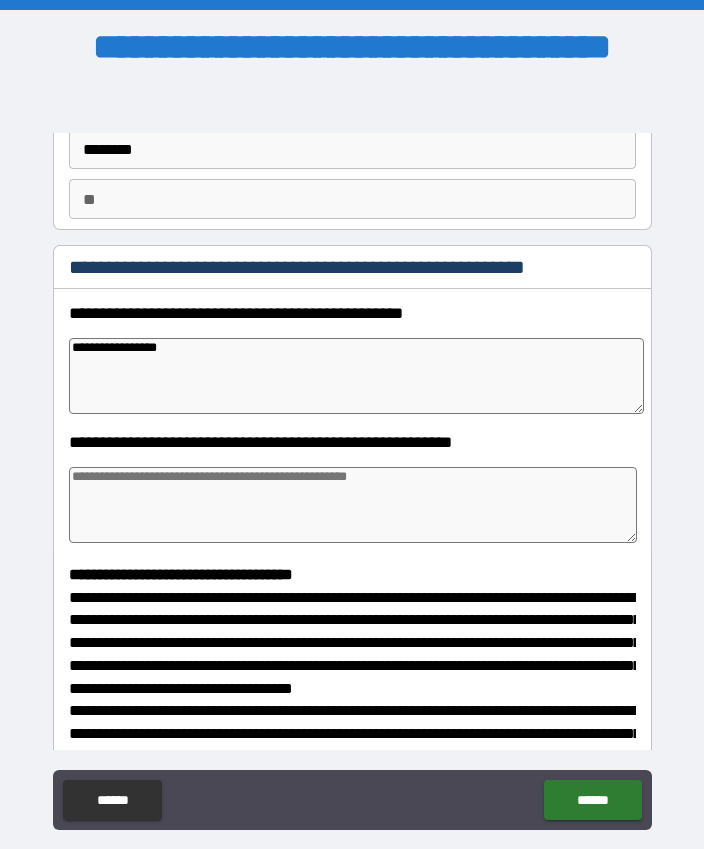 type on "**********" 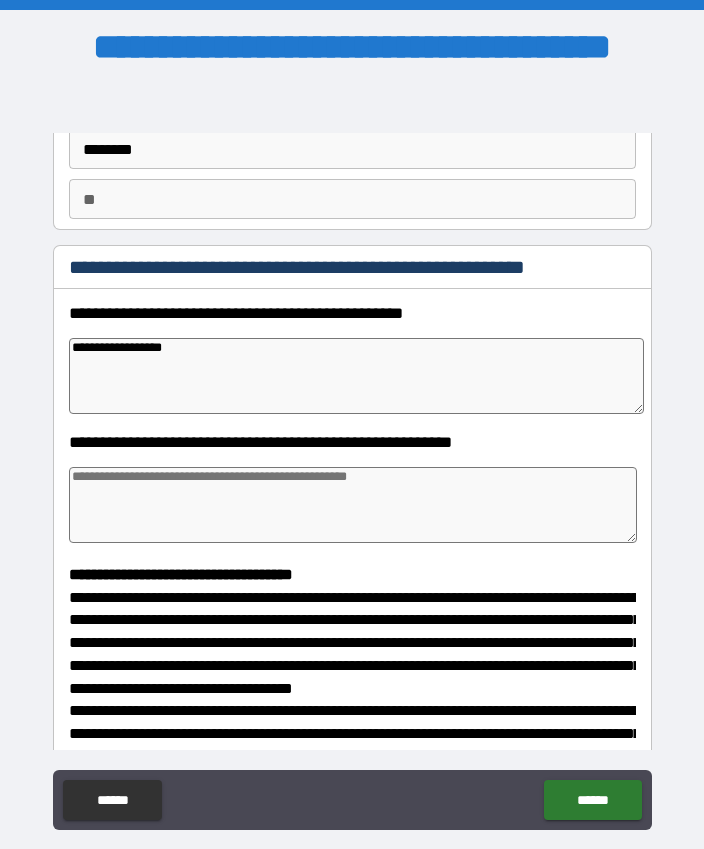 type on "*" 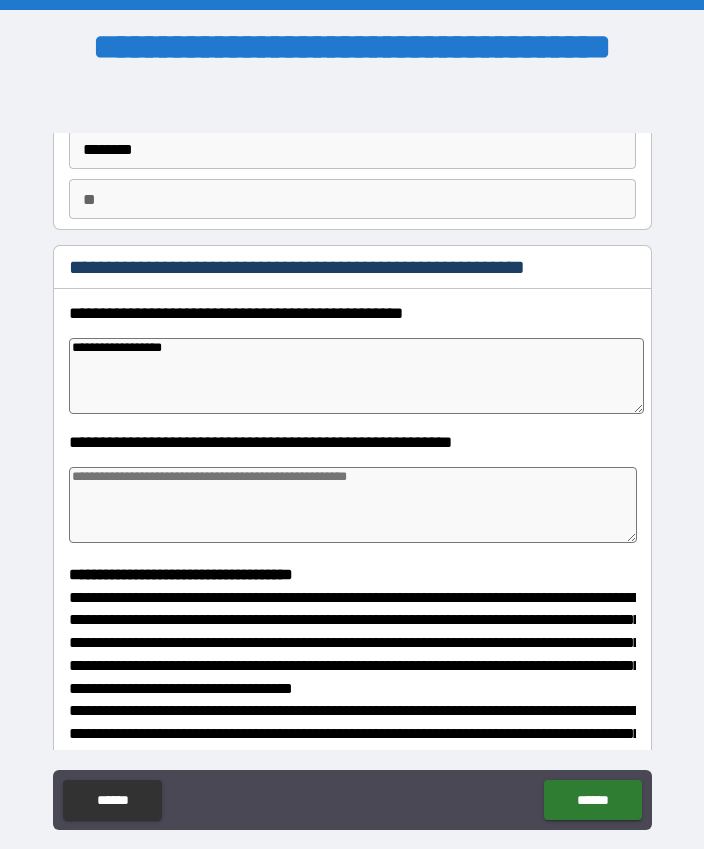 type on "*" 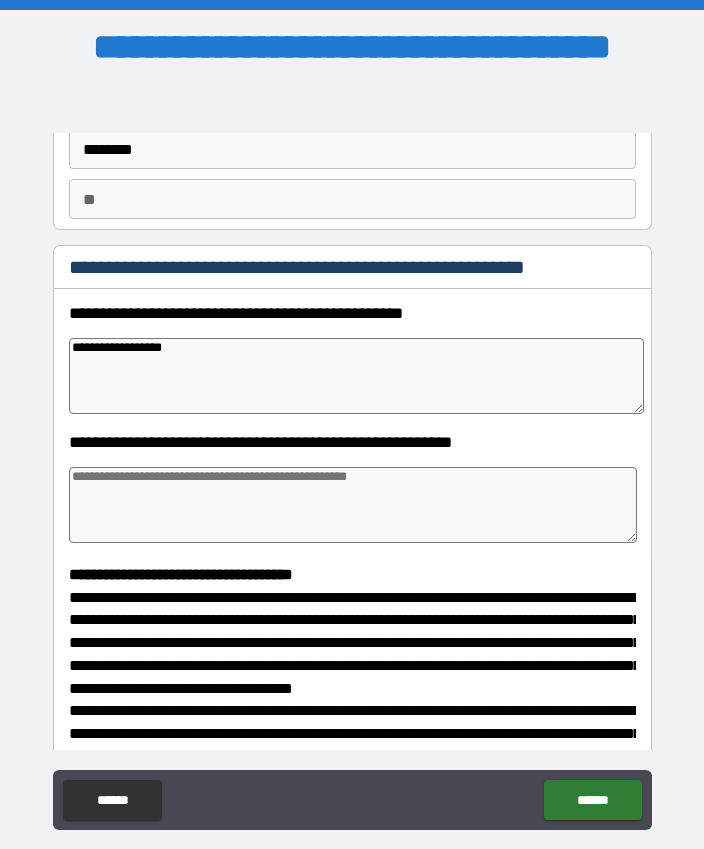 type on "*" 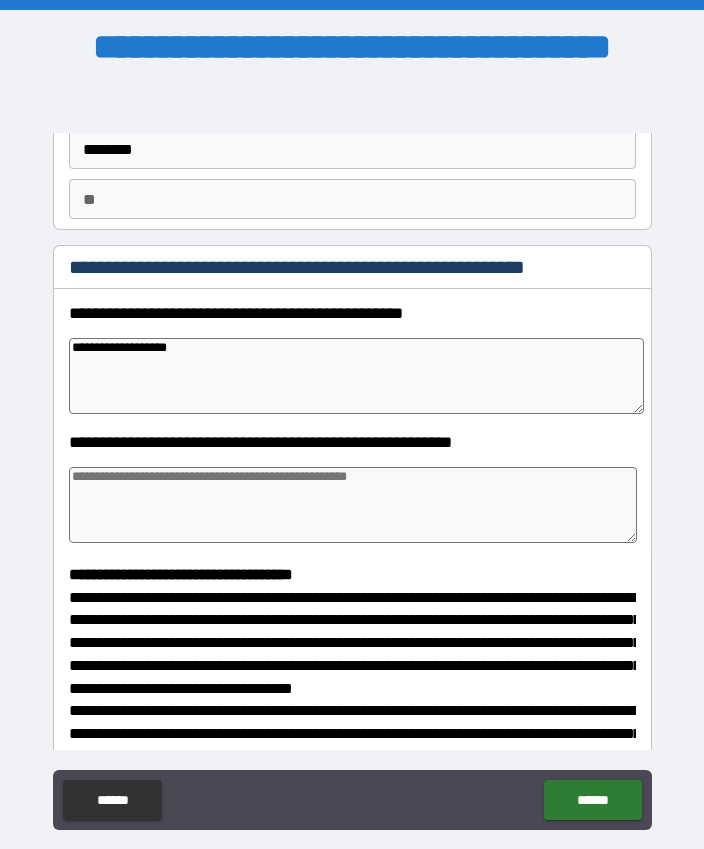 type on "*" 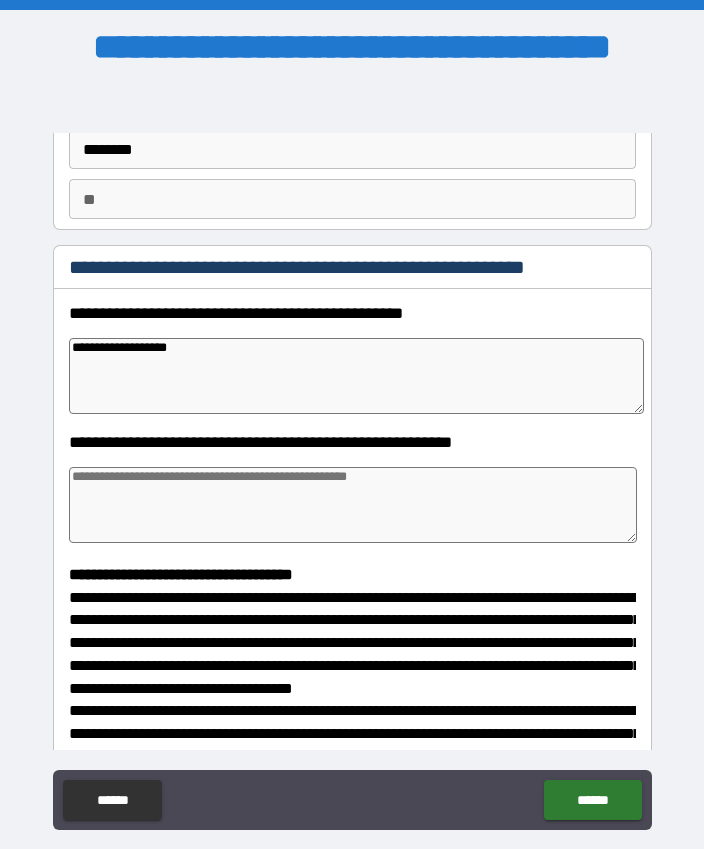 type on "*" 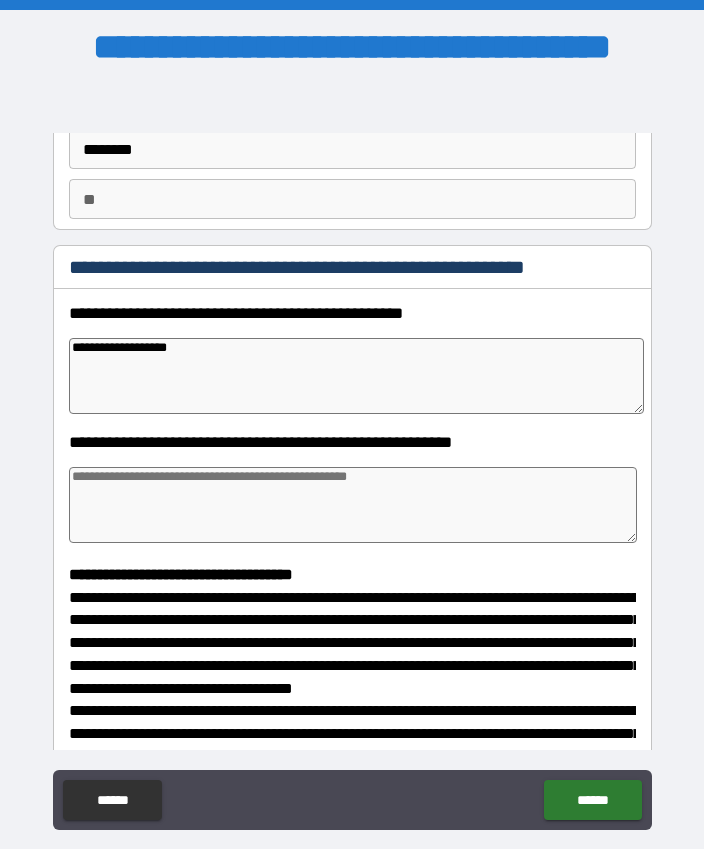 type on "*" 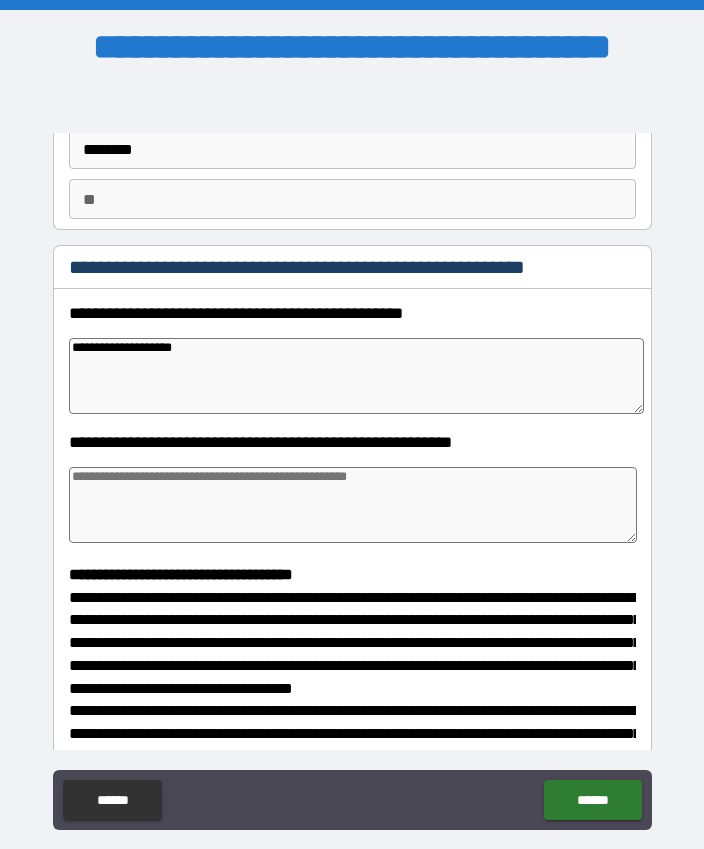 type on "**********" 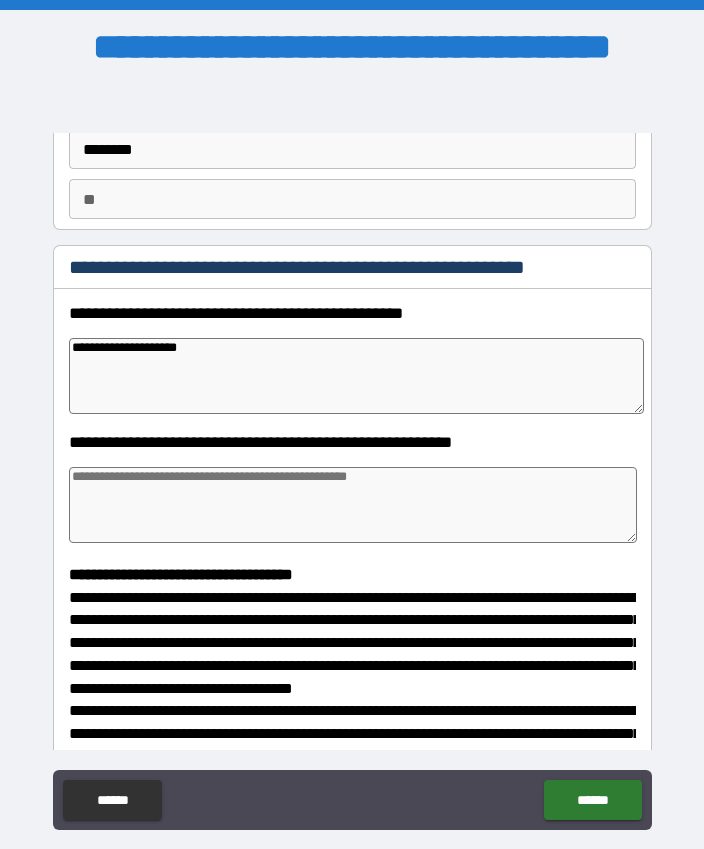 type on "*" 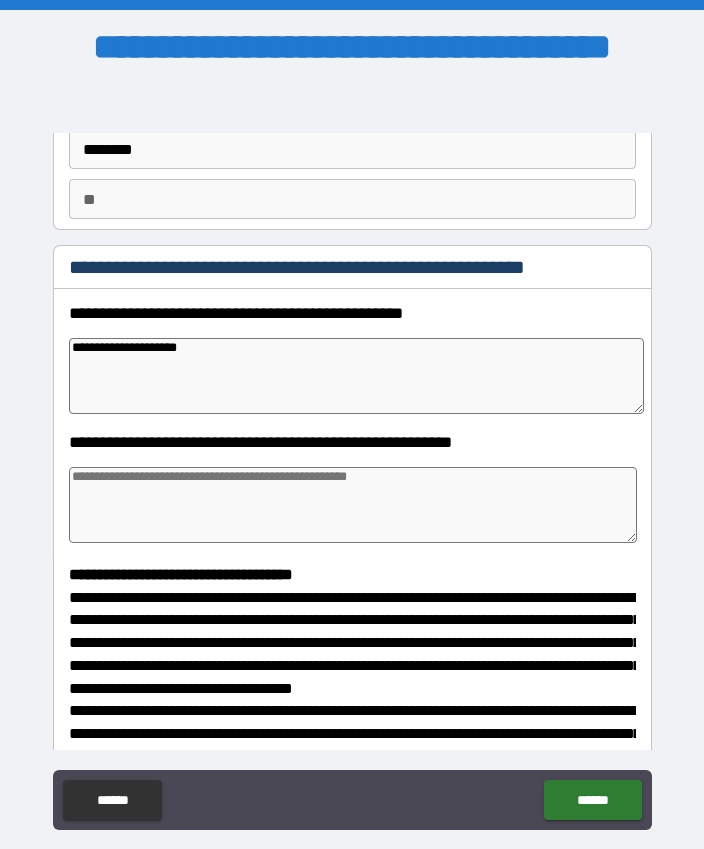 type on "*" 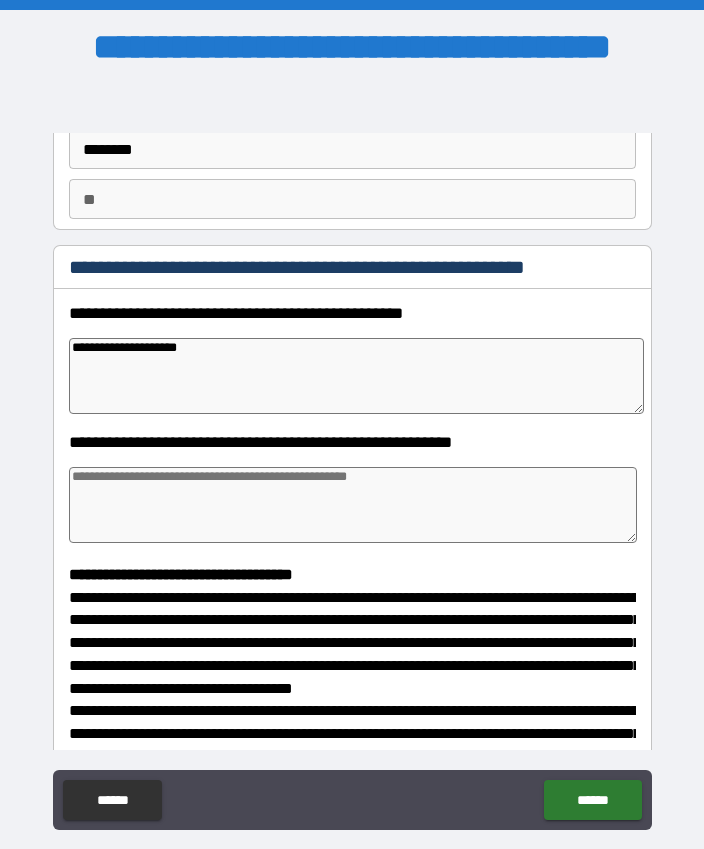 type on "*" 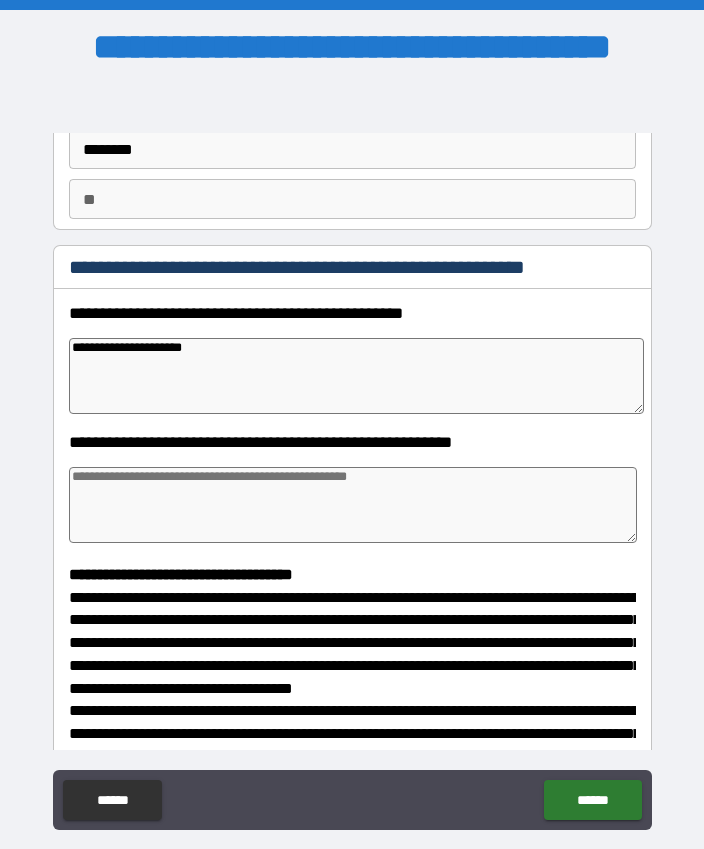 type on "*" 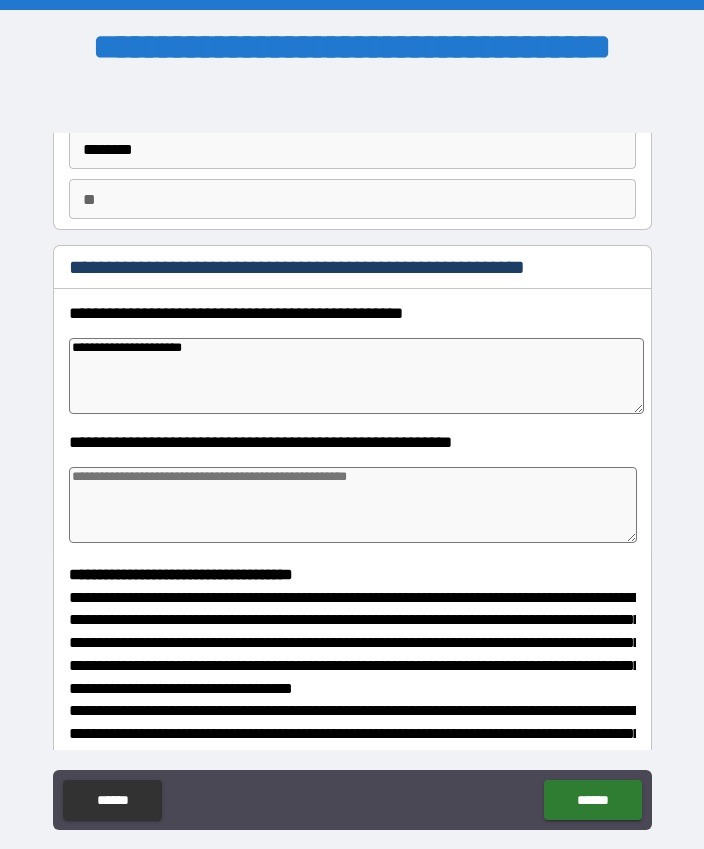 type on "*" 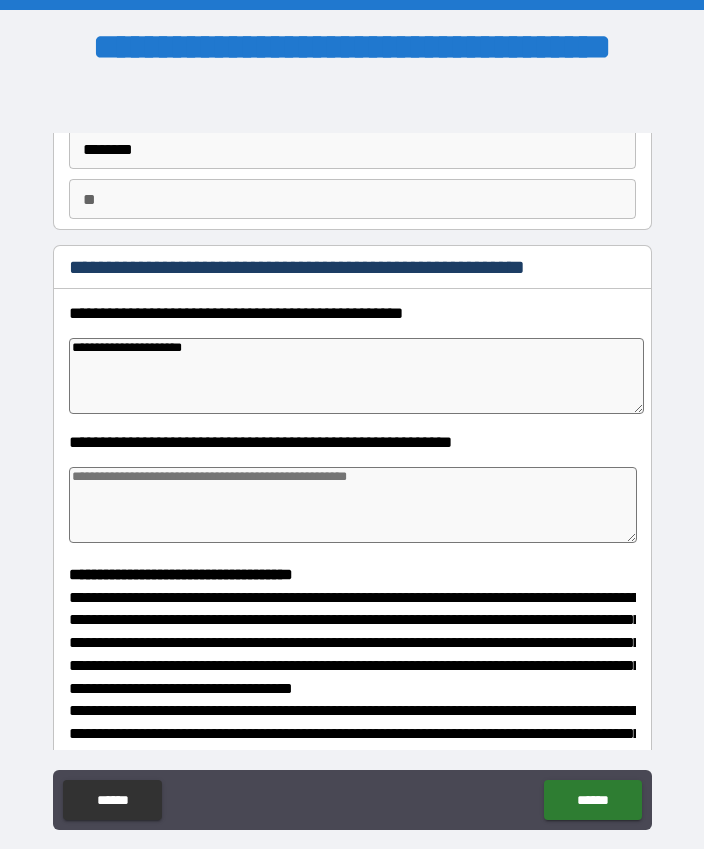 type on "*" 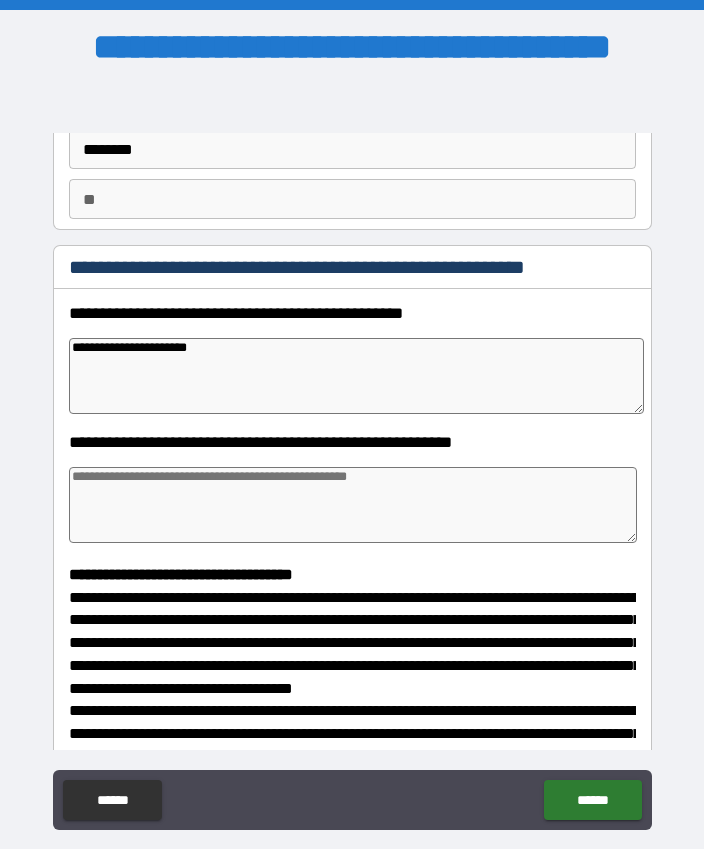 type on "*" 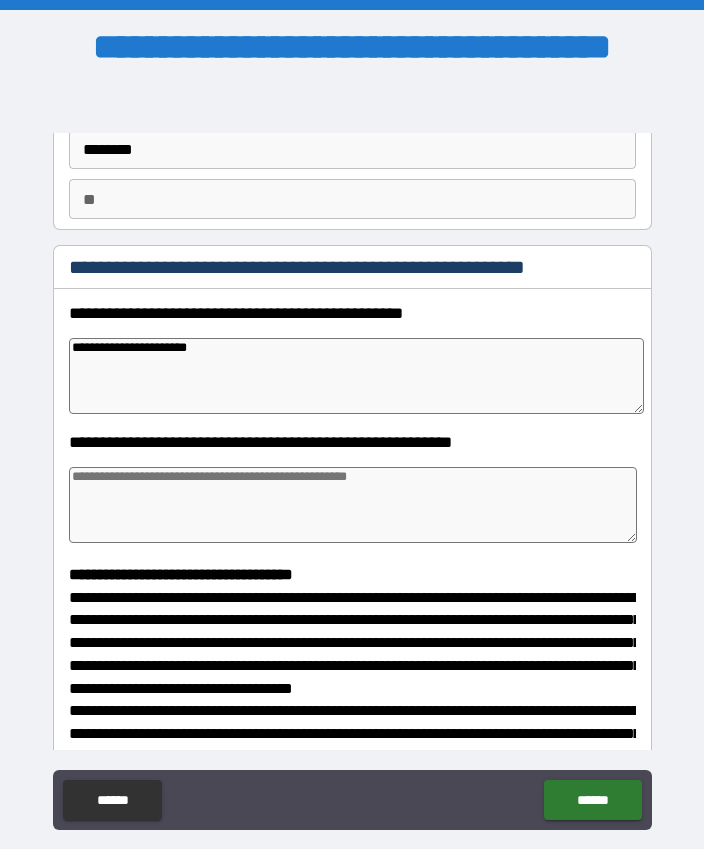 type on "**********" 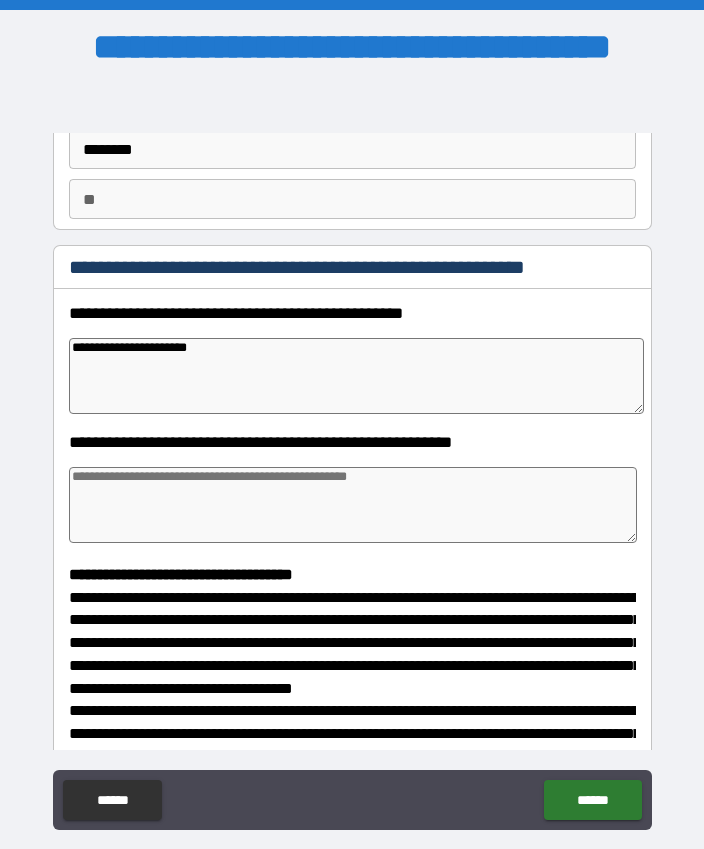 type on "*" 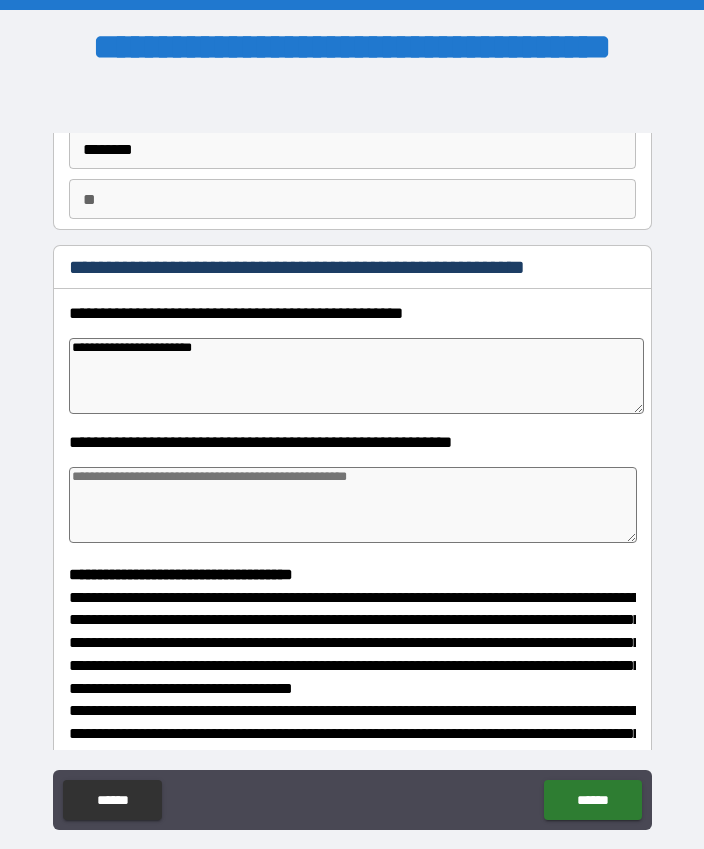 type on "*" 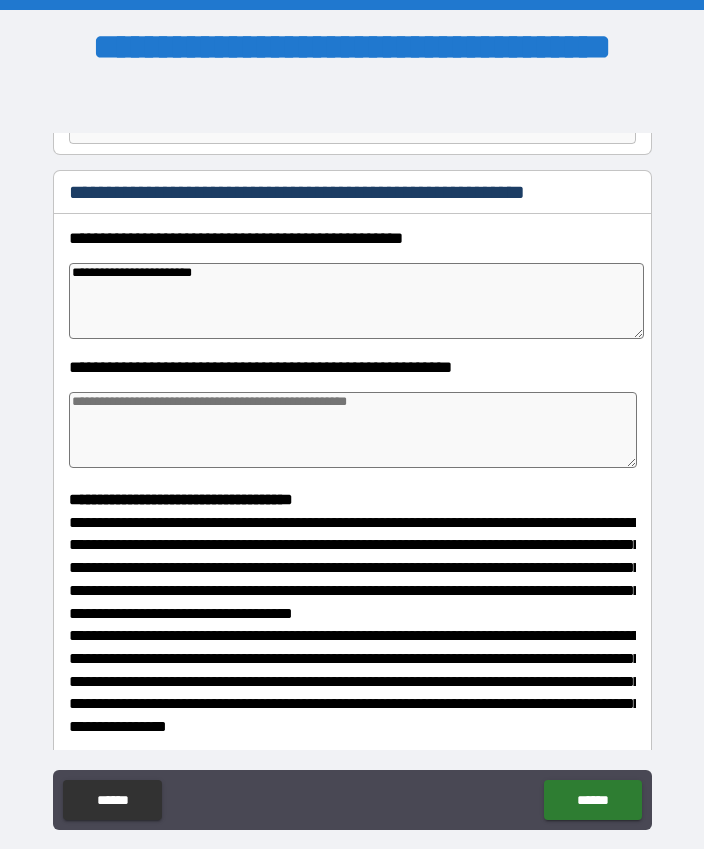 scroll, scrollTop: 242, scrollLeft: 0, axis: vertical 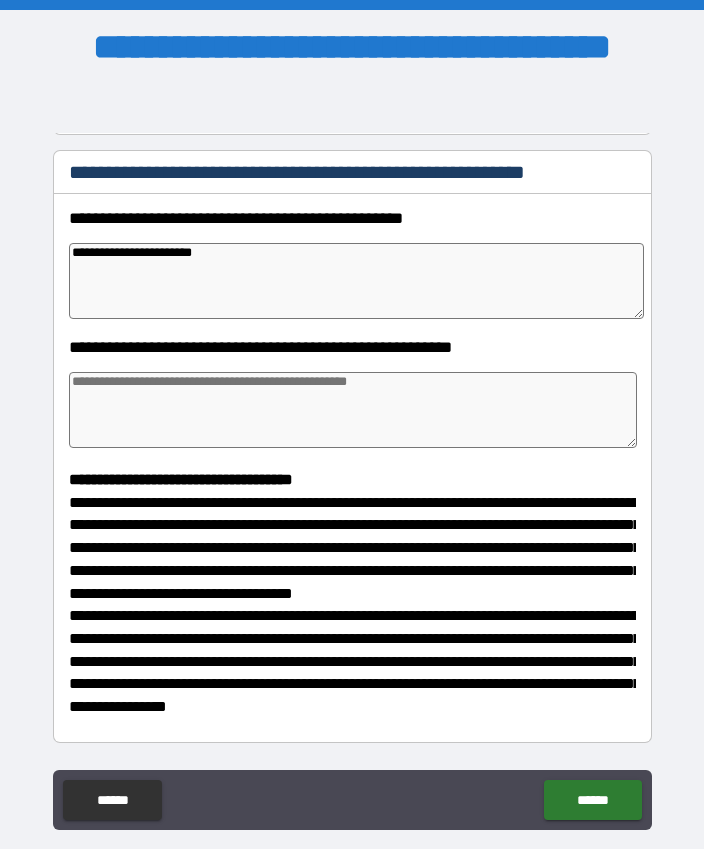 type on "**********" 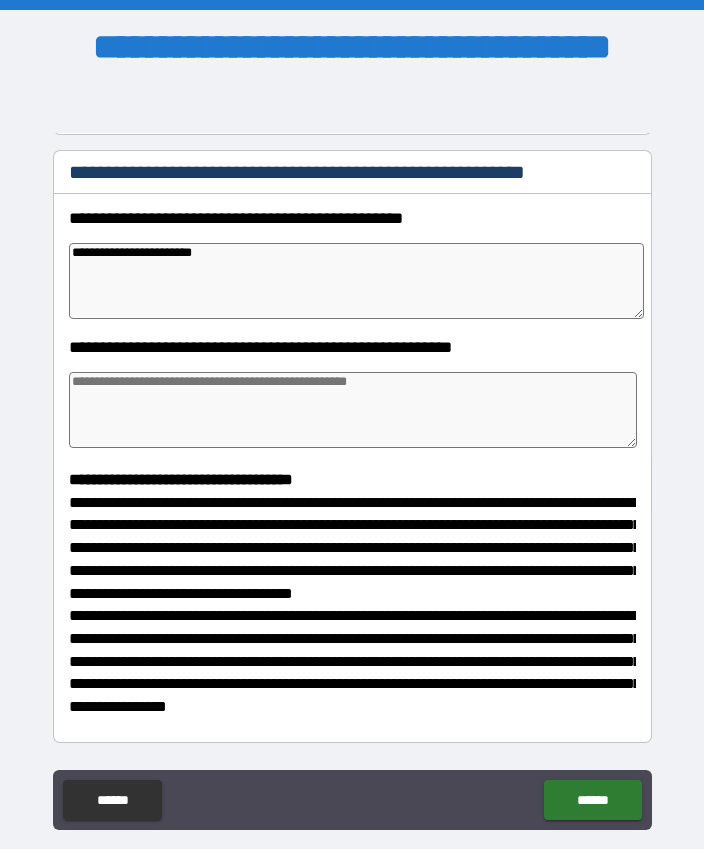 type on "*" 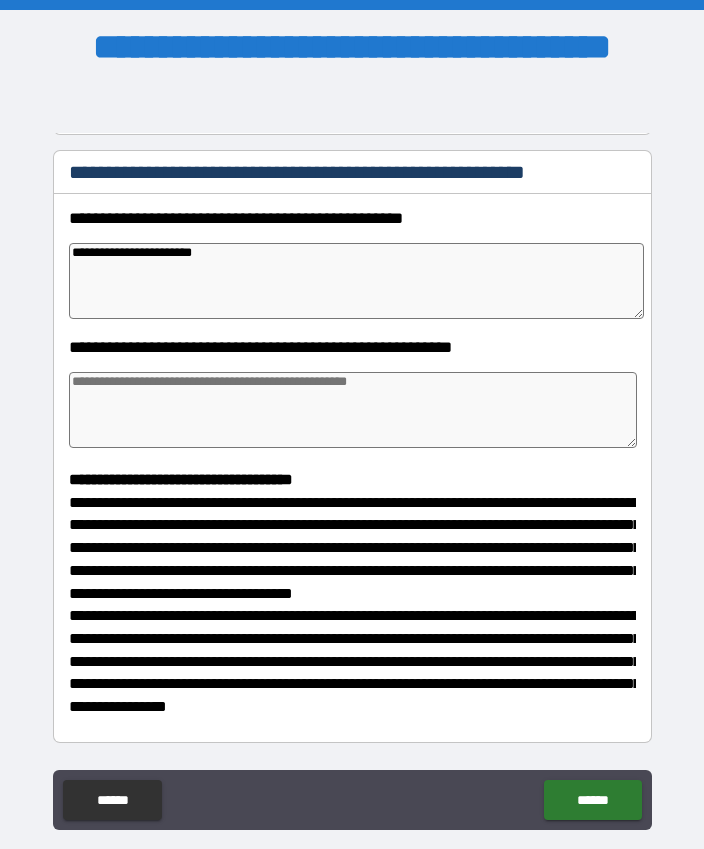type on "*" 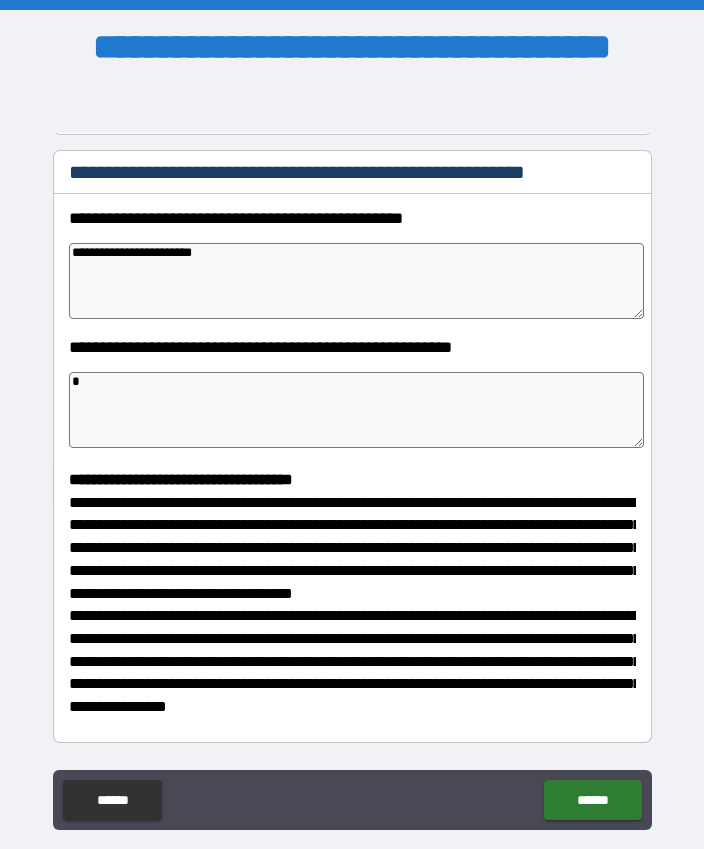 type on "*" 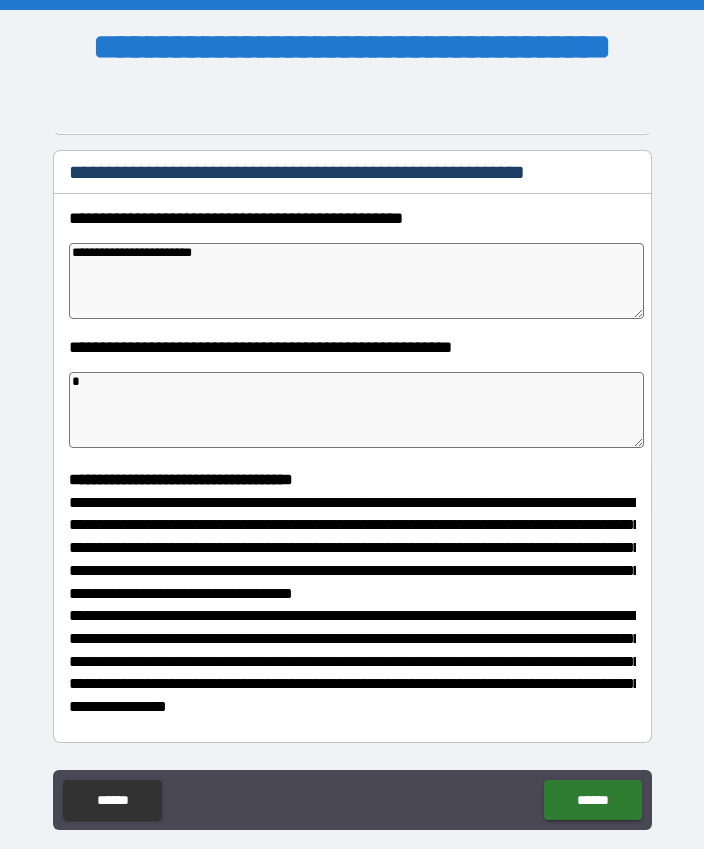 type on "*" 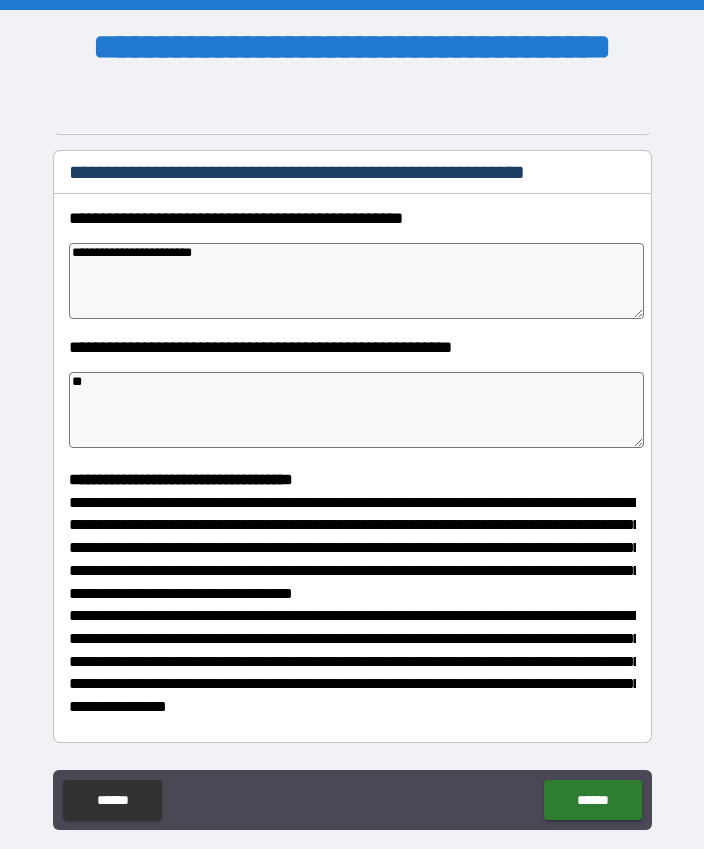type on "*" 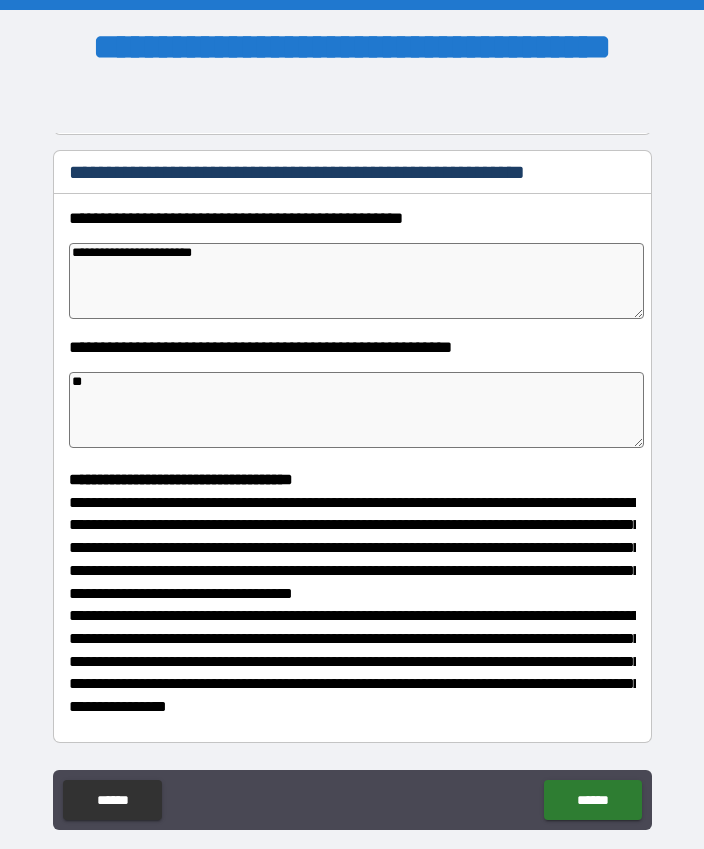 type on "***" 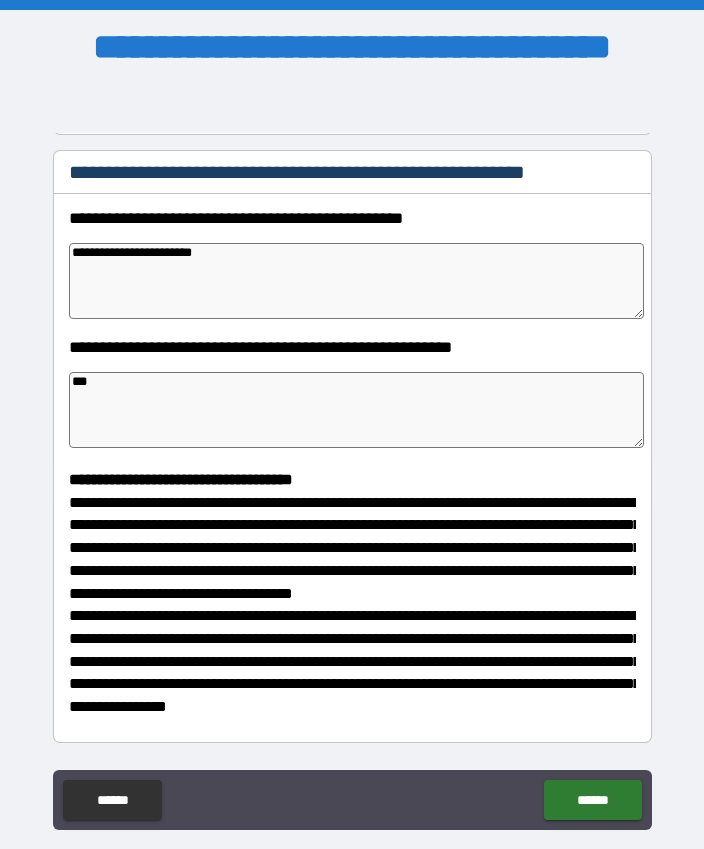 type on "*" 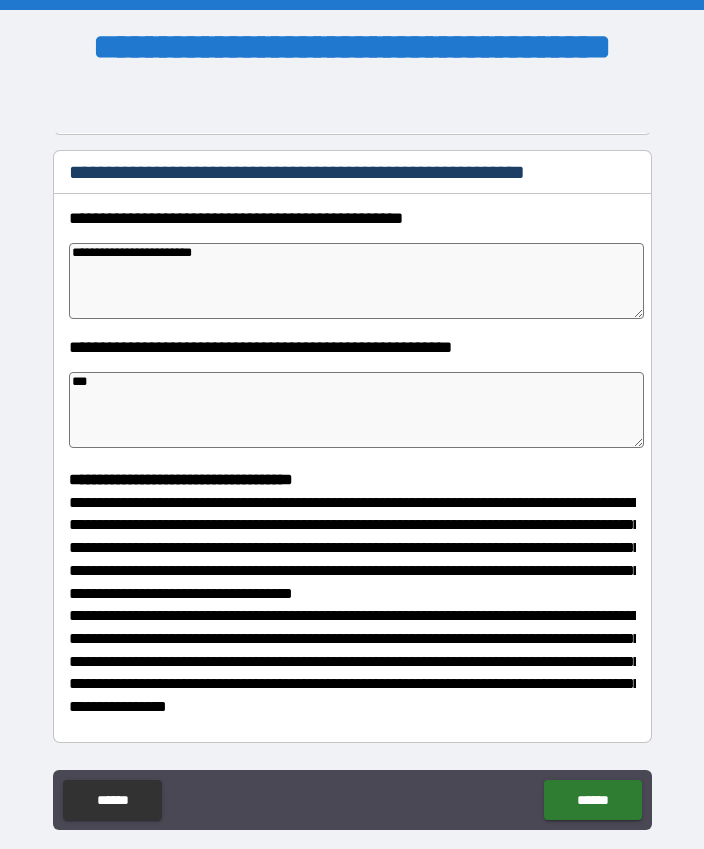 type on "*" 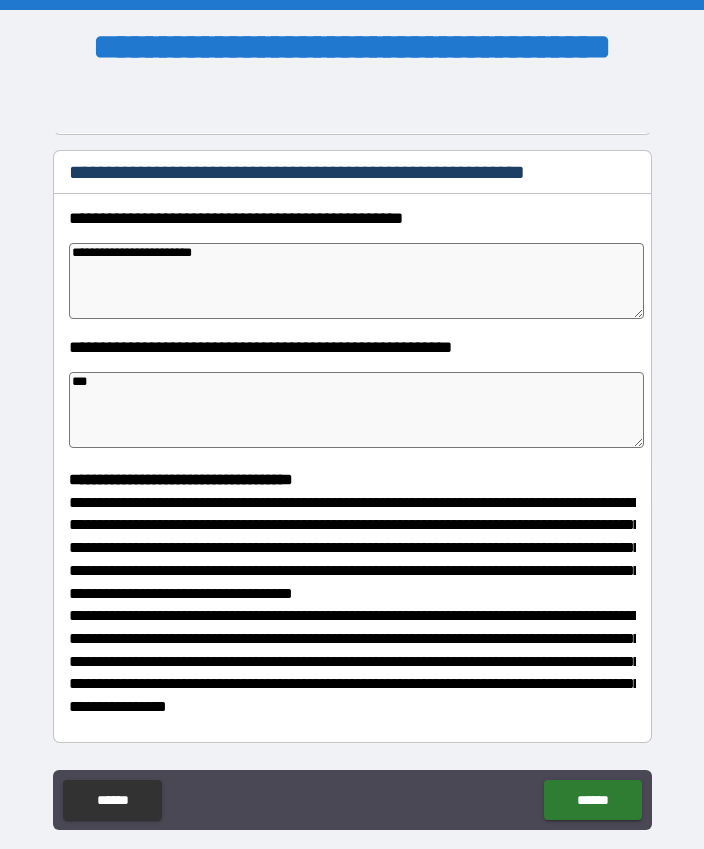 type on "*" 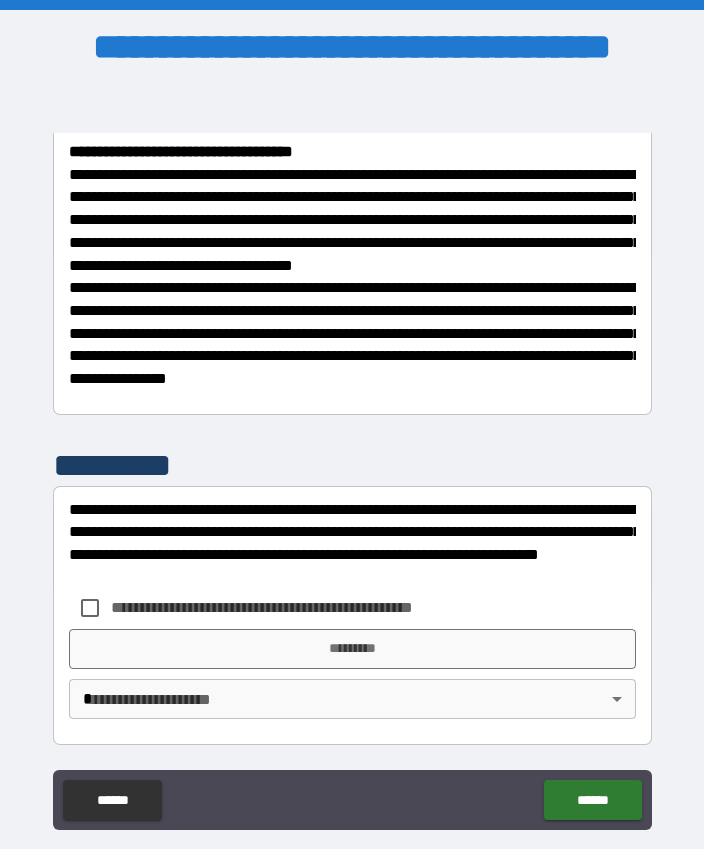 scroll, scrollTop: 583, scrollLeft: 0, axis: vertical 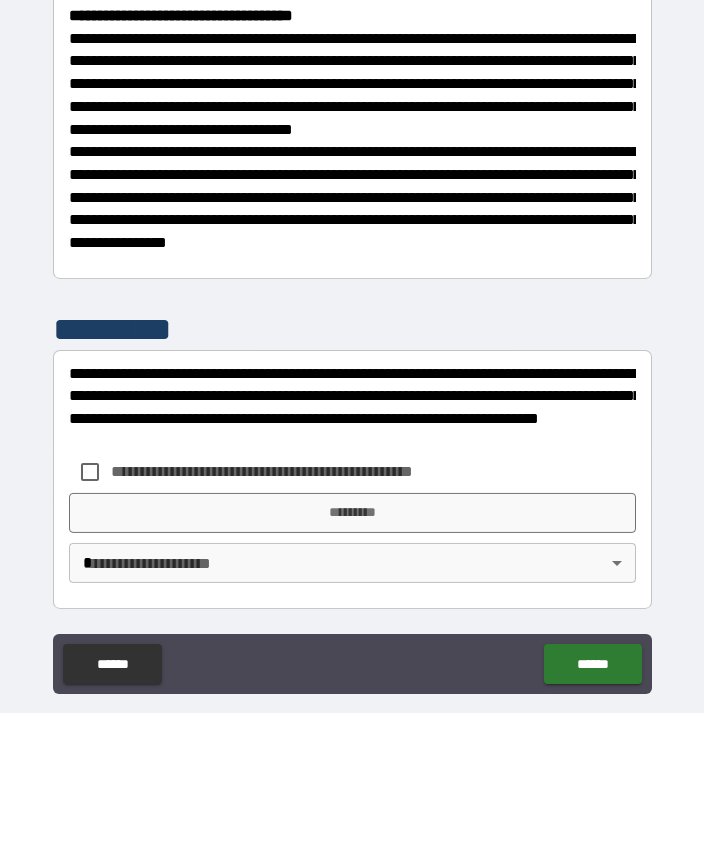 type on "***" 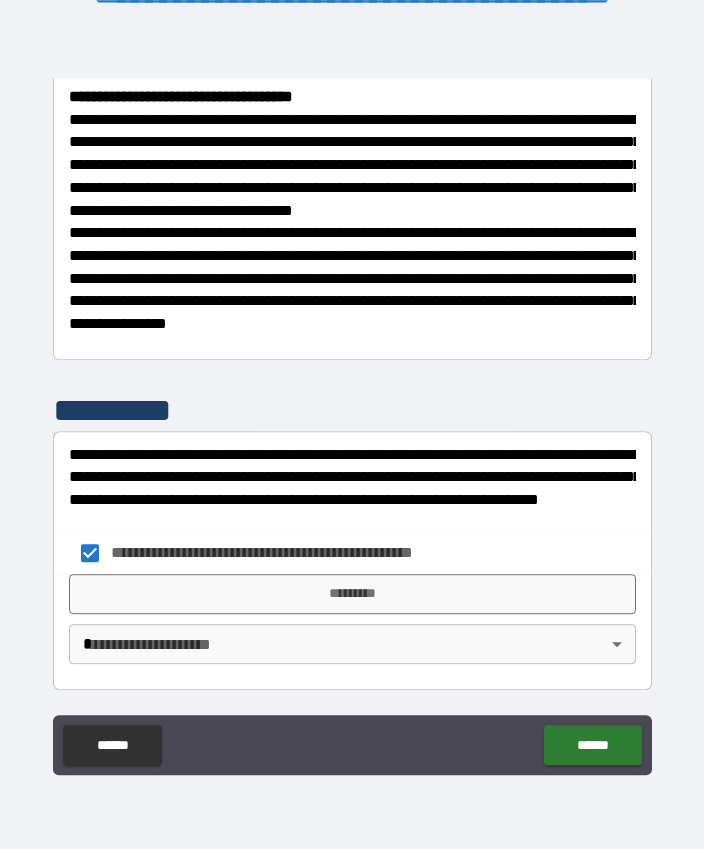 type on "*" 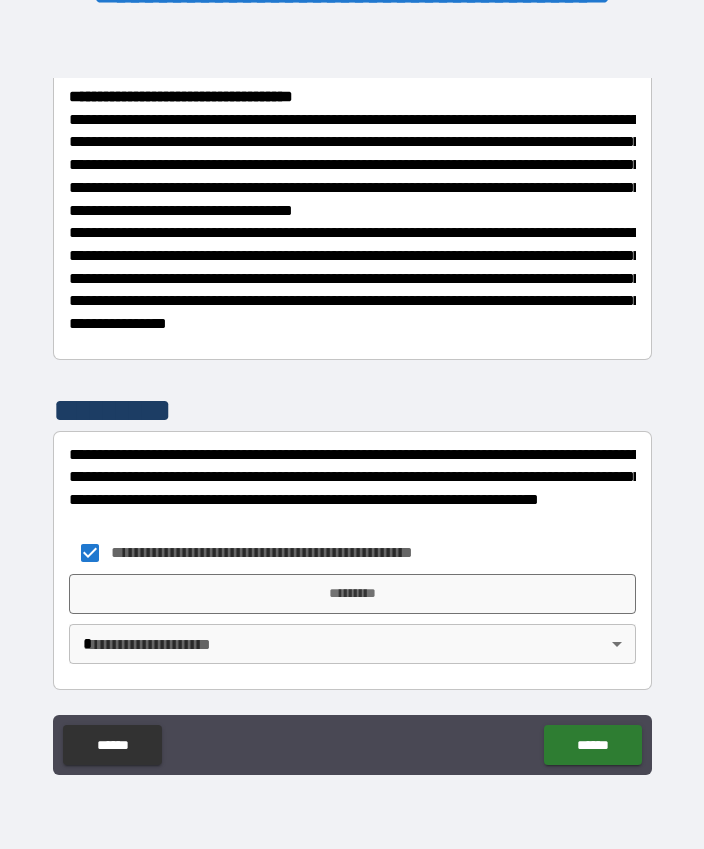 click on "*********" at bounding box center (352, 594) 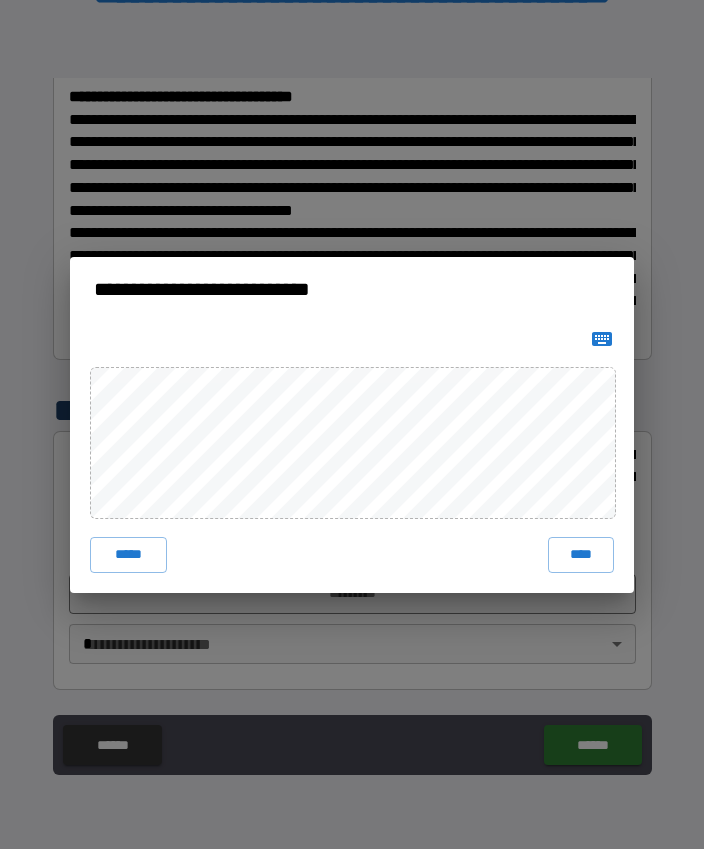 click on "****" at bounding box center (581, 555) 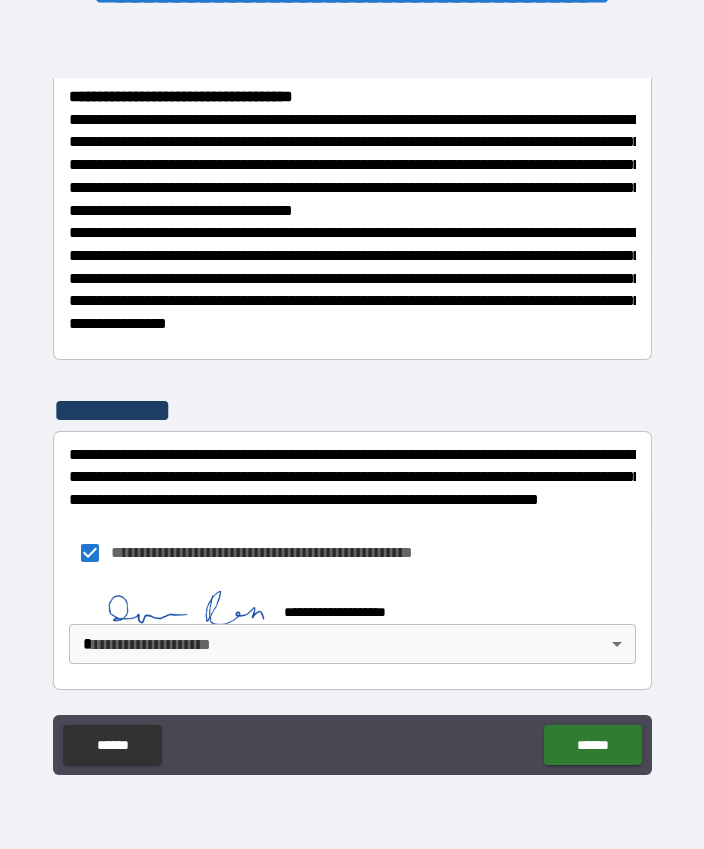 type on "*" 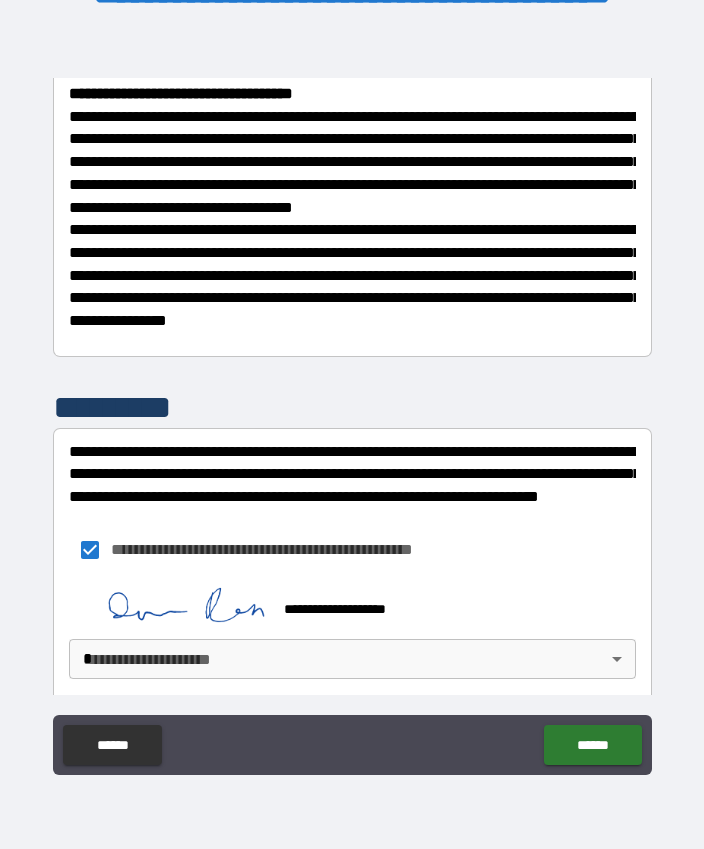 click on "**********" at bounding box center (352, 397) 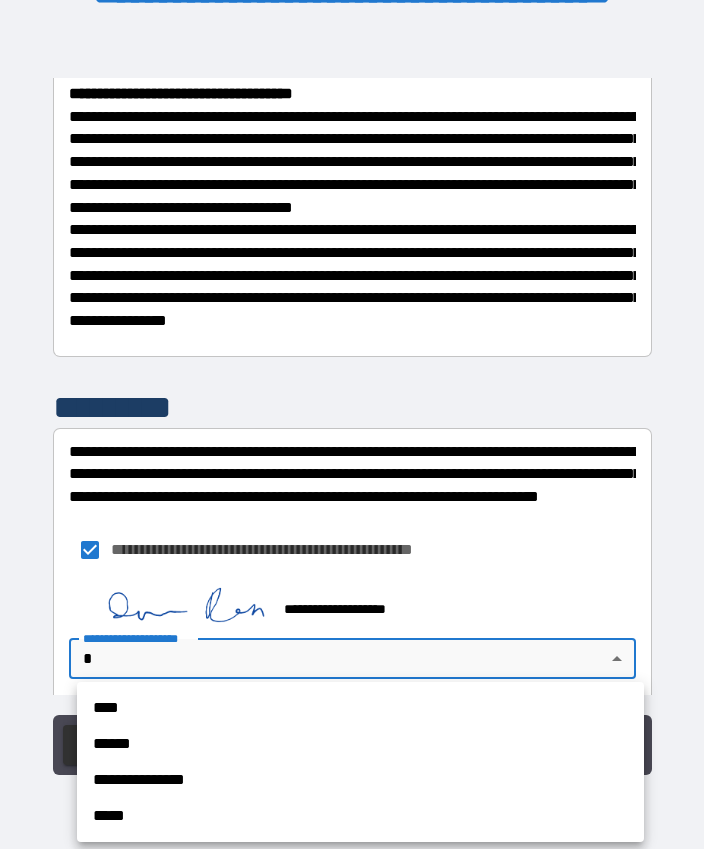 click on "****" at bounding box center (360, 708) 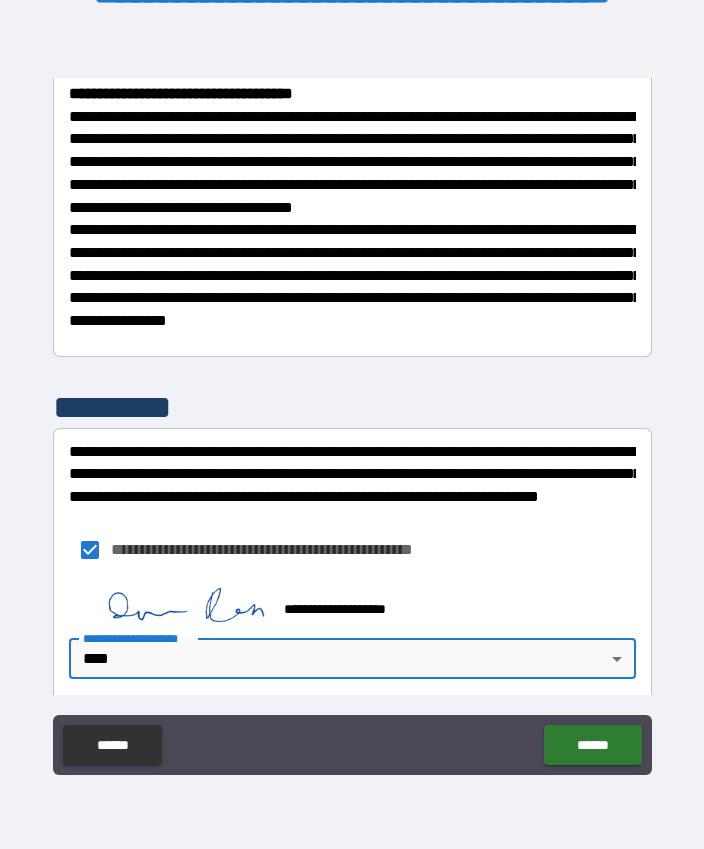 type on "*" 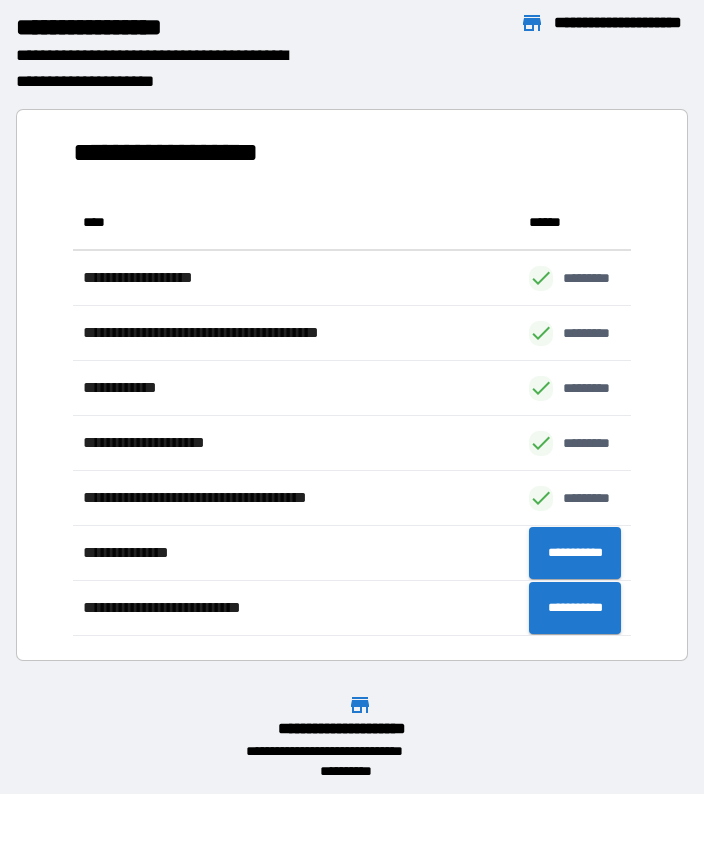 scroll, scrollTop: 1, scrollLeft: 1, axis: both 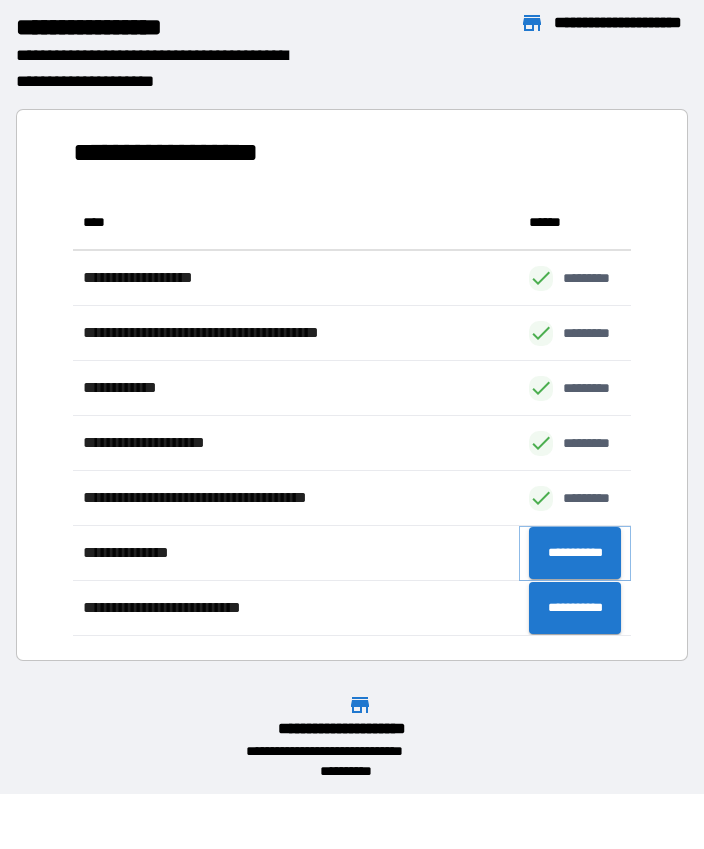 click on "**********" at bounding box center [575, 553] 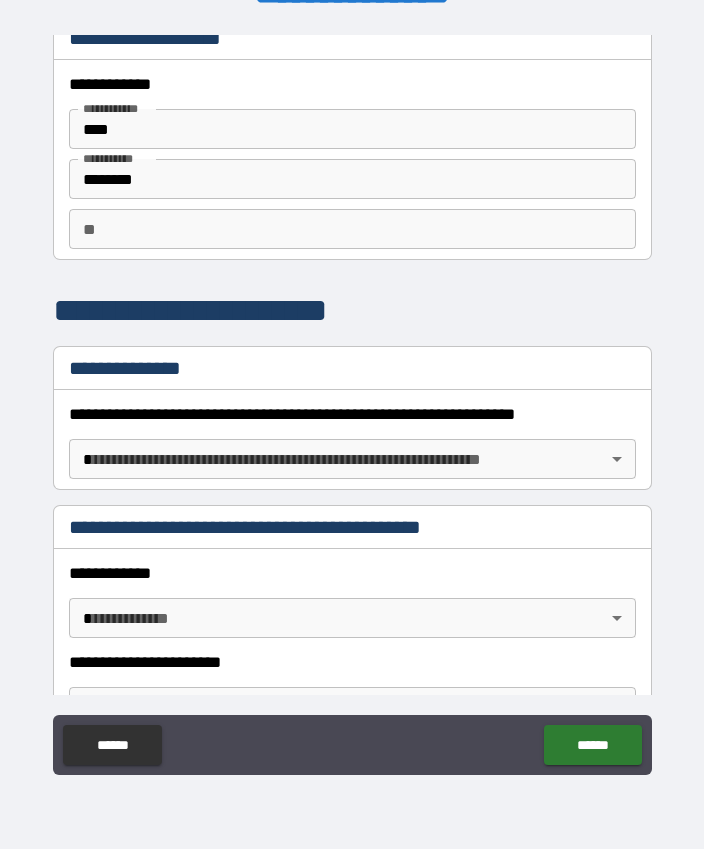 scroll, scrollTop: 17, scrollLeft: 0, axis: vertical 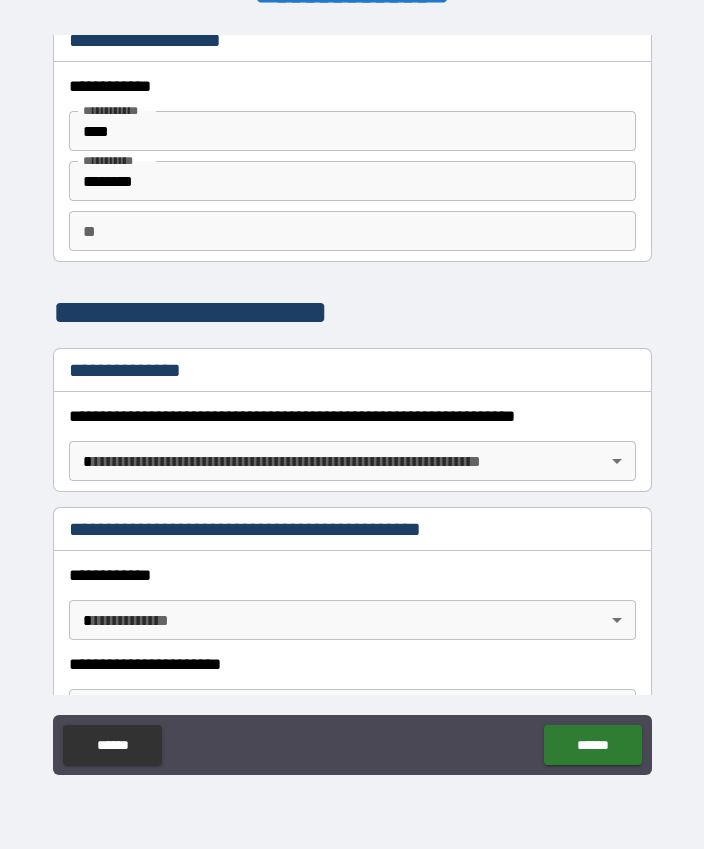 click on "**********" at bounding box center (352, 397) 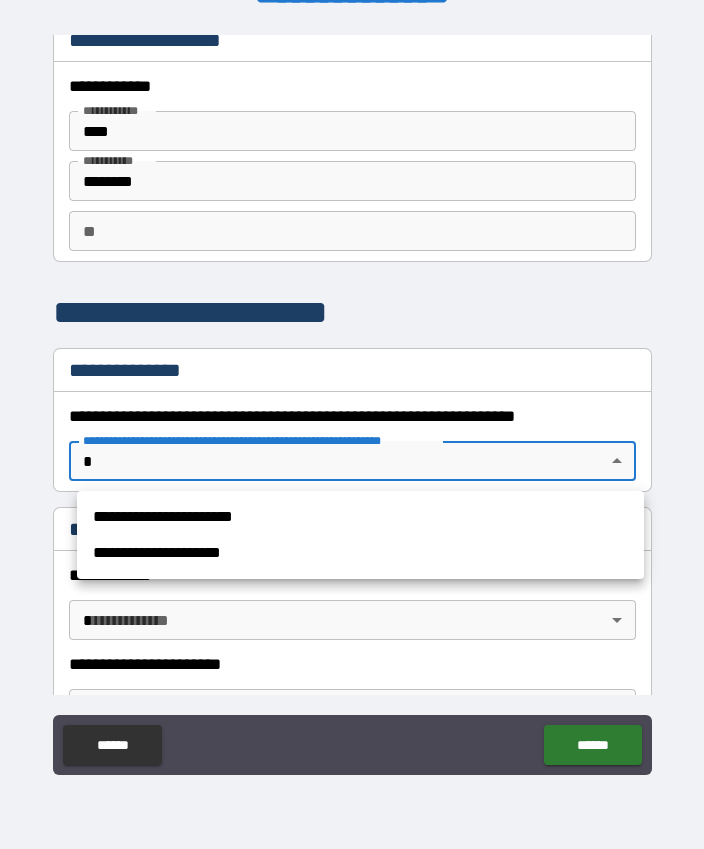 click on "**********" at bounding box center (360, 517) 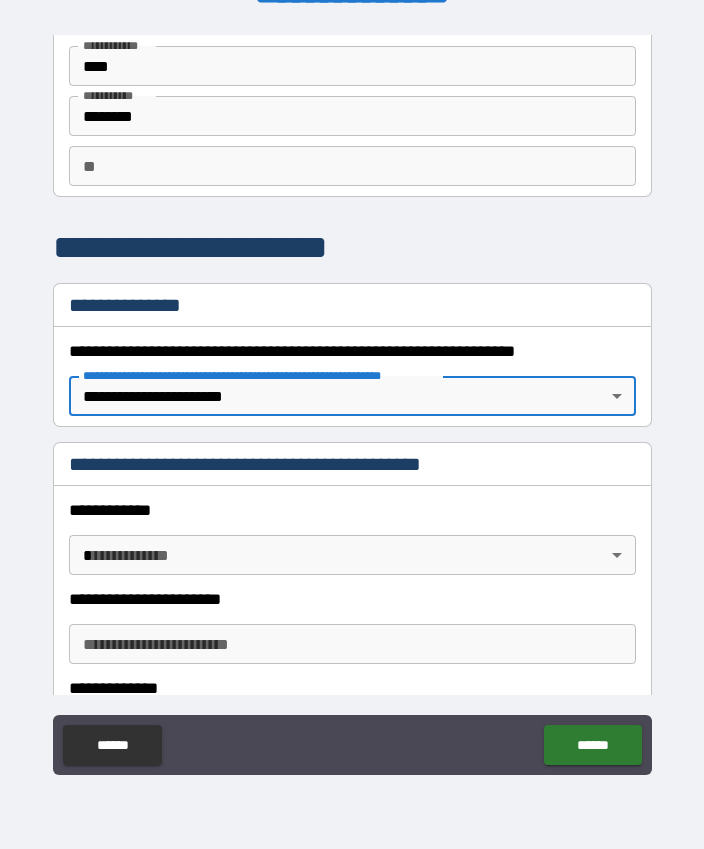 scroll, scrollTop: 88, scrollLeft: 0, axis: vertical 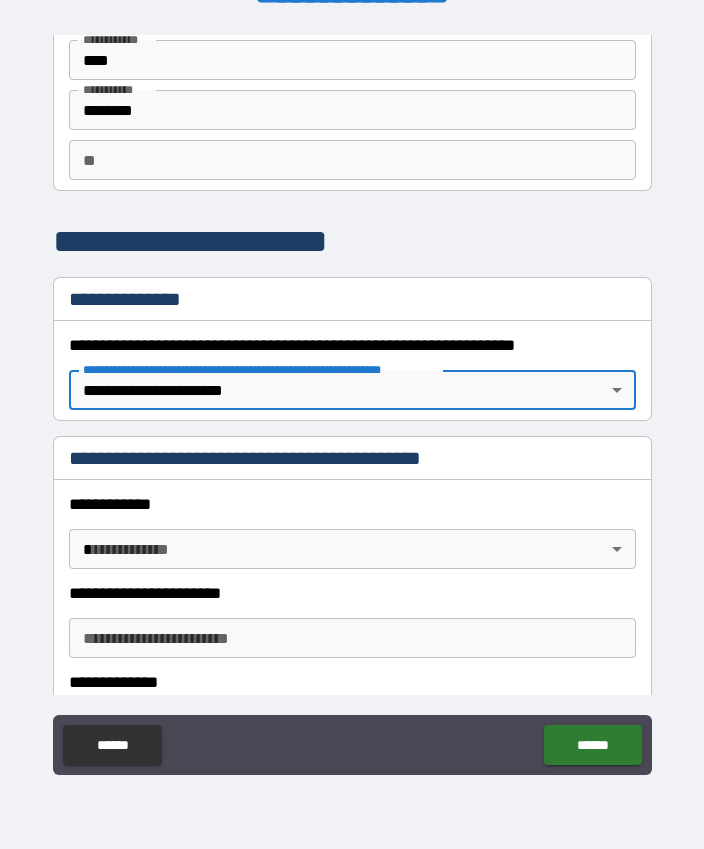 click on "**********" at bounding box center [352, 397] 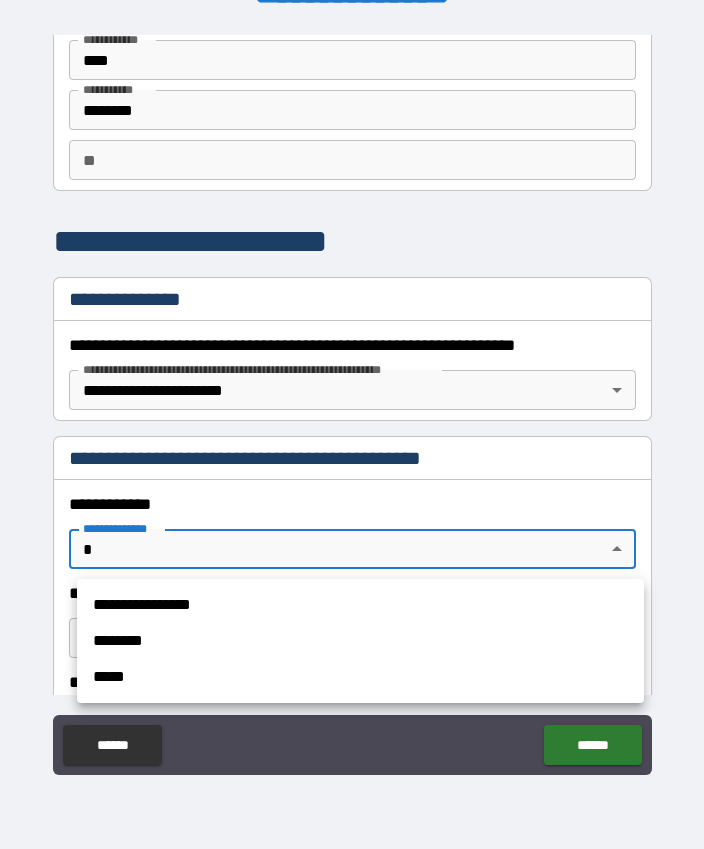 click on "**********" at bounding box center [360, 605] 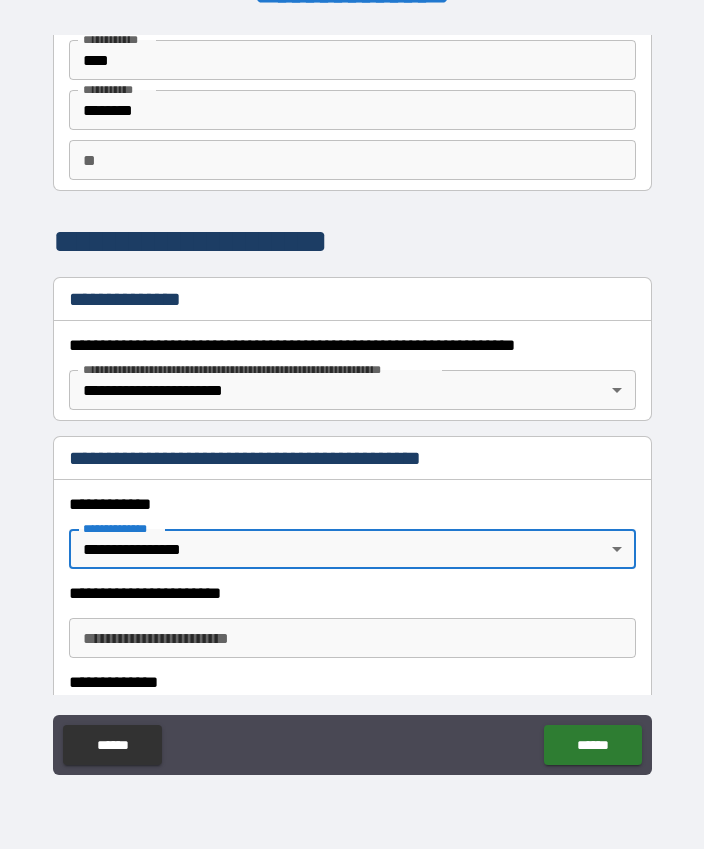 type on "*" 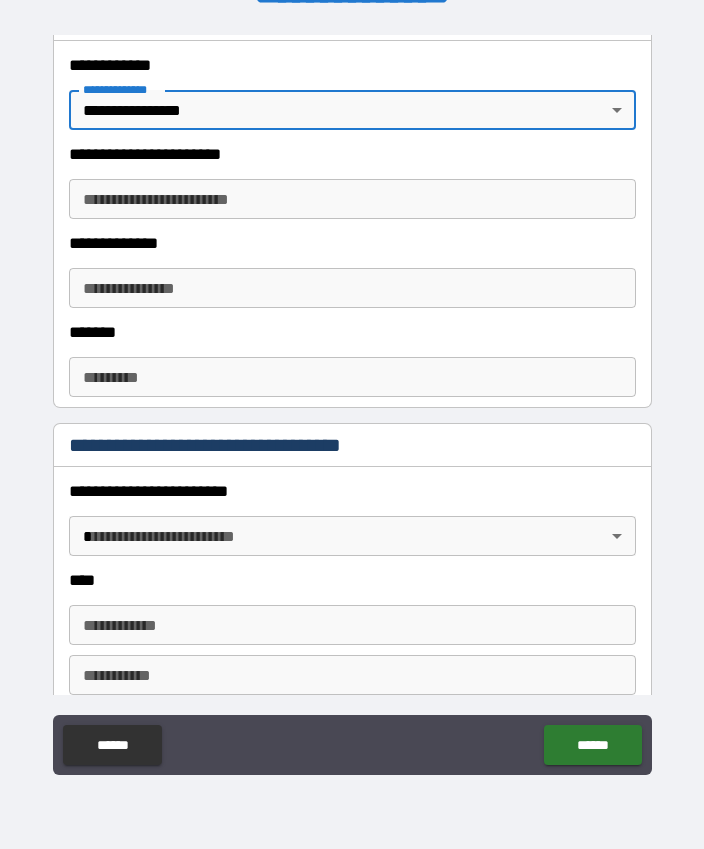 scroll, scrollTop: 532, scrollLeft: 0, axis: vertical 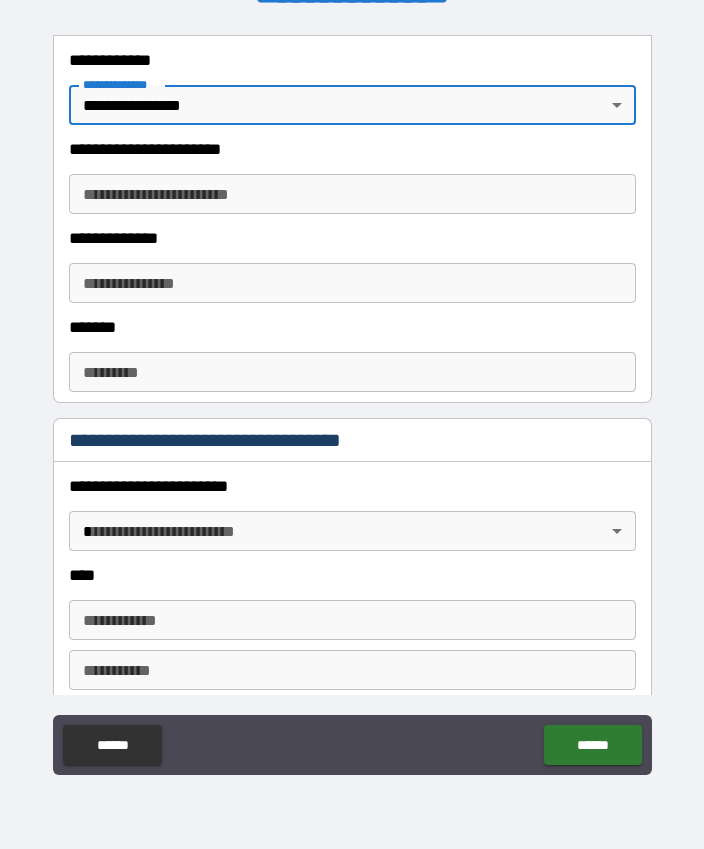 click on "**********" at bounding box center (352, 397) 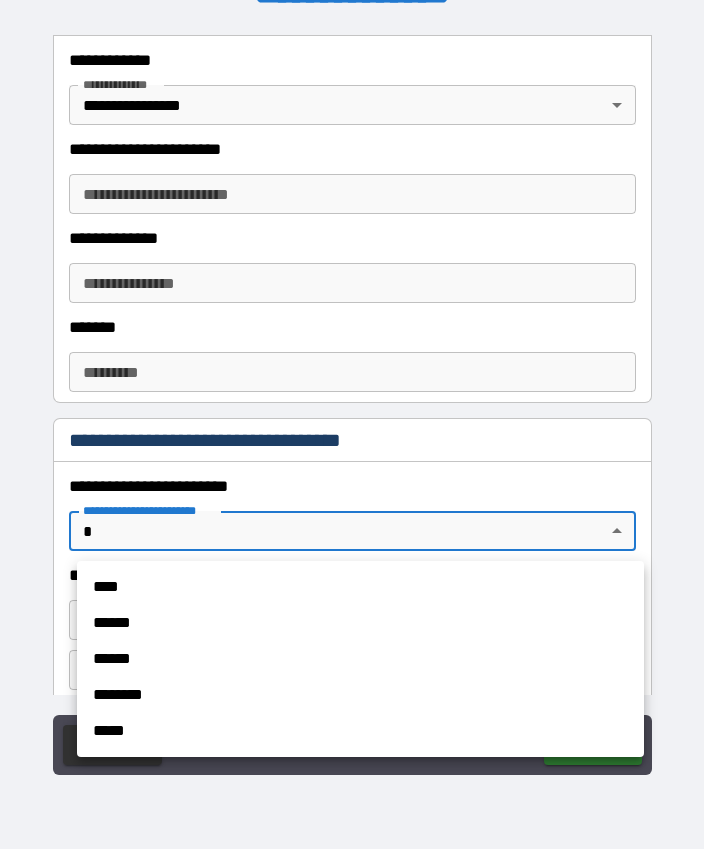 click on "****" at bounding box center [360, 587] 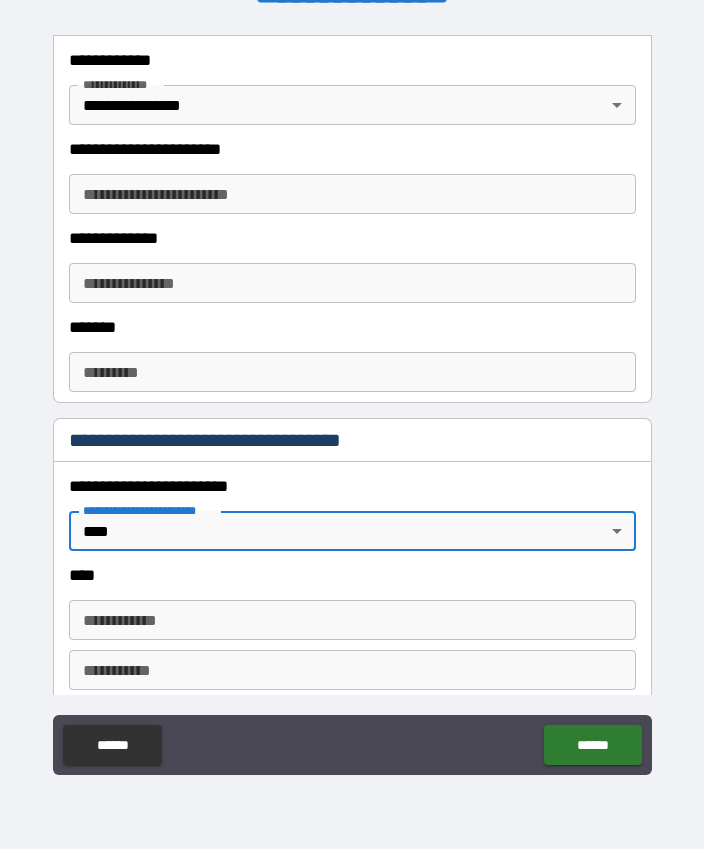 click on "**********" at bounding box center (352, 620) 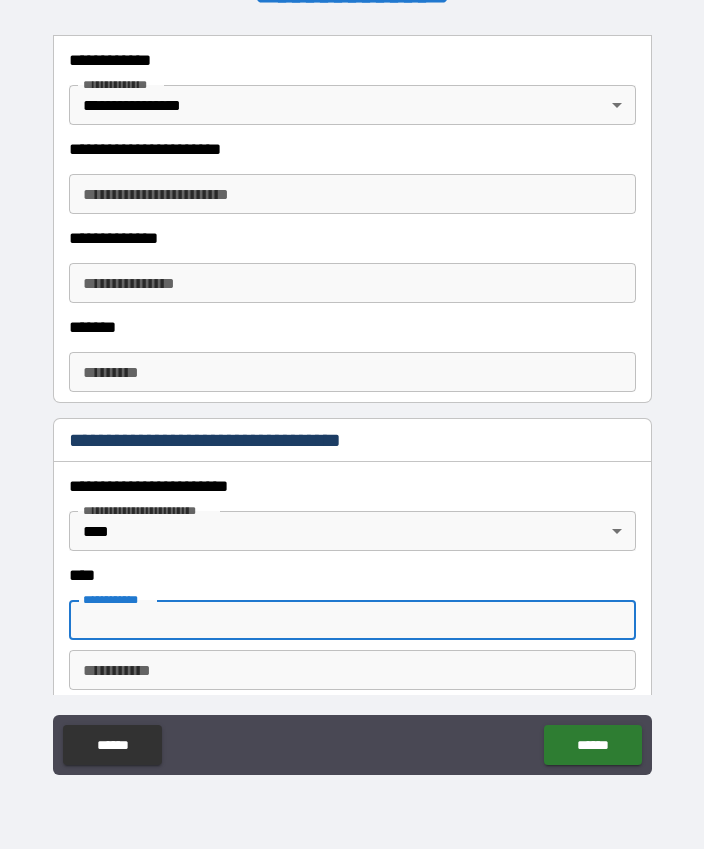 scroll, scrollTop: 55, scrollLeft: 0, axis: vertical 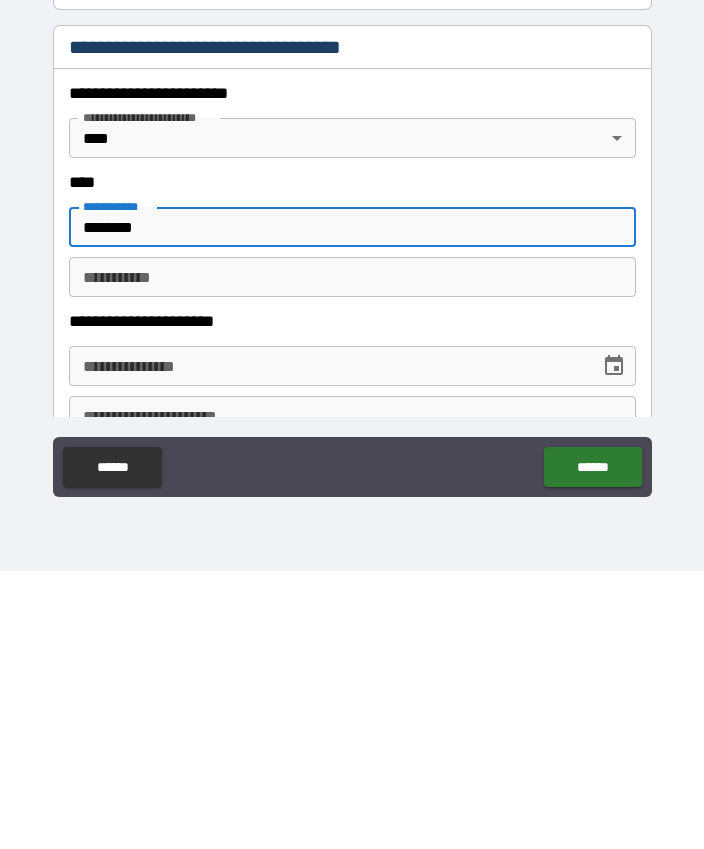 type on "********" 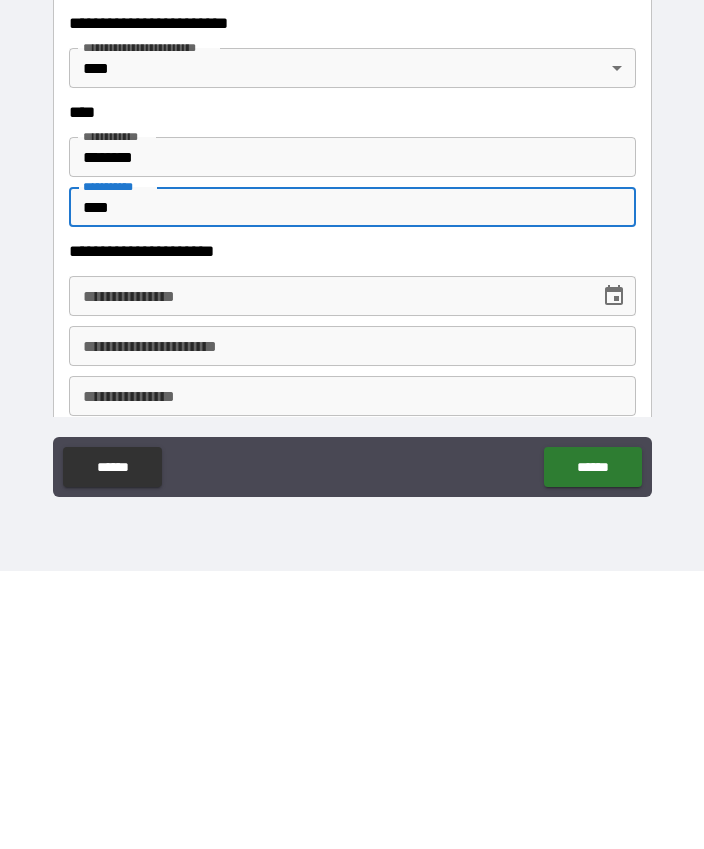 scroll, scrollTop: 727, scrollLeft: 0, axis: vertical 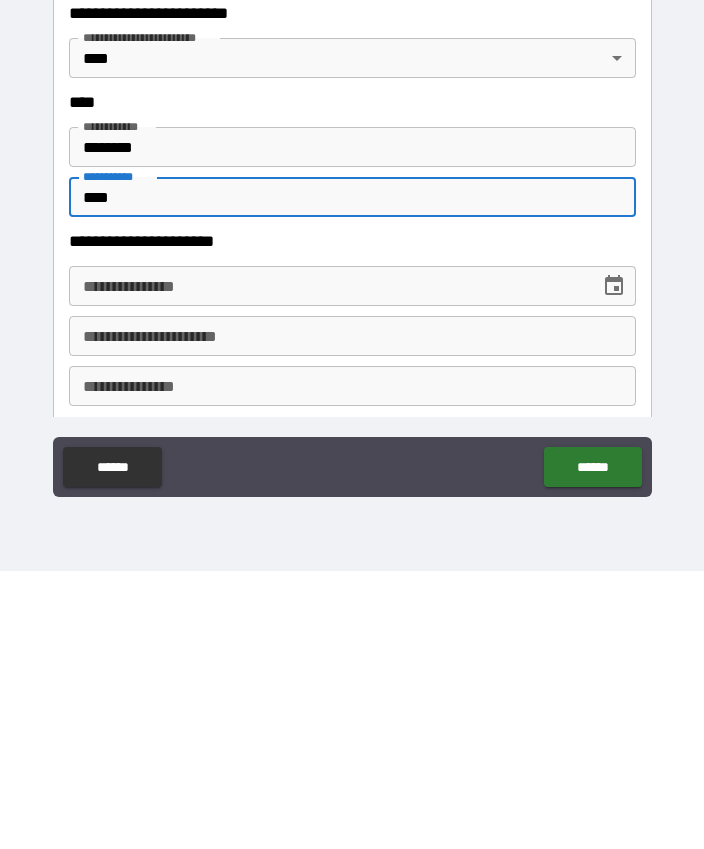 type on "****" 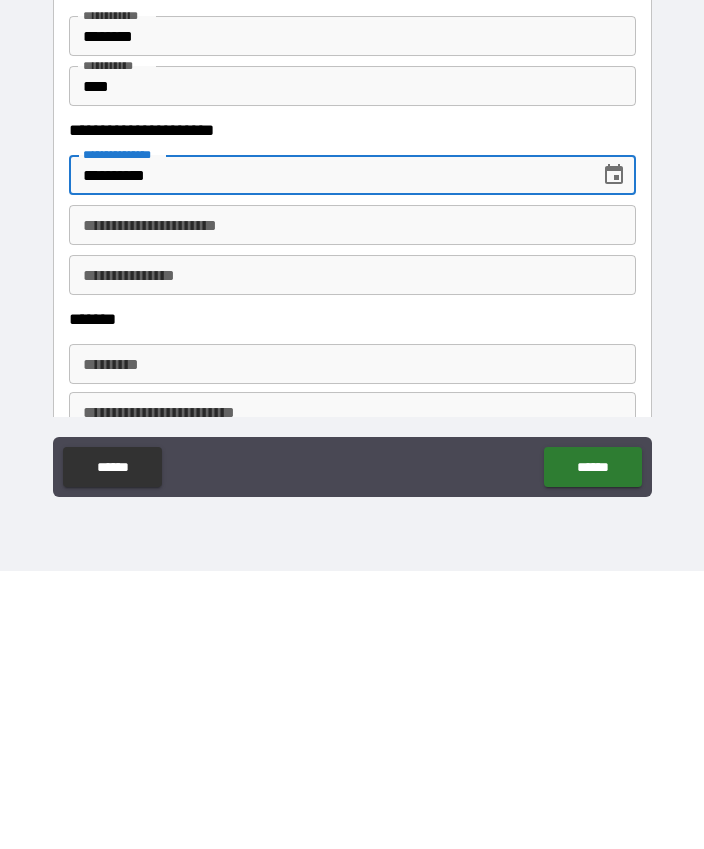 scroll, scrollTop: 842, scrollLeft: 0, axis: vertical 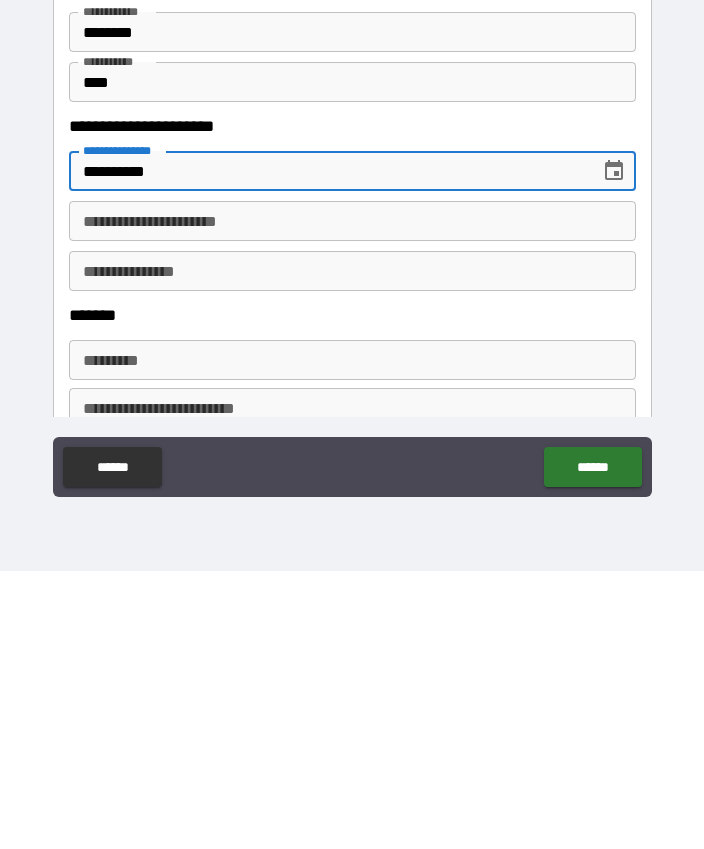 type on "**********" 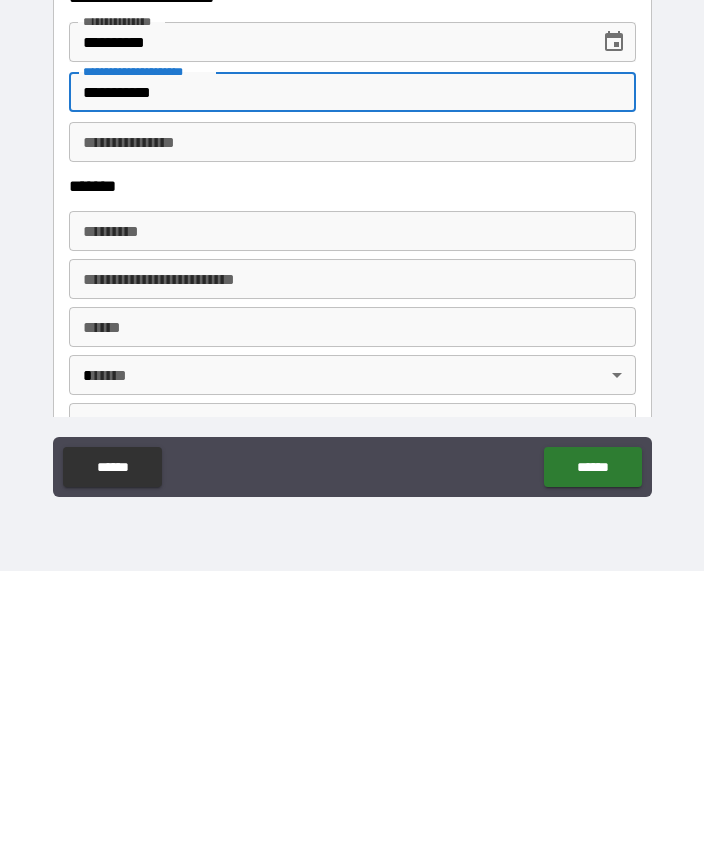 scroll, scrollTop: 973, scrollLeft: 0, axis: vertical 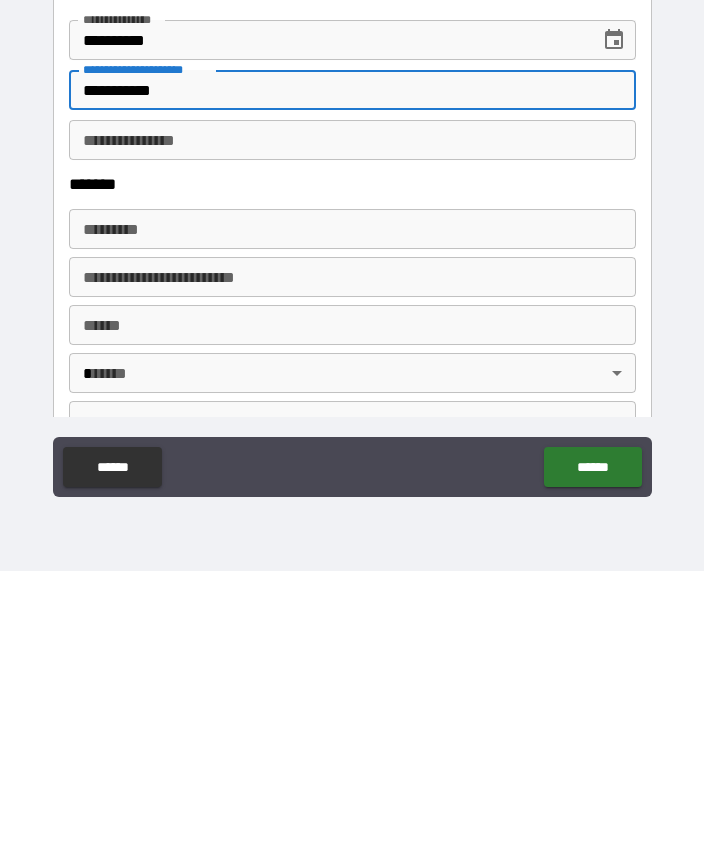 type on "**********" 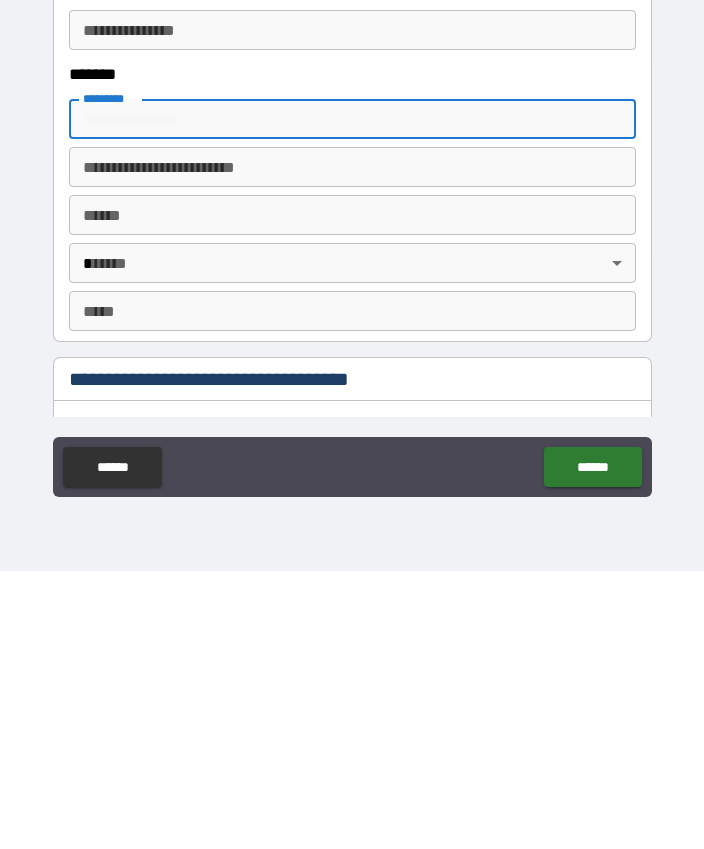 scroll, scrollTop: 1105, scrollLeft: 0, axis: vertical 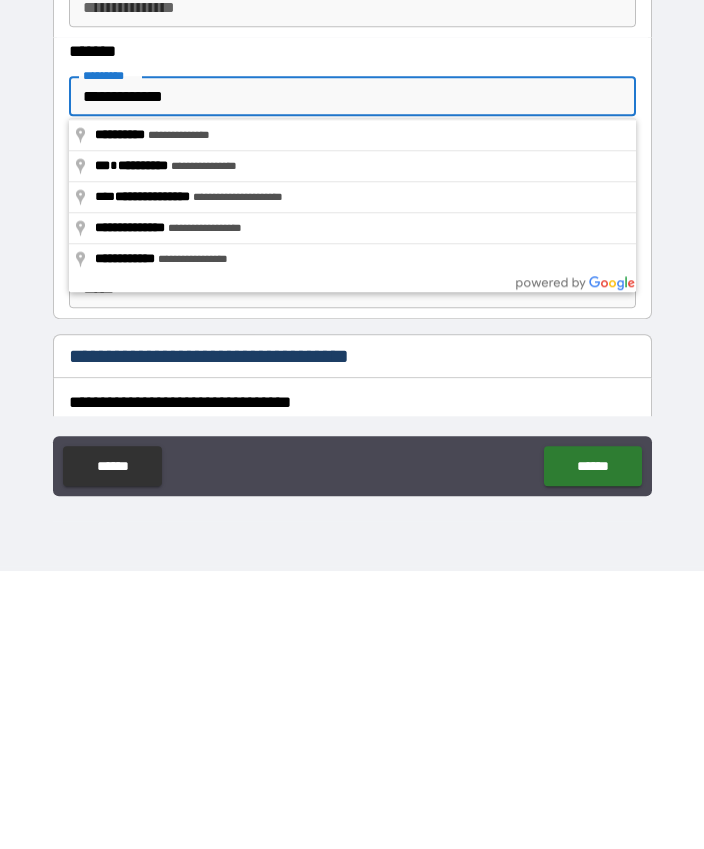 type on "**********" 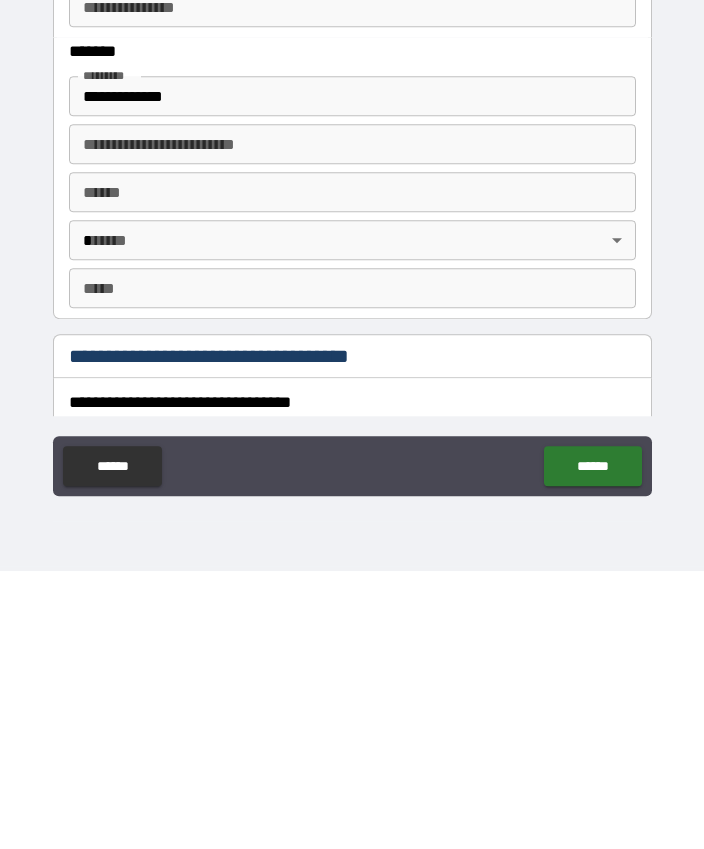 scroll, scrollTop: 55, scrollLeft: 0, axis: vertical 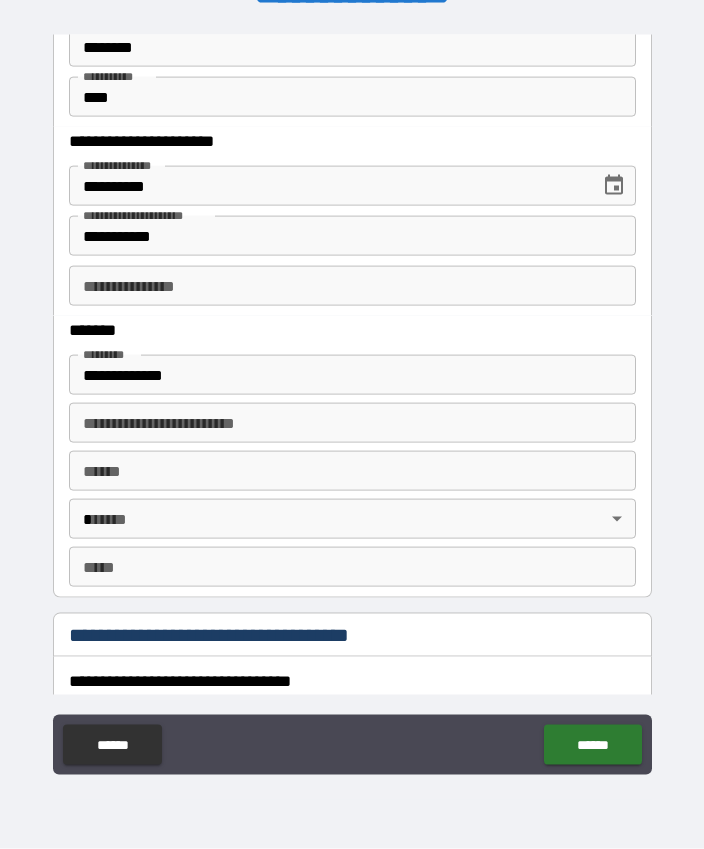 click on "****   *" at bounding box center [352, 471] 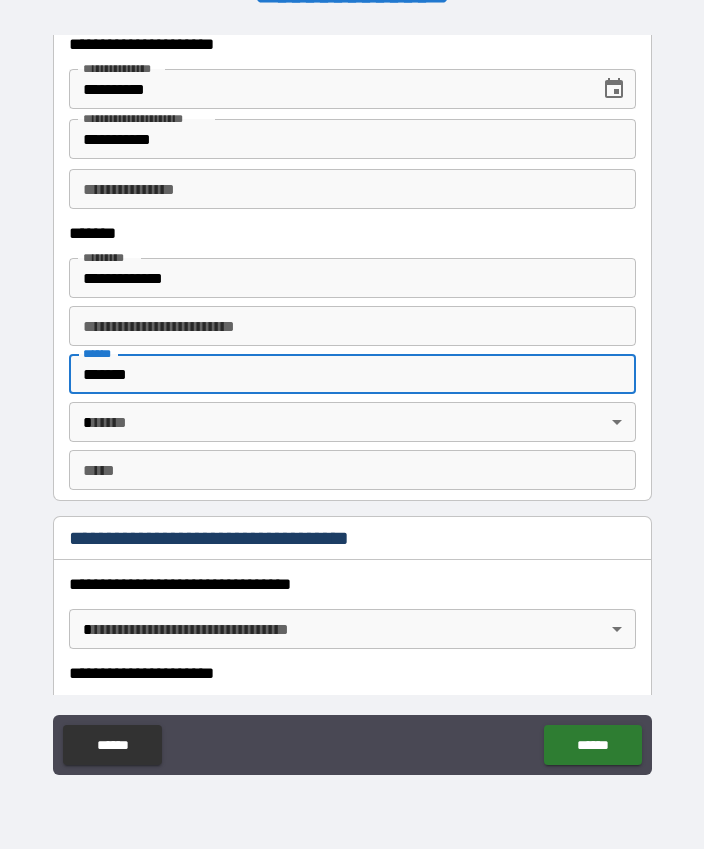 scroll, scrollTop: 1204, scrollLeft: 0, axis: vertical 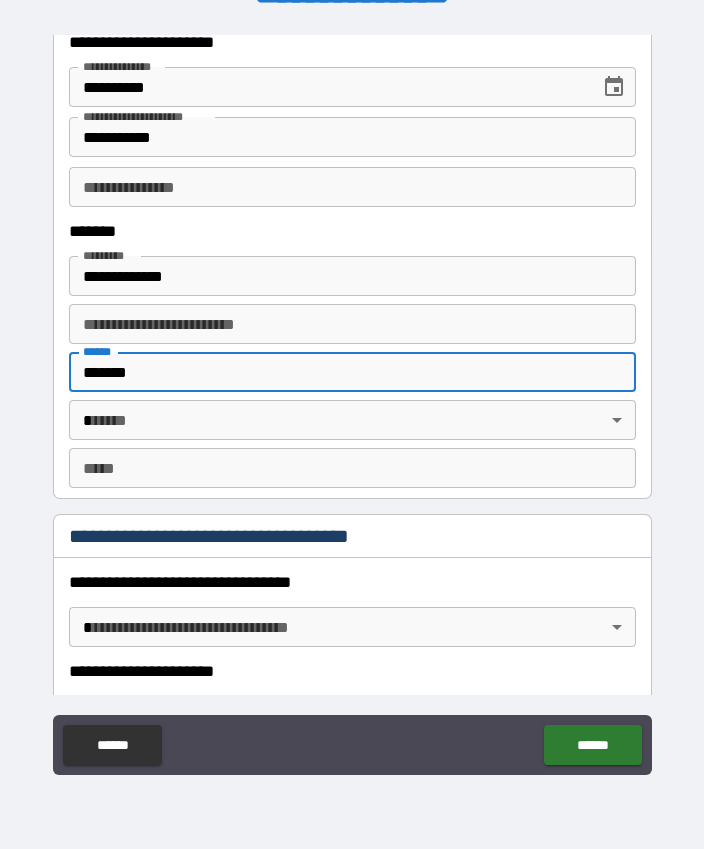 type on "*******" 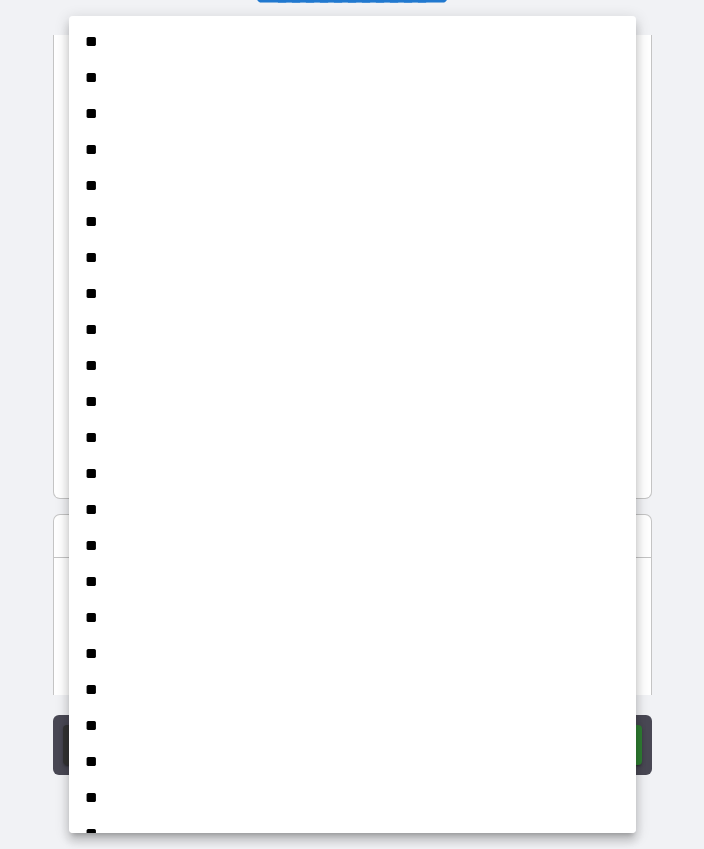 scroll, scrollTop: 55, scrollLeft: 0, axis: vertical 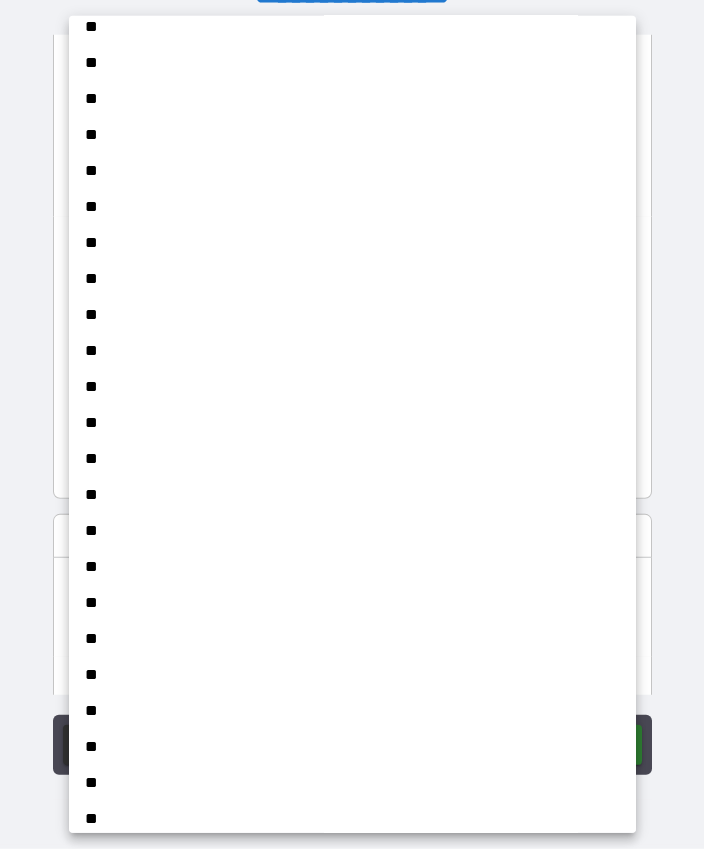 click on "**" at bounding box center (352, 531) 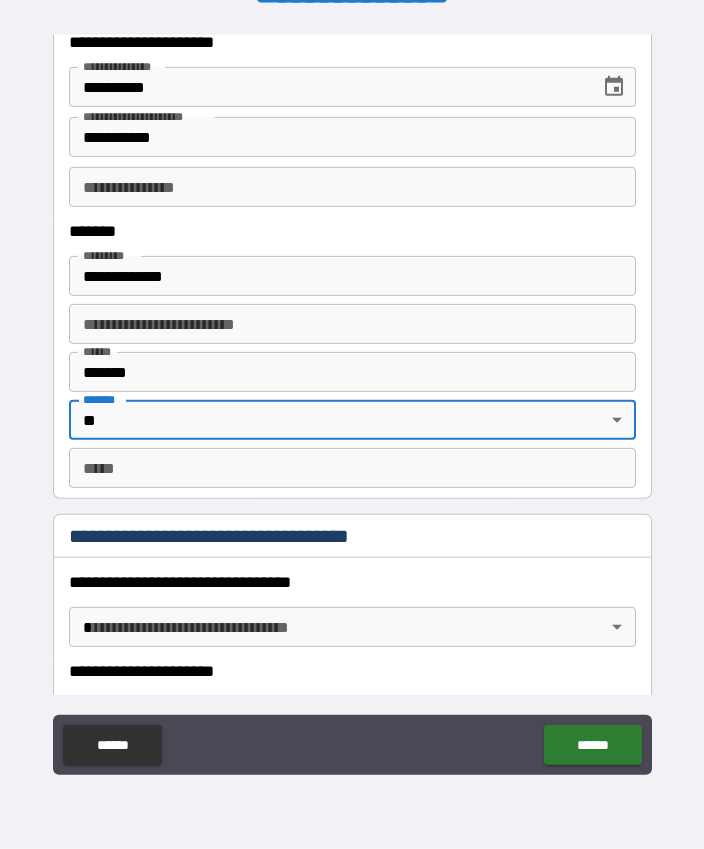click on "***   *" at bounding box center [352, 468] 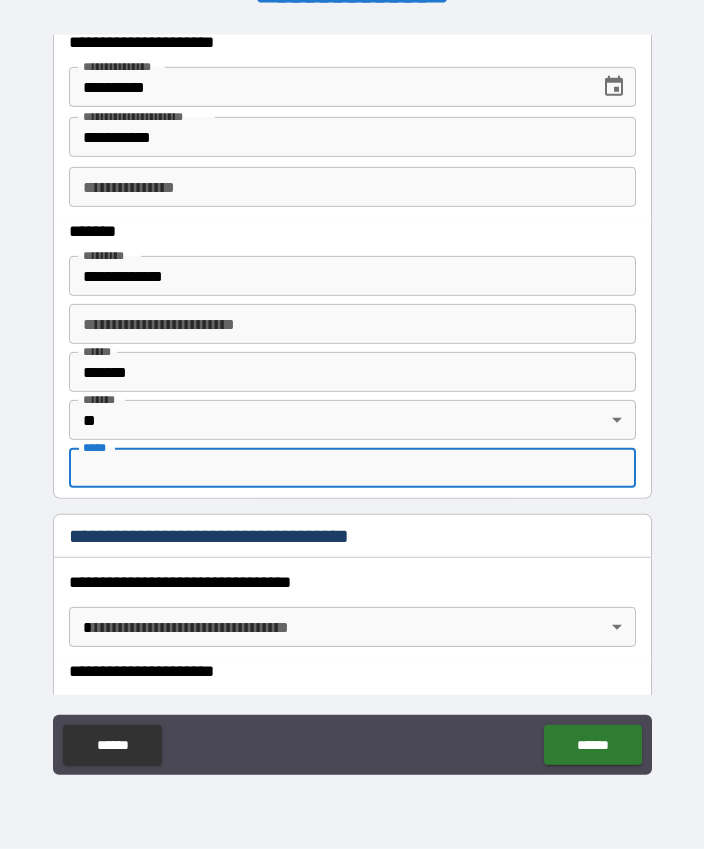 scroll, scrollTop: 55, scrollLeft: 0, axis: vertical 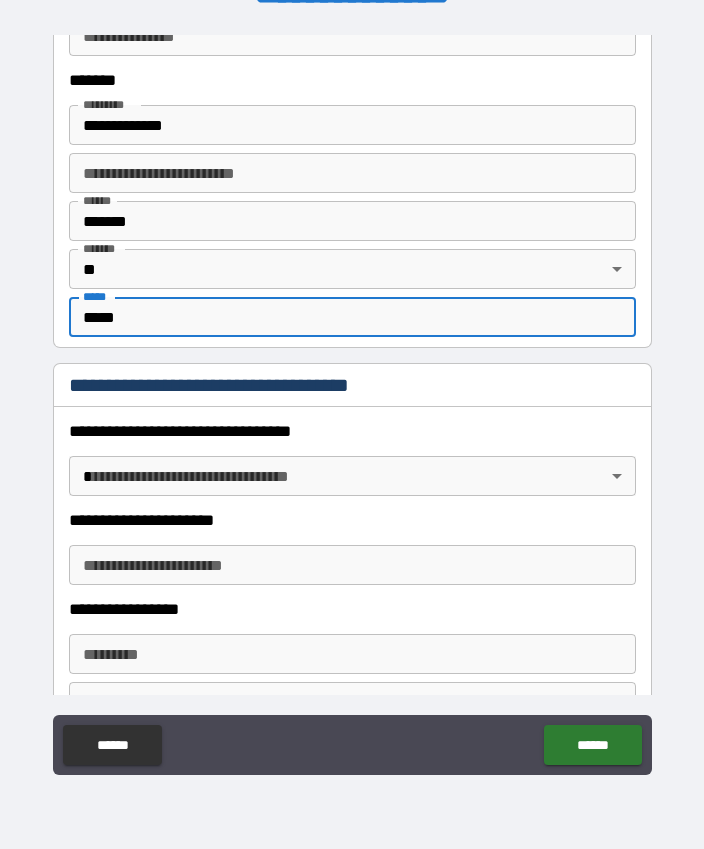 type on "*****" 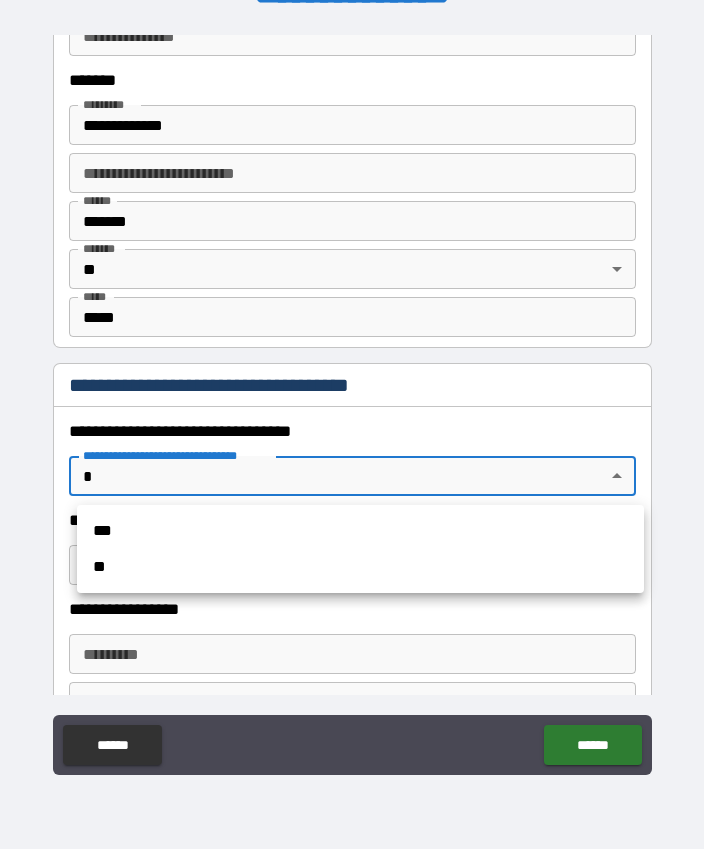 scroll, scrollTop: 55, scrollLeft: 0, axis: vertical 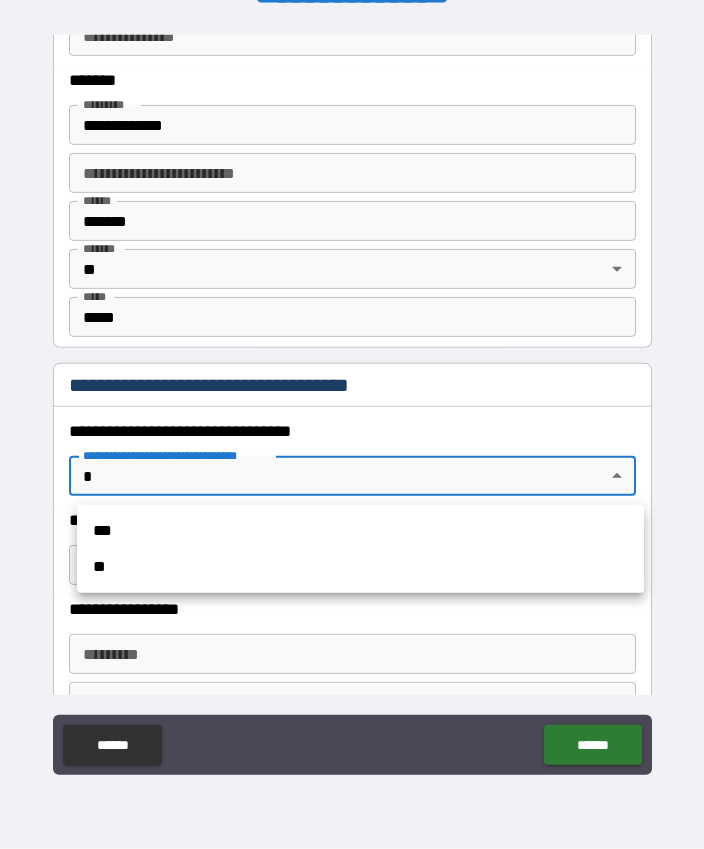 click on "***" at bounding box center (360, 531) 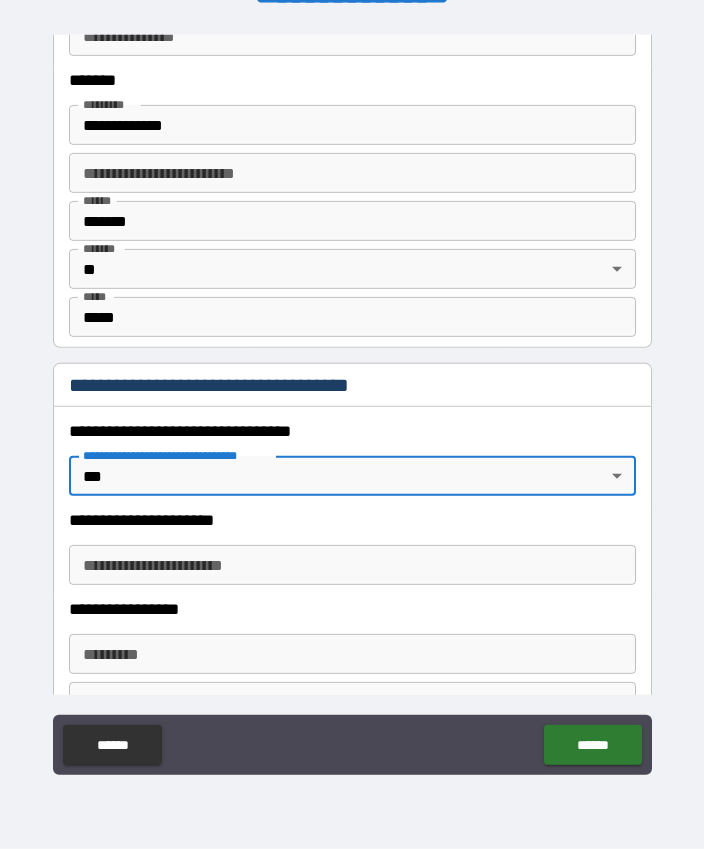 type on "*" 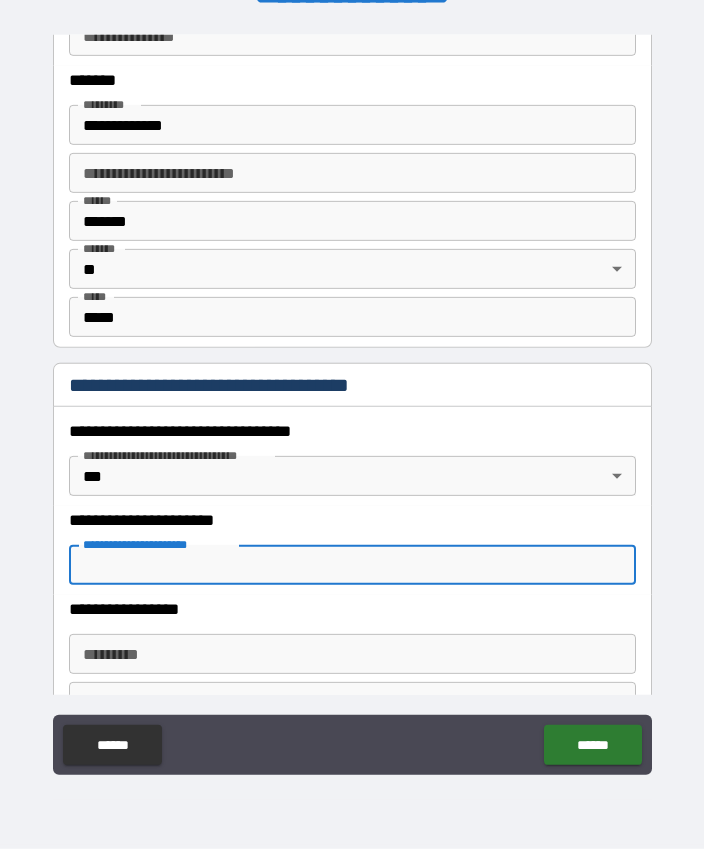 scroll, scrollTop: 55, scrollLeft: 0, axis: vertical 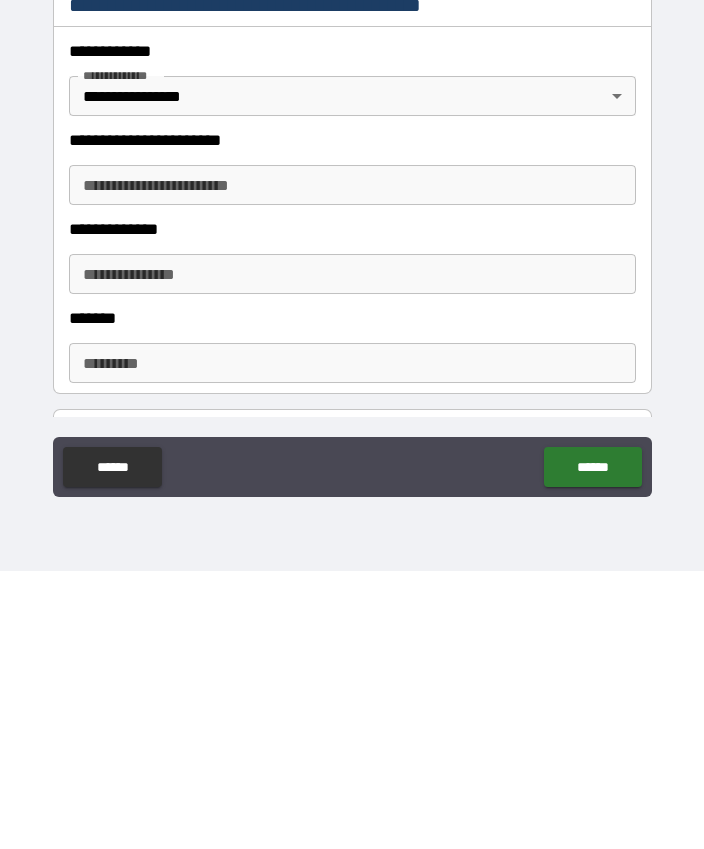 type on "**********" 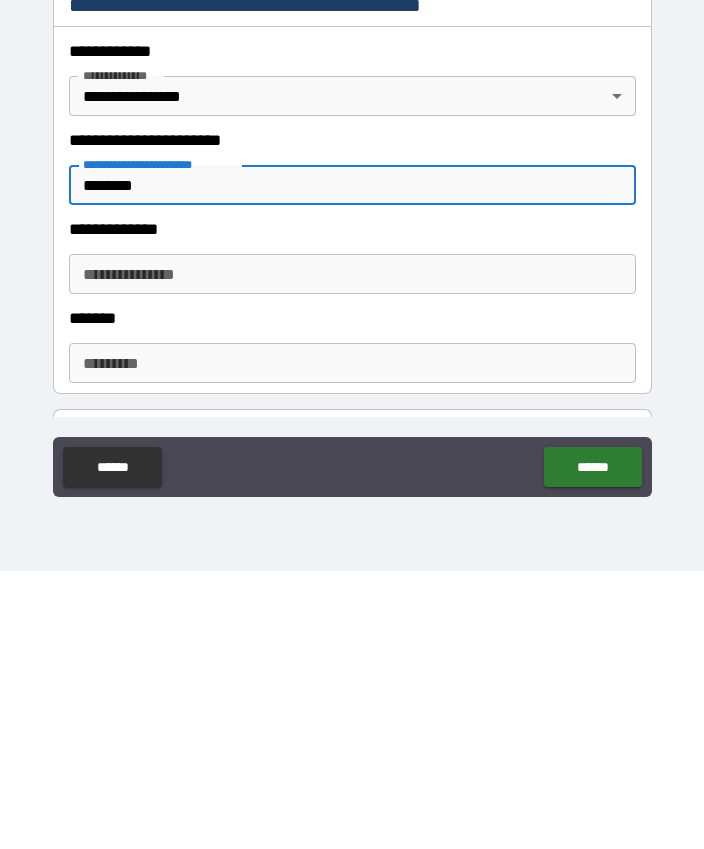 type on "********" 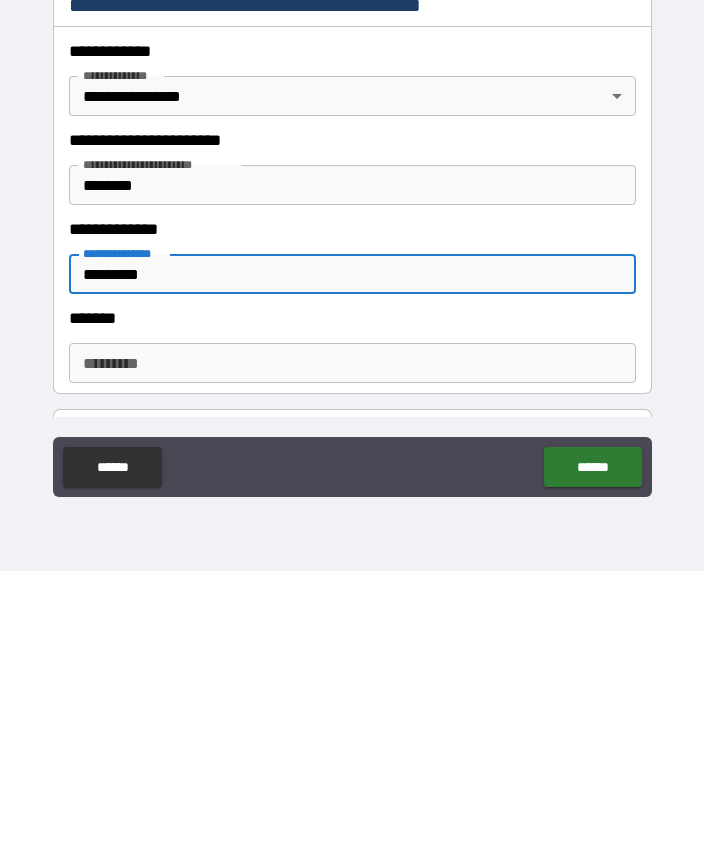 type on "*********" 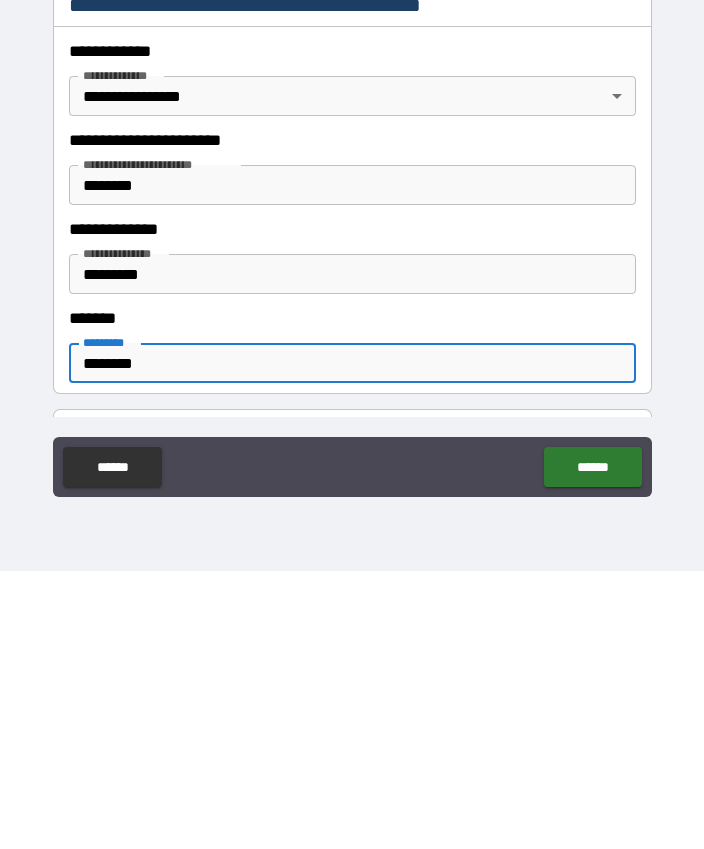 type on "********" 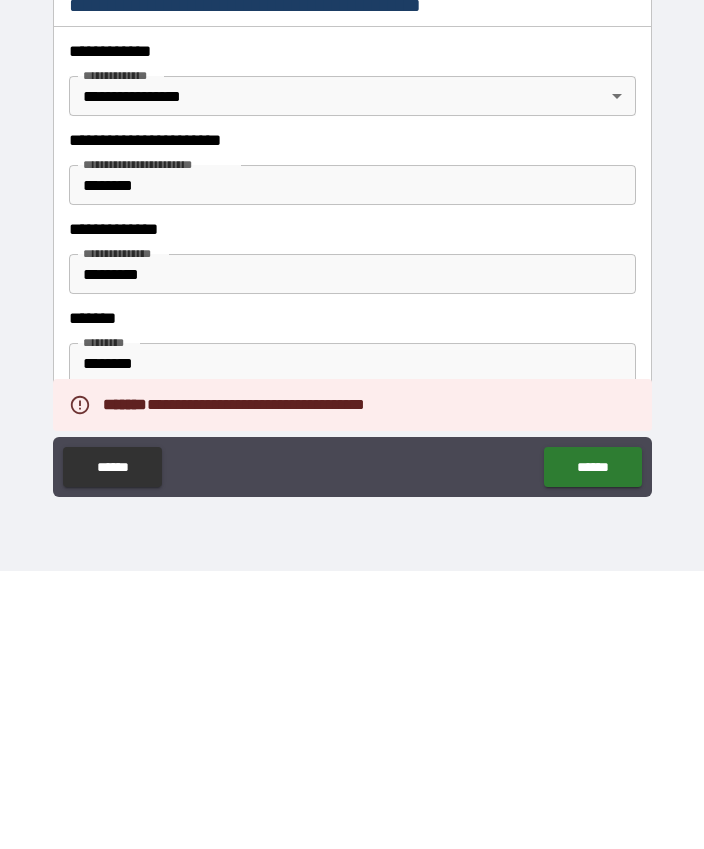 scroll, scrollTop: 55, scrollLeft: 0, axis: vertical 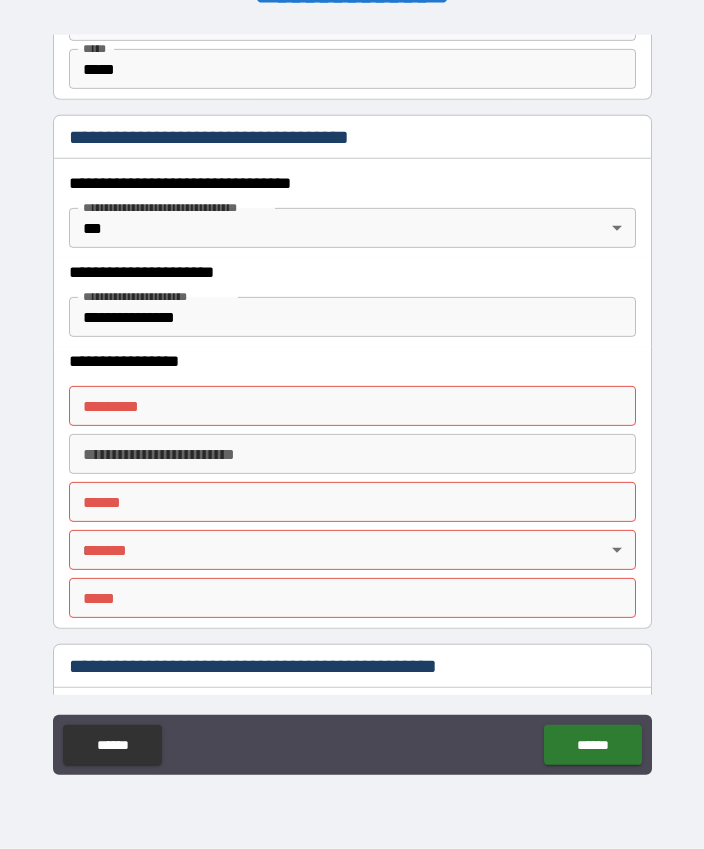 click on "**********" at bounding box center [352, 397] 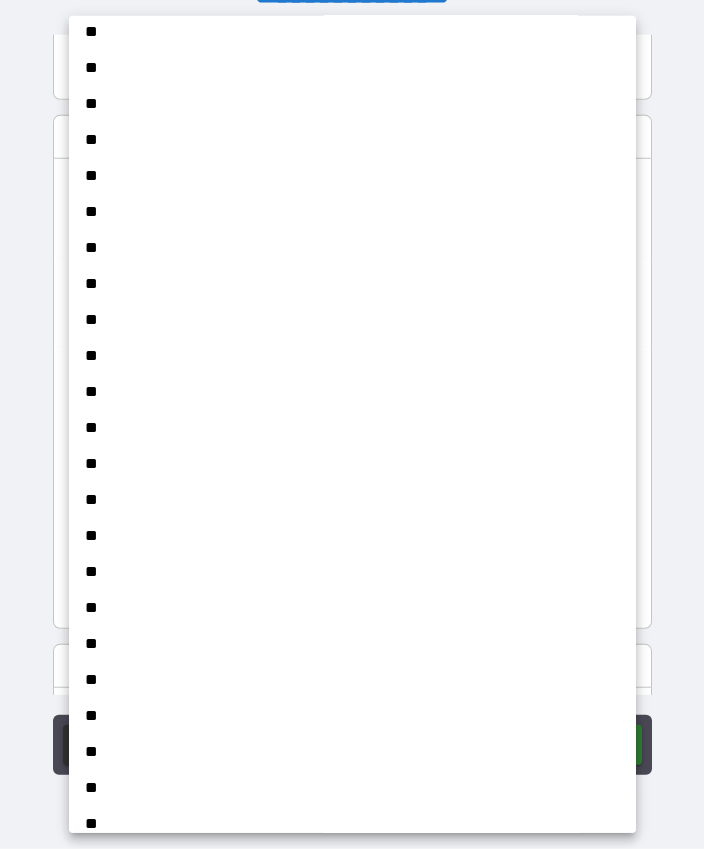scroll, scrollTop: 1161, scrollLeft: 0, axis: vertical 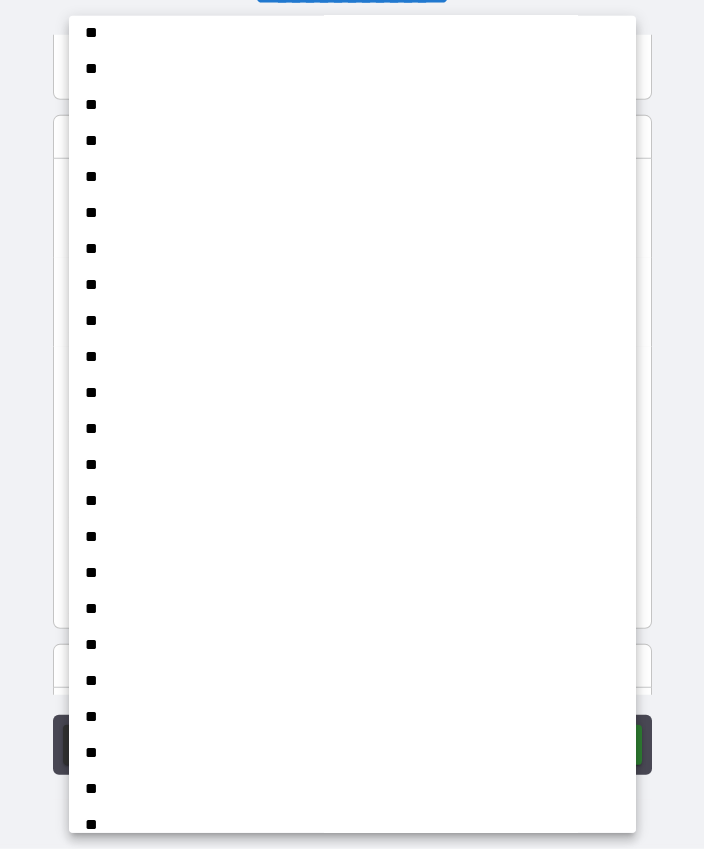 click on "**" at bounding box center (352, 357) 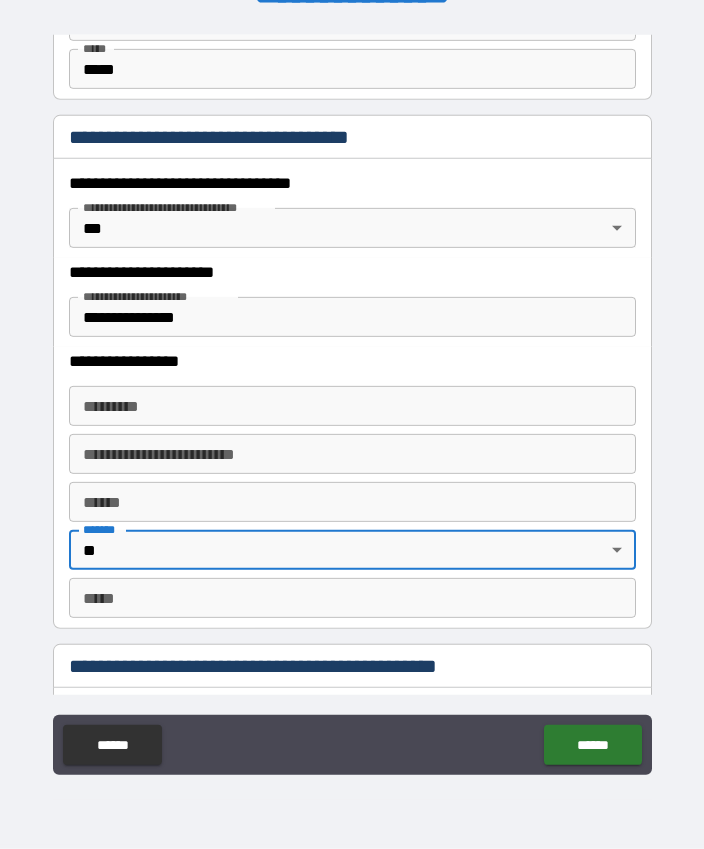 click on "****   *" at bounding box center (352, 502) 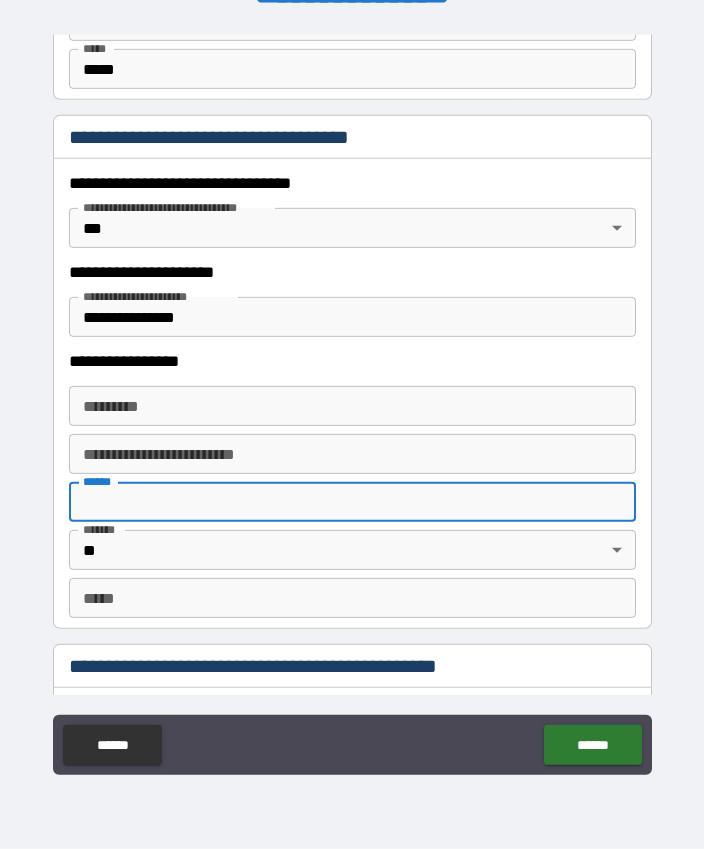 scroll, scrollTop: 55, scrollLeft: 0, axis: vertical 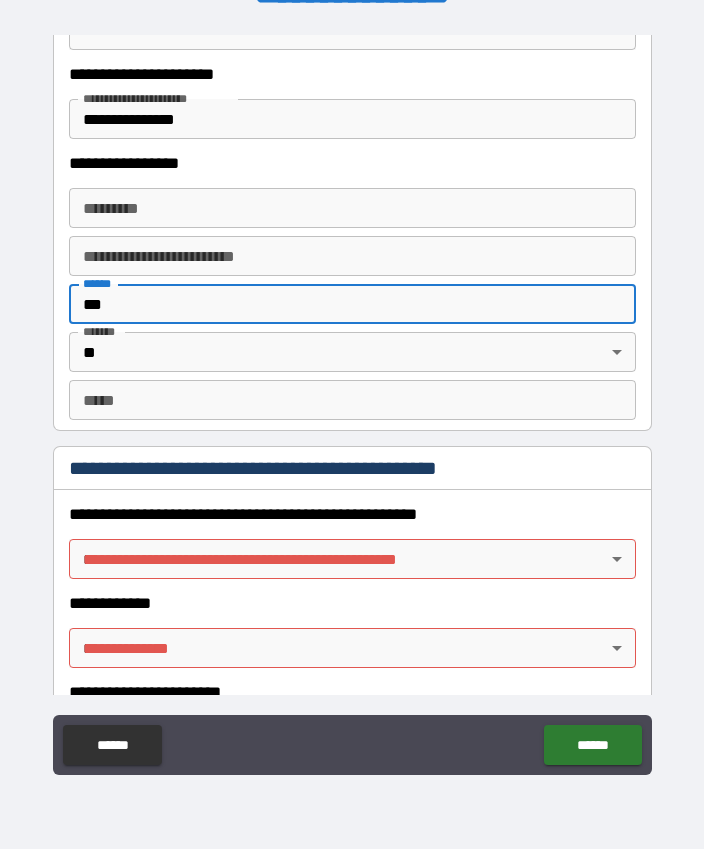 type on "***" 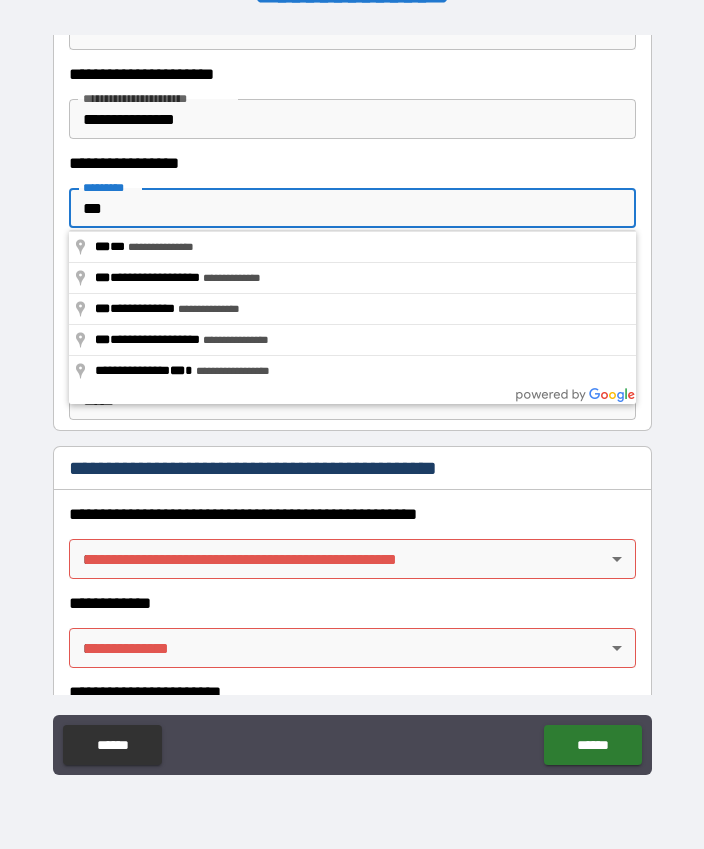 type on "***" 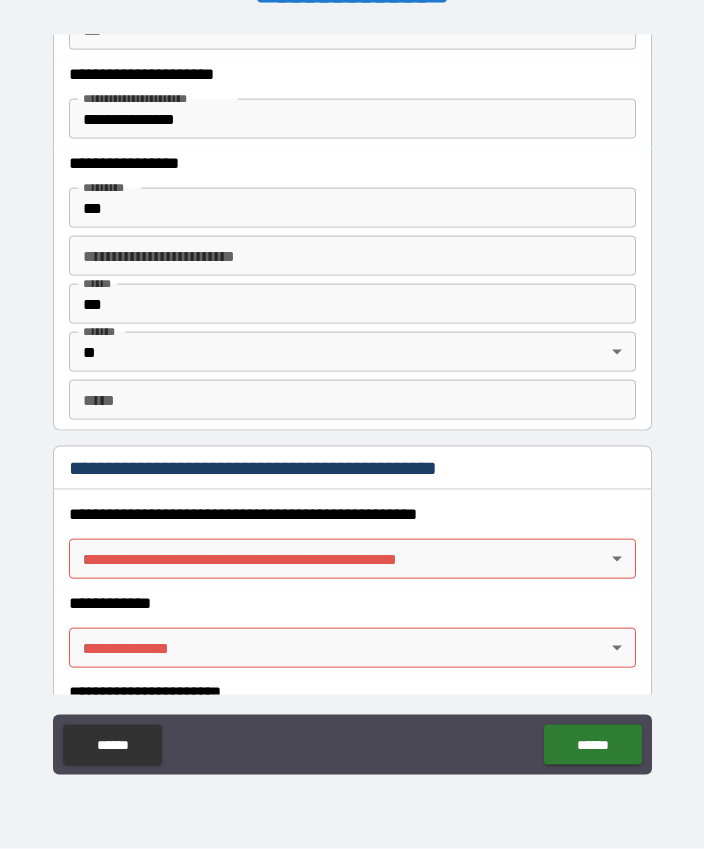 click on "***   *" at bounding box center (352, 400) 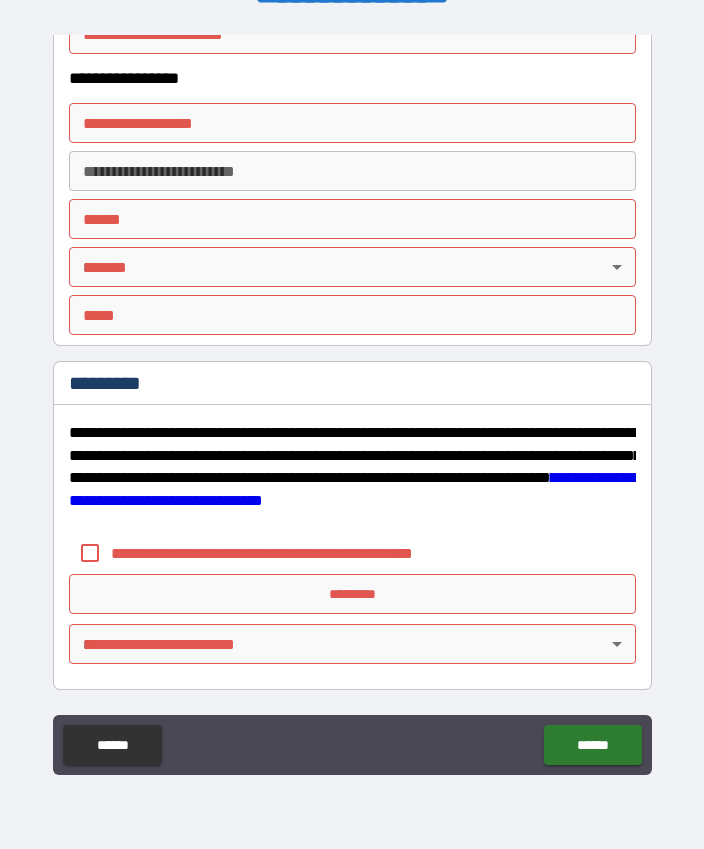 scroll, scrollTop: 3698, scrollLeft: 0, axis: vertical 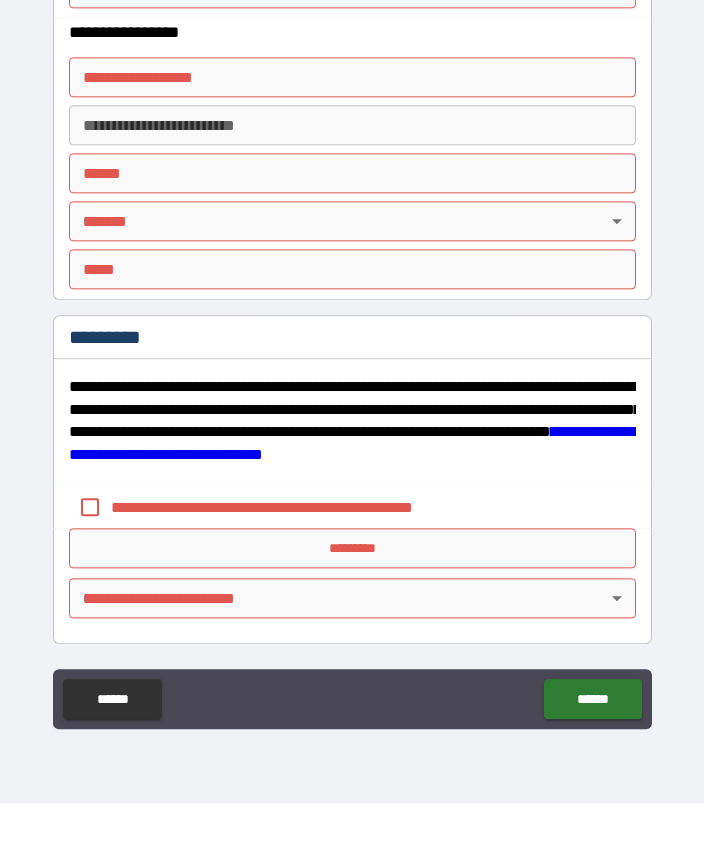 type on "*****" 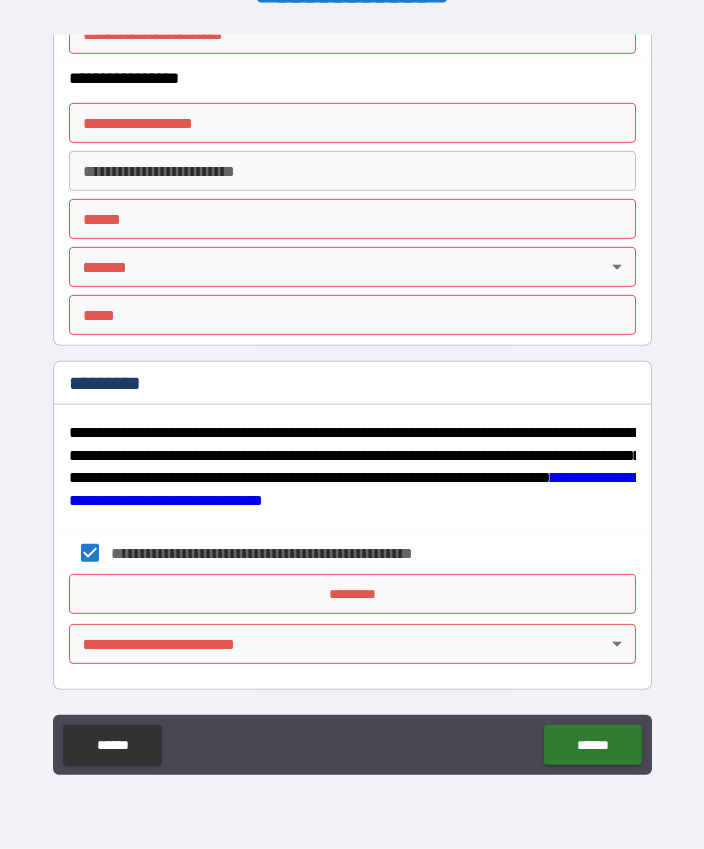 click on "*********" at bounding box center [352, 594] 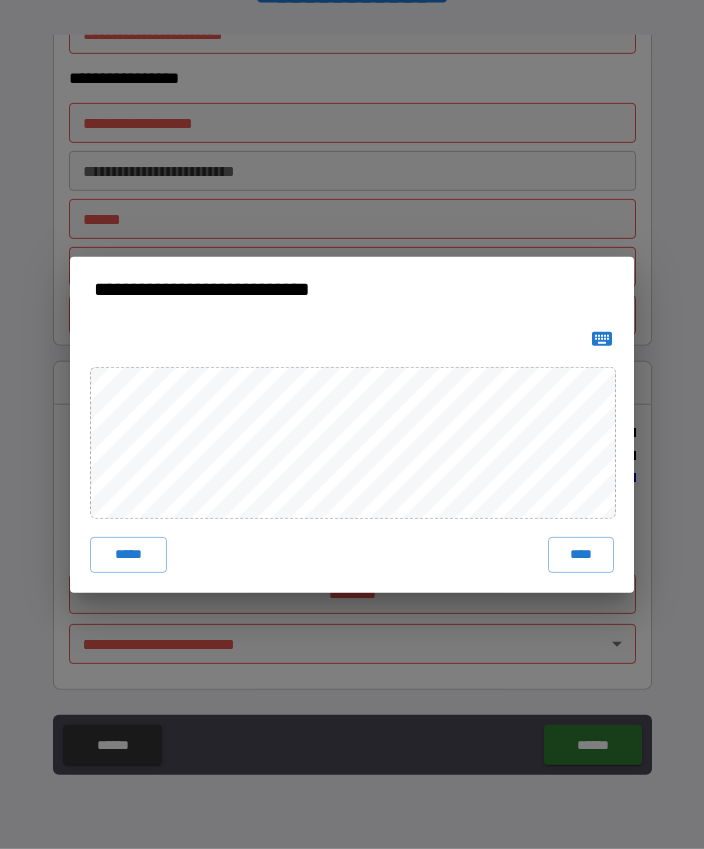 click on "****" at bounding box center (581, 555) 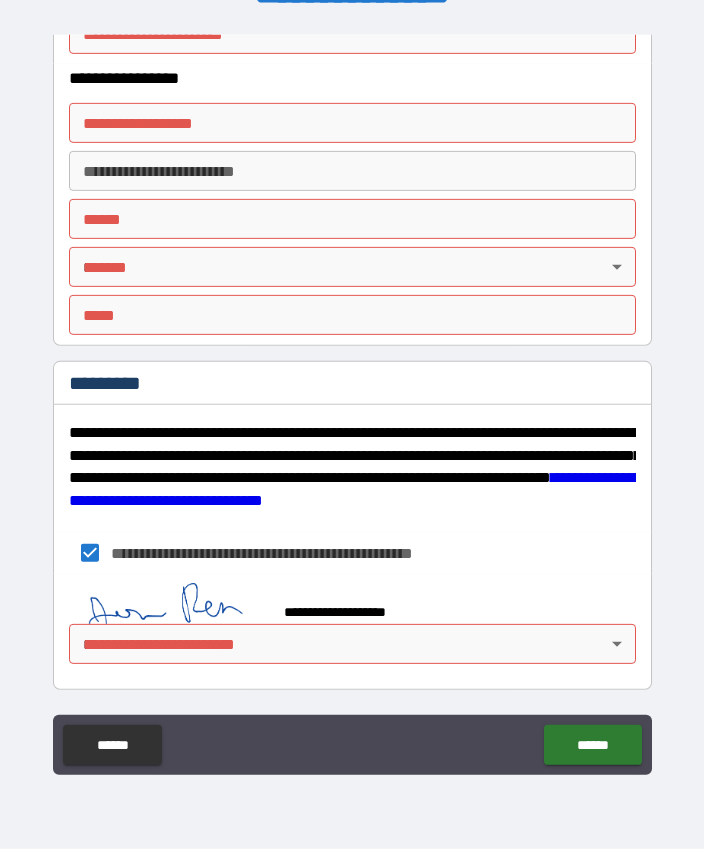scroll, scrollTop: 3688, scrollLeft: 0, axis: vertical 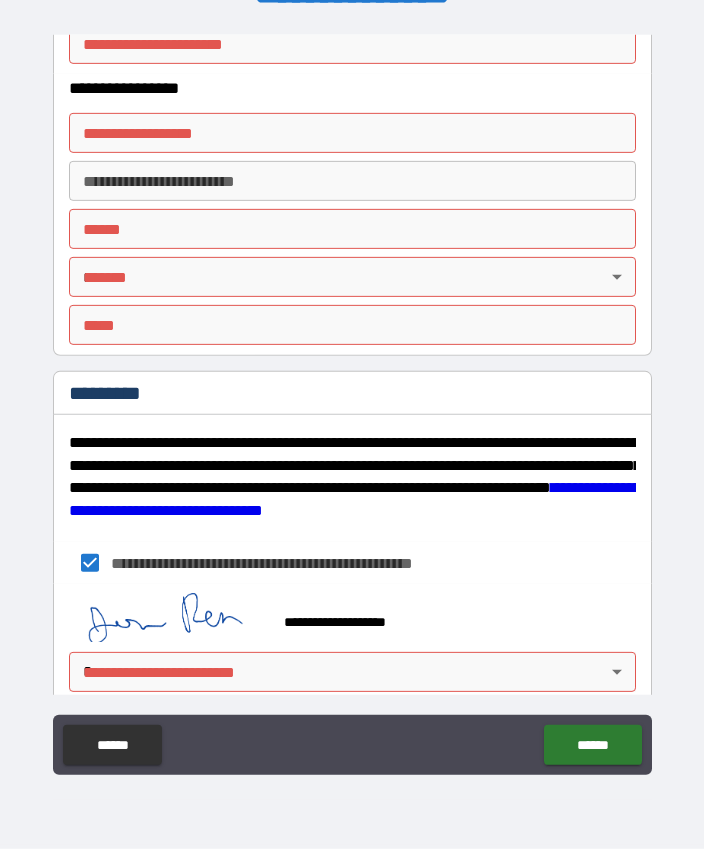 click on "**********" at bounding box center [352, 397] 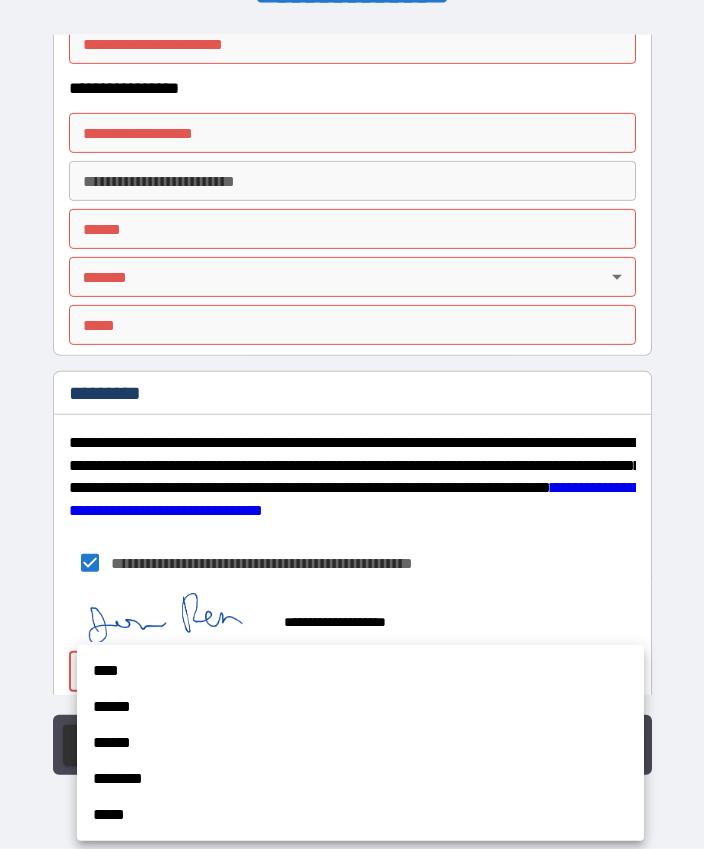 click on "****" at bounding box center (360, 671) 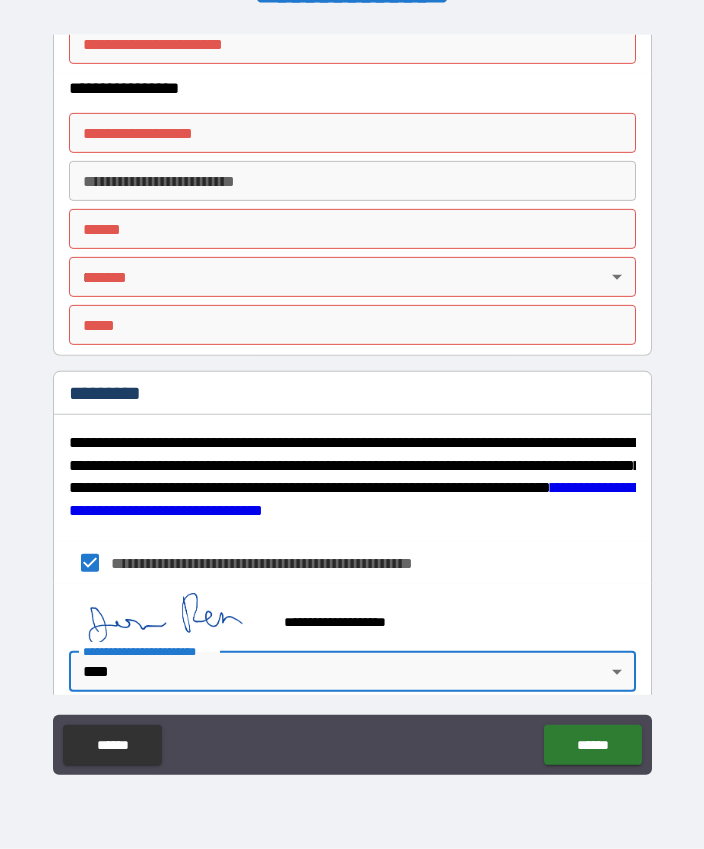 click on "******" at bounding box center (592, 745) 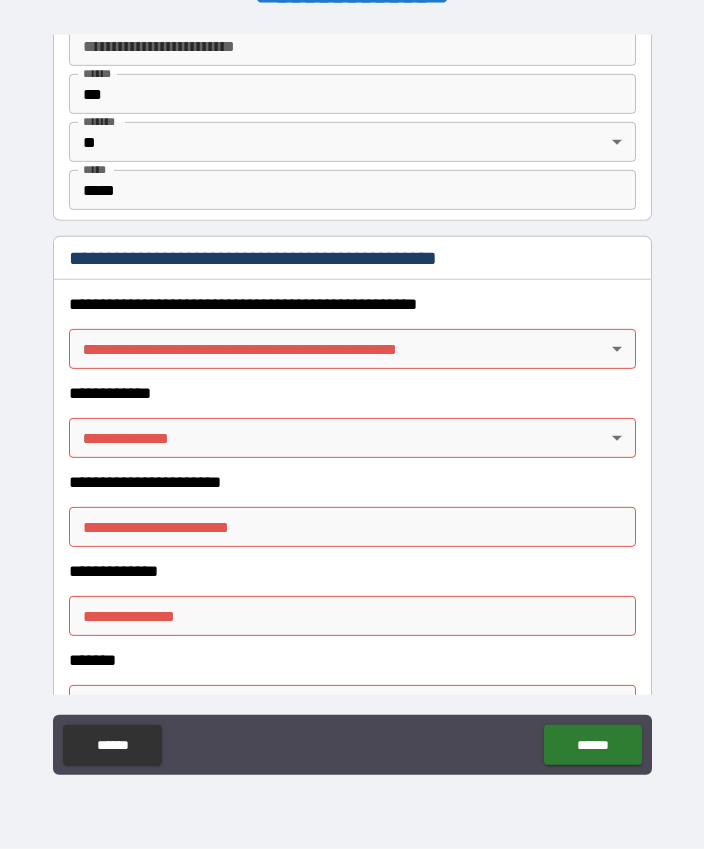 scroll, scrollTop: 2012, scrollLeft: 0, axis: vertical 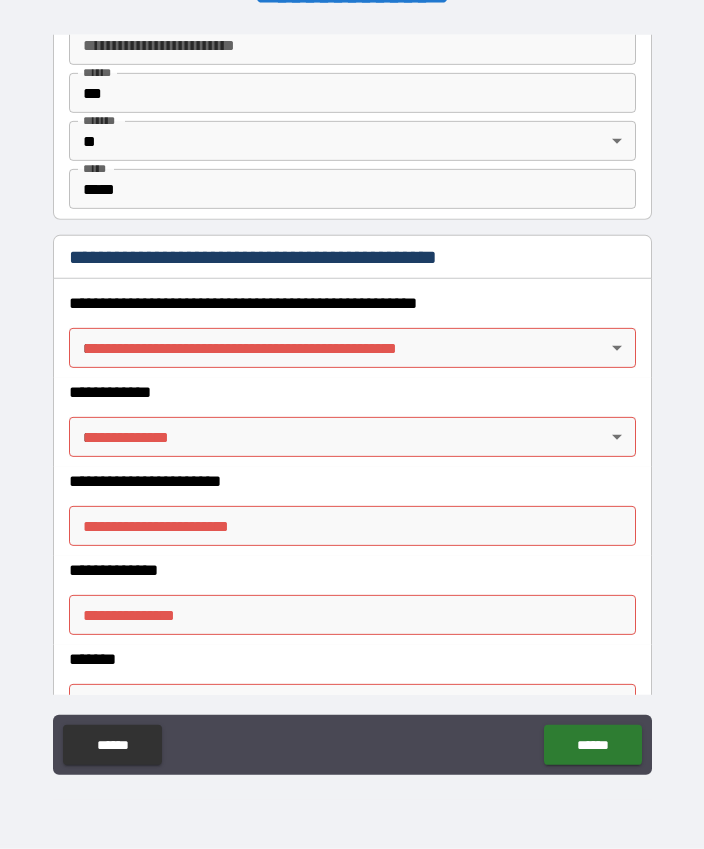 click on "**********" at bounding box center [352, 397] 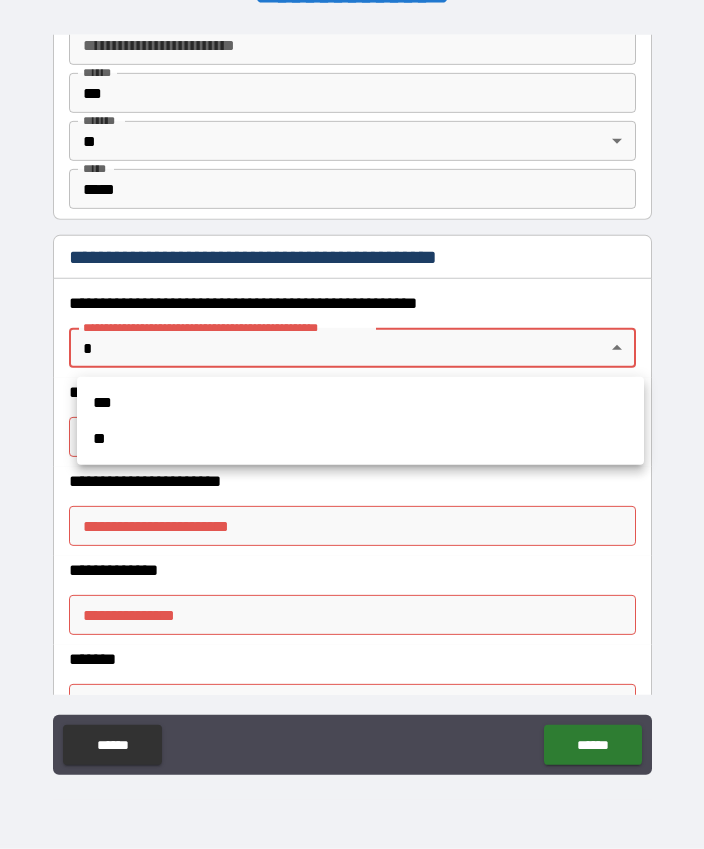 click on "**" at bounding box center [360, 439] 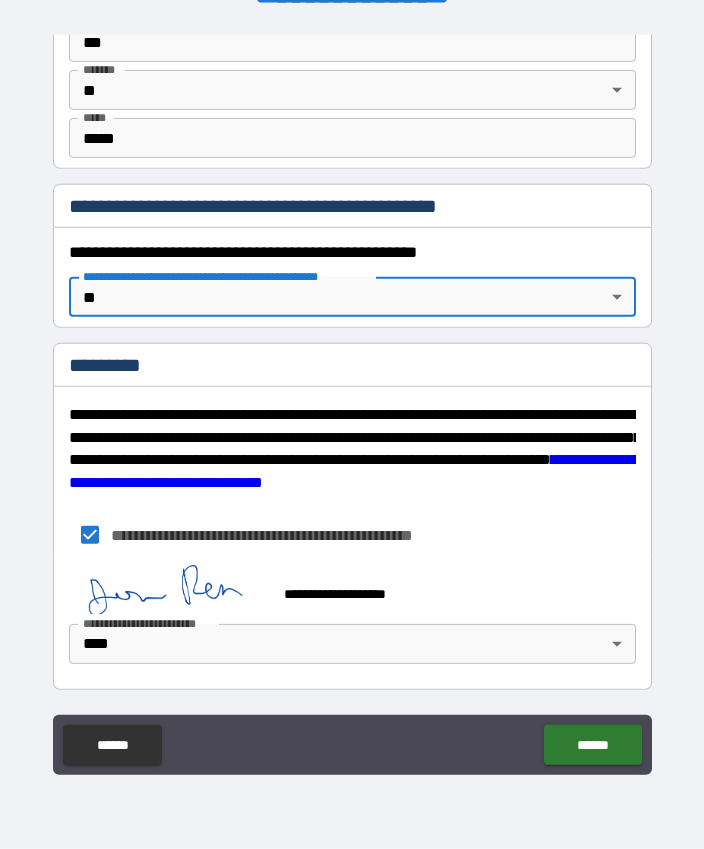scroll, scrollTop: 2063, scrollLeft: 0, axis: vertical 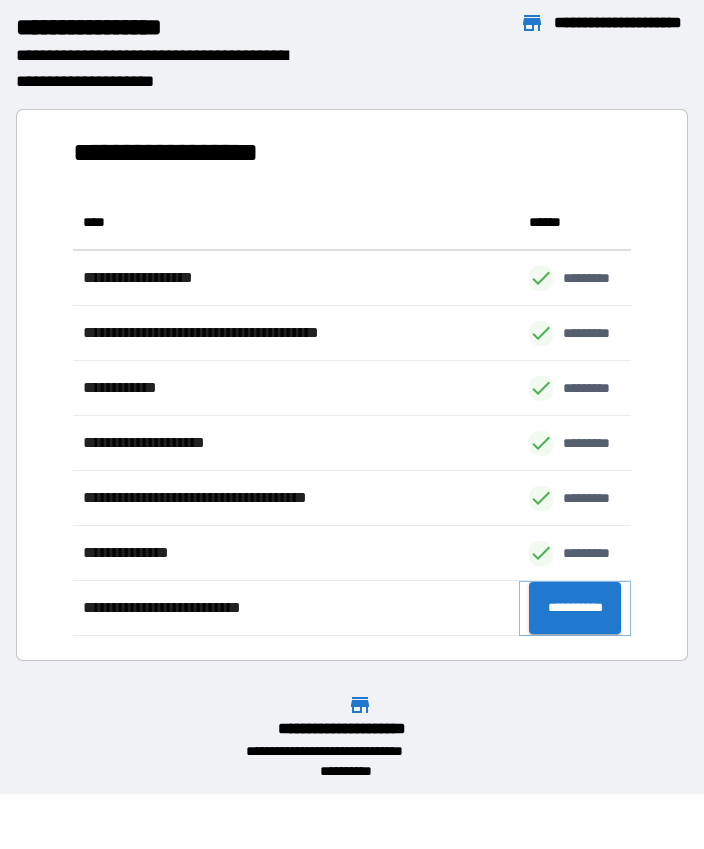 click on "**********" at bounding box center [575, 608] 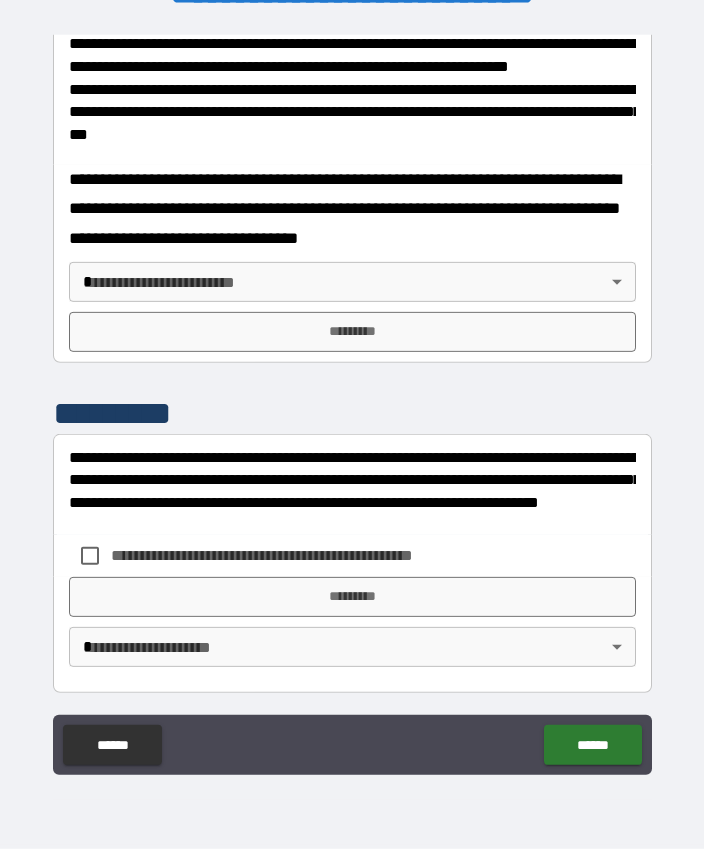 scroll, scrollTop: 874, scrollLeft: 0, axis: vertical 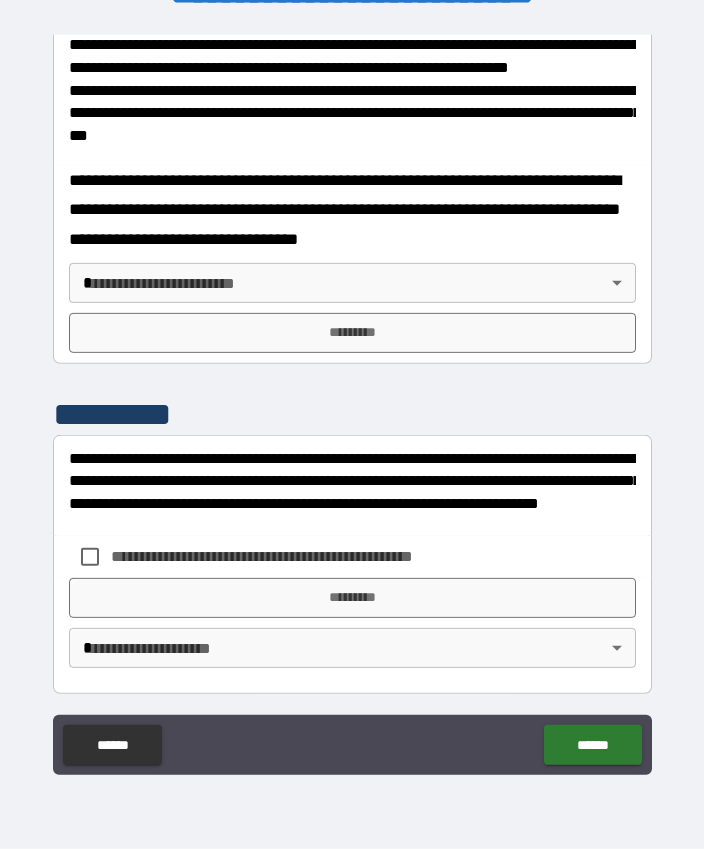 click on "**********" at bounding box center (352, 397) 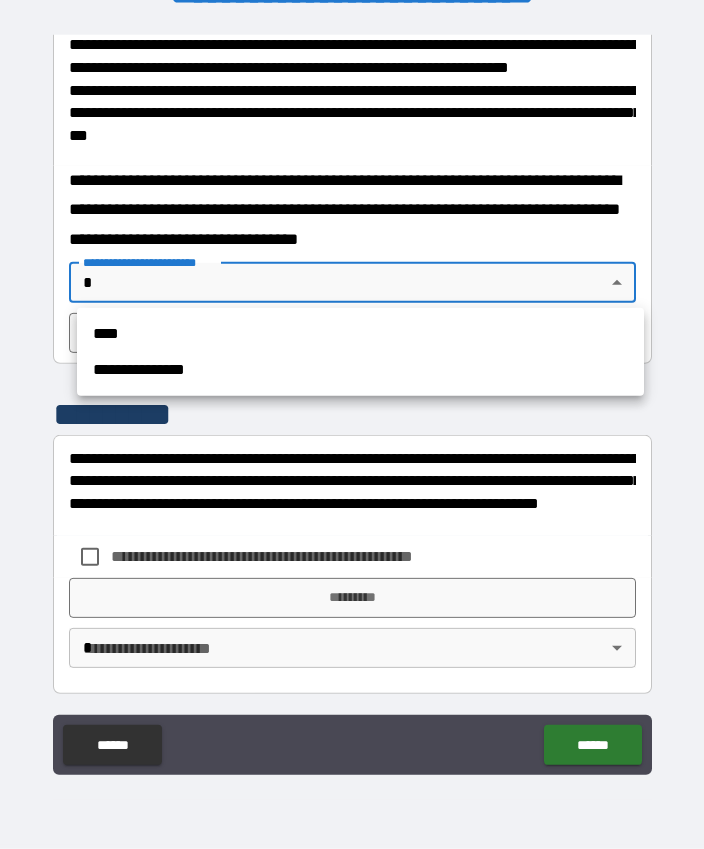click on "****" at bounding box center [360, 334] 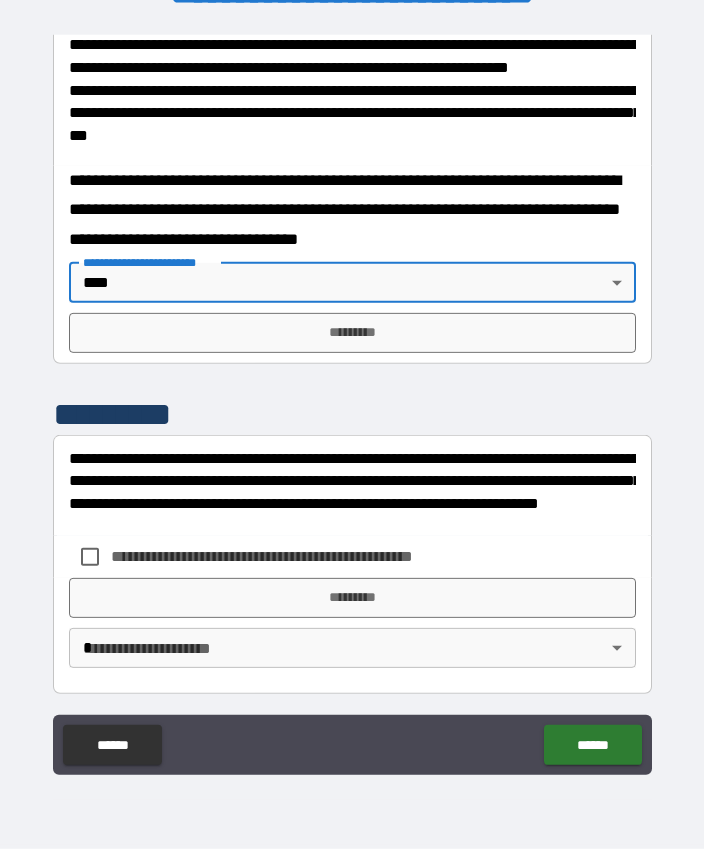 click on "*********" at bounding box center (352, 333) 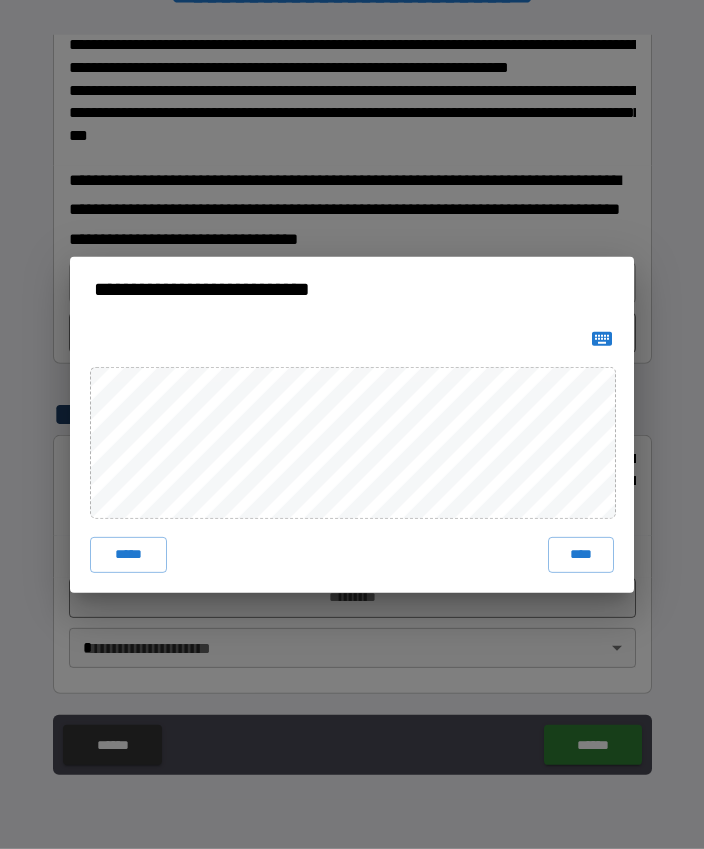 click on "****" at bounding box center (581, 555) 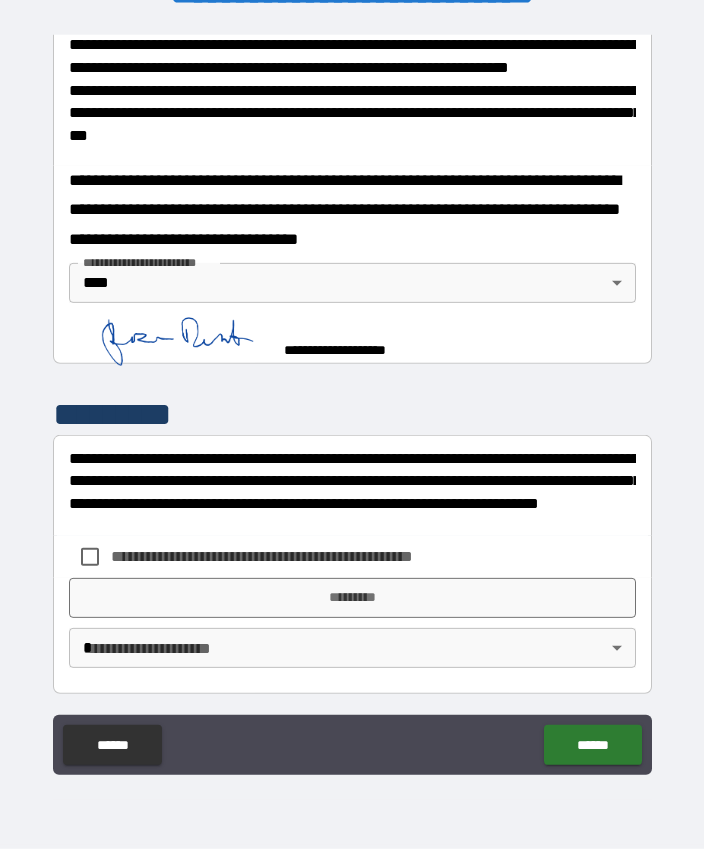 scroll, scrollTop: 864, scrollLeft: 0, axis: vertical 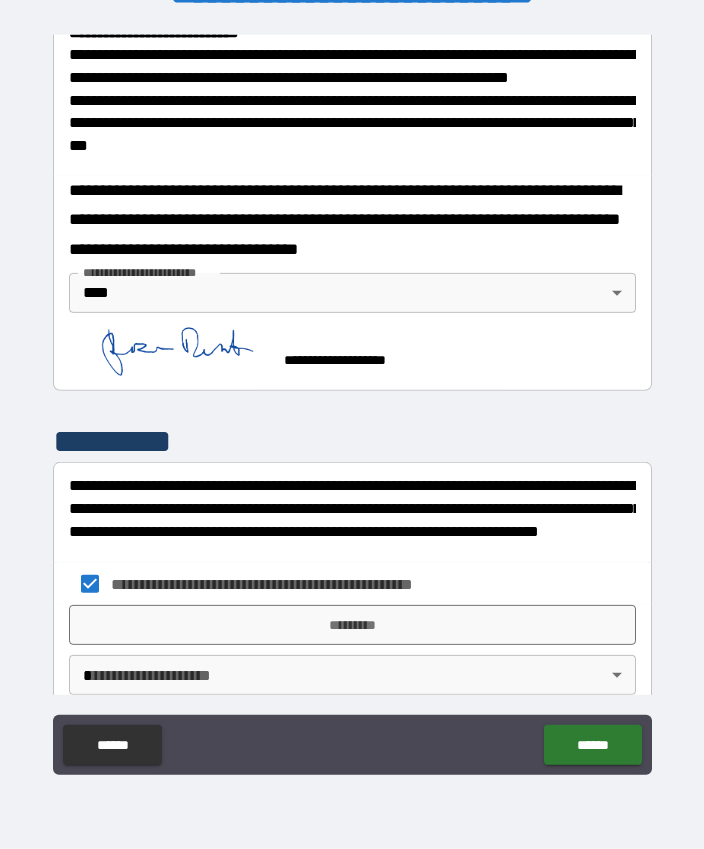 click on "*********" at bounding box center (352, 625) 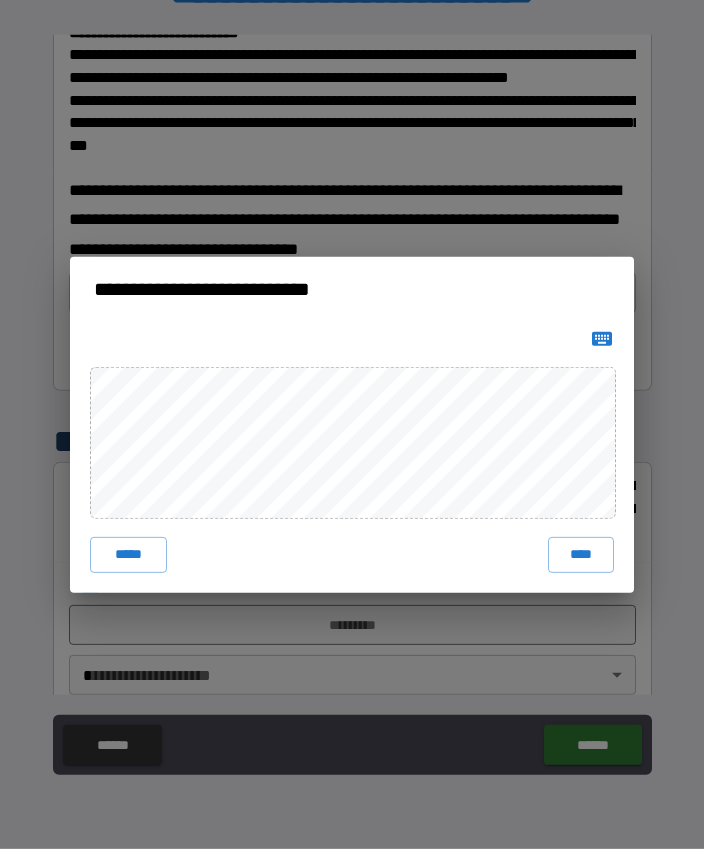 click on "****" at bounding box center [581, 555] 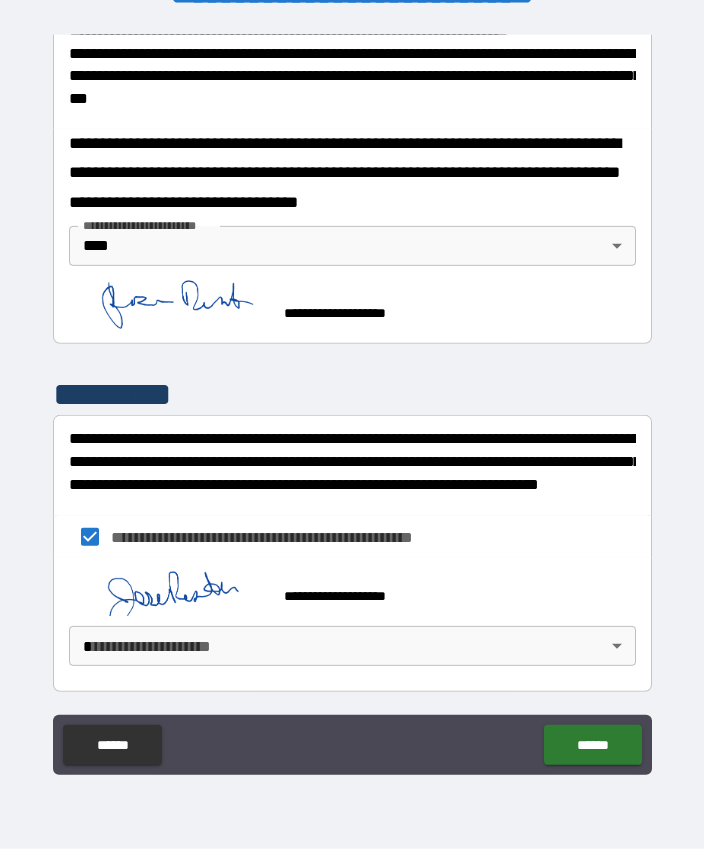 scroll, scrollTop: 910, scrollLeft: 0, axis: vertical 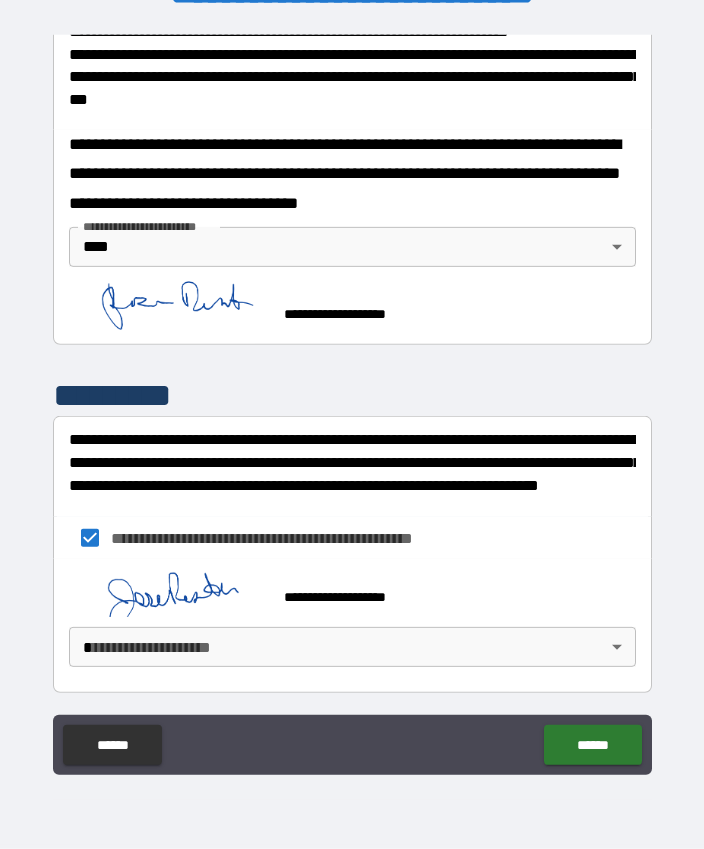 click on "**********" at bounding box center [352, 397] 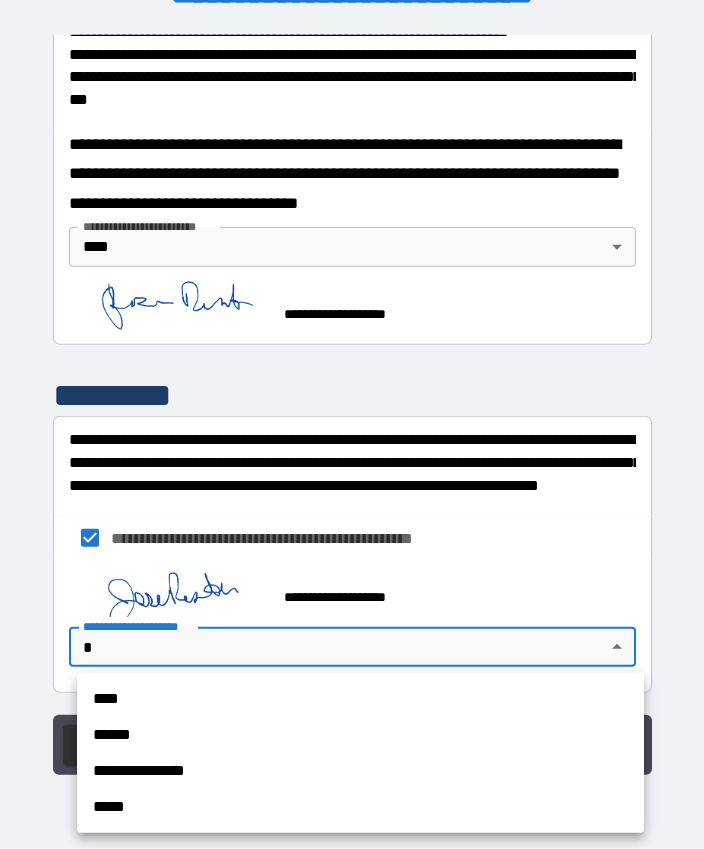 click on "****" at bounding box center (360, 699) 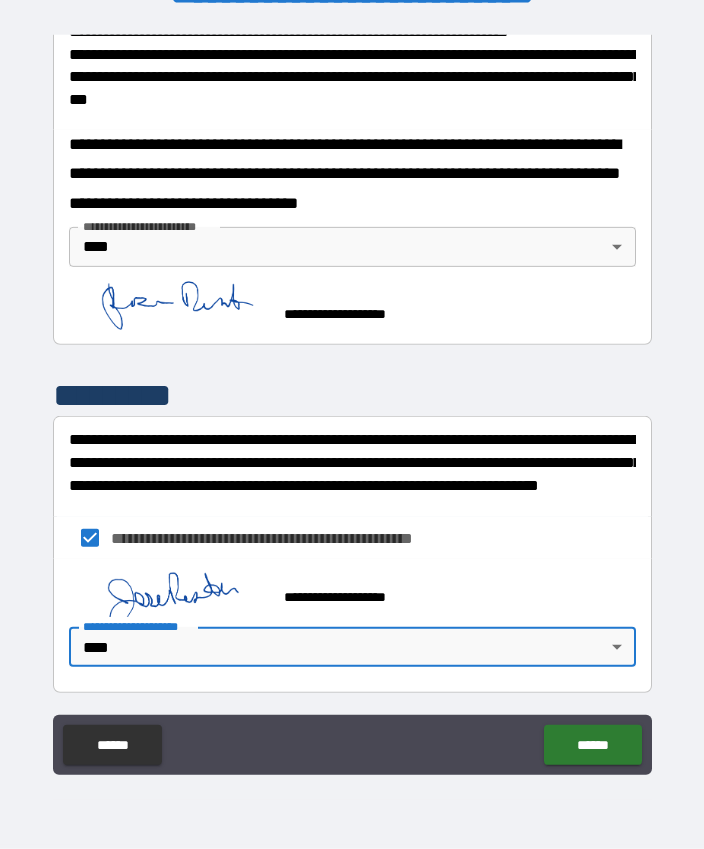 click on "******" at bounding box center (592, 745) 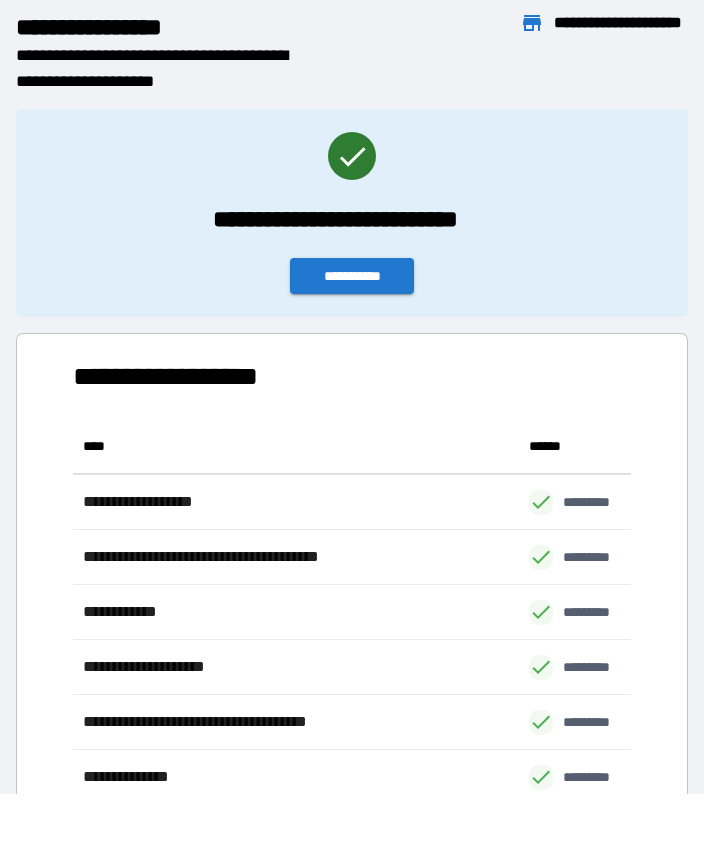 scroll, scrollTop: 441, scrollLeft: 559, axis: both 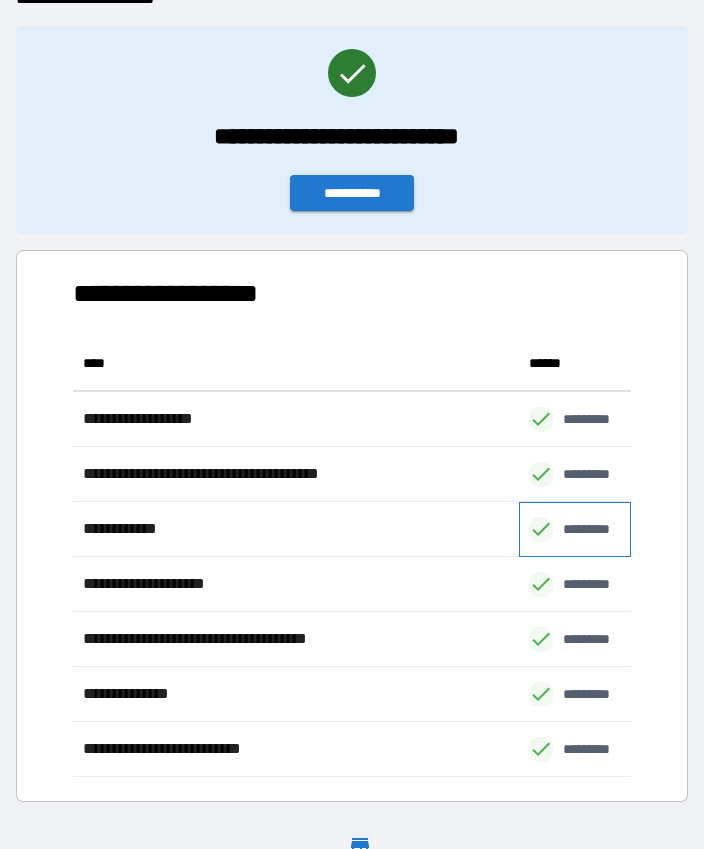 click on "*********" at bounding box center [597, 529] 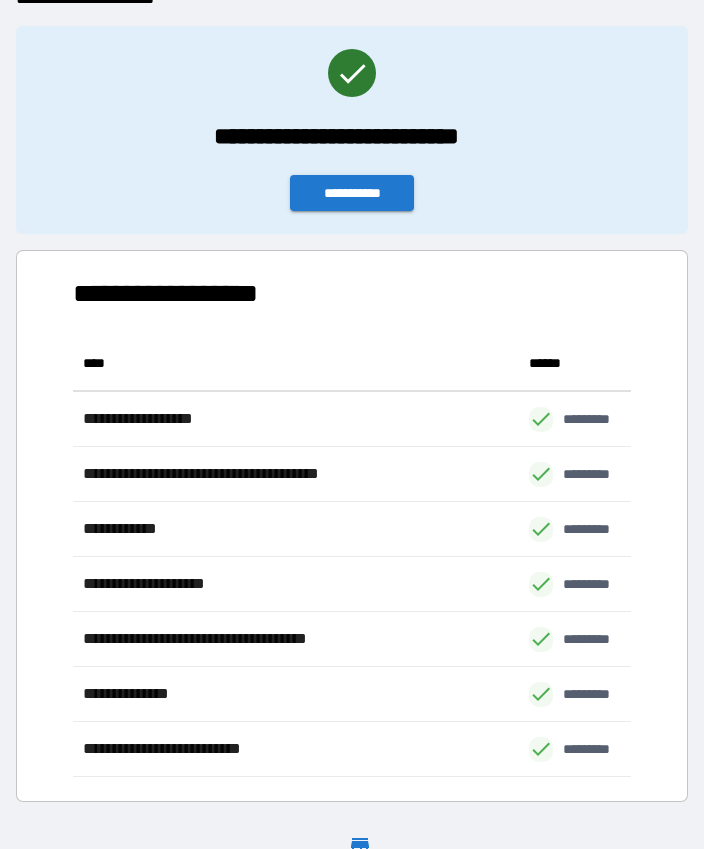 click on "**********" at bounding box center (352, 193) 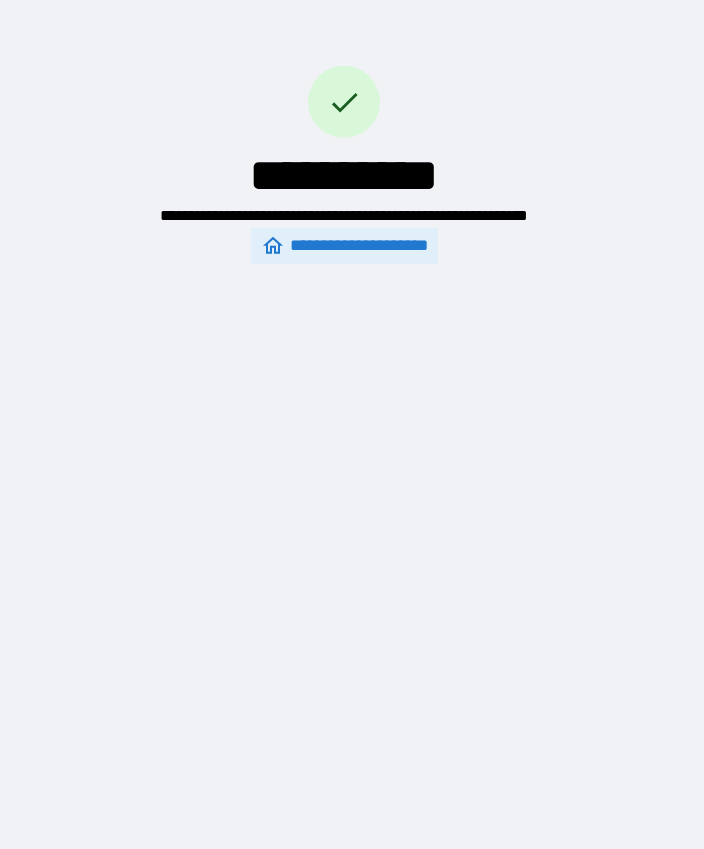 scroll, scrollTop: 0, scrollLeft: 0, axis: both 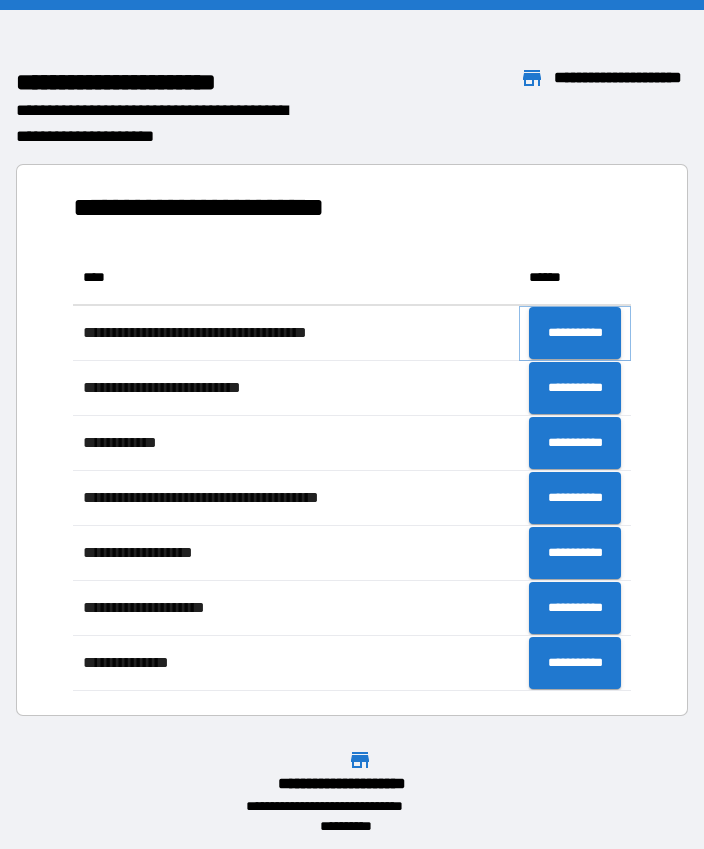 click on "**********" at bounding box center [575, 333] 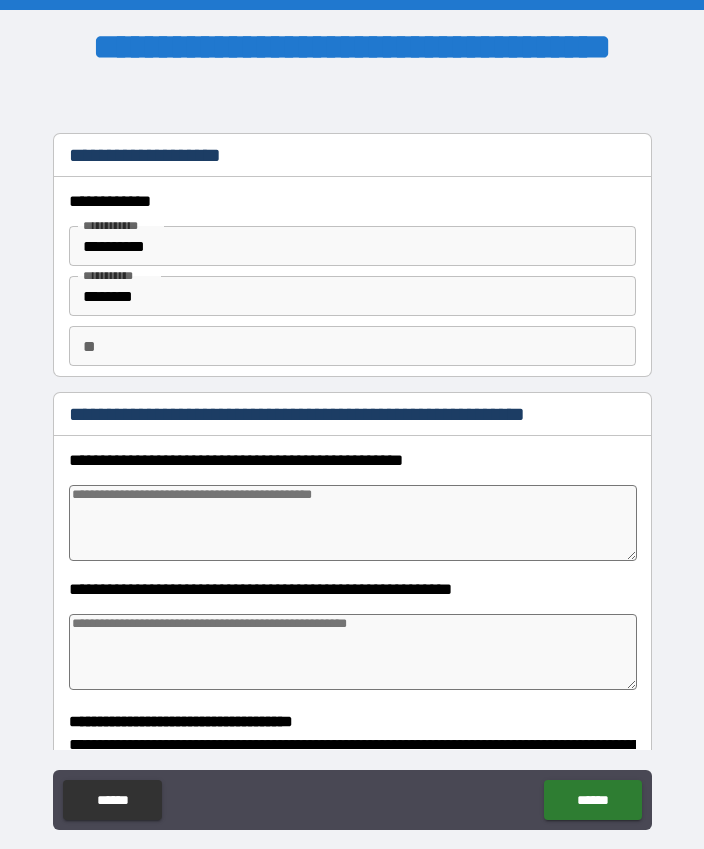 type on "*" 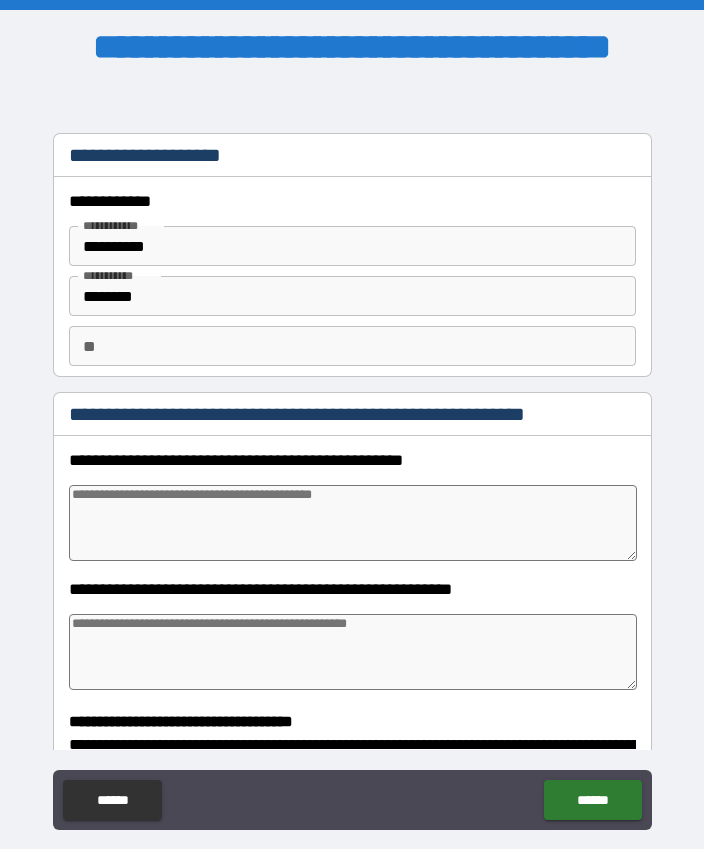 type on "*" 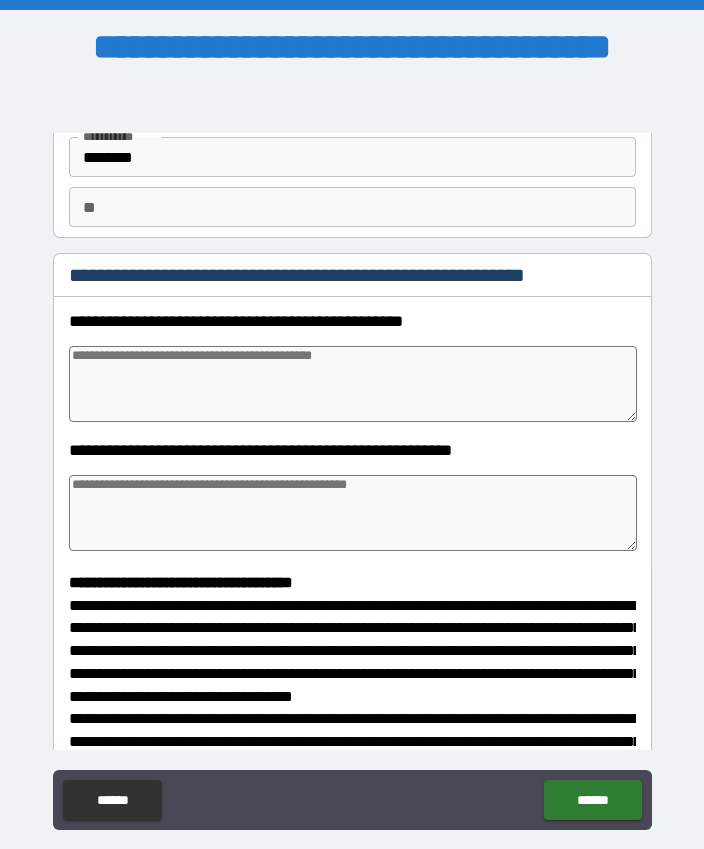 scroll, scrollTop: 141, scrollLeft: 0, axis: vertical 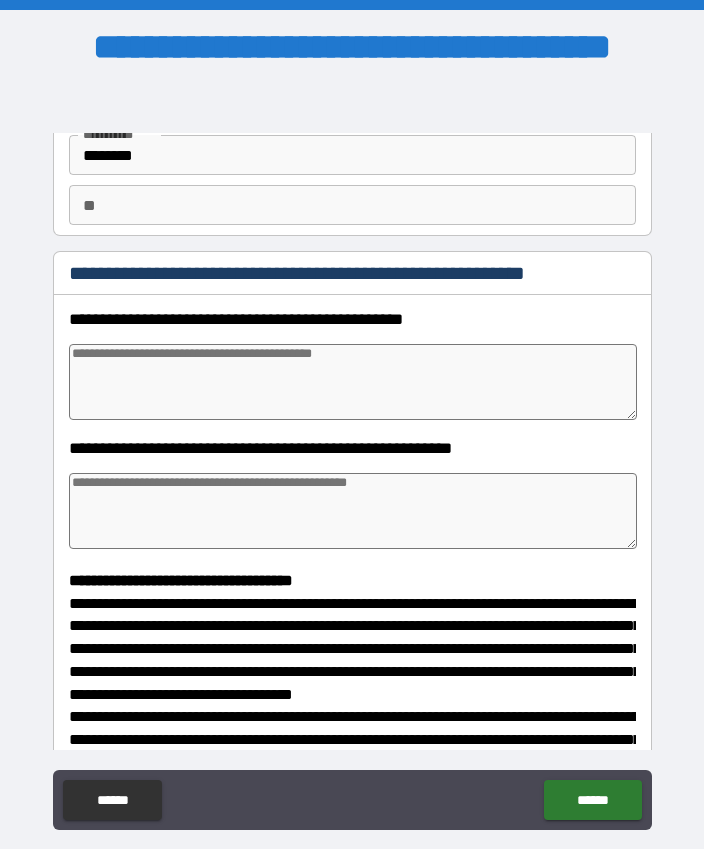 click at bounding box center (353, 382) 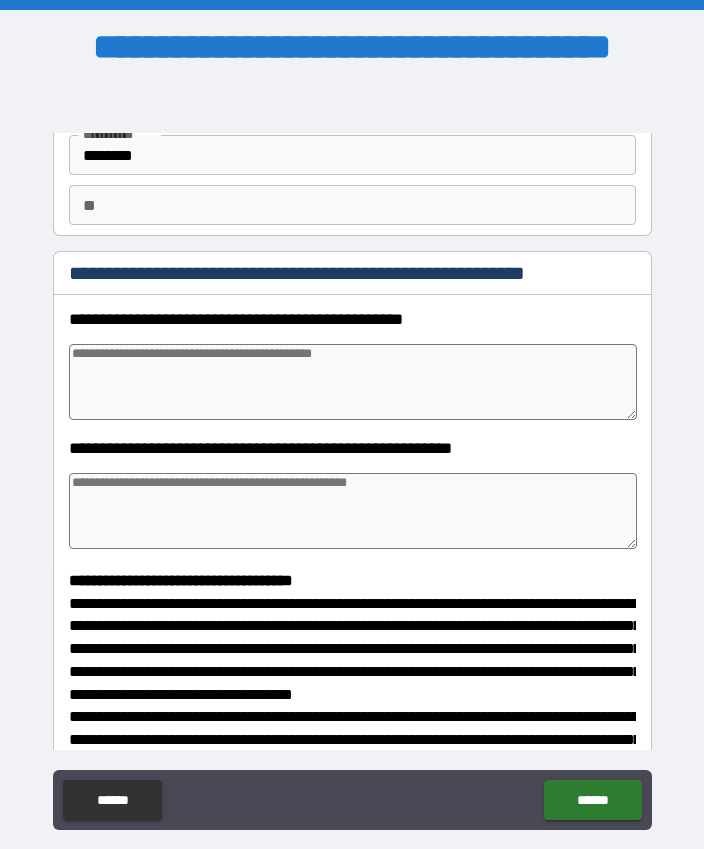type on "*" 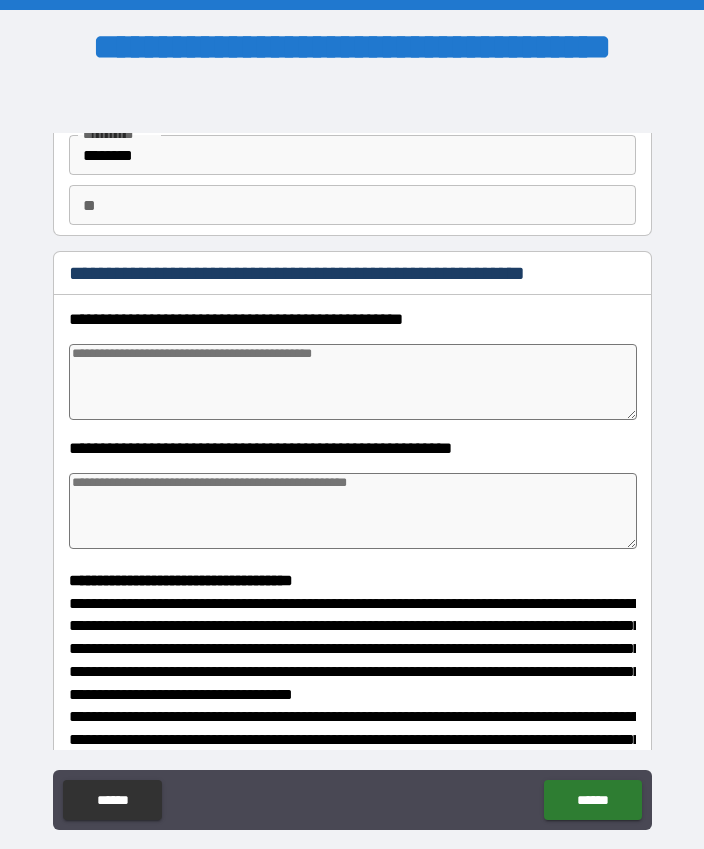 type on "*" 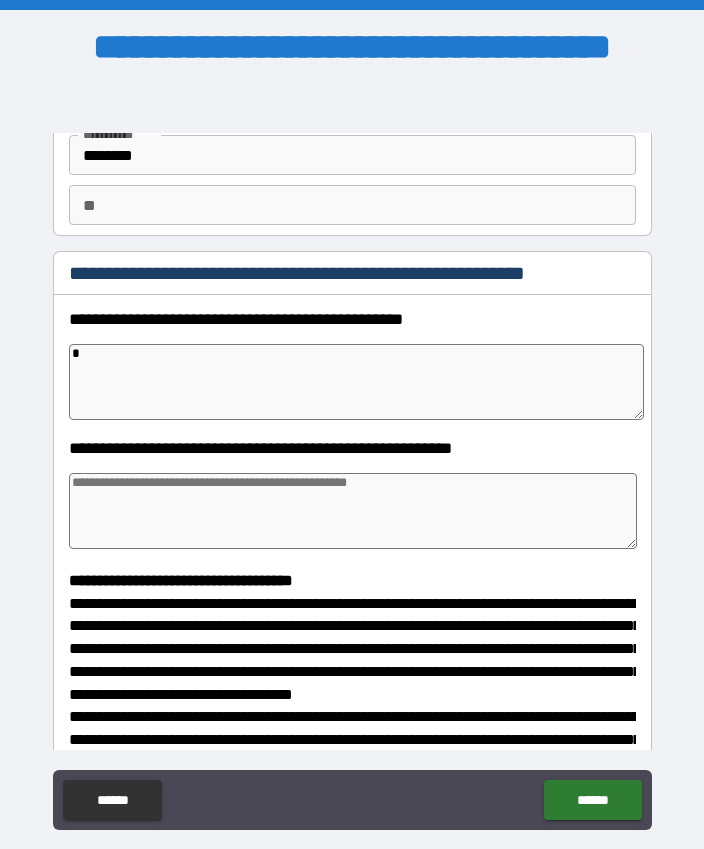 type on "*" 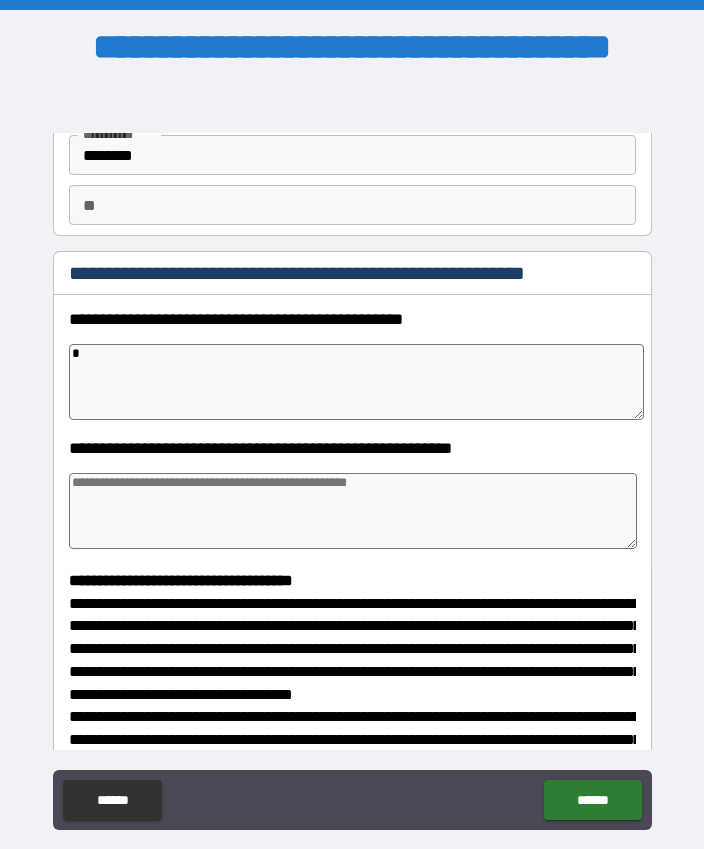 type on "*" 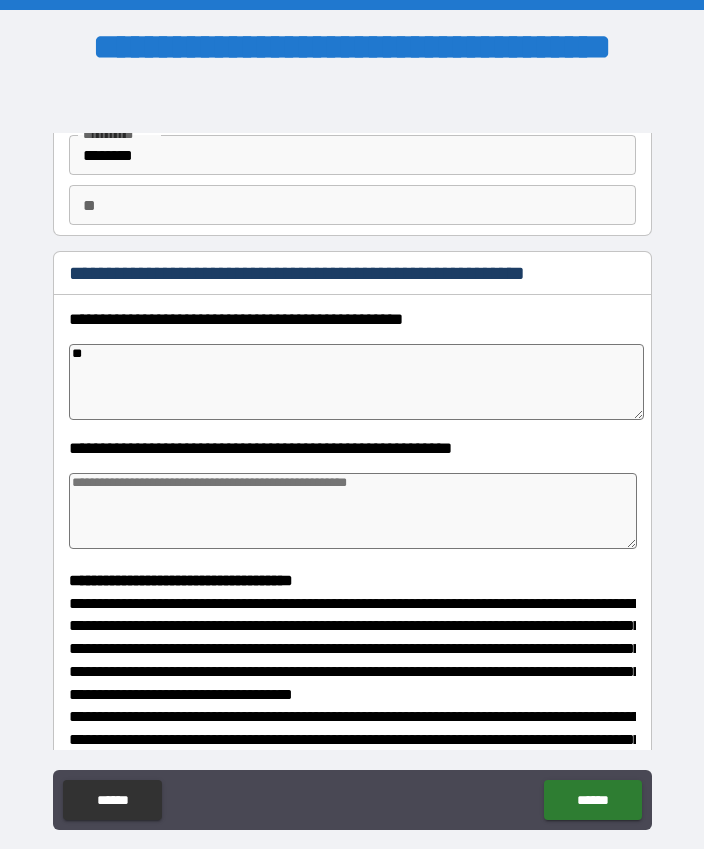 type on "*" 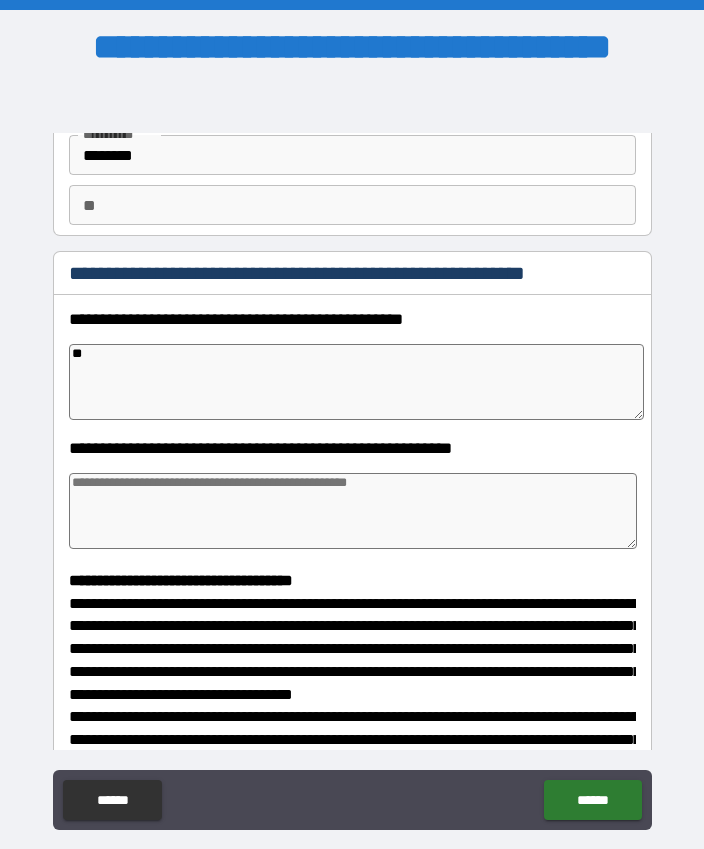 type on "*" 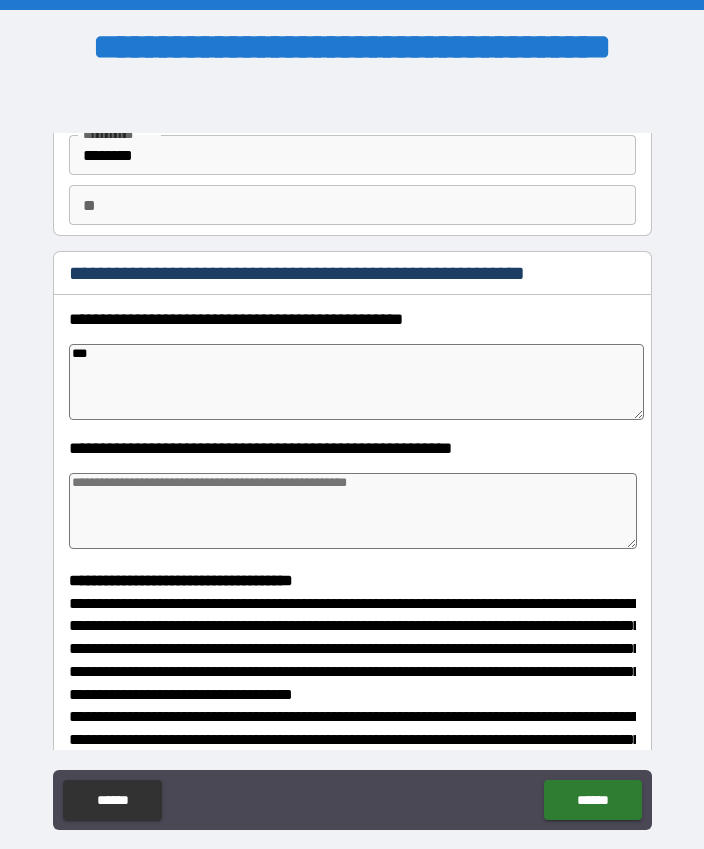 type on "*" 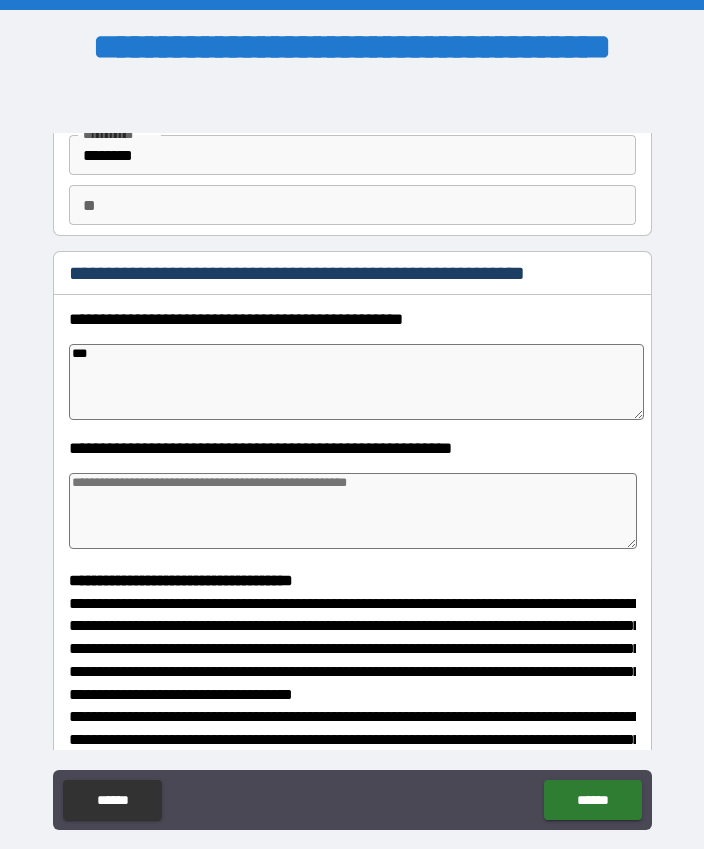 type on "*" 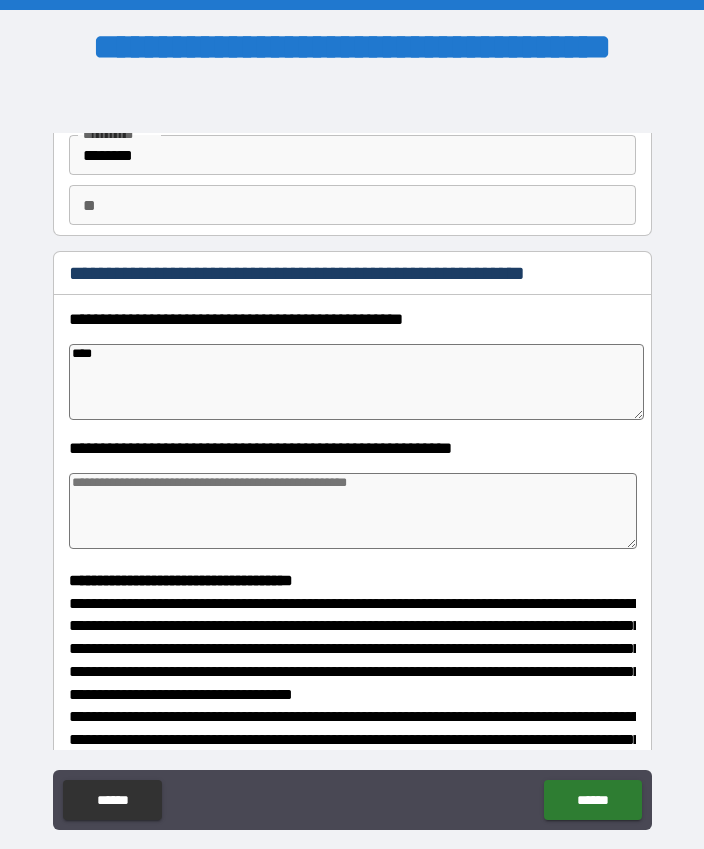 type on "*" 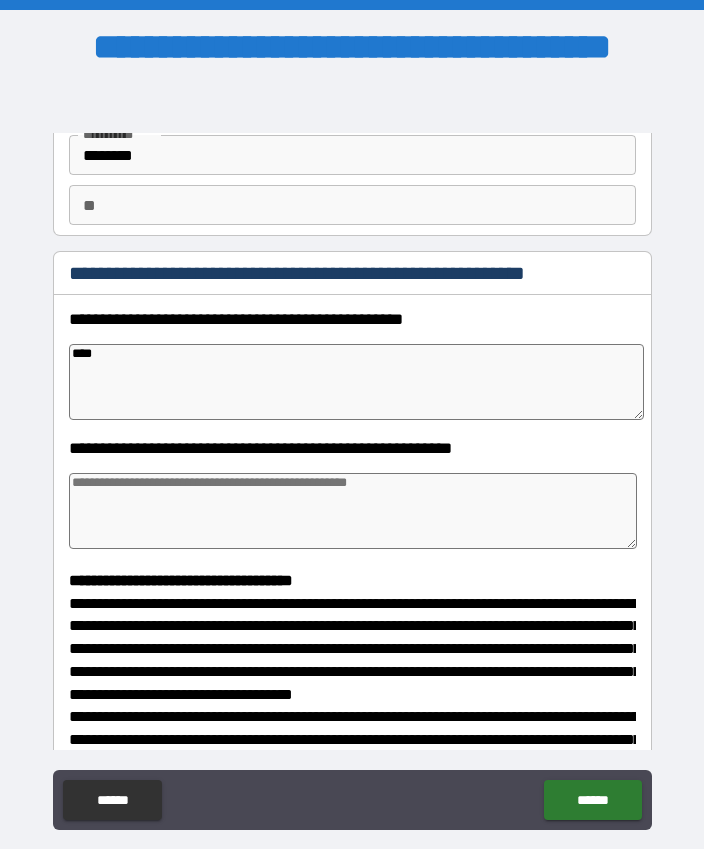 type on "*" 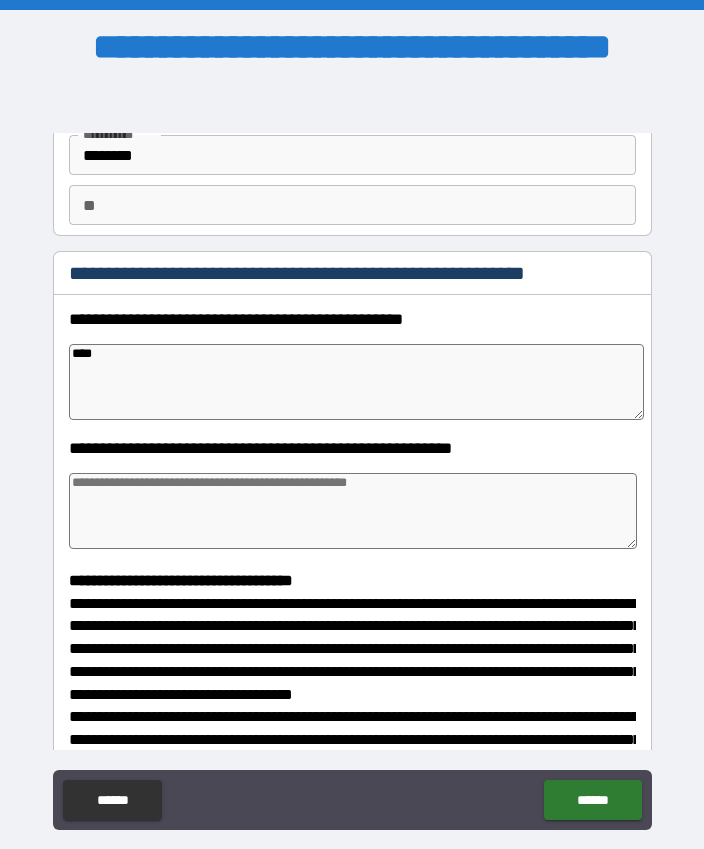 type on "*" 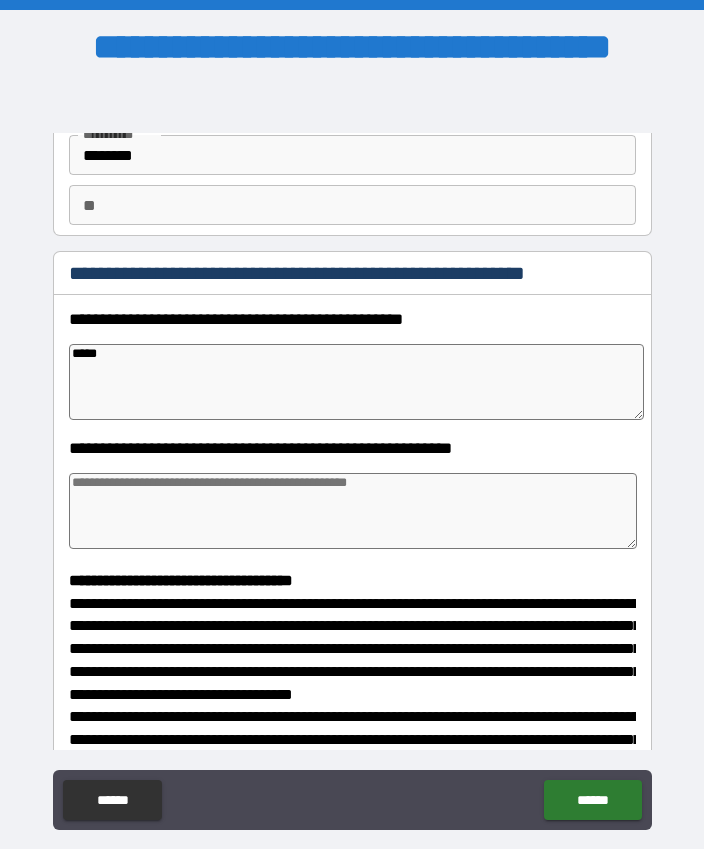 type on "*" 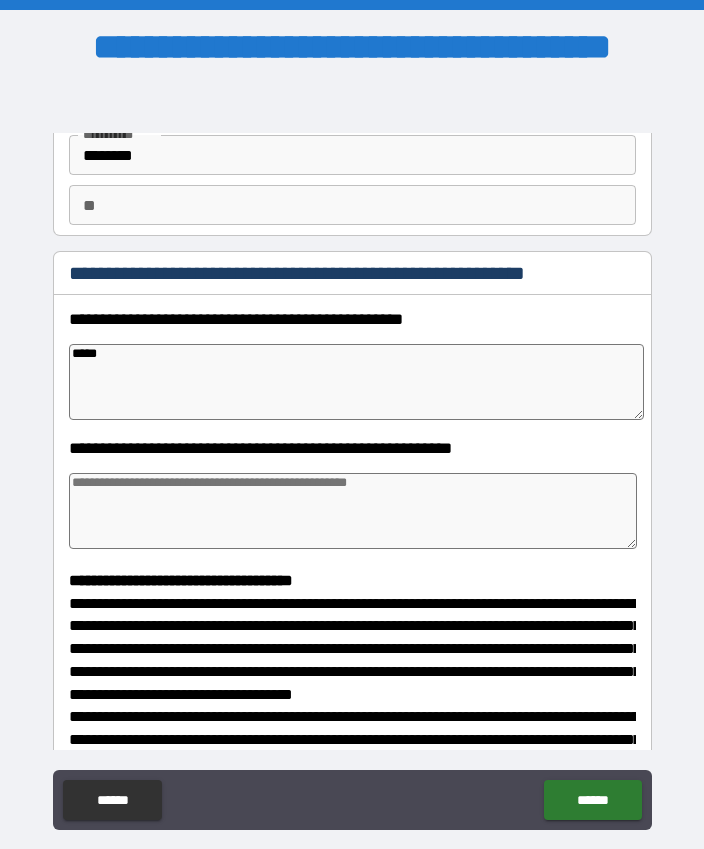 type on "******" 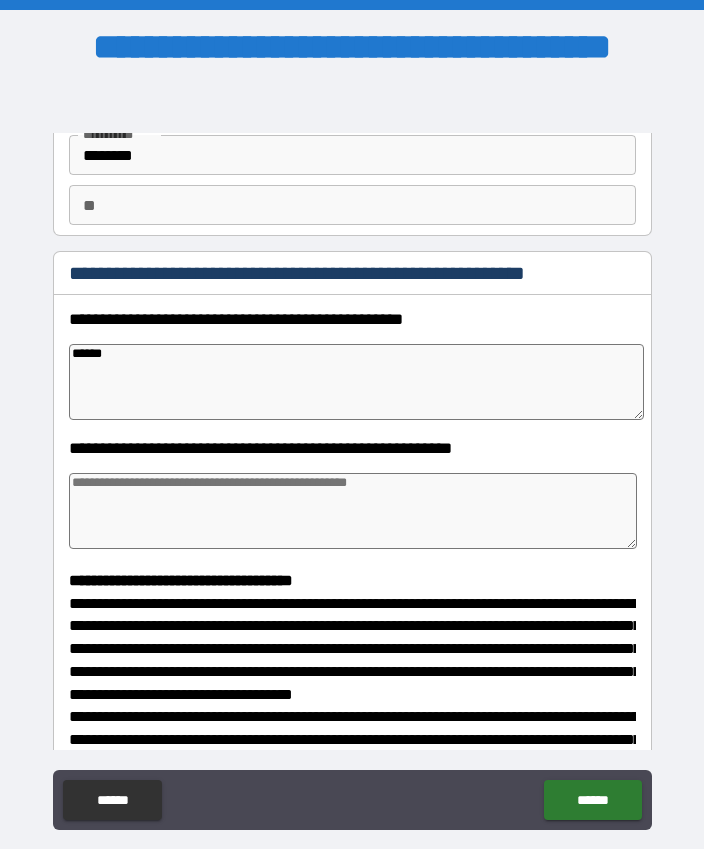 type on "*" 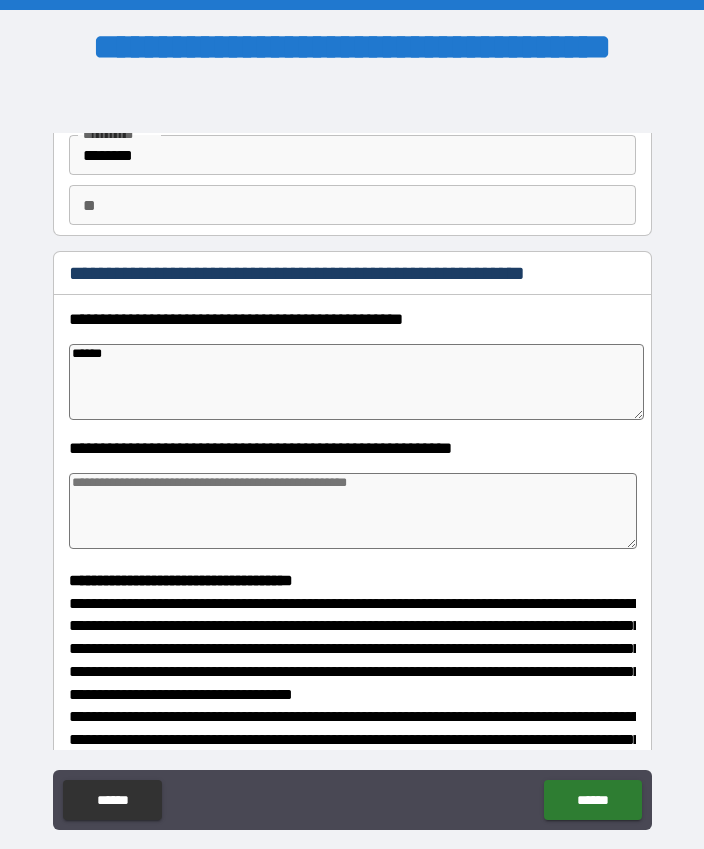 type on "*" 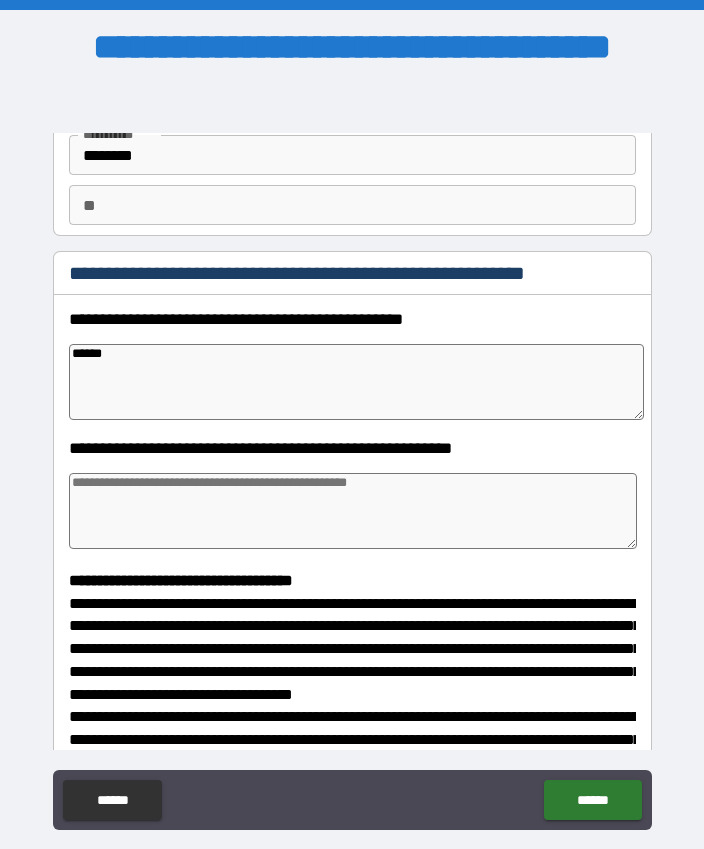 type on "*" 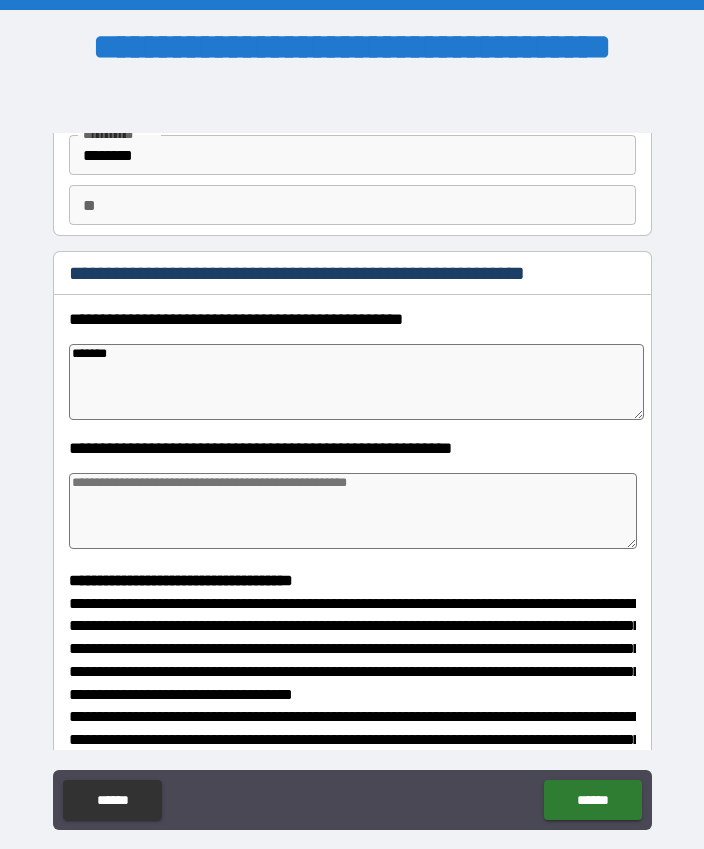 type on "*" 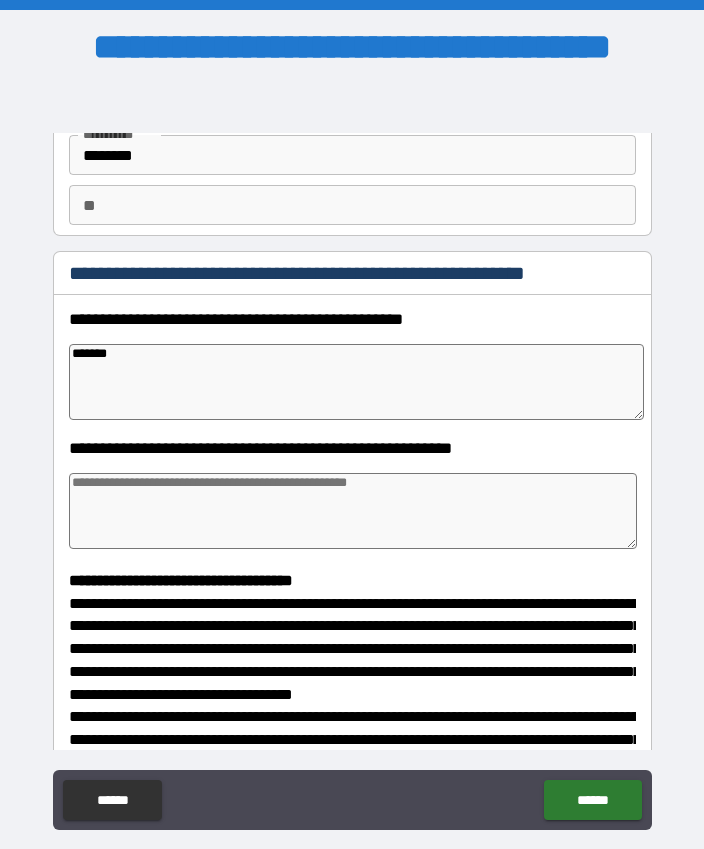 type on "*" 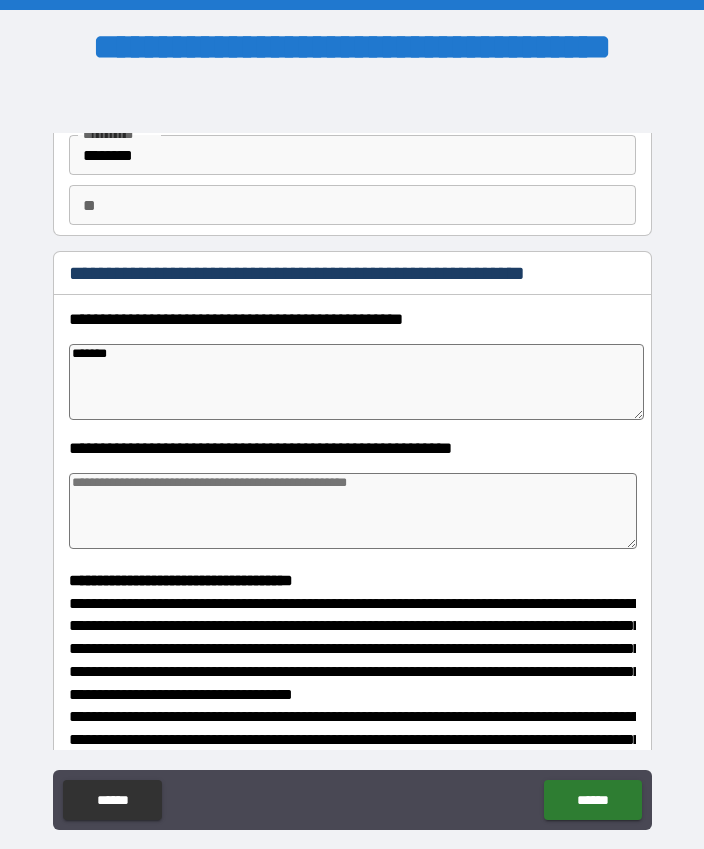 type on "*" 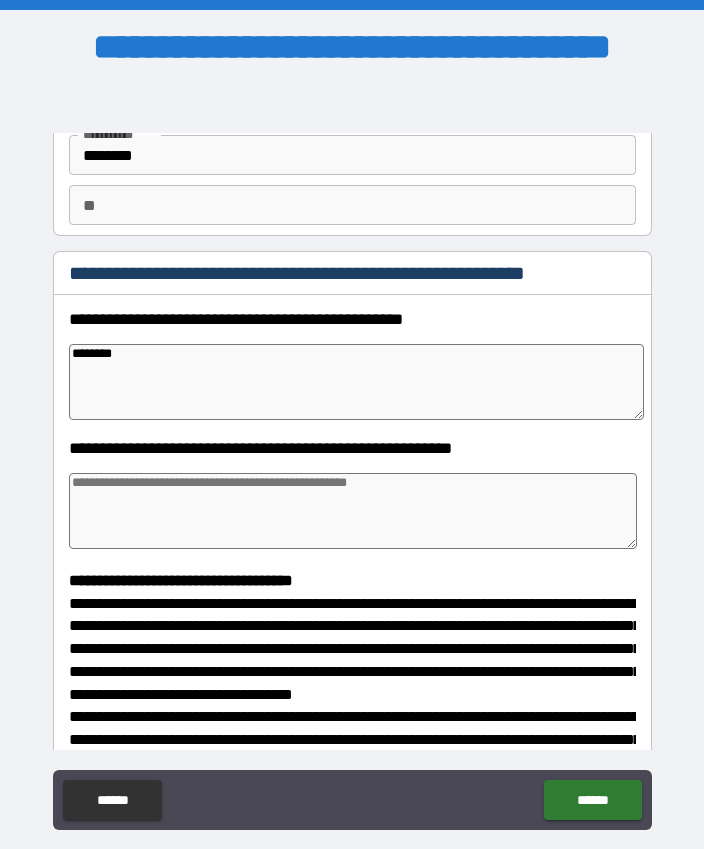 type on "*" 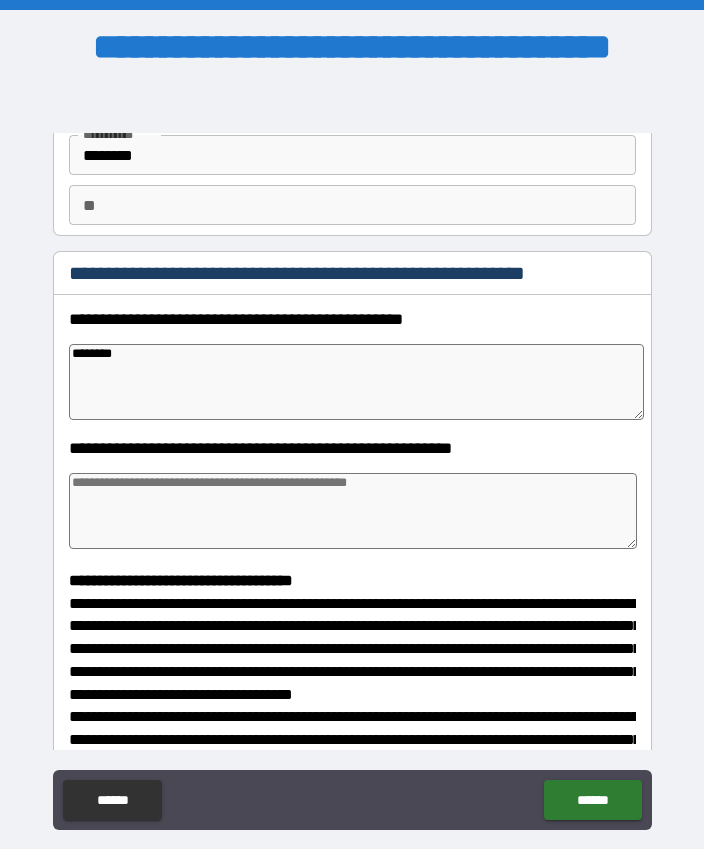 type on "*" 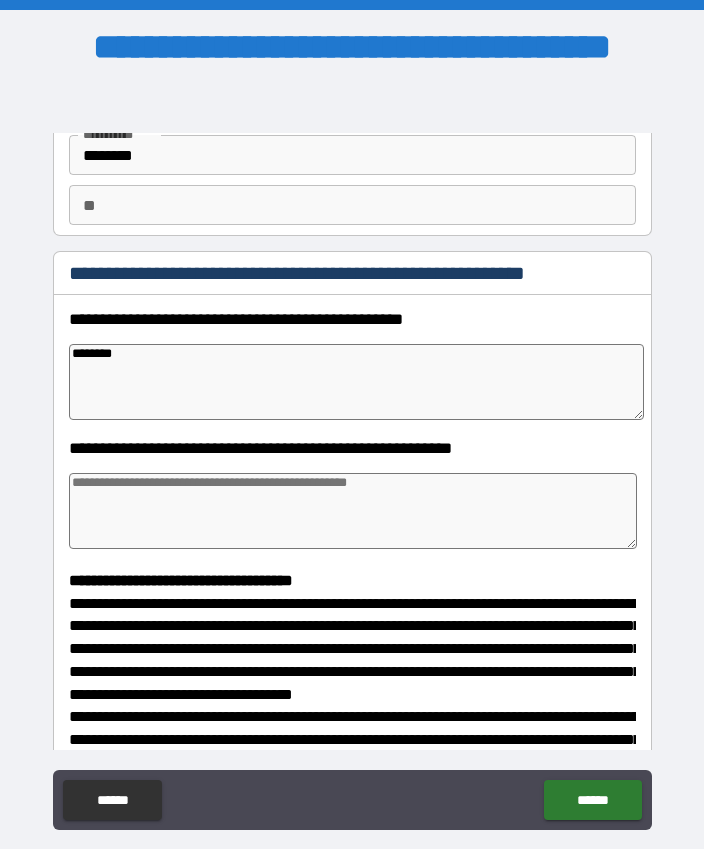 type on "*" 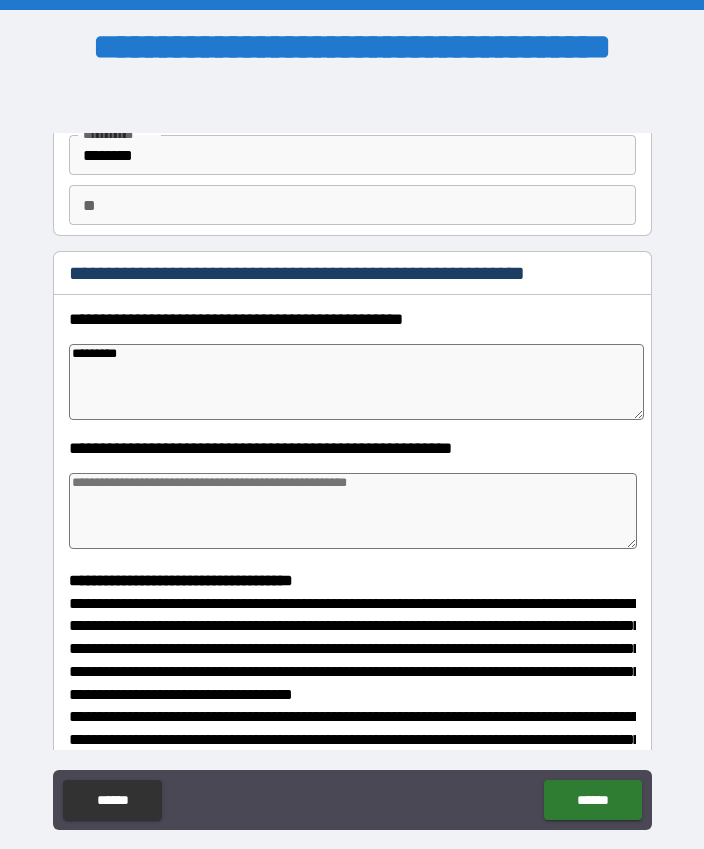 type on "*" 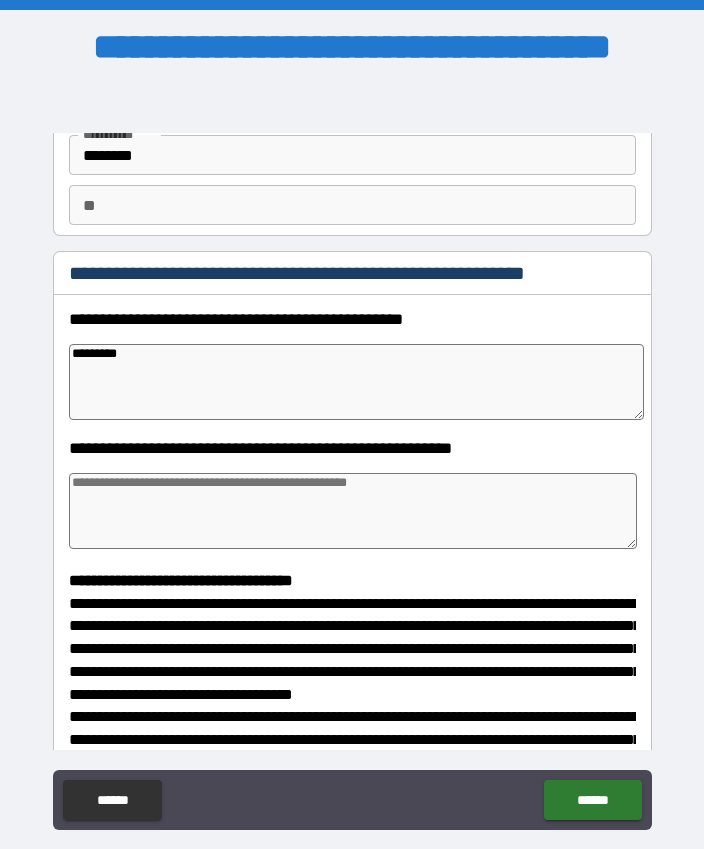 type on "*" 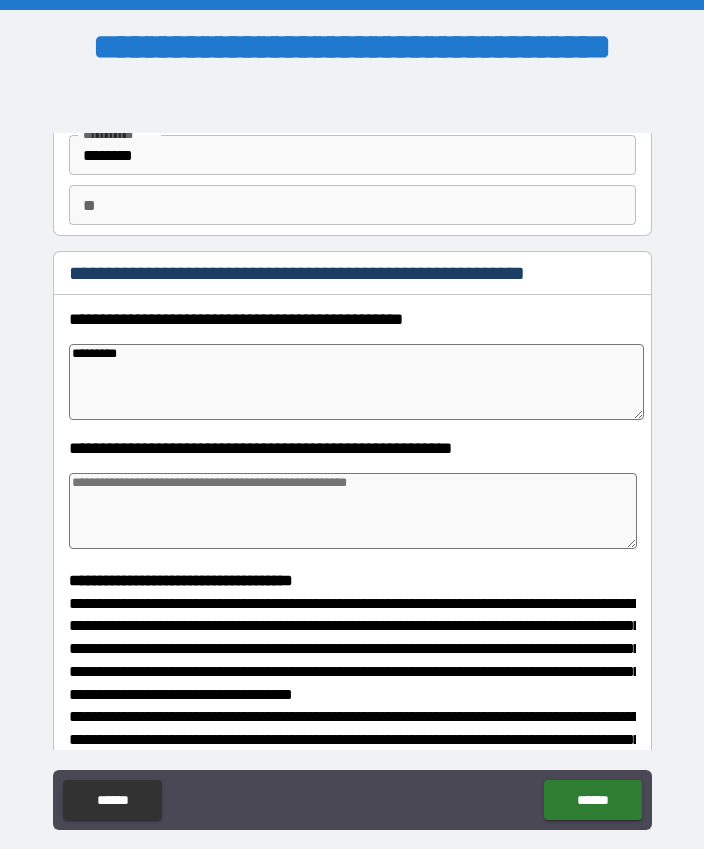 type on "*" 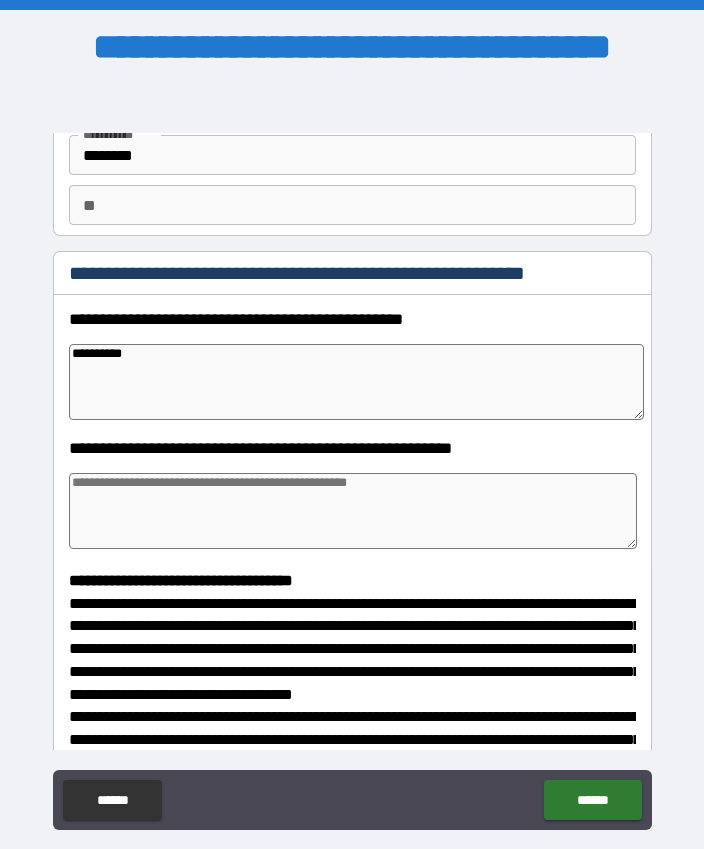 type on "*" 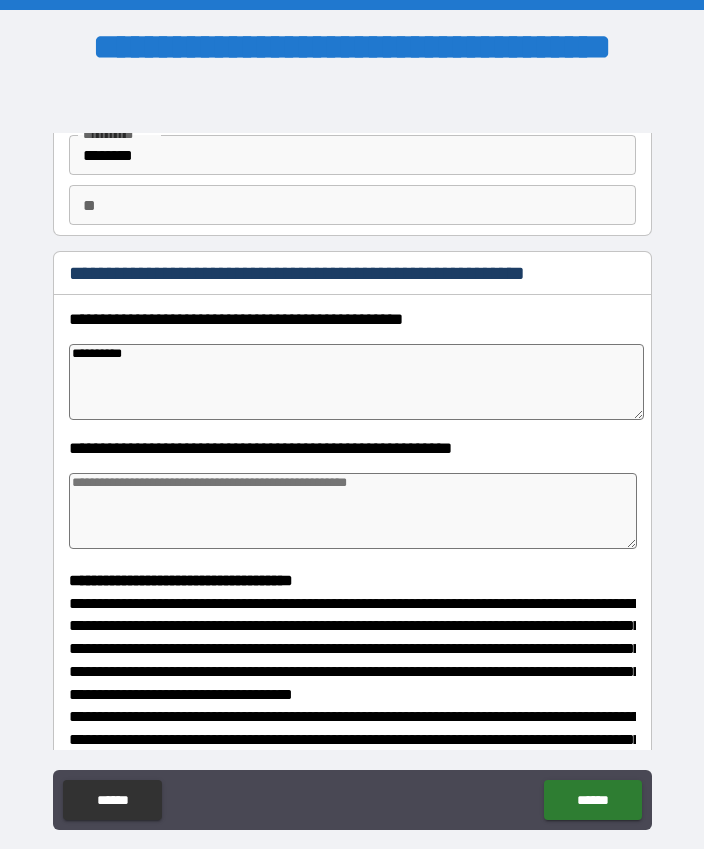 type on "*" 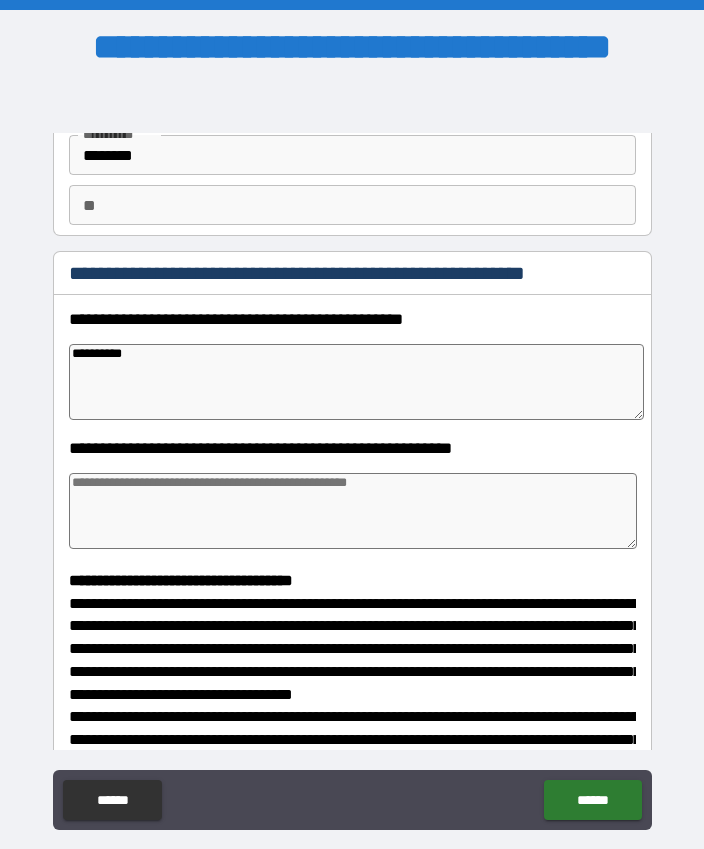 type on "*" 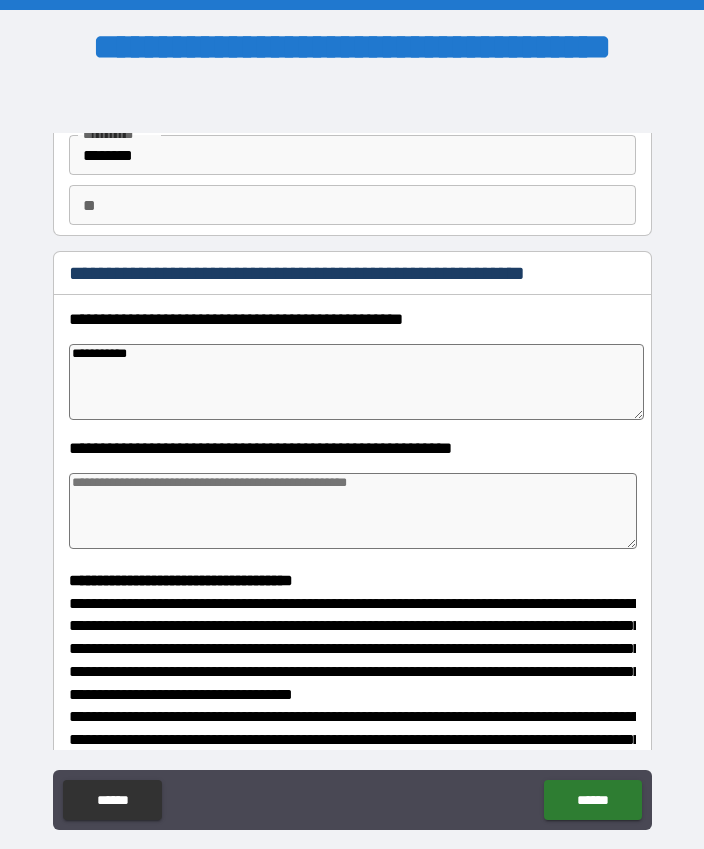 type on "*" 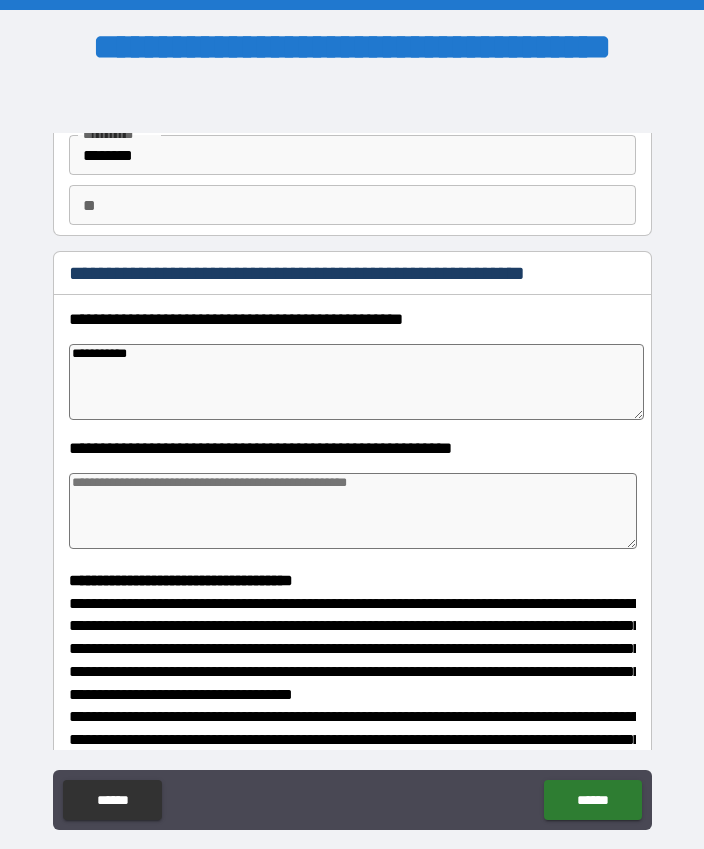 type on "*" 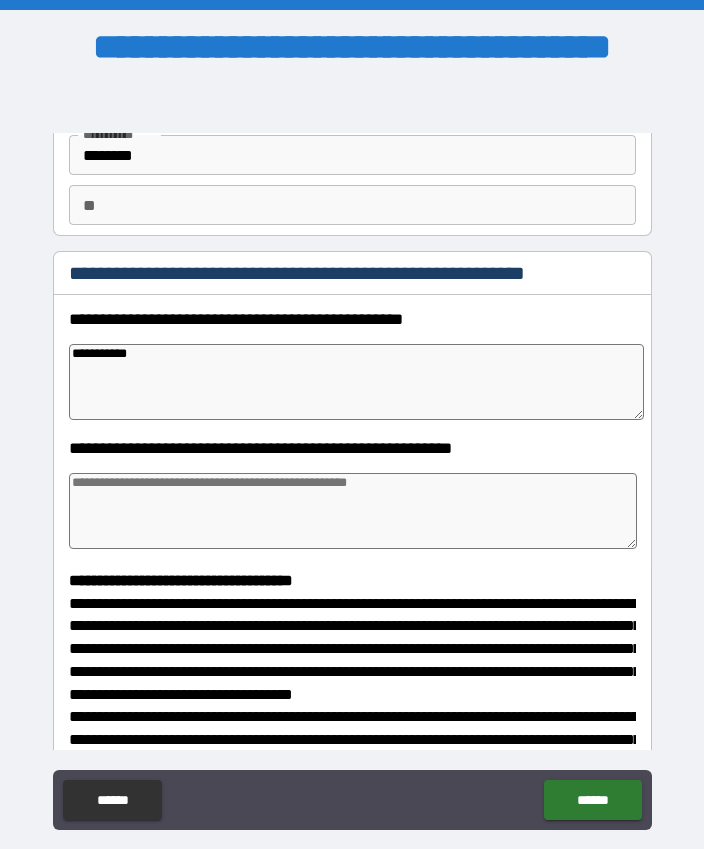 type on "*" 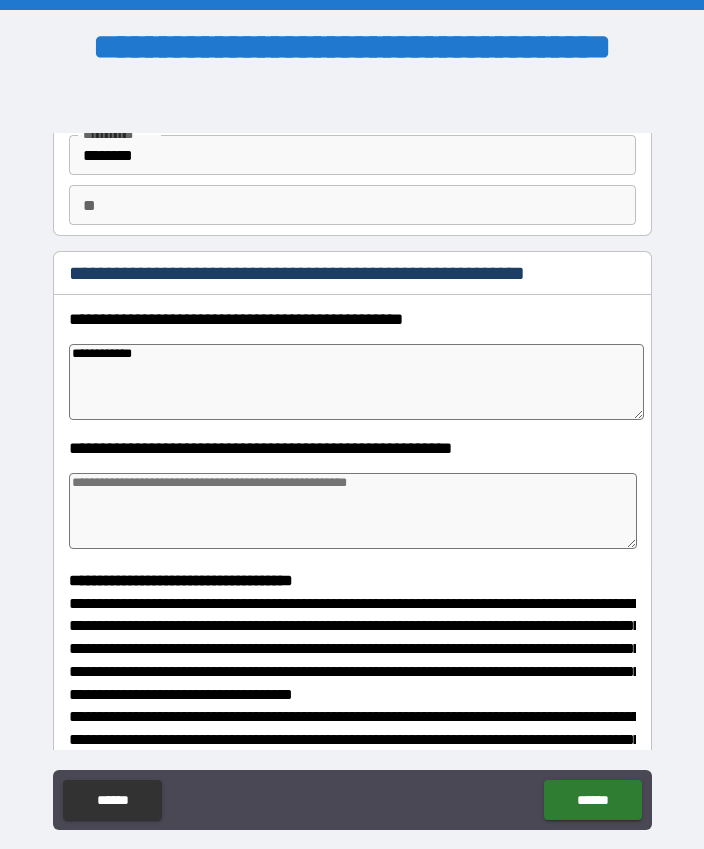 type on "**********" 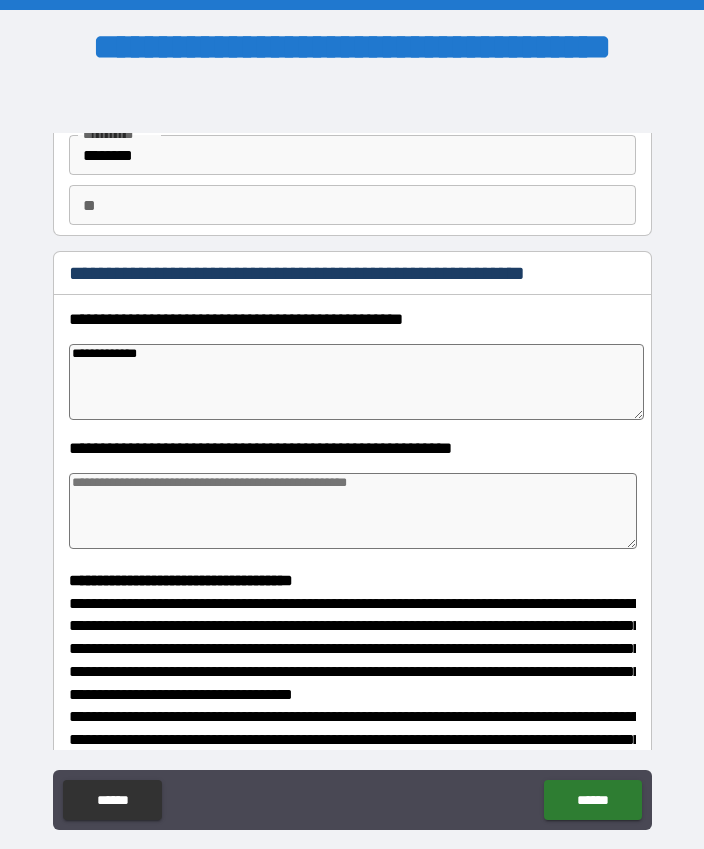 type on "*" 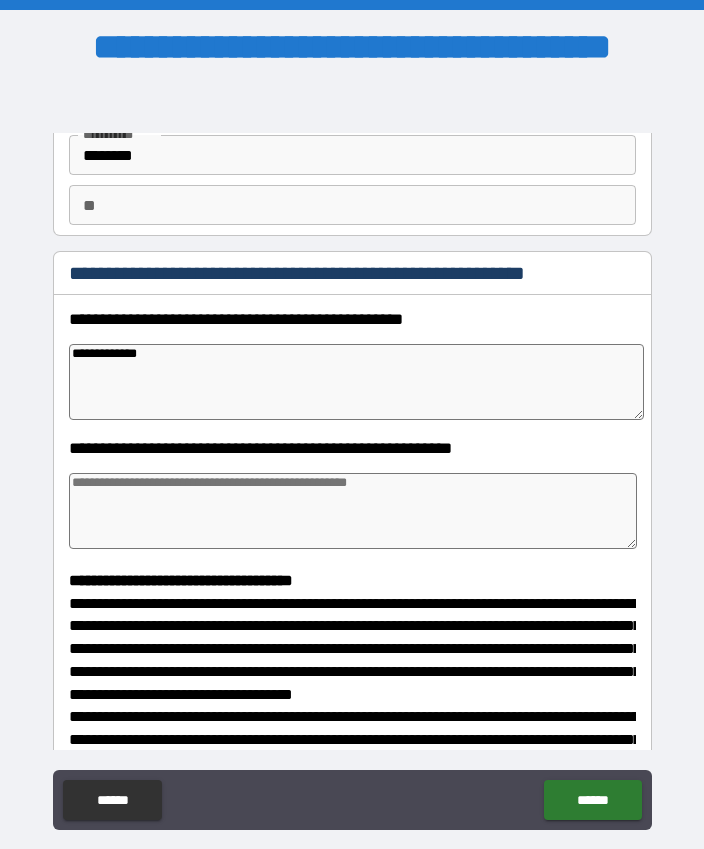 type on "*" 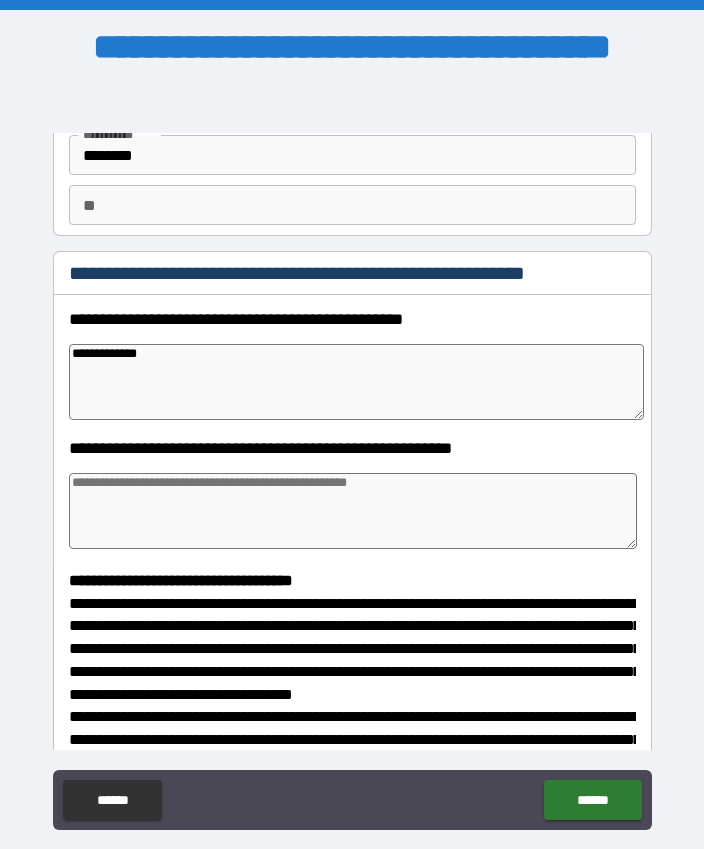 type on "*" 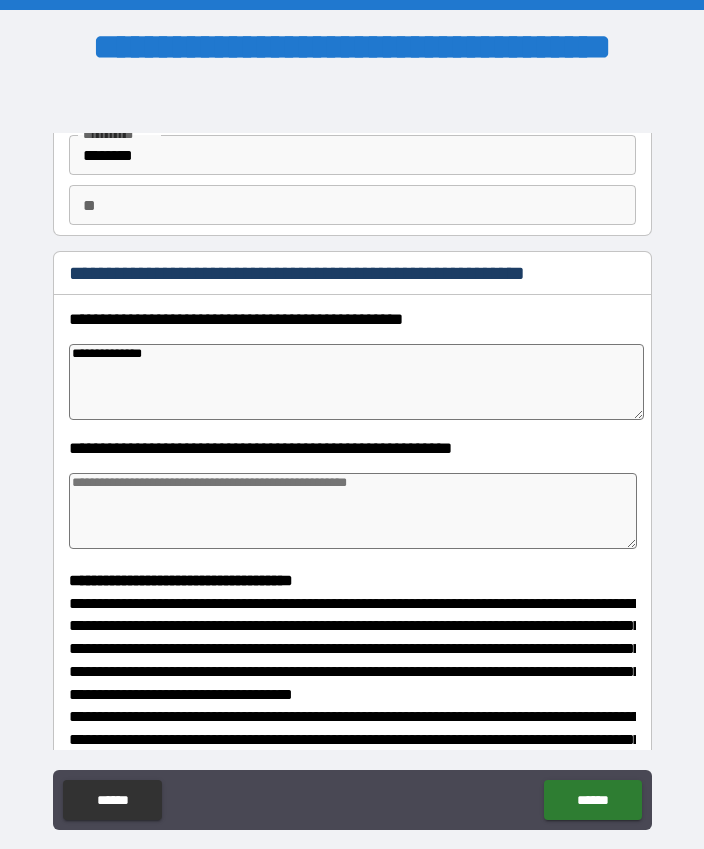 type on "*" 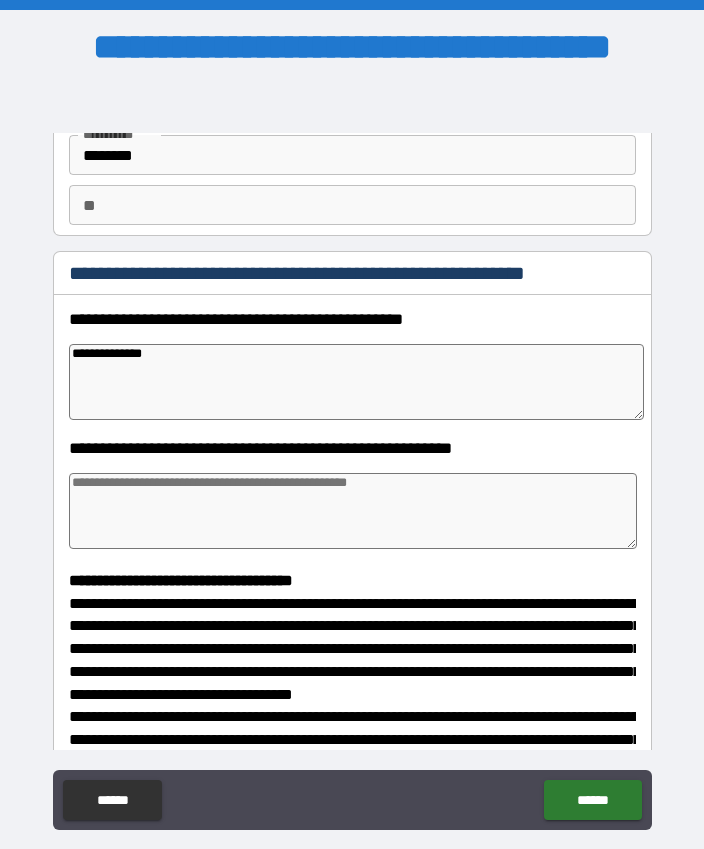 type on "*" 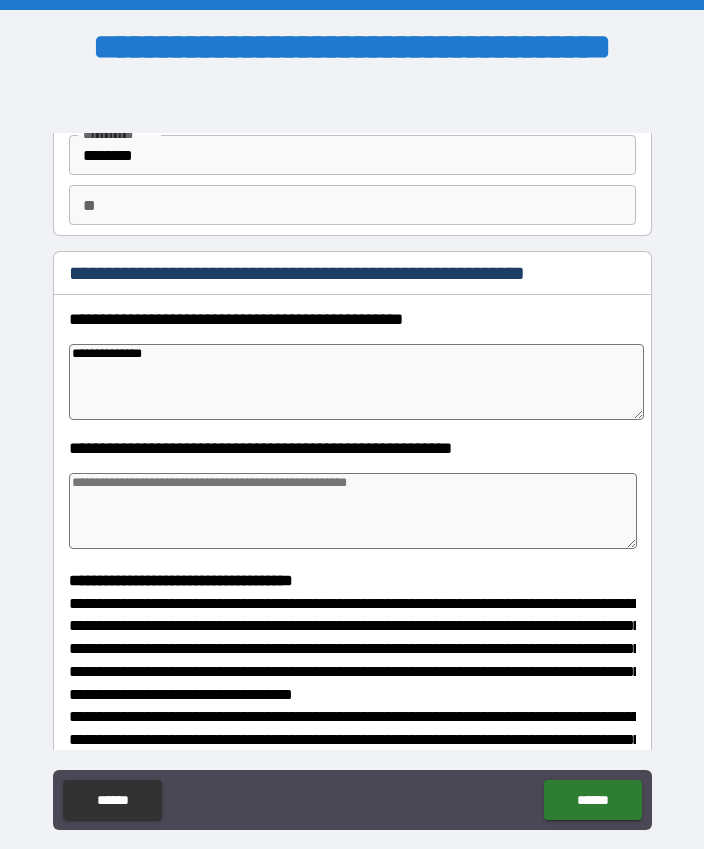 type on "*" 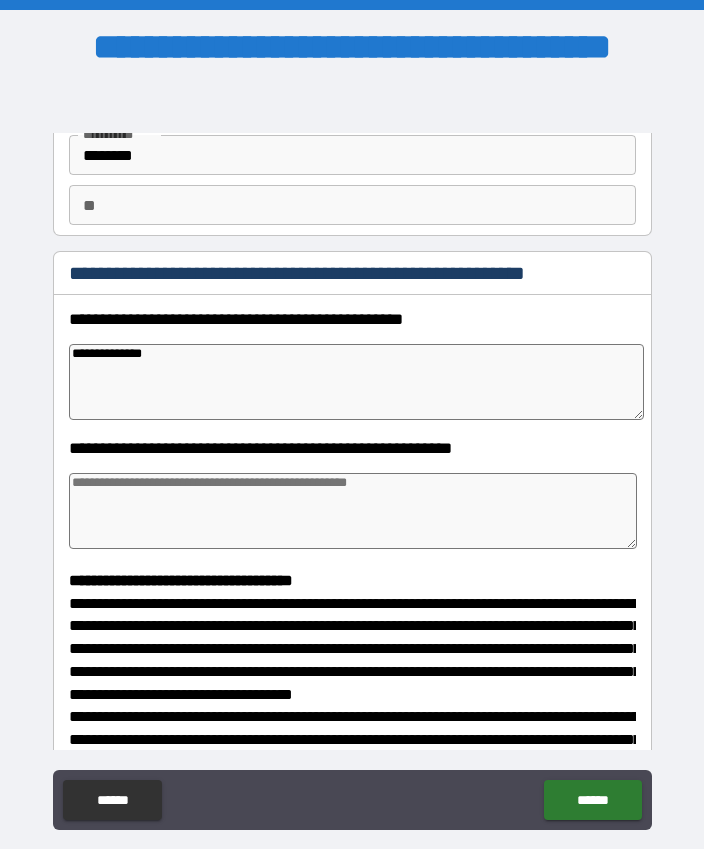 type on "**********" 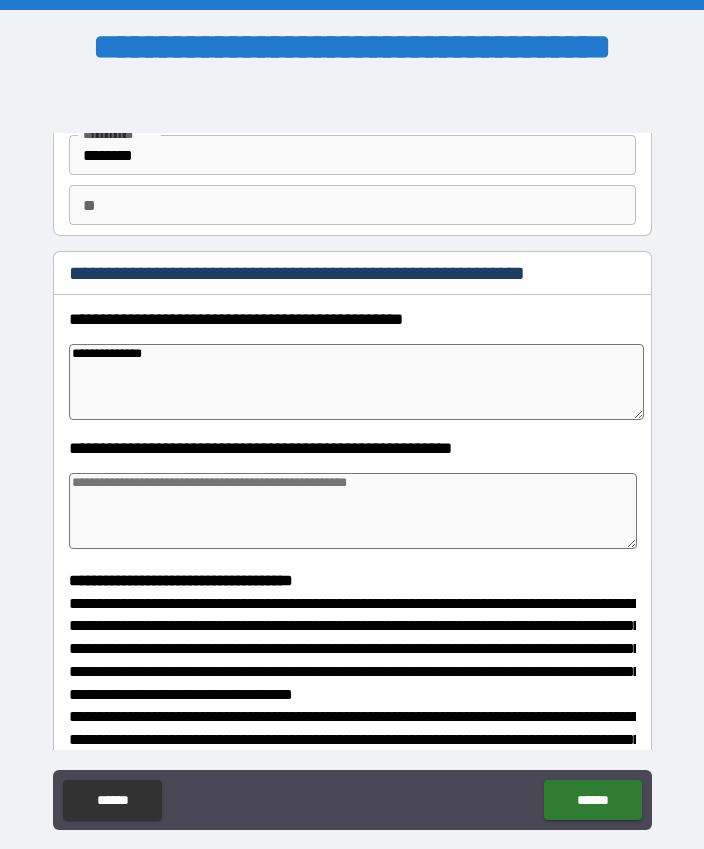 type on "*" 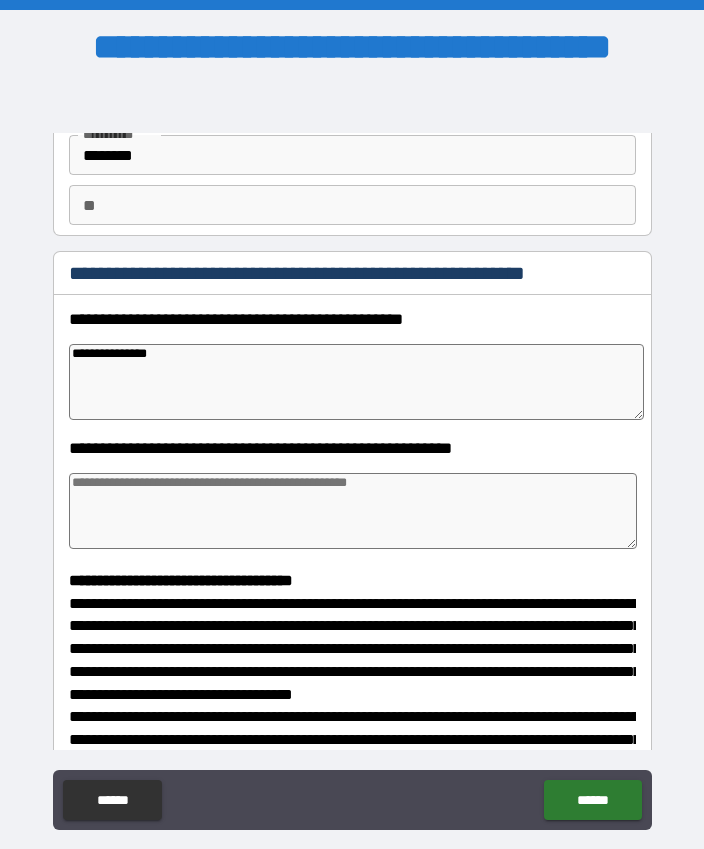 type on "*" 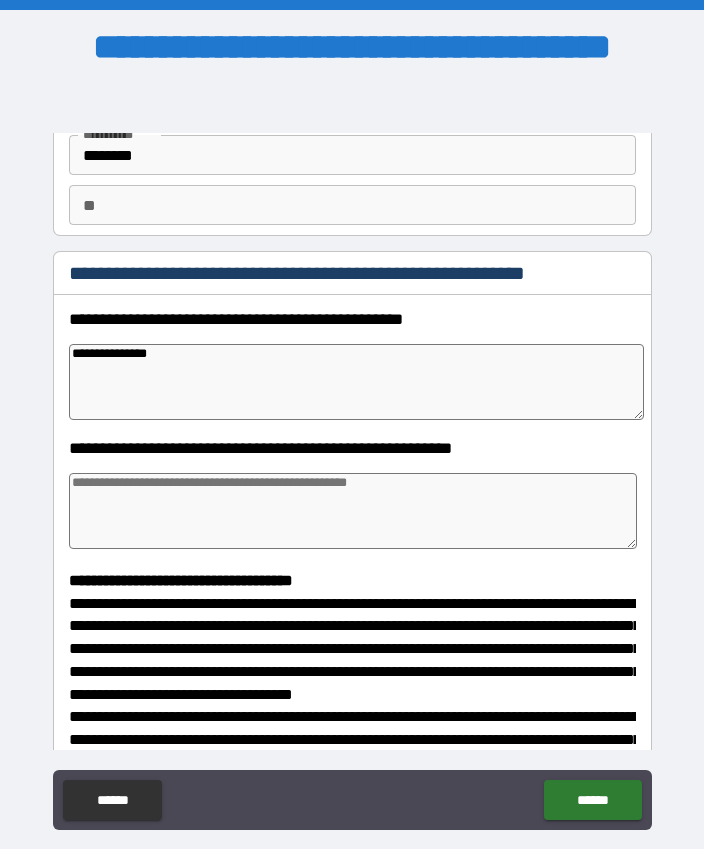 type on "*" 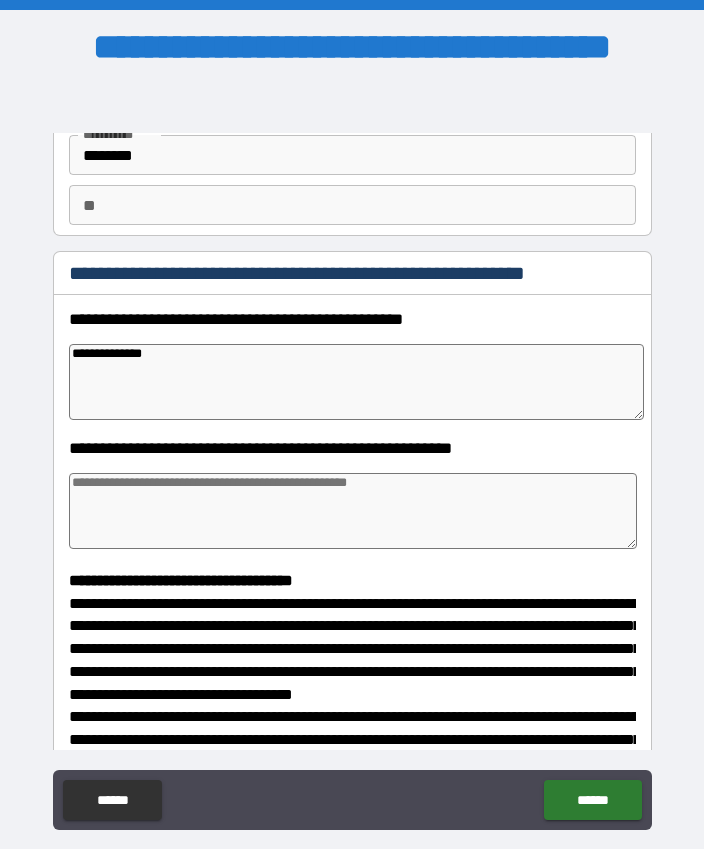 type on "**********" 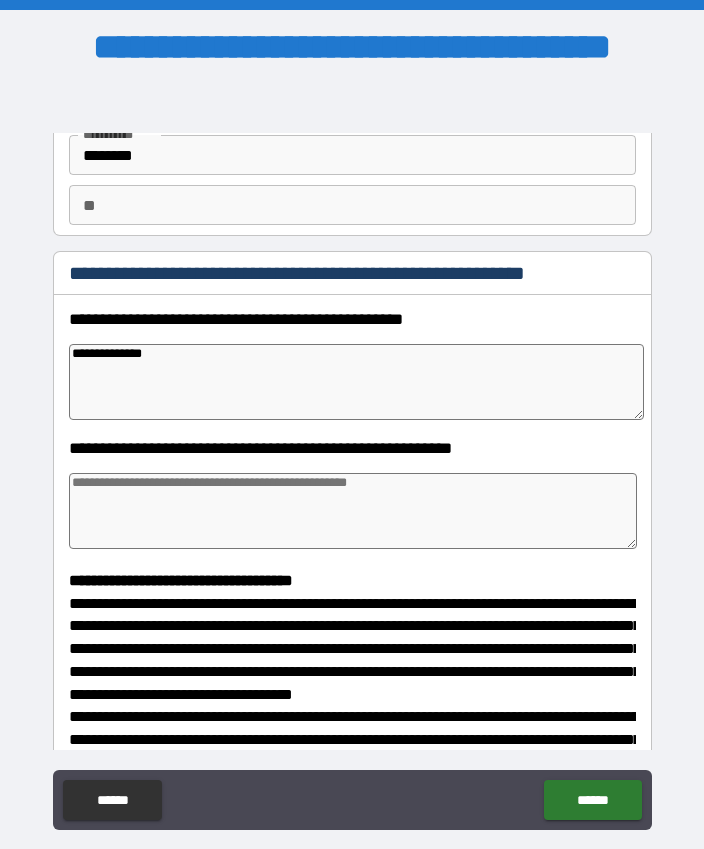 type on "*" 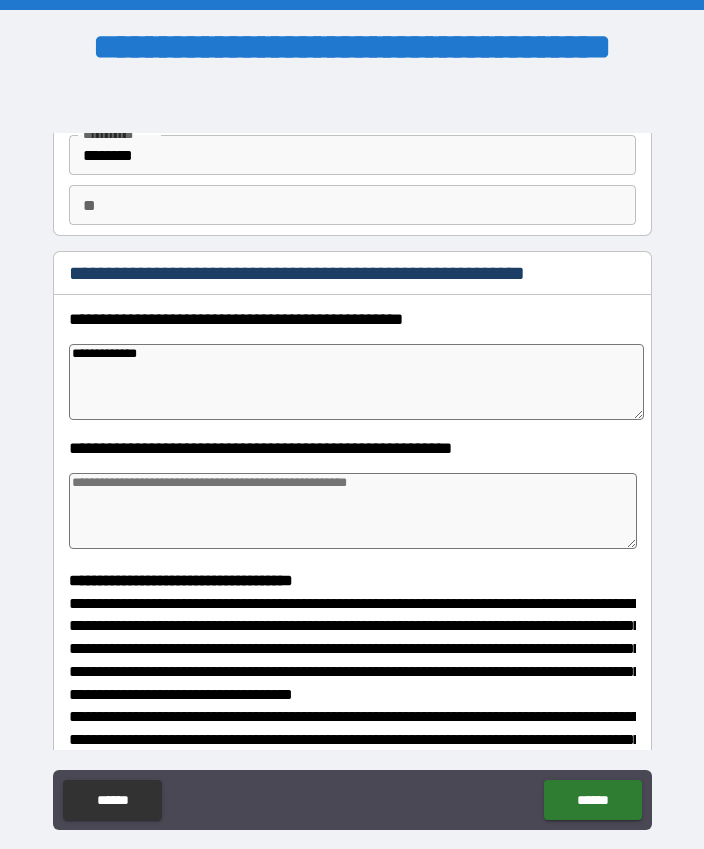 type on "*" 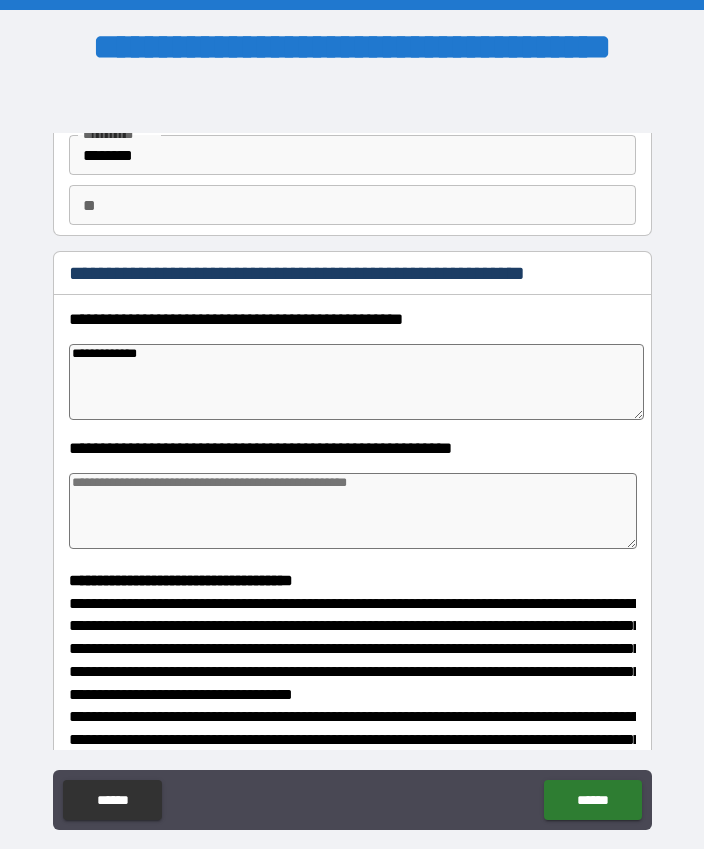 type on "*" 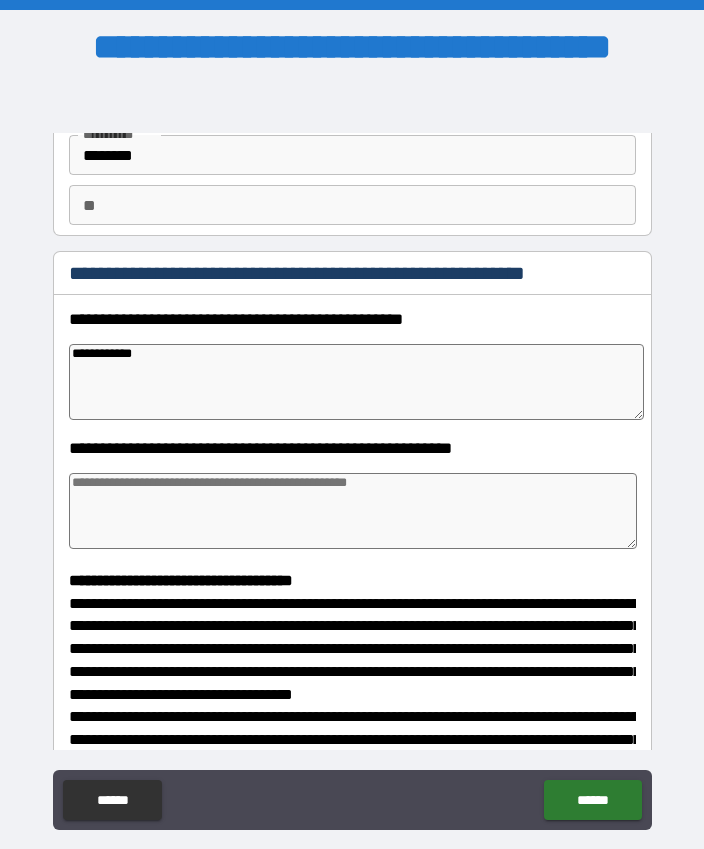 type on "*" 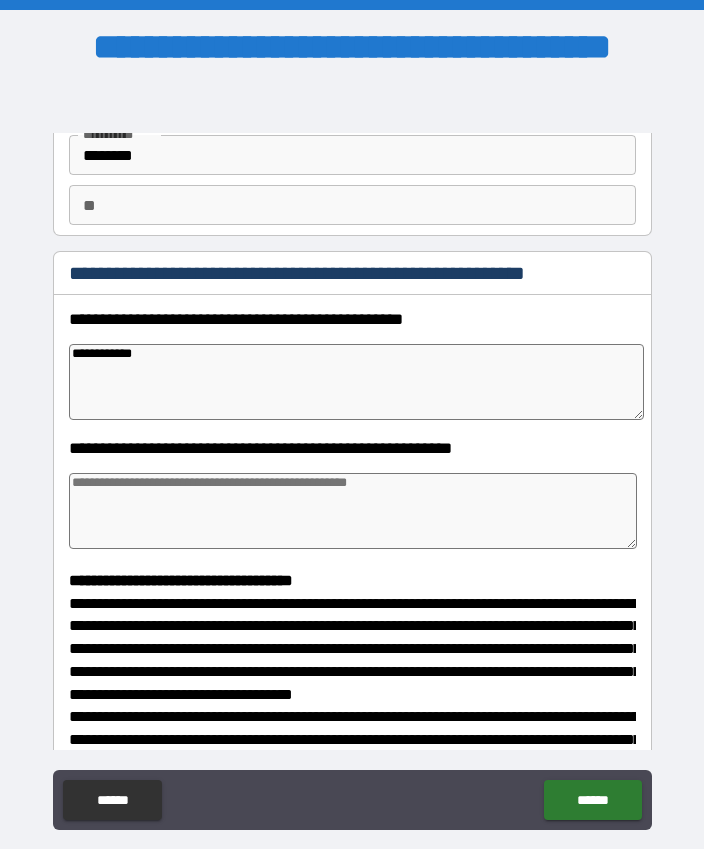 type on "**********" 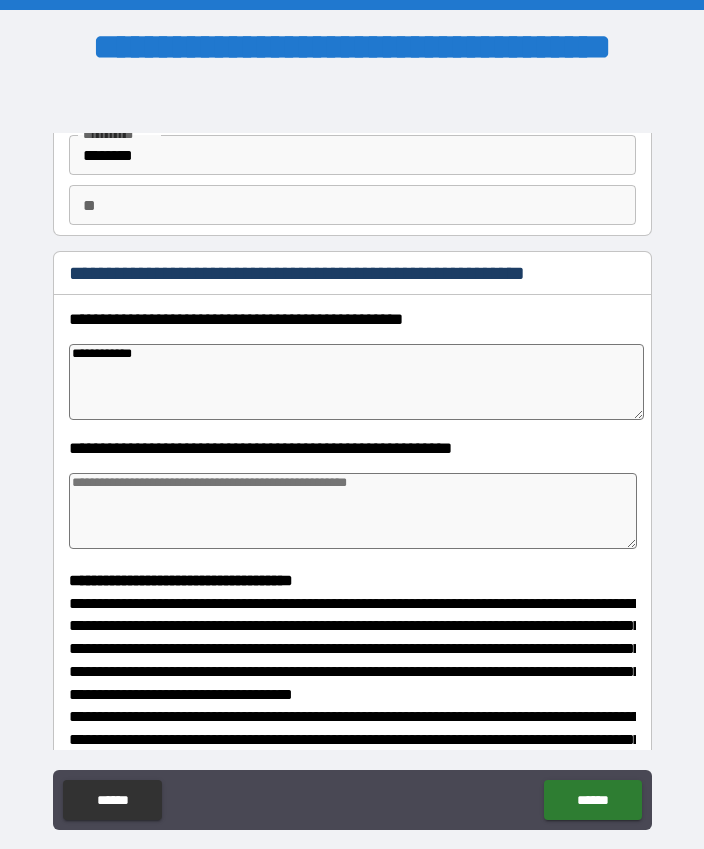 type on "*" 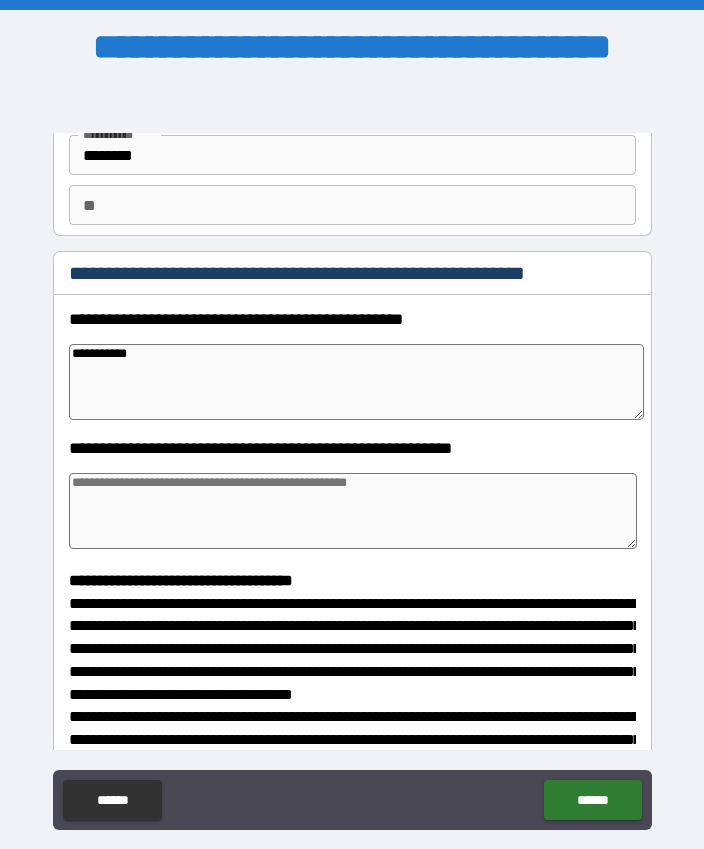 type on "**********" 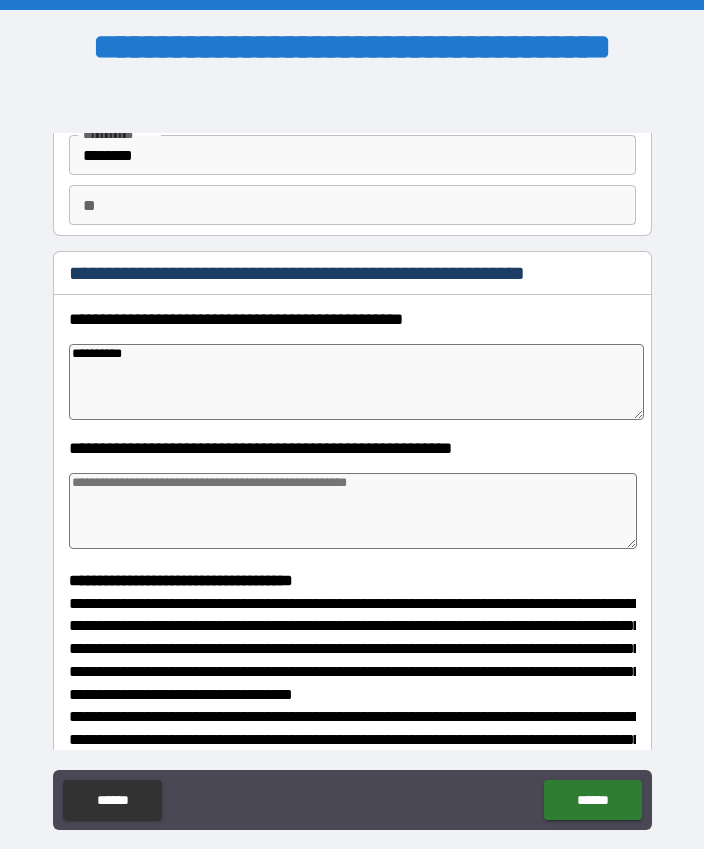 type on "*********" 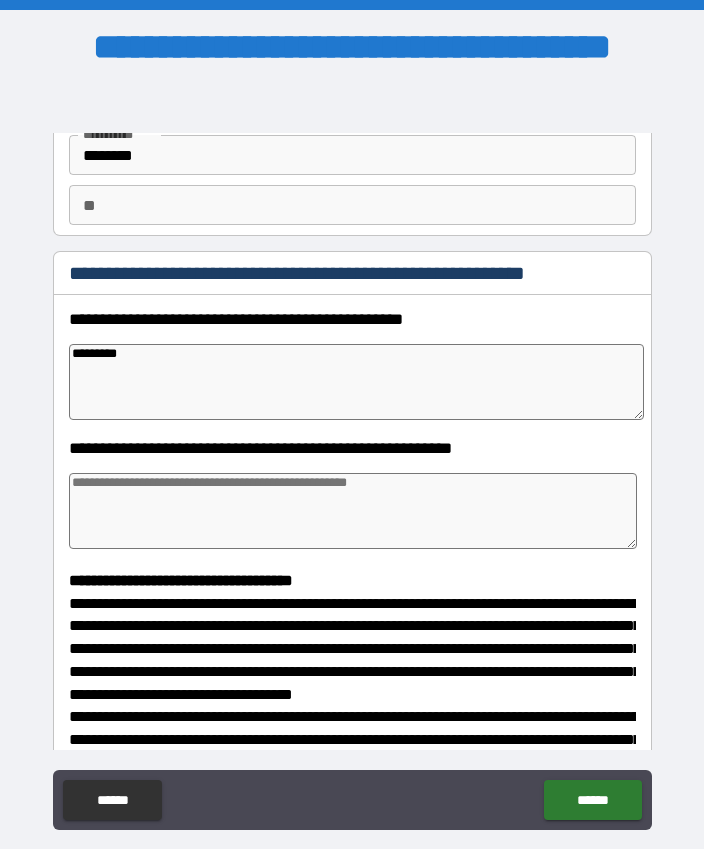 type on "*" 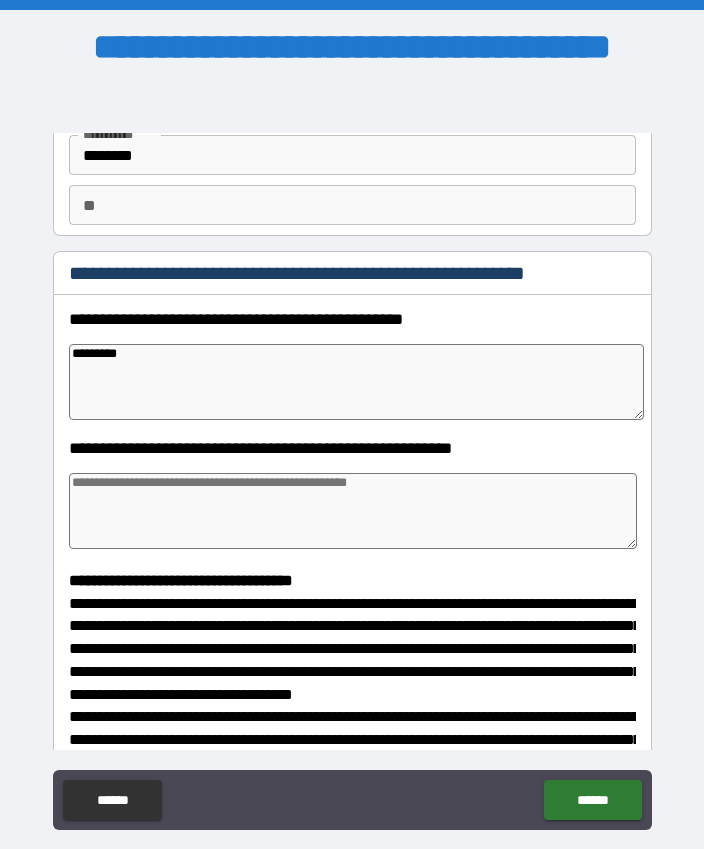 type on "********" 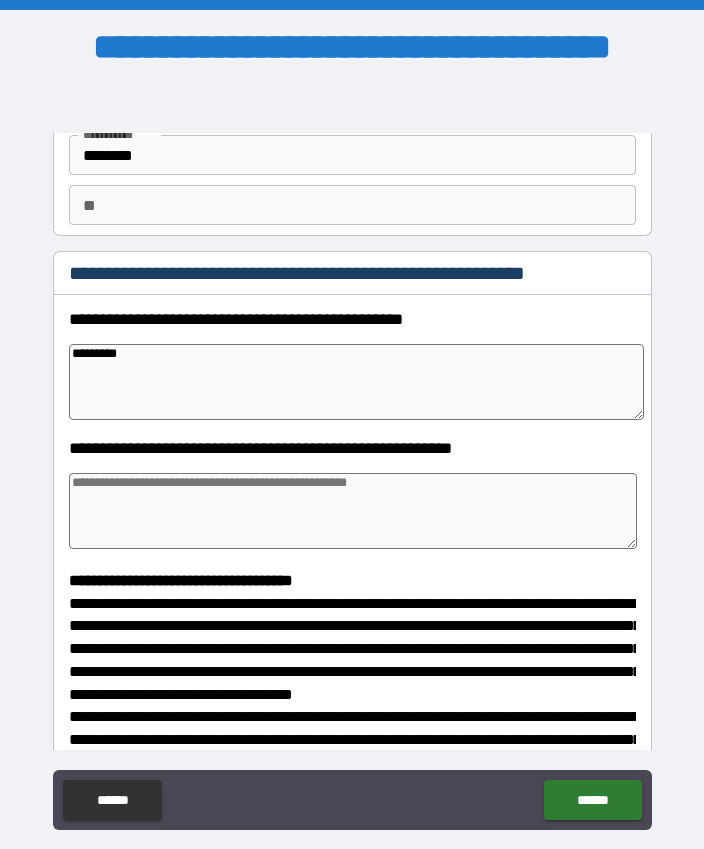 type on "*" 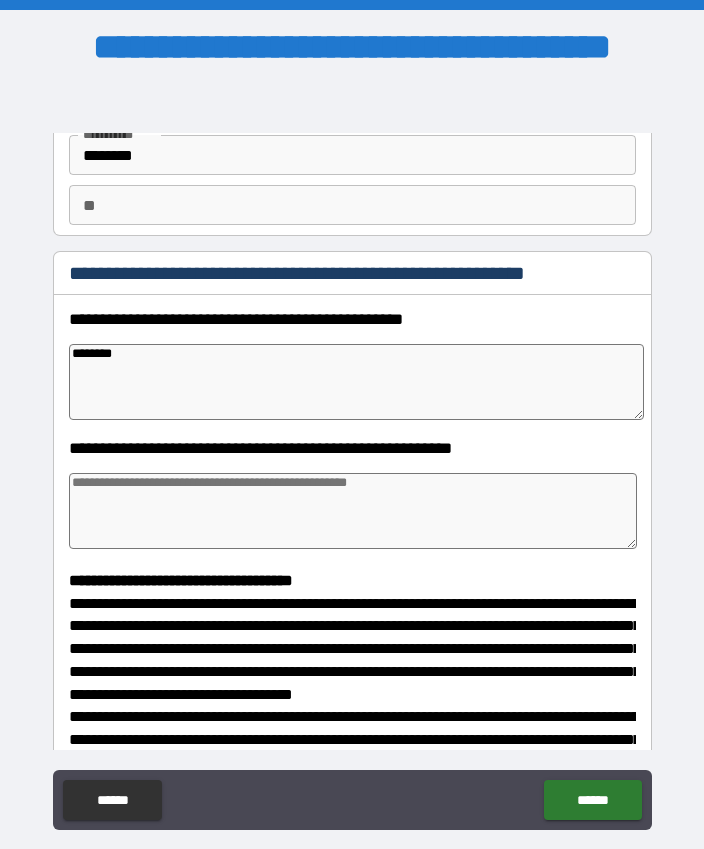 type on "*******" 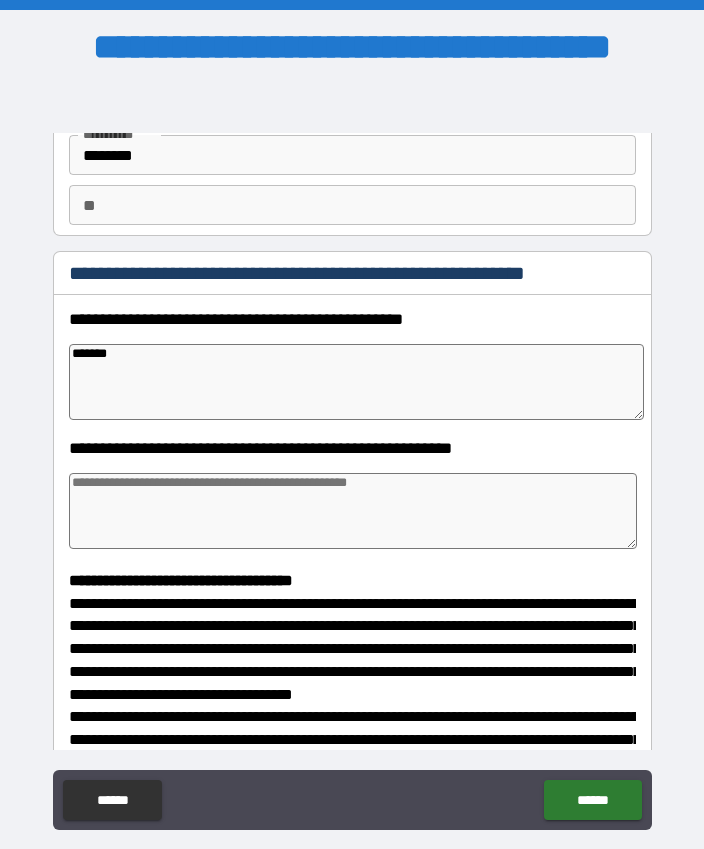 type on "*" 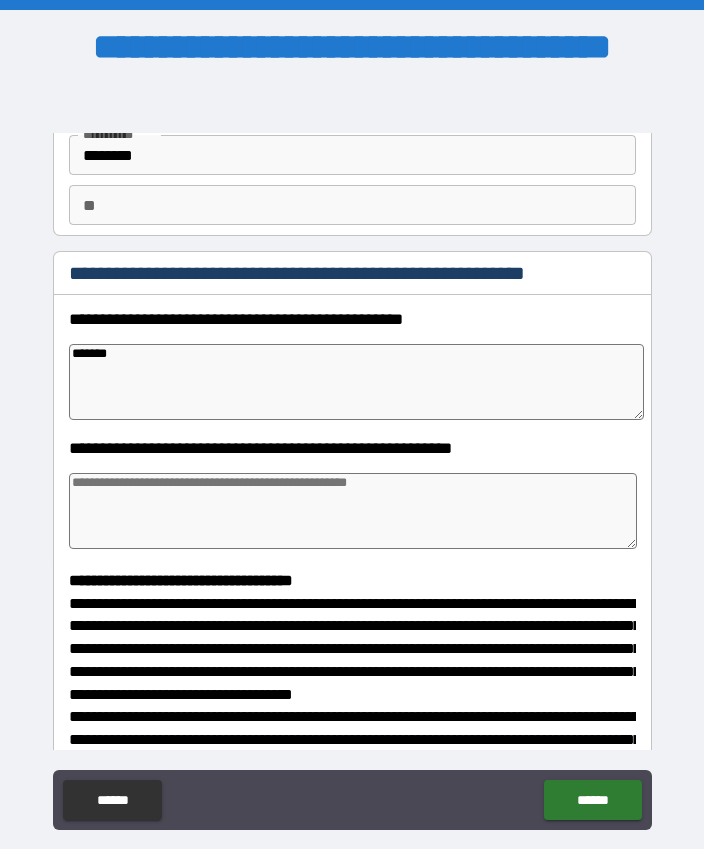 type on "*" 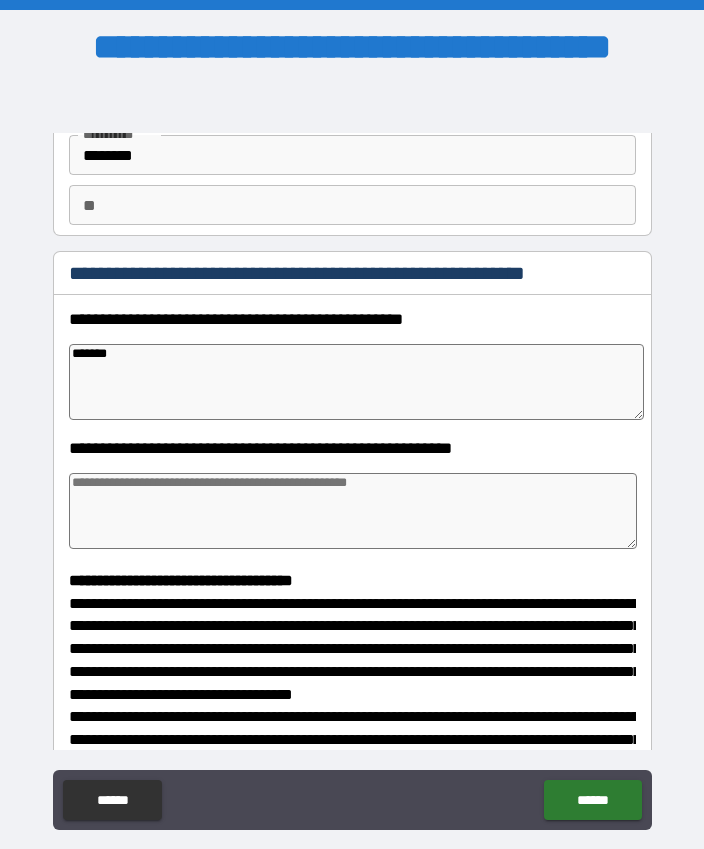type on "*" 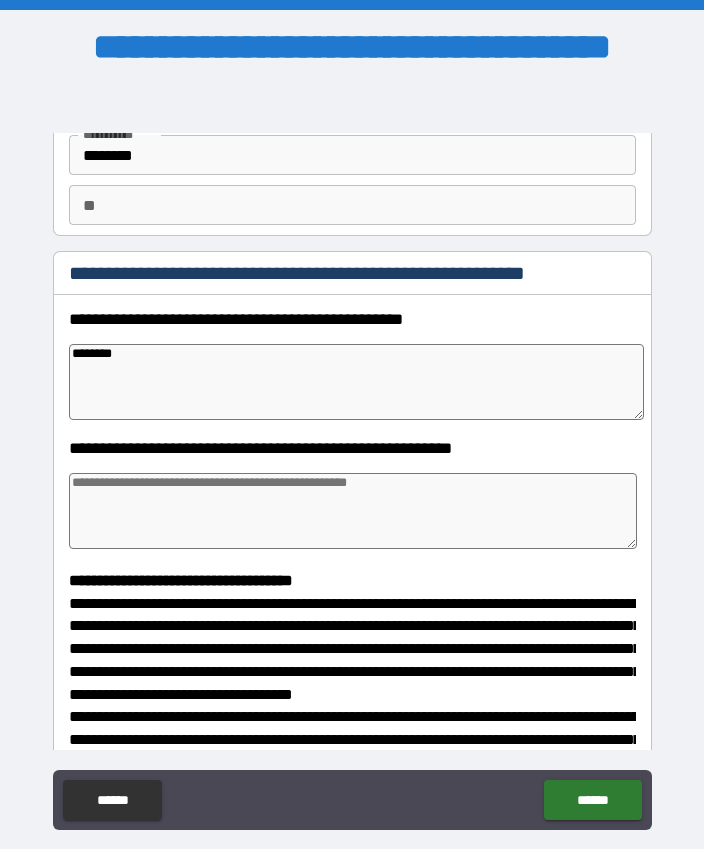 type on "*" 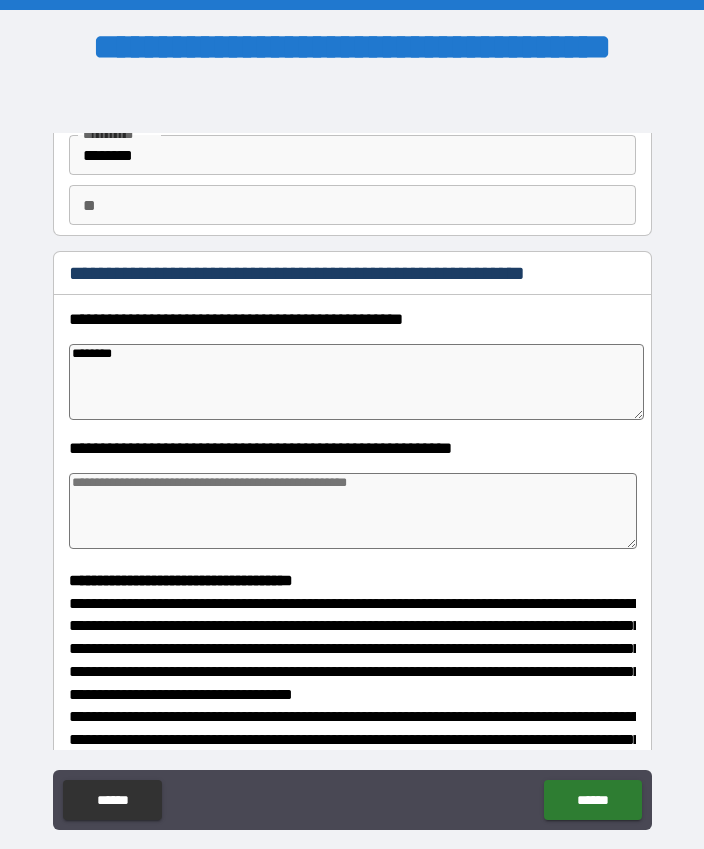 type on "*" 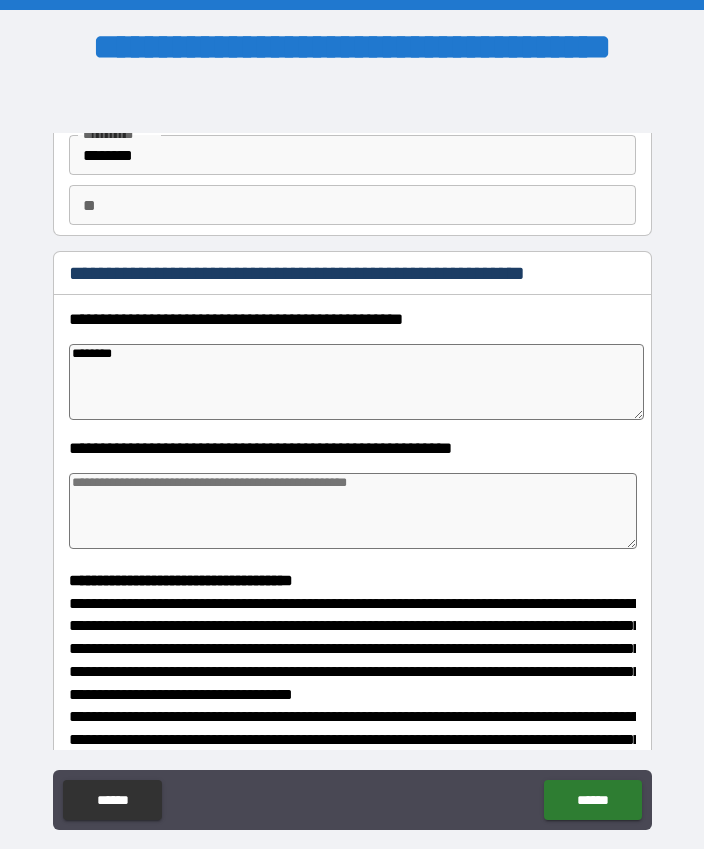 type on "*" 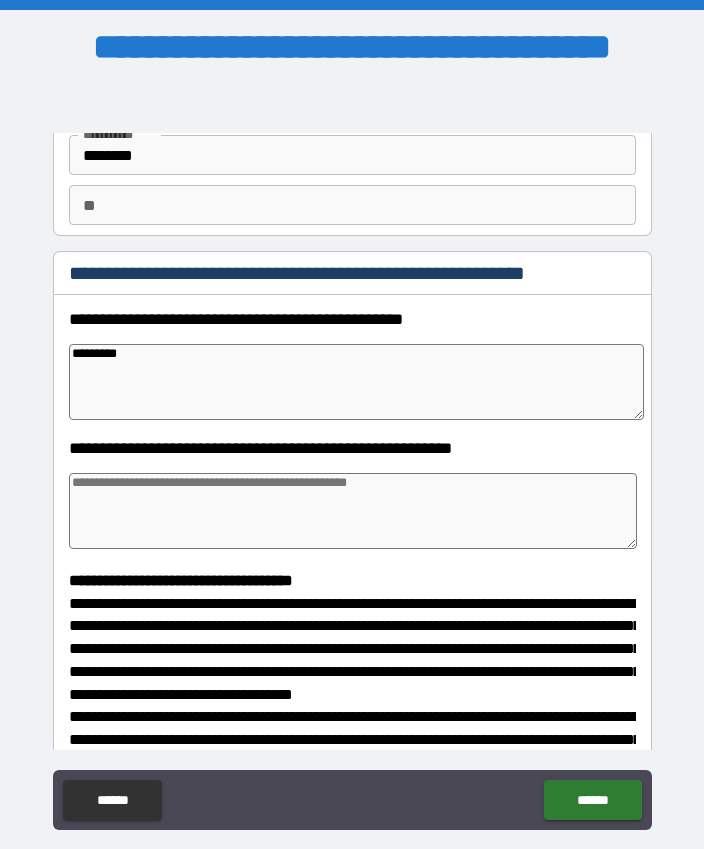 type on "*" 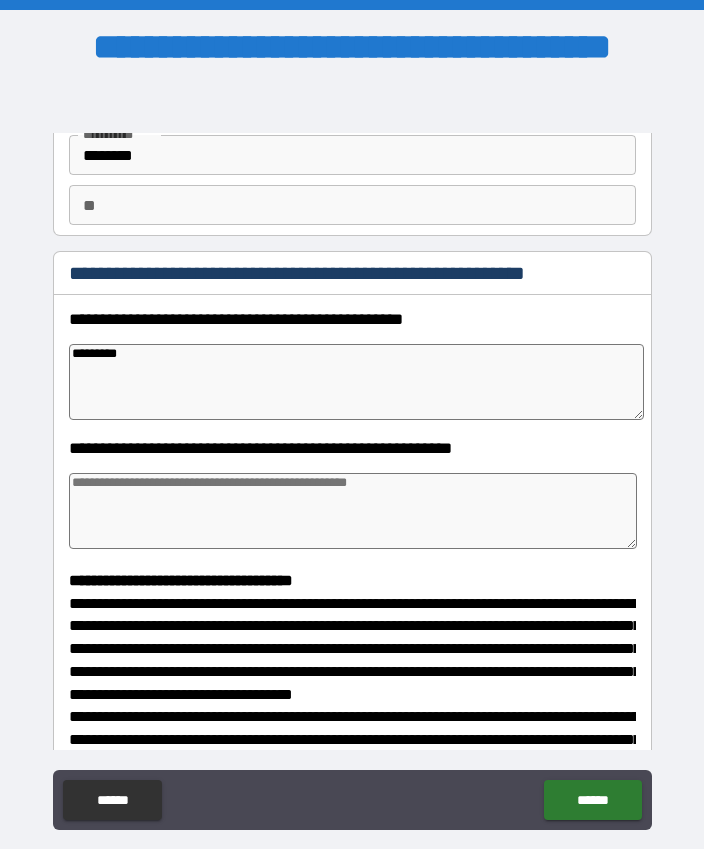 type on "*" 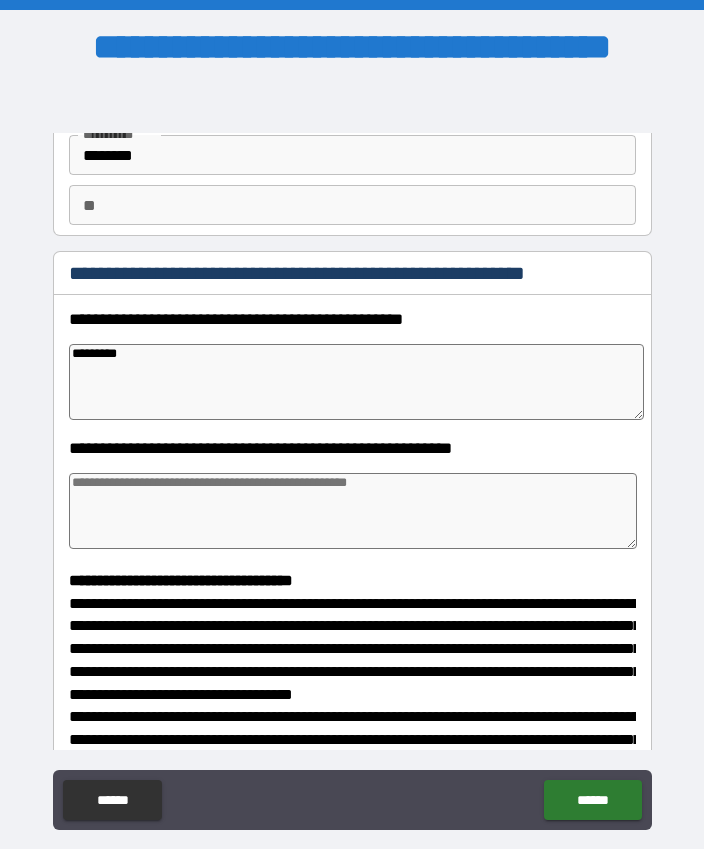 type on "*" 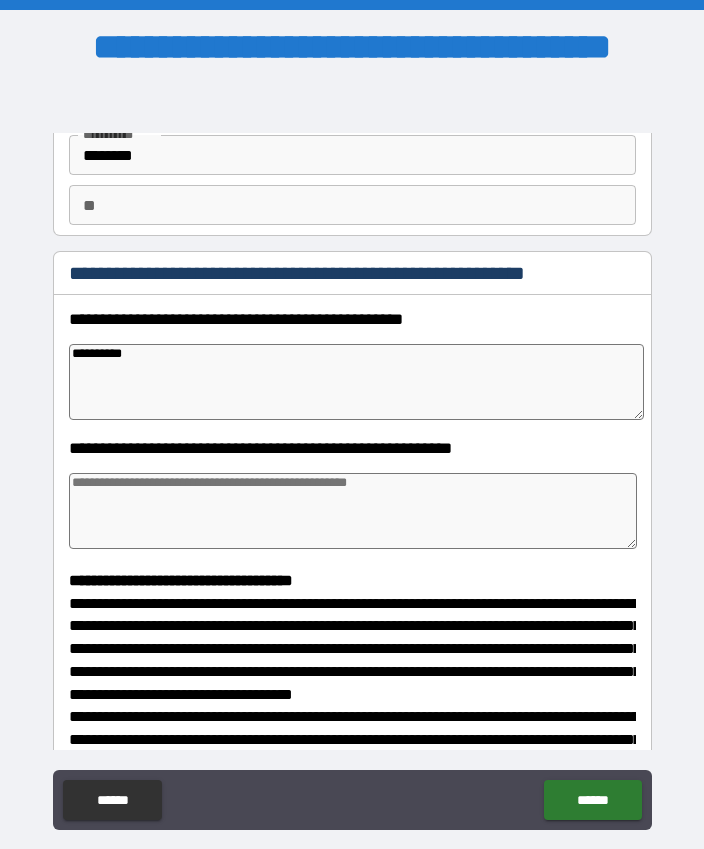 type on "*" 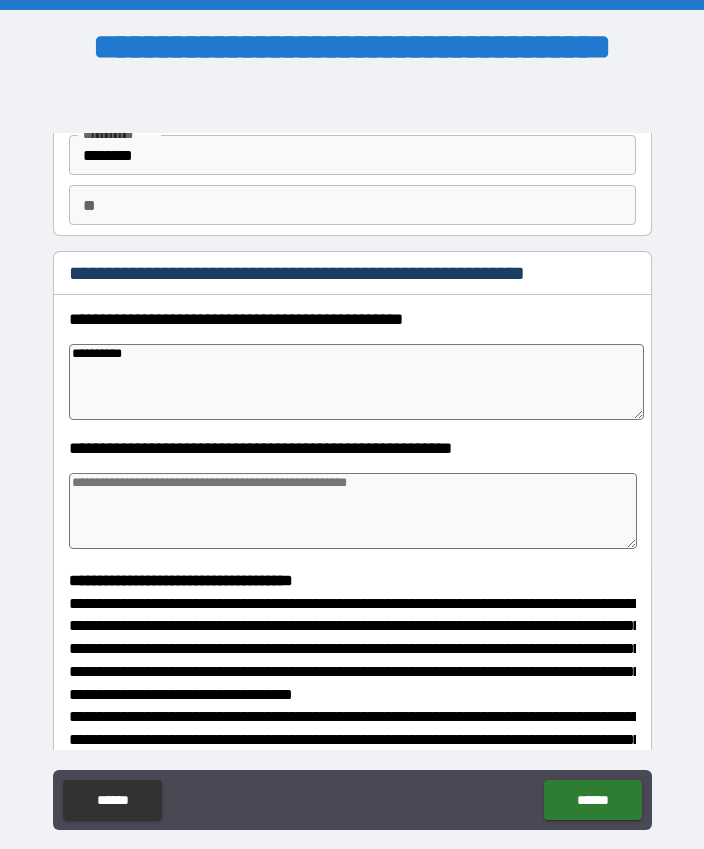 type on "*" 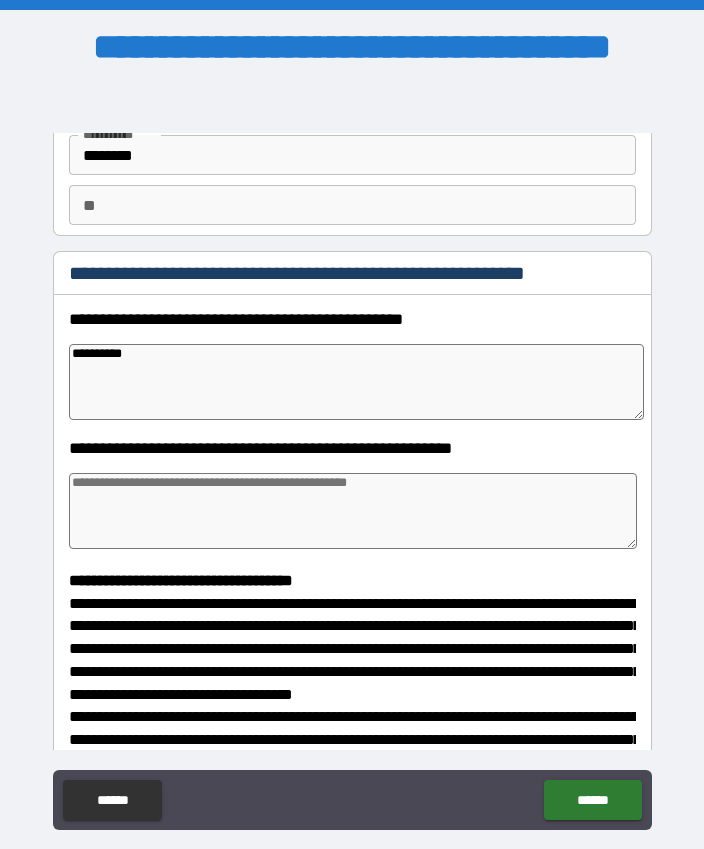 type on "*" 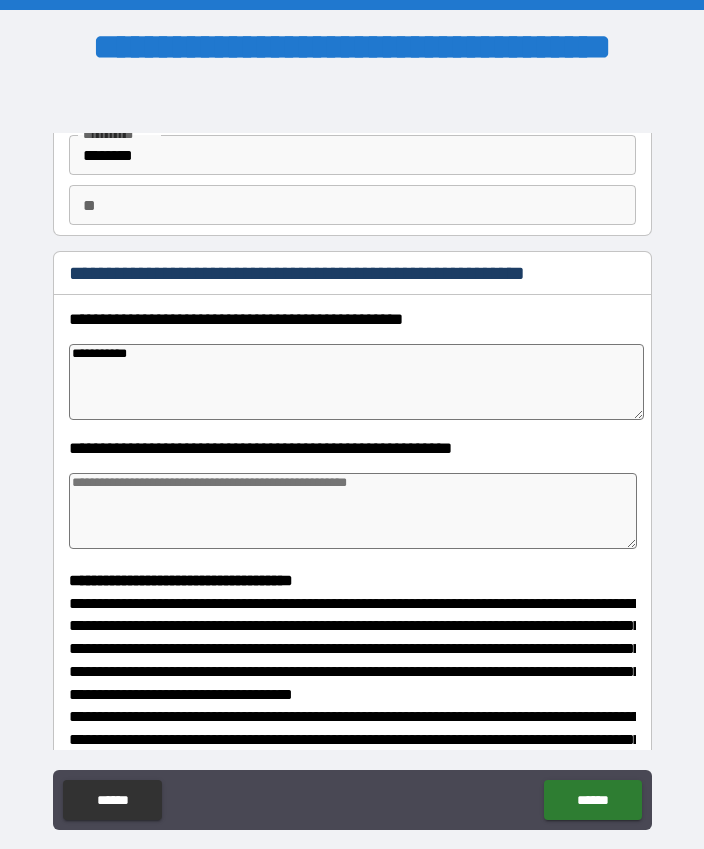 type on "*" 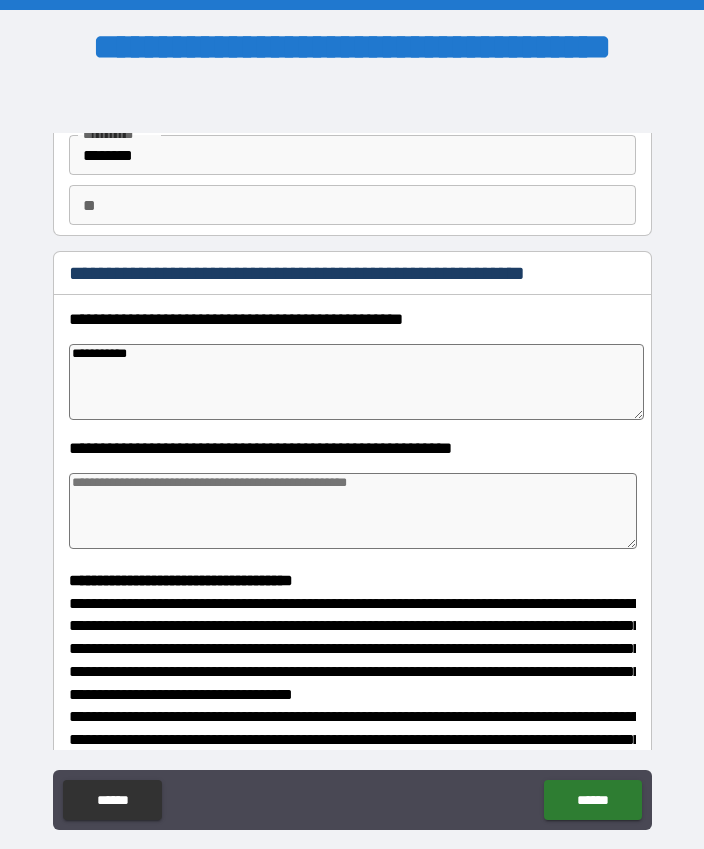 type on "**********" 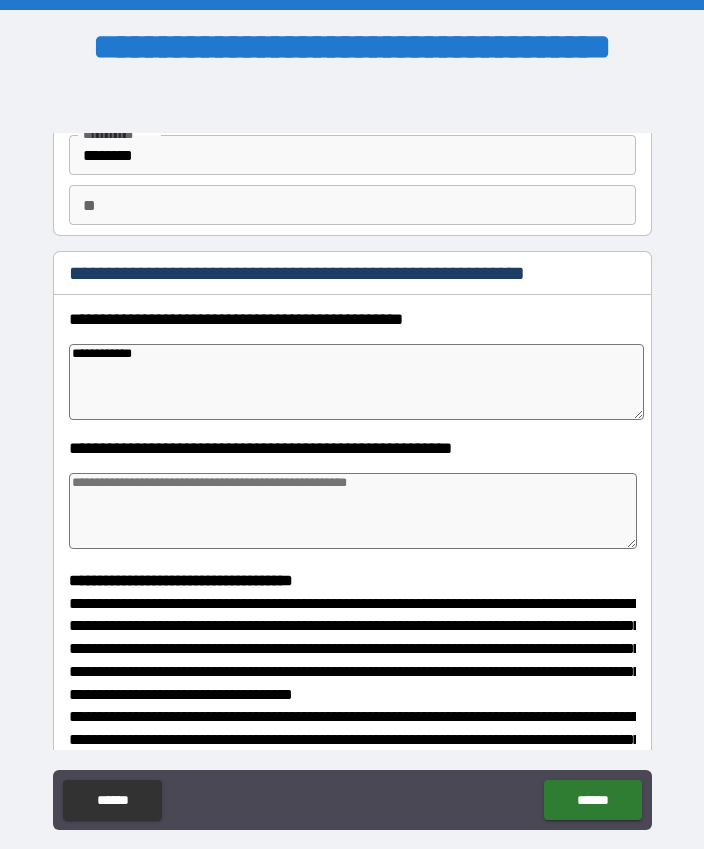type on "*" 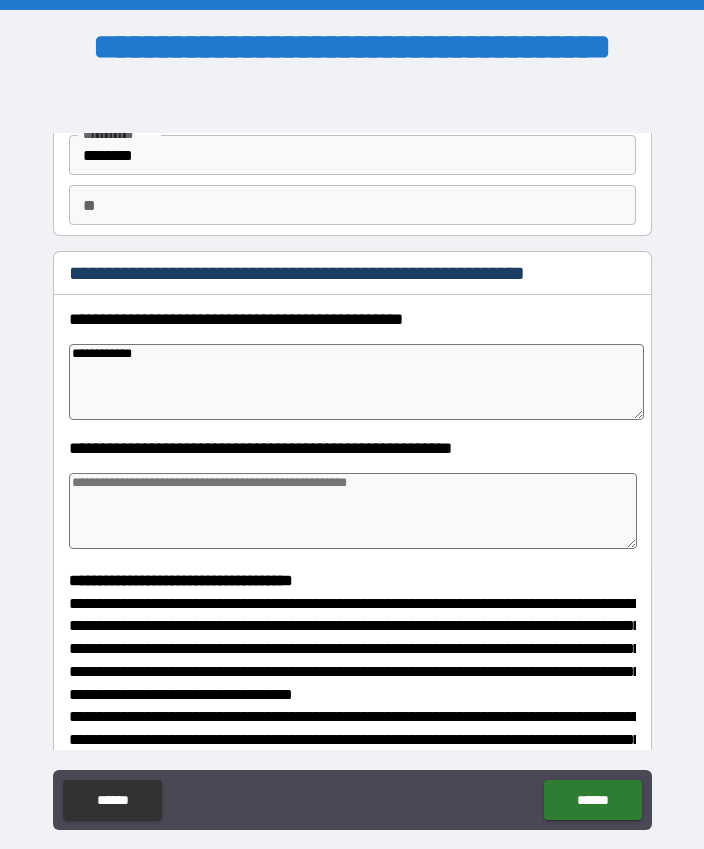 type on "*" 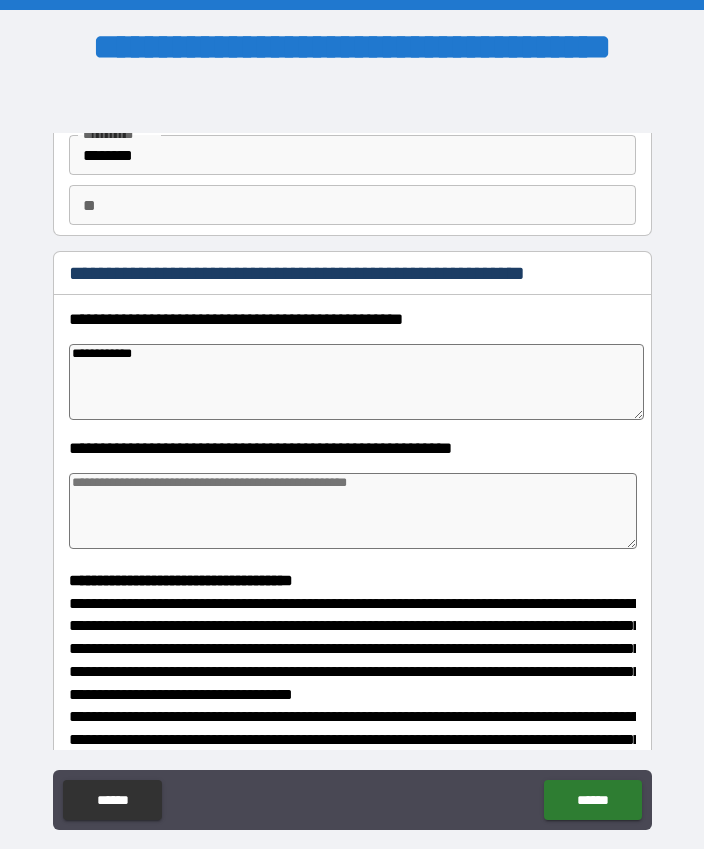 type on "*" 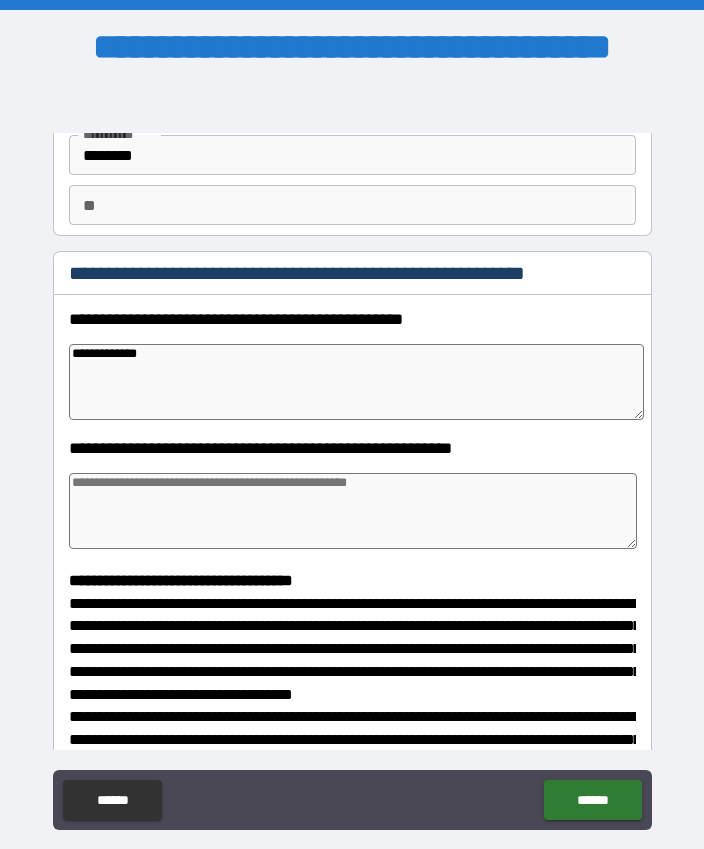 type on "*" 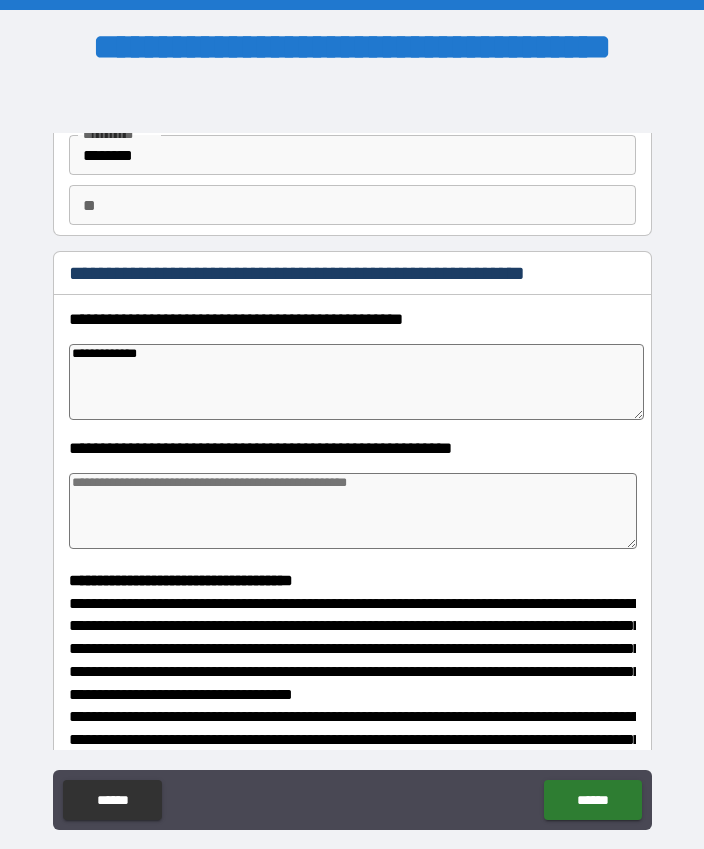 type on "*" 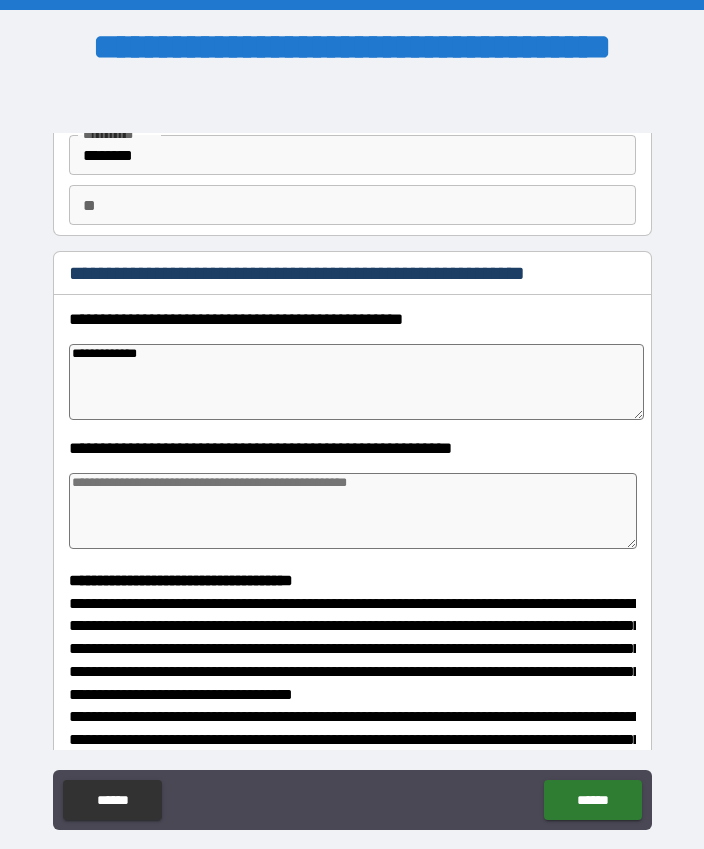 type on "*" 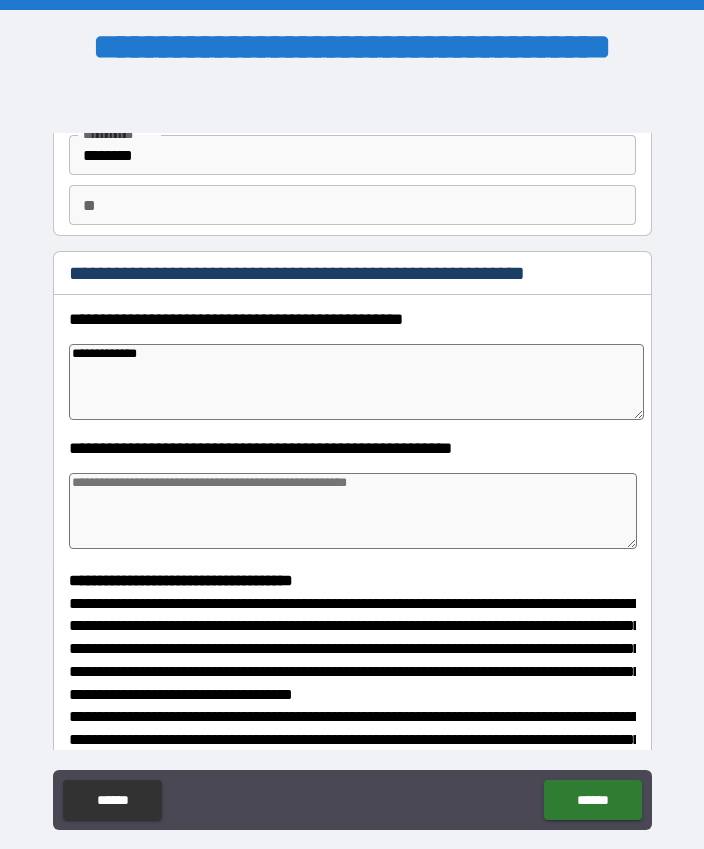 type on "**********" 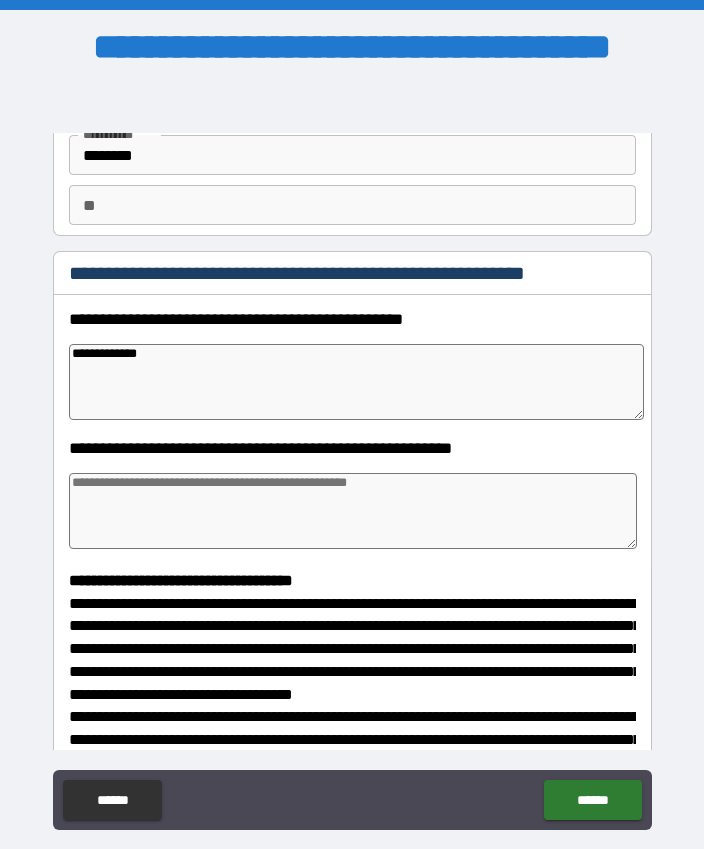 type on "*" 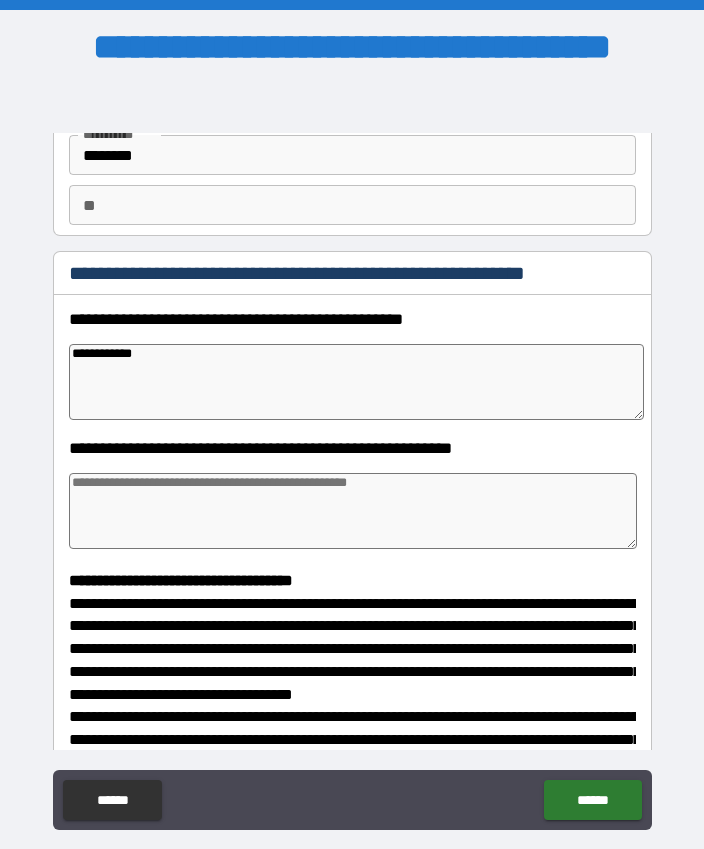 type on "*" 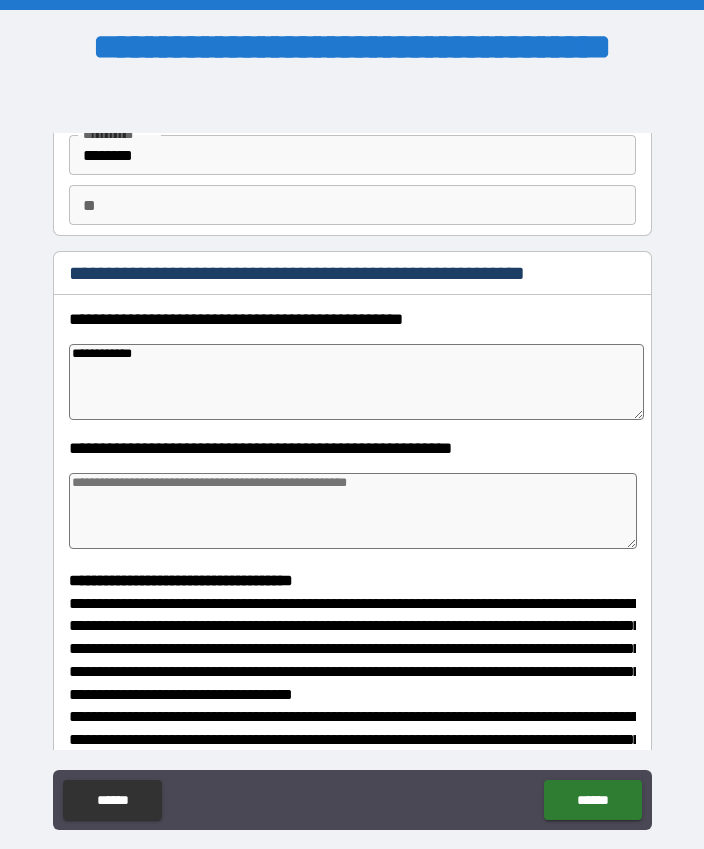 type on "*" 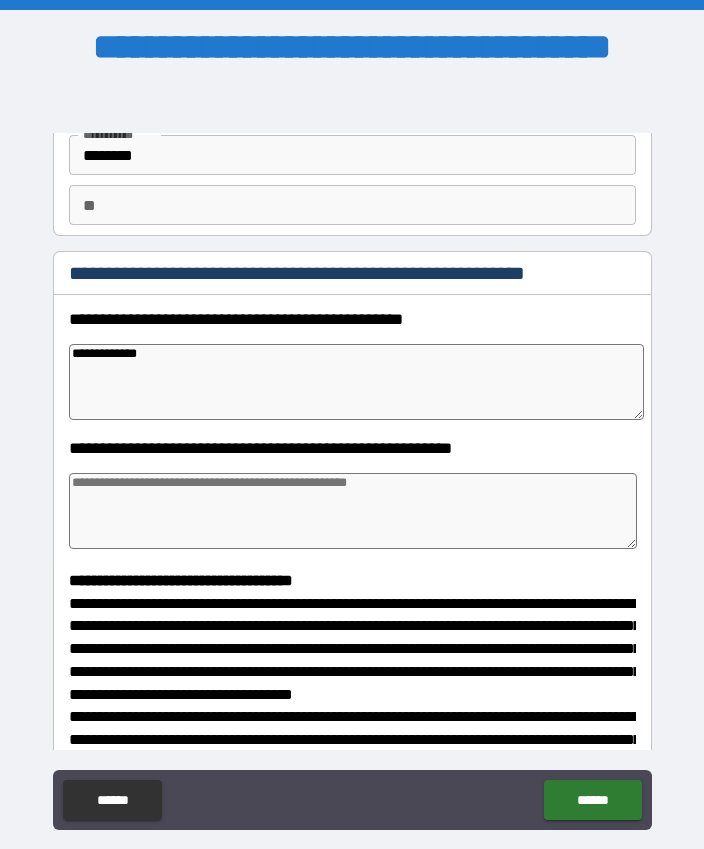 type on "*" 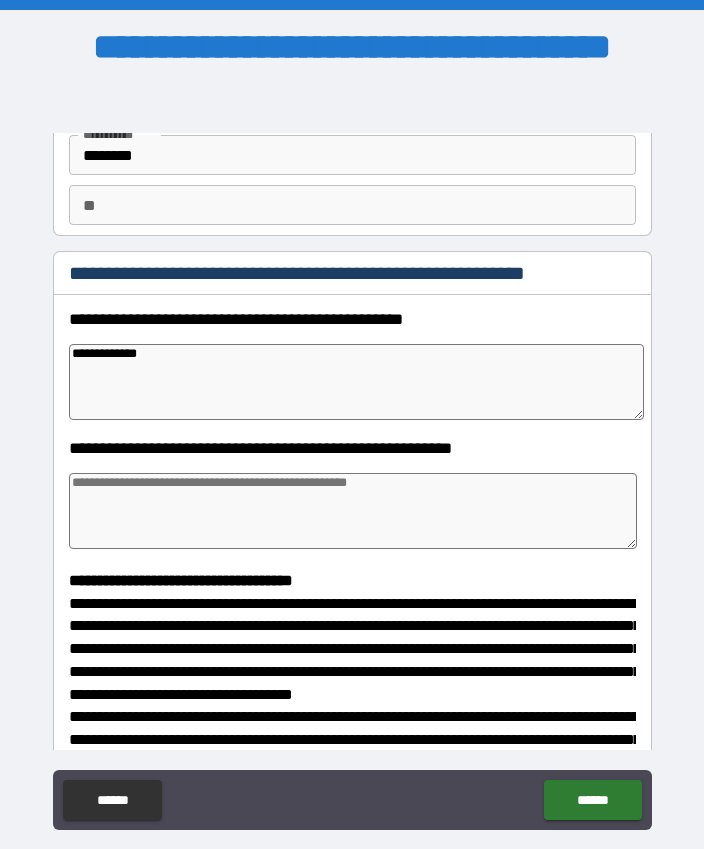 type on "*" 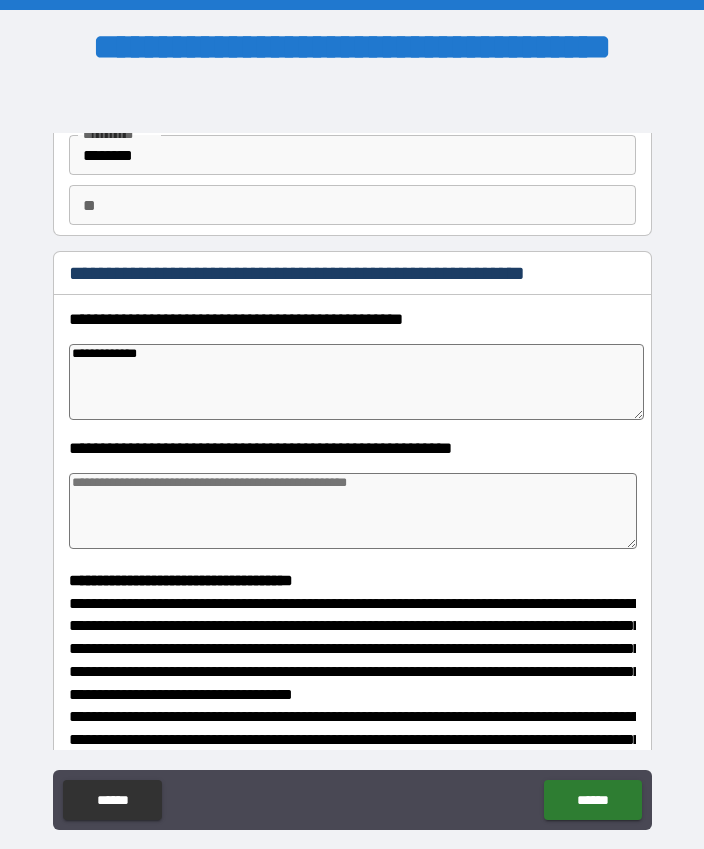 type on "*" 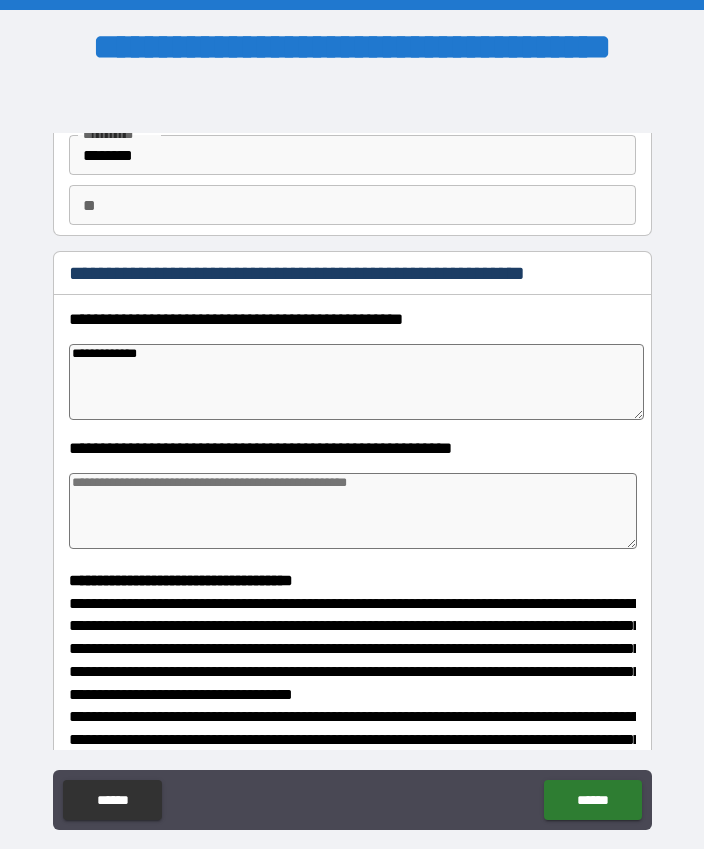 type on "**********" 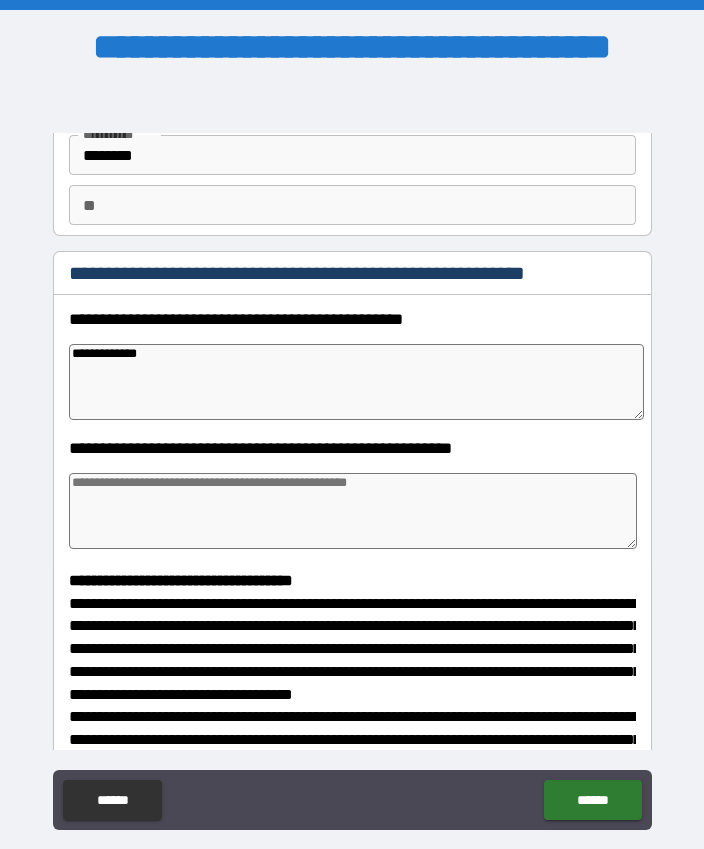 type on "*" 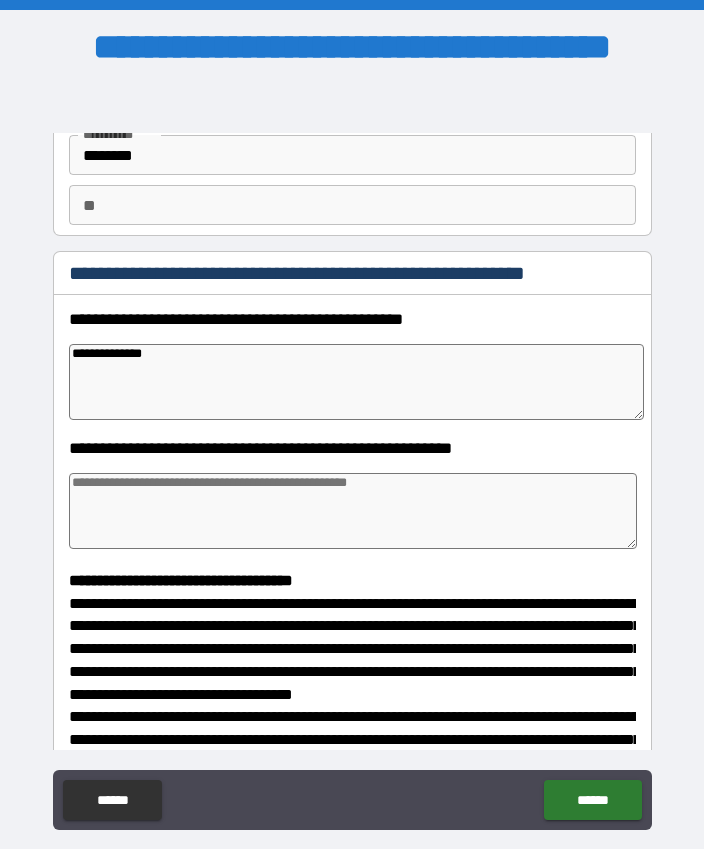 type on "*" 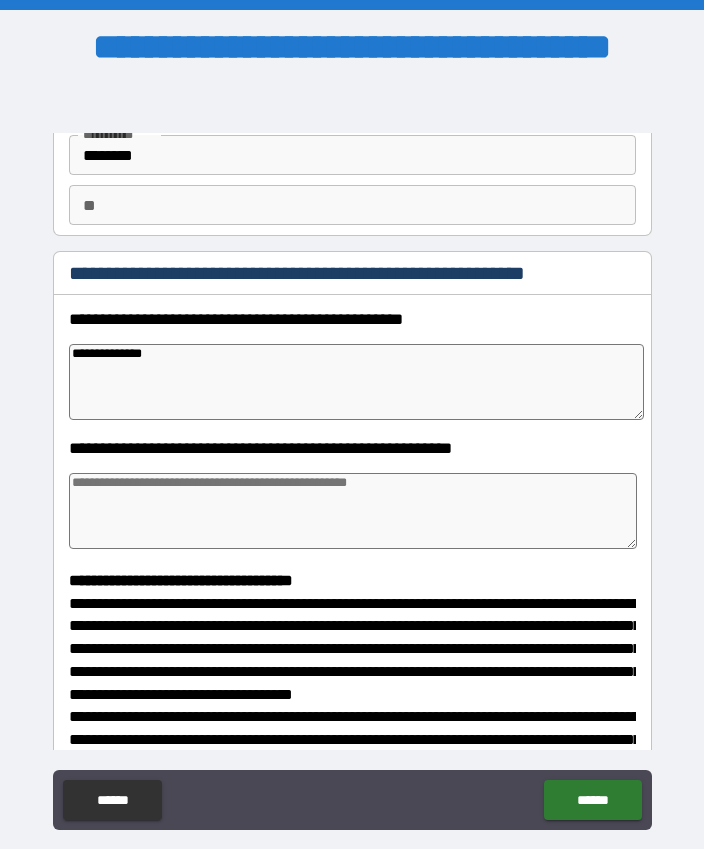 type on "*" 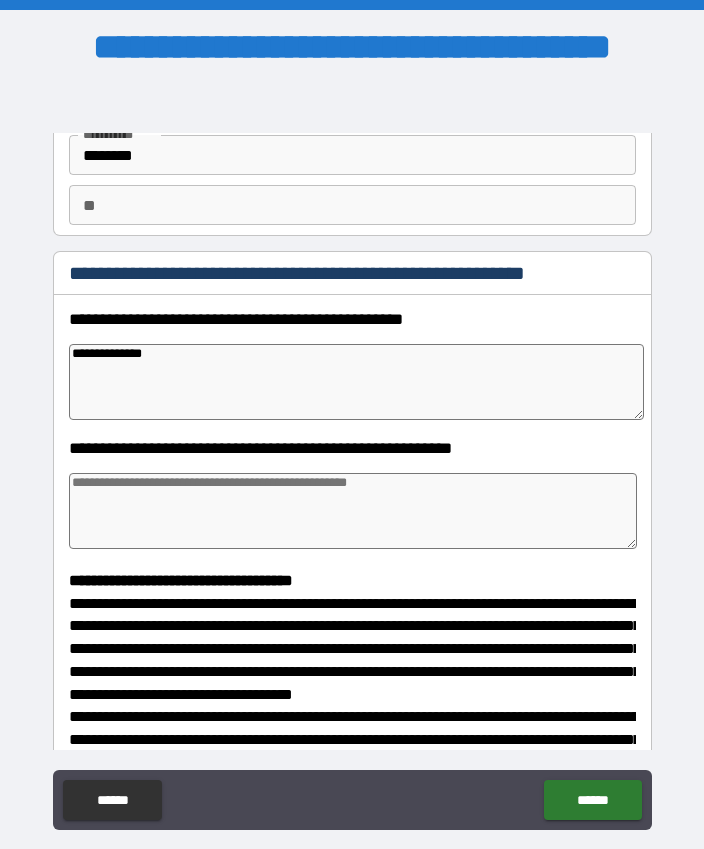 type on "**********" 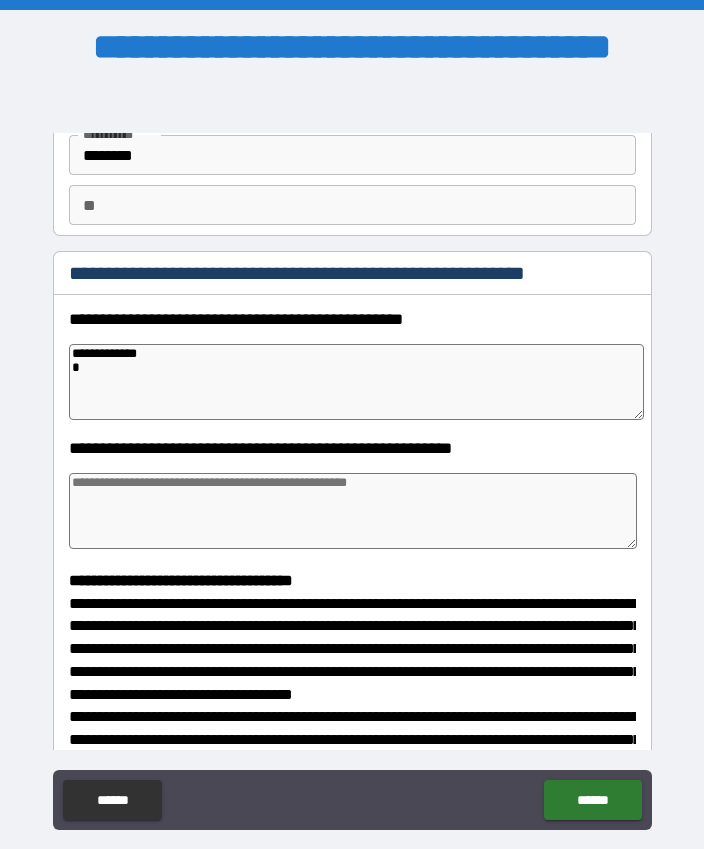 type on "*" 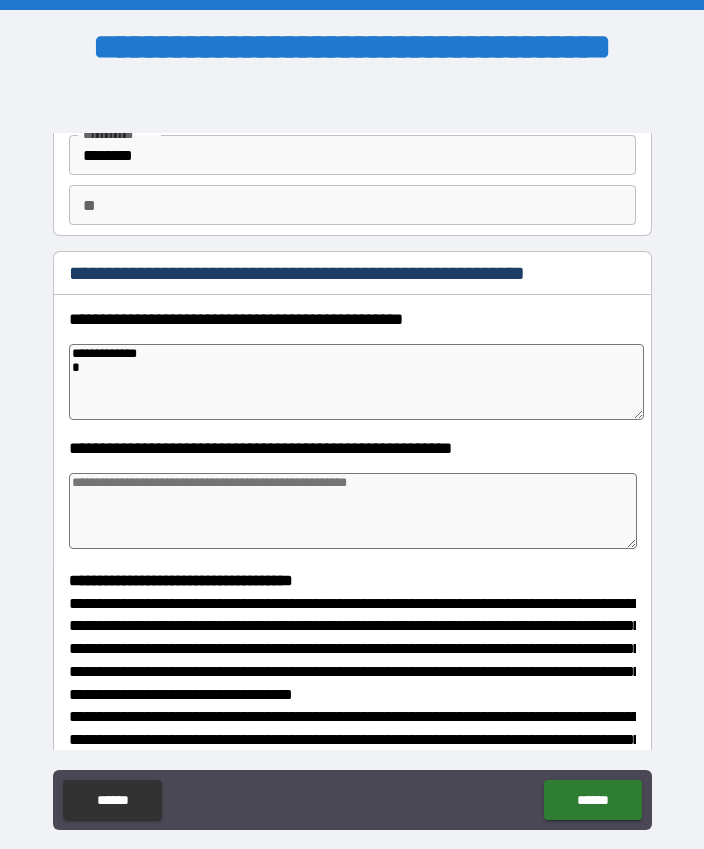 type on "*" 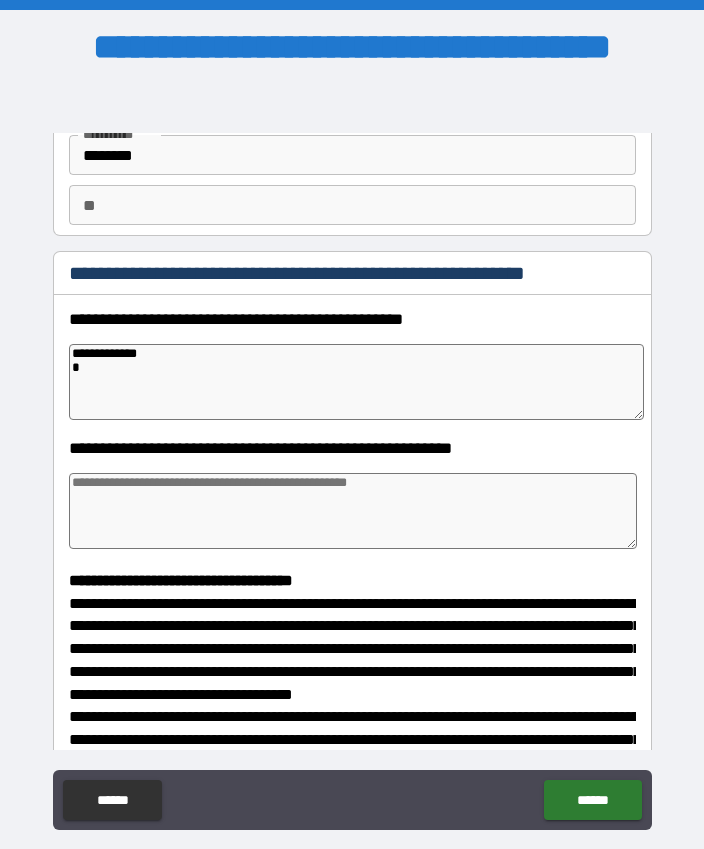 type on "*" 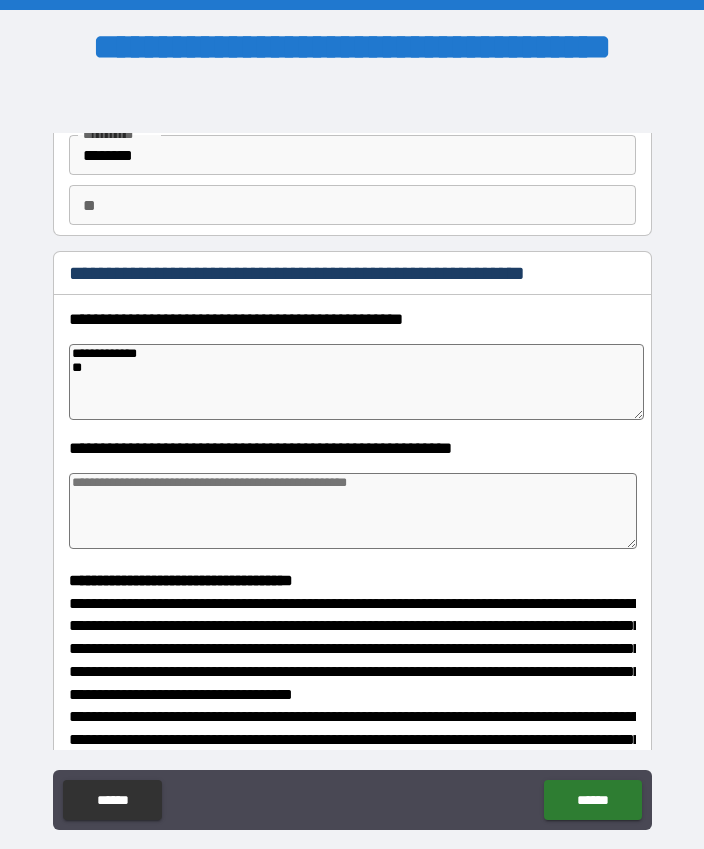 type on "*" 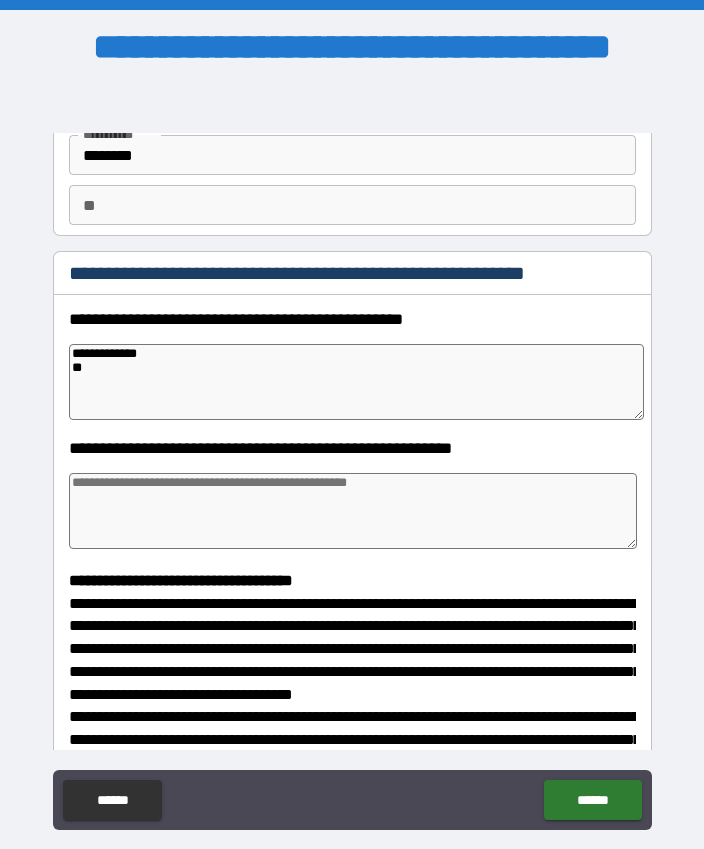 type on "**********" 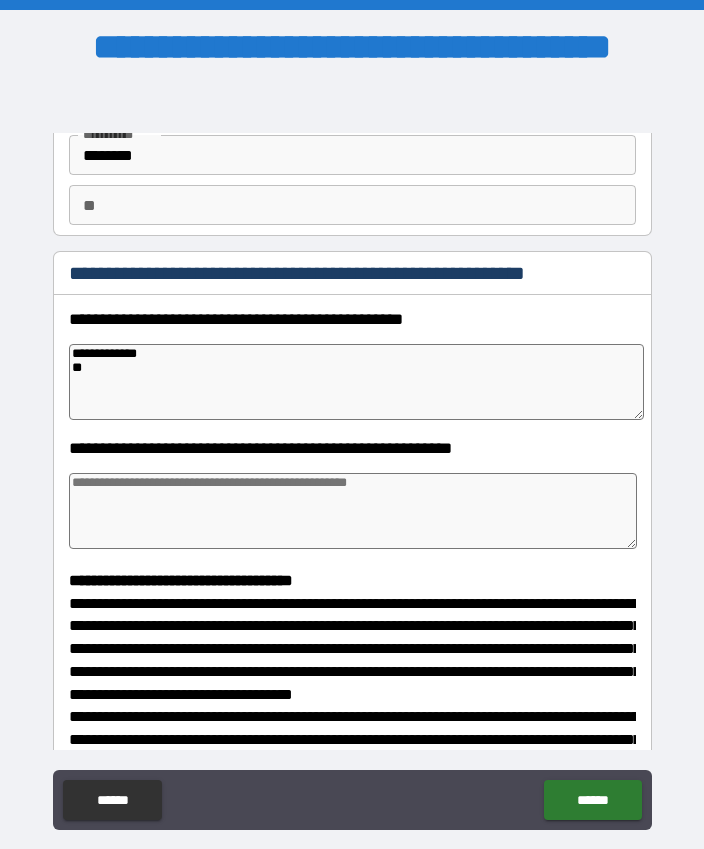 type on "*" 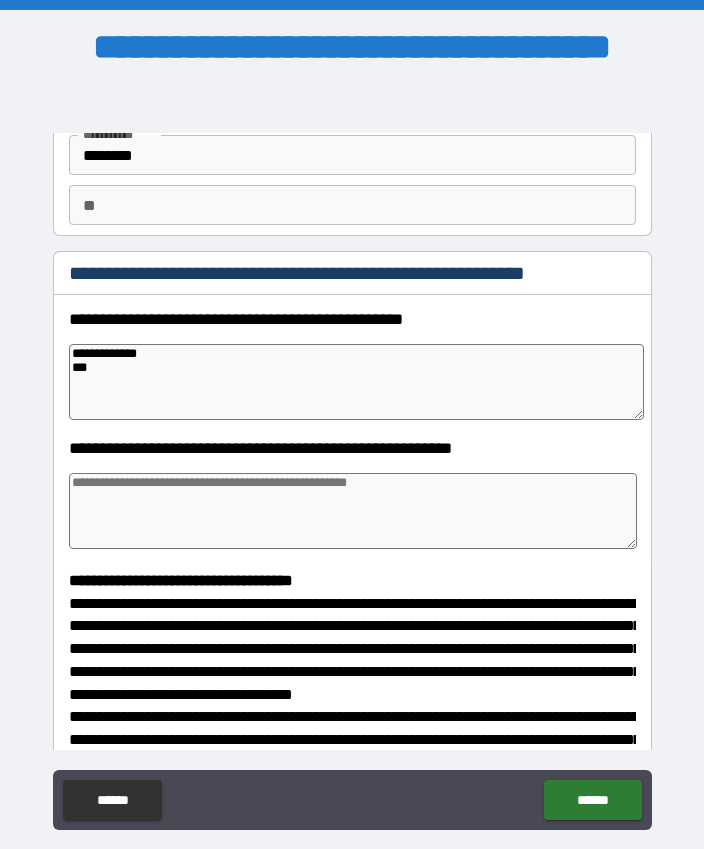 type on "*" 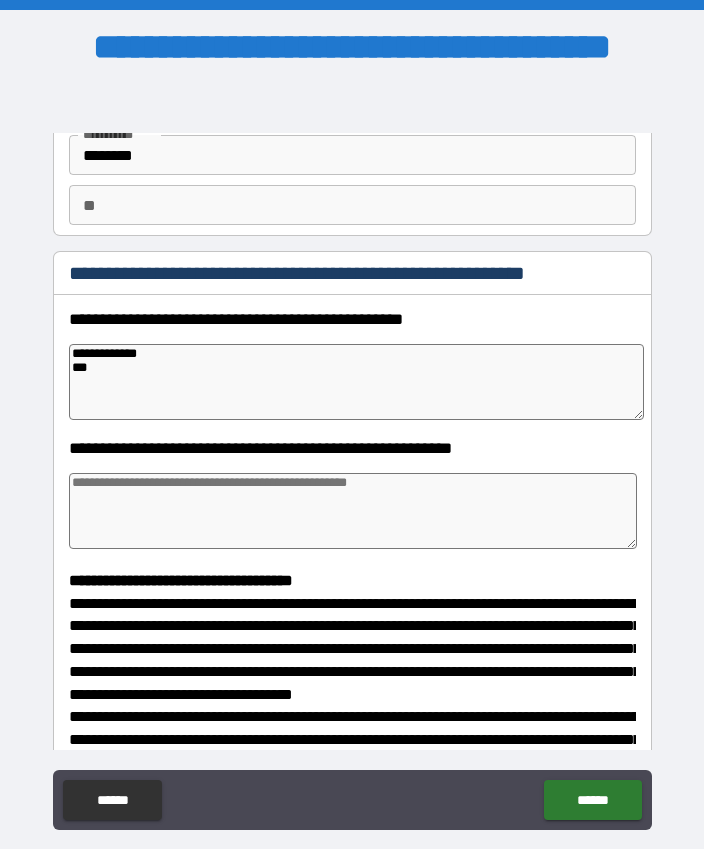 type on "**********" 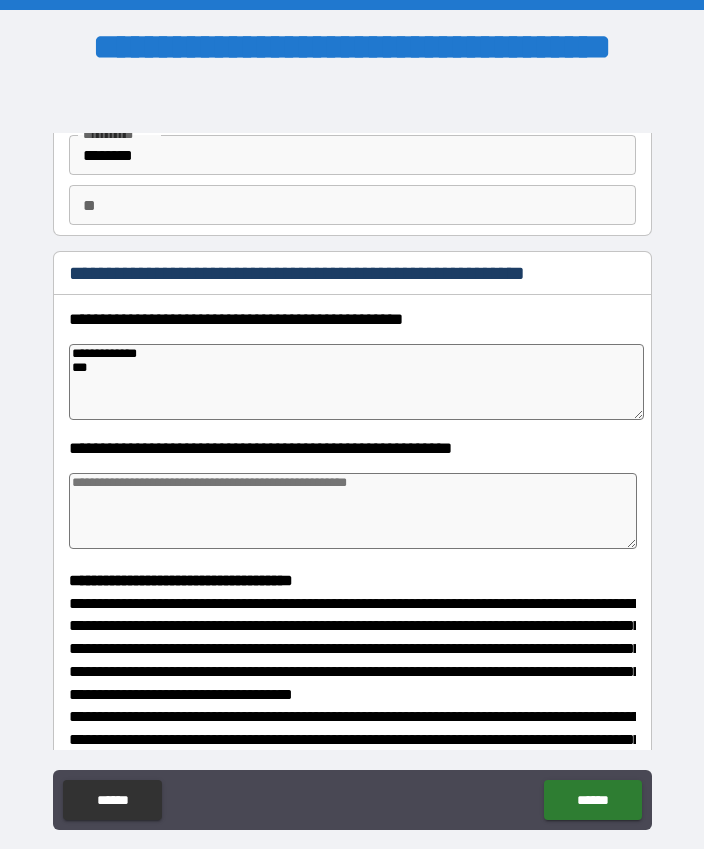 type on "*" 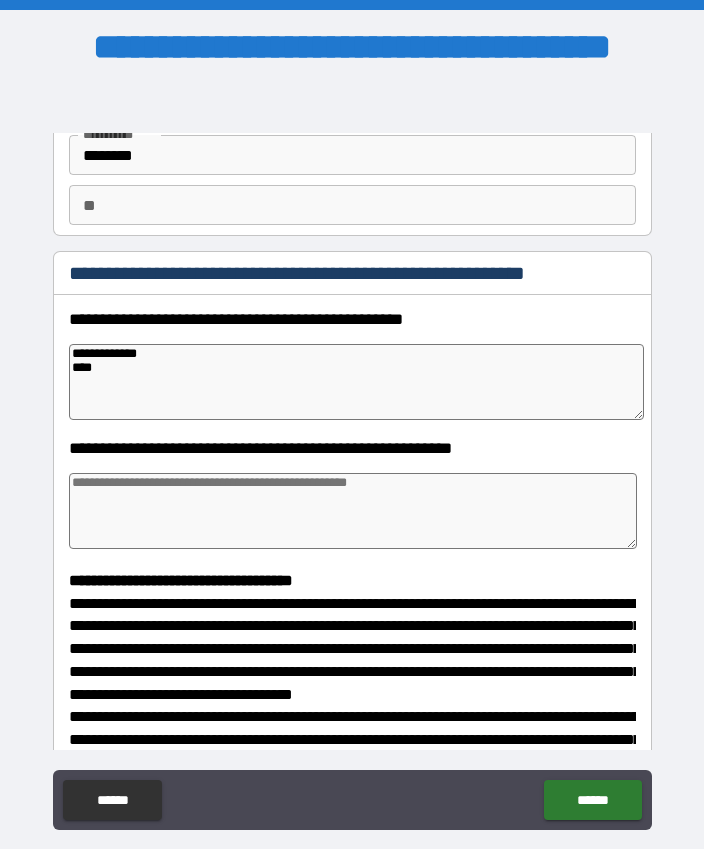 type on "**********" 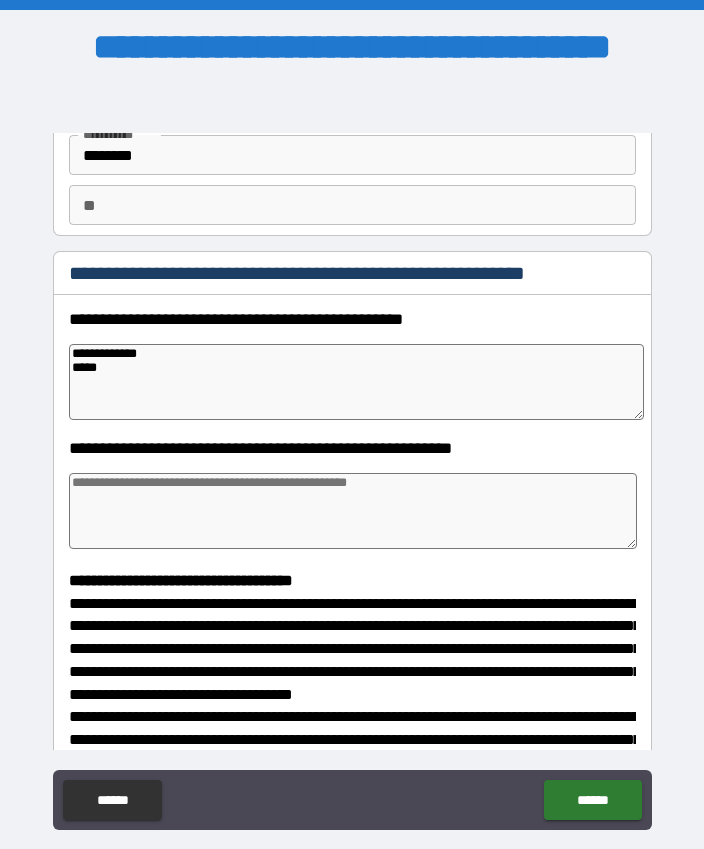 type on "*" 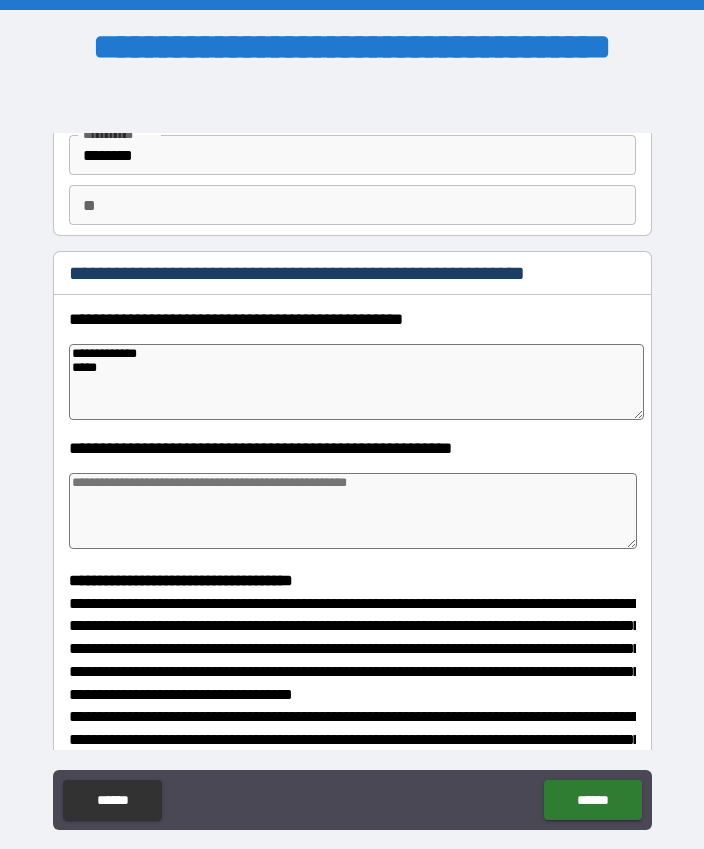 type on "*" 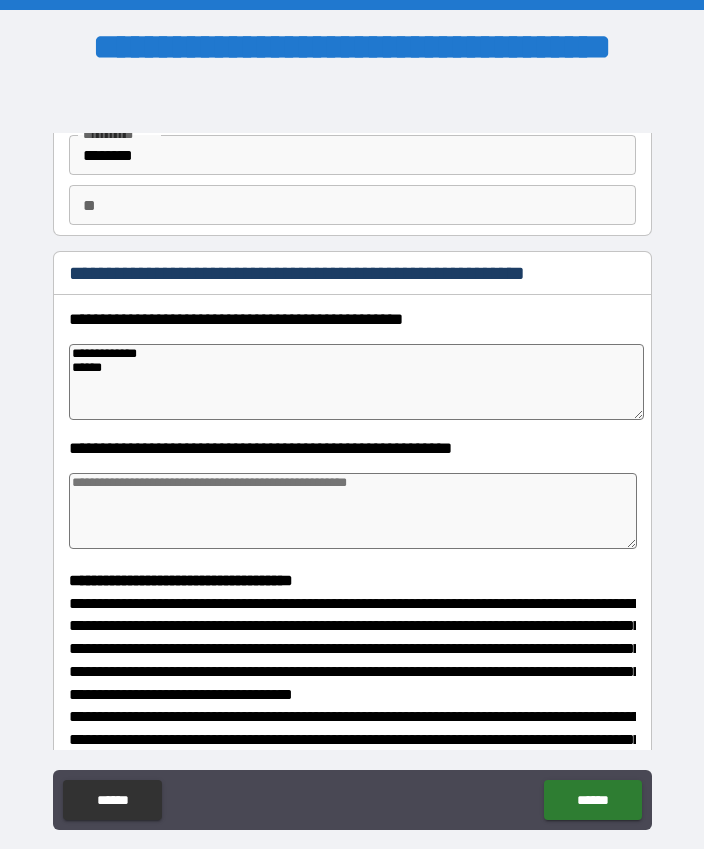 type on "*" 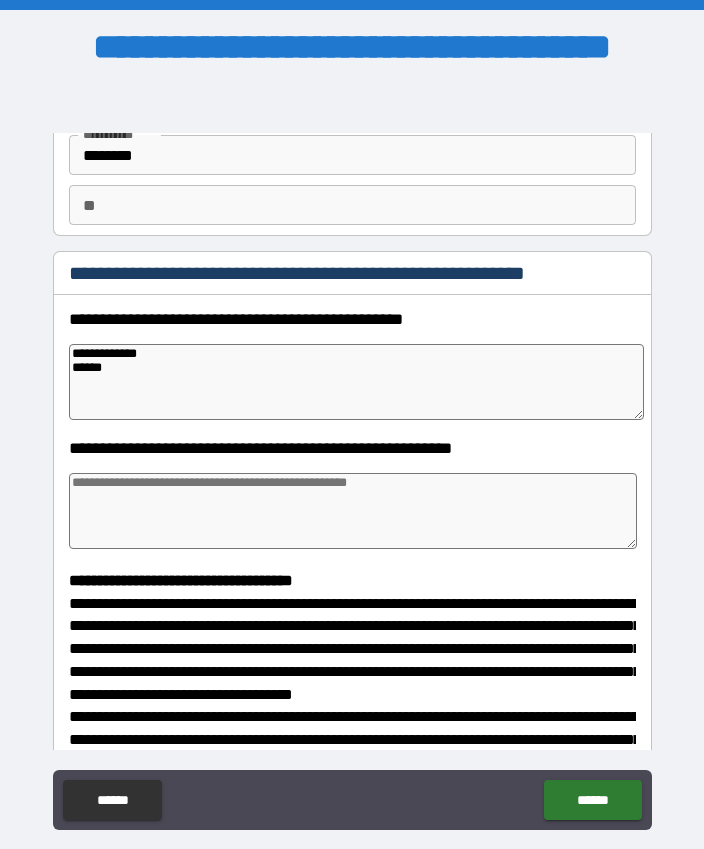 type on "*" 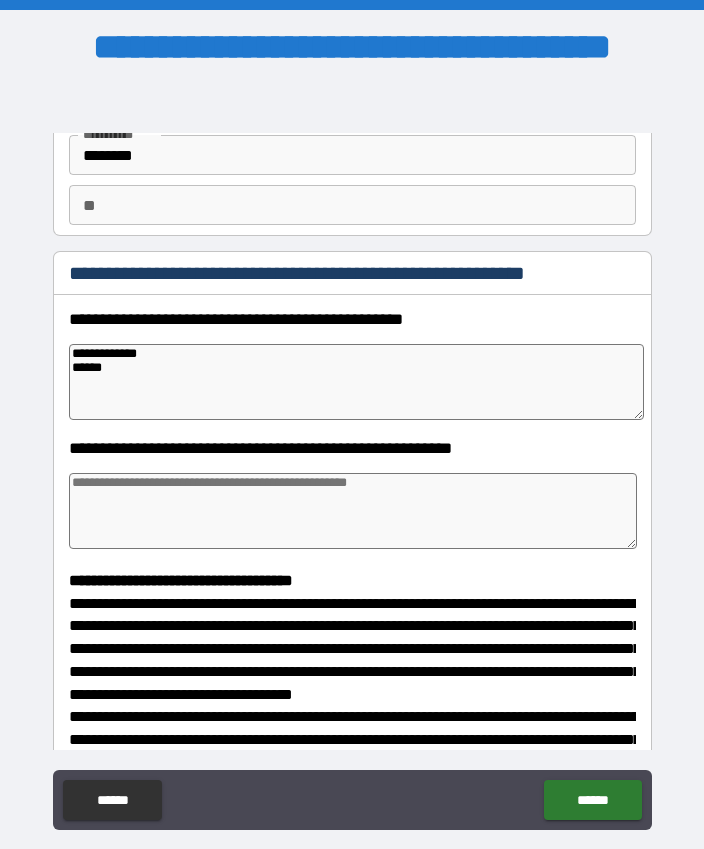 type on "**********" 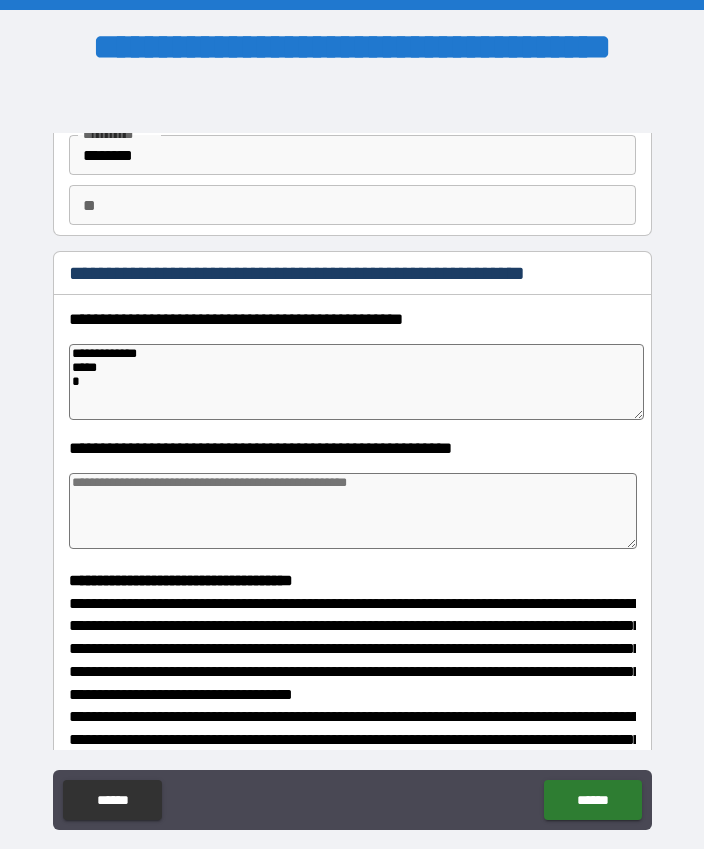 type on "*" 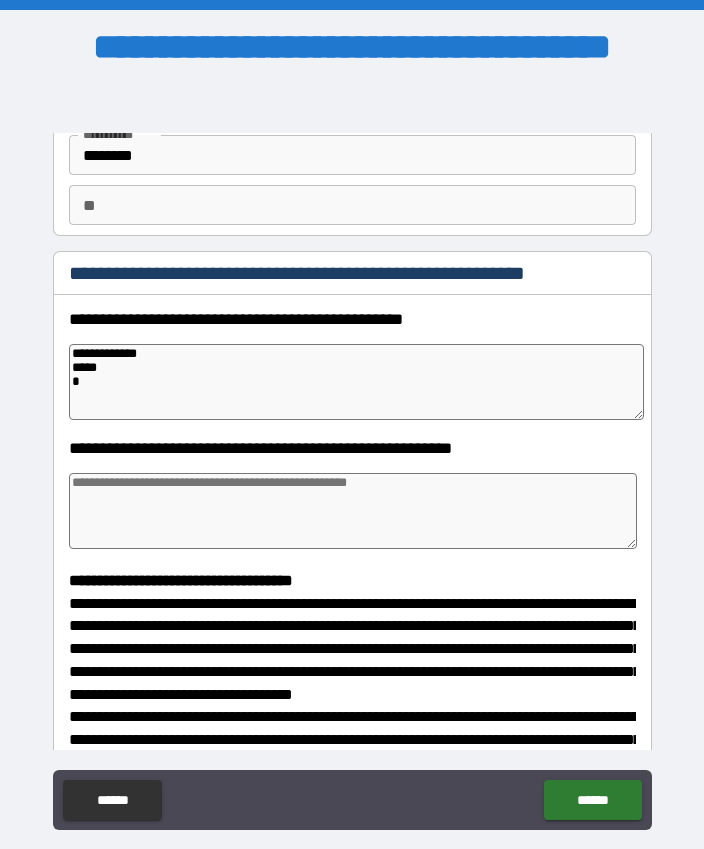 type on "*" 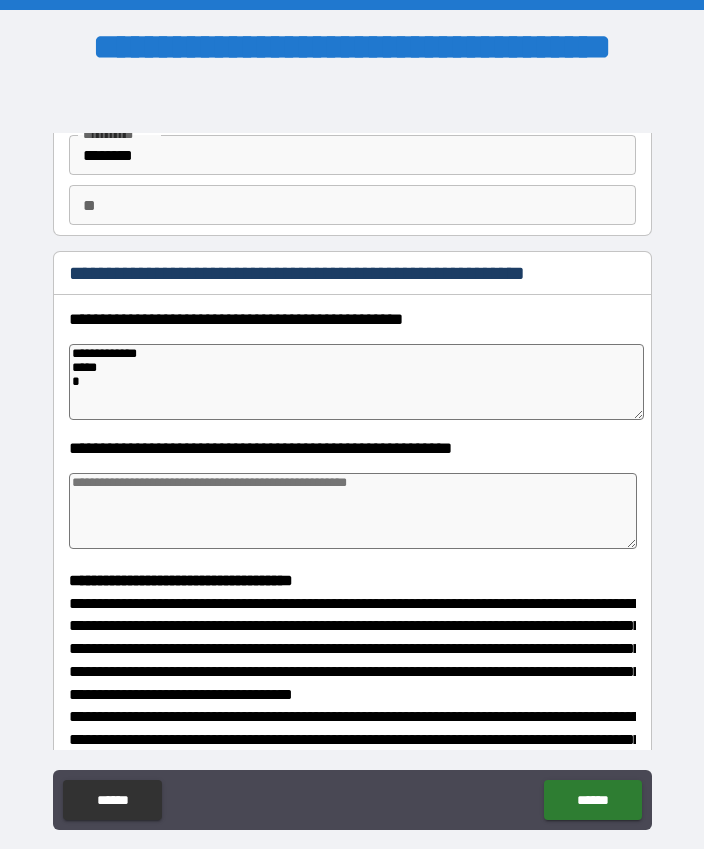 type on "*" 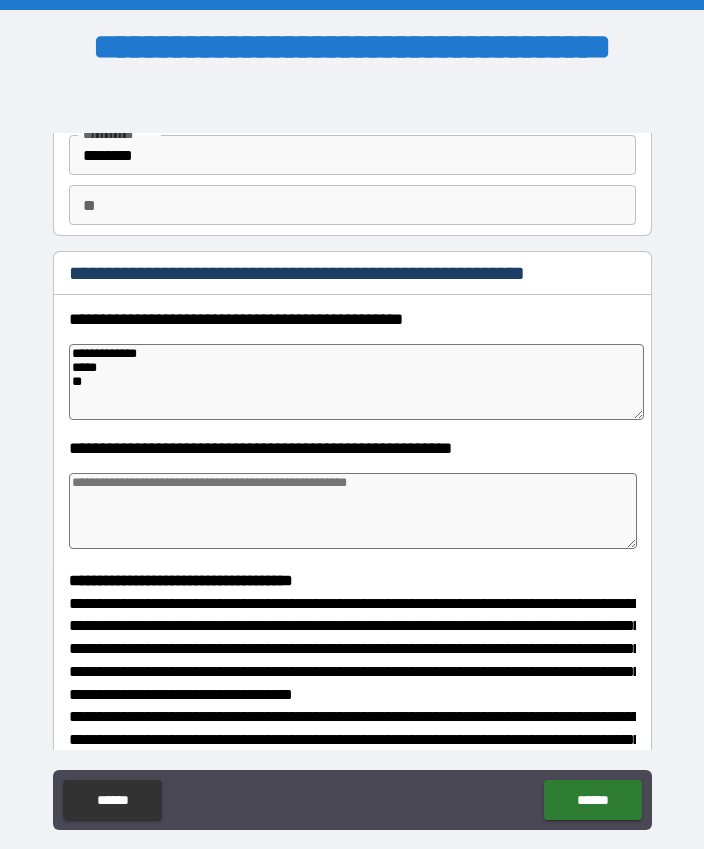 type on "*" 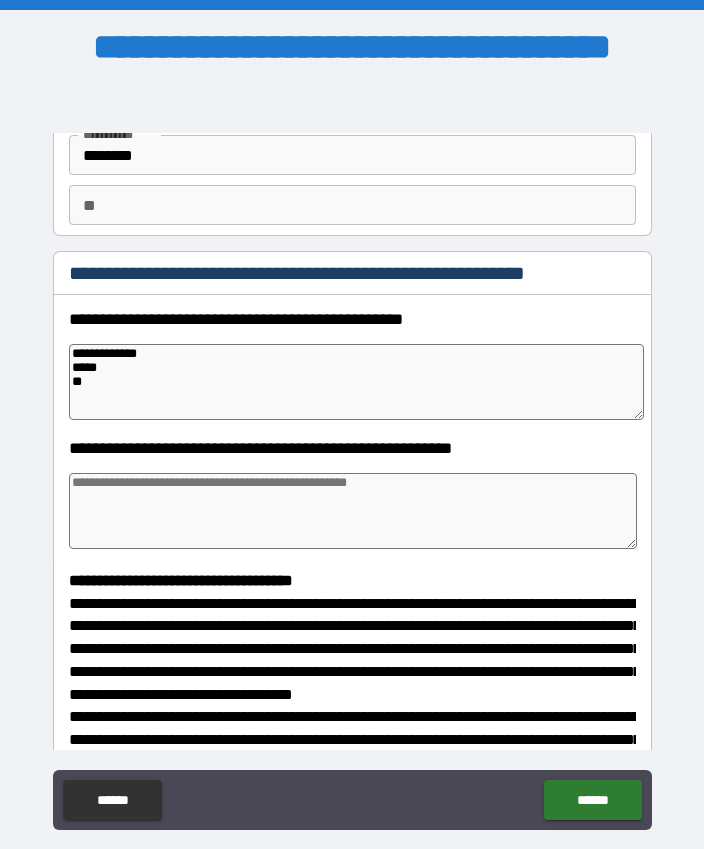 type on "**********" 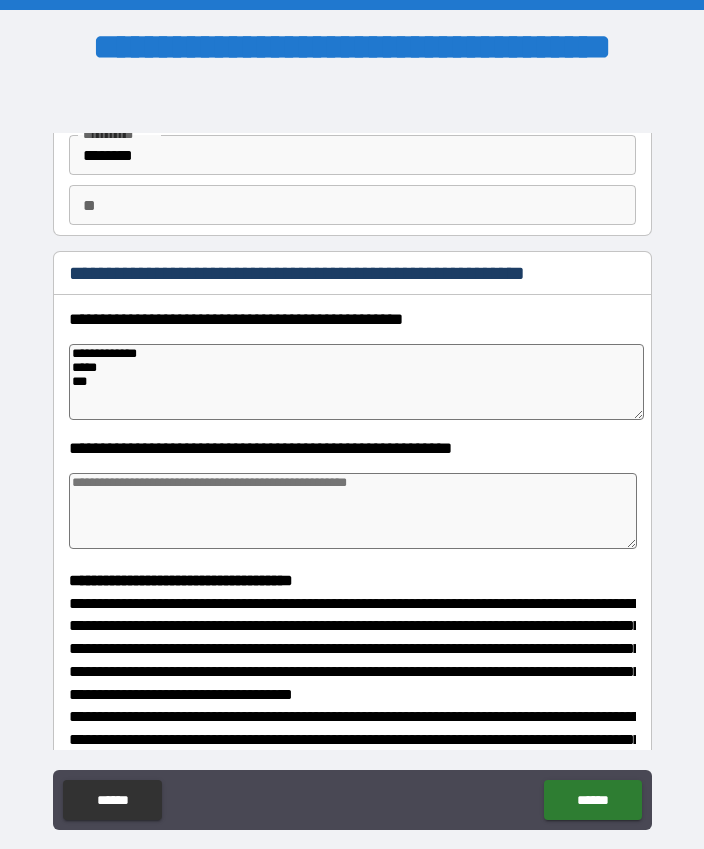 type on "*" 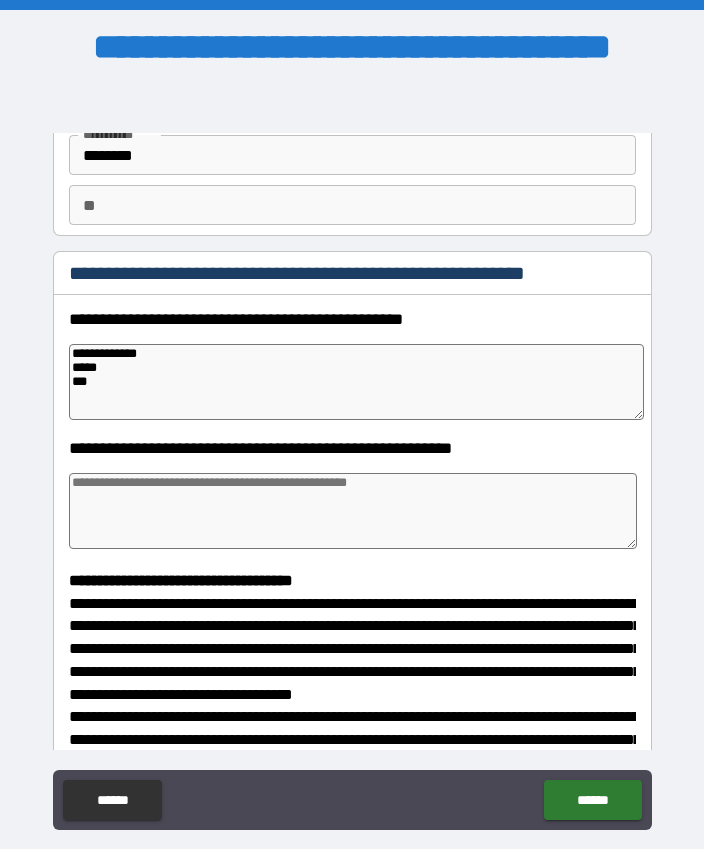 type on "*" 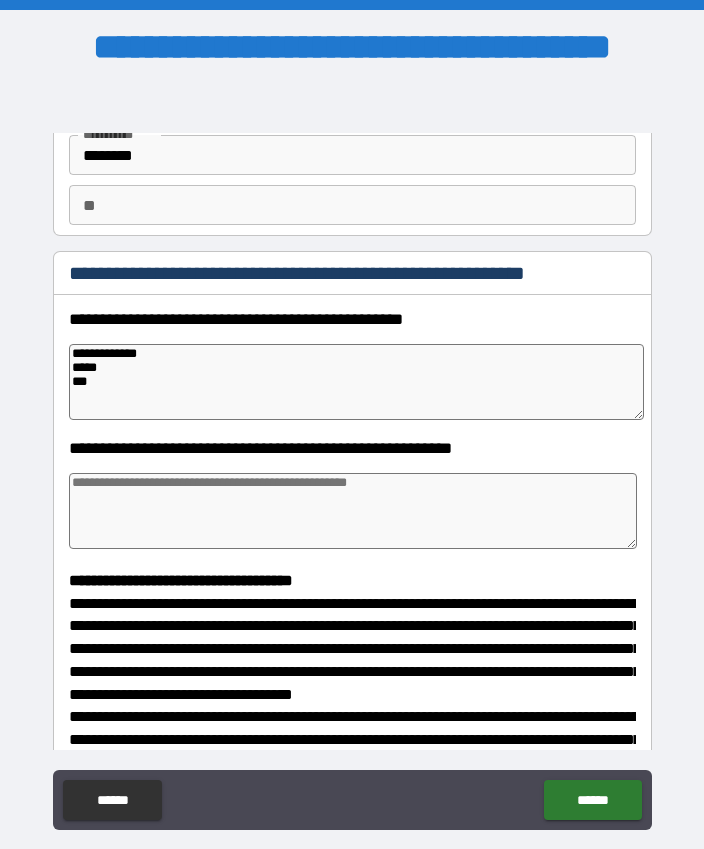 type on "*" 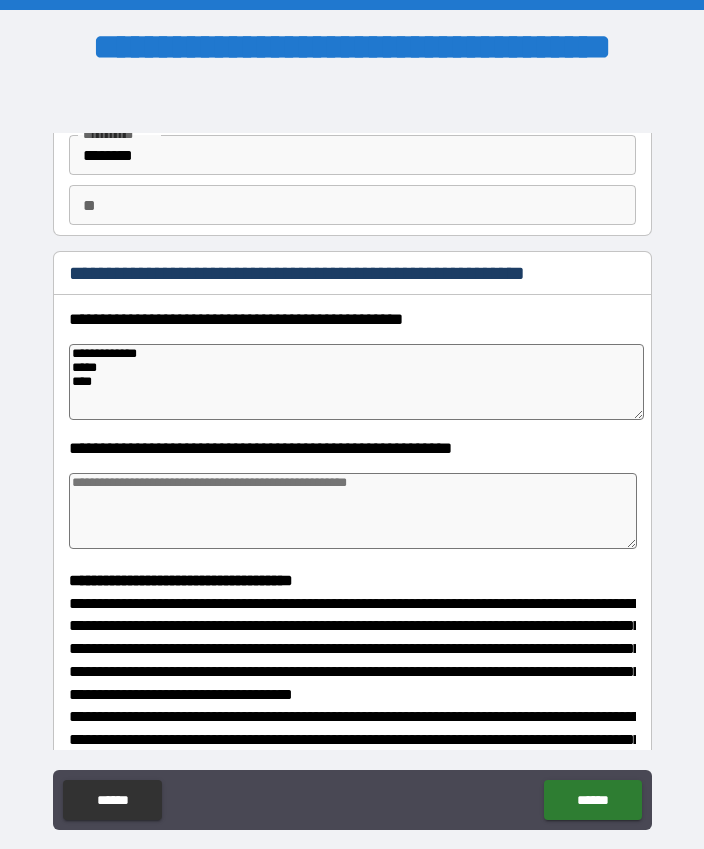 type on "*" 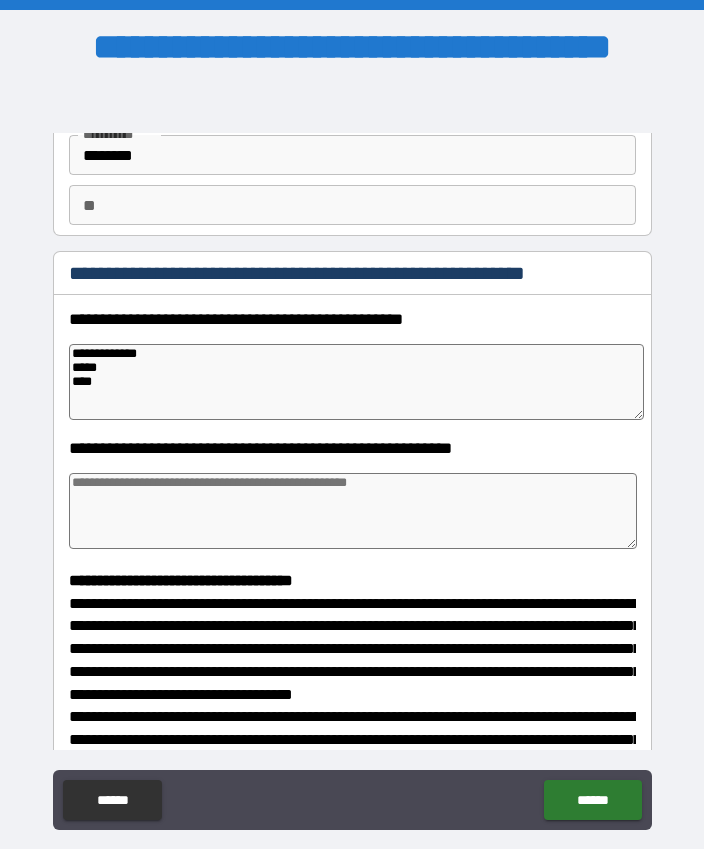 type on "*" 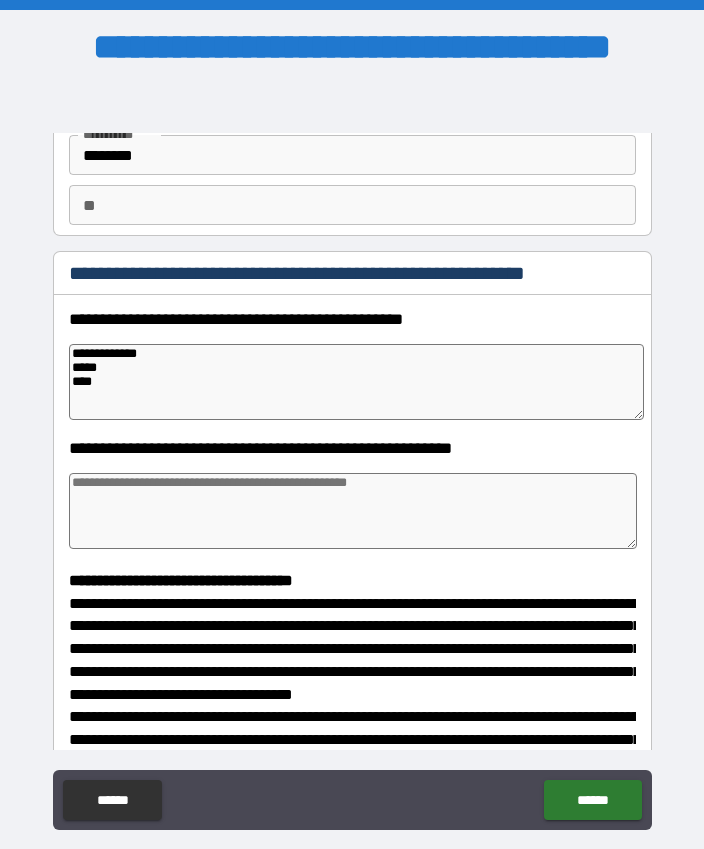 type on "*" 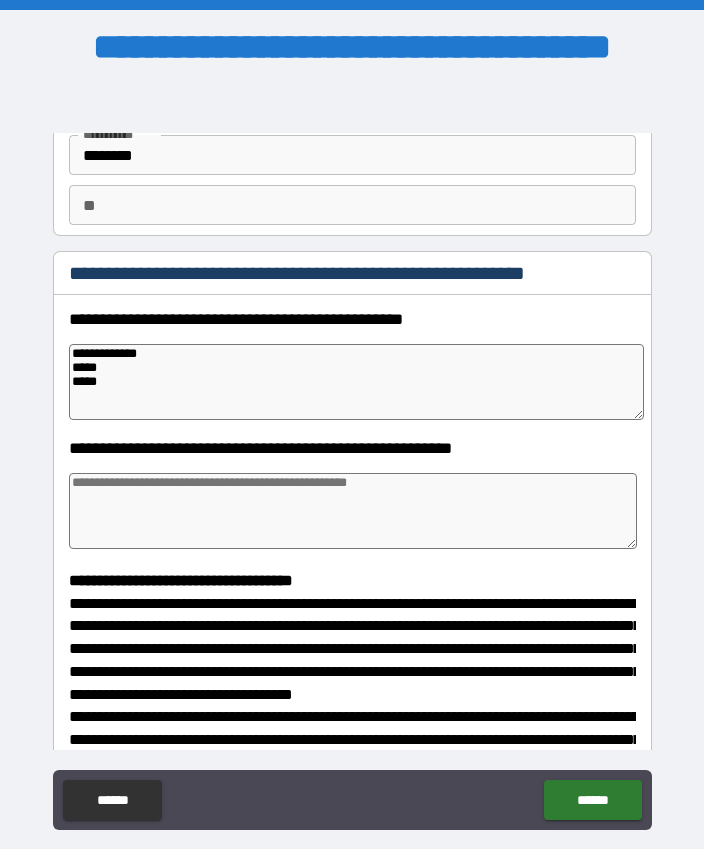 type on "*" 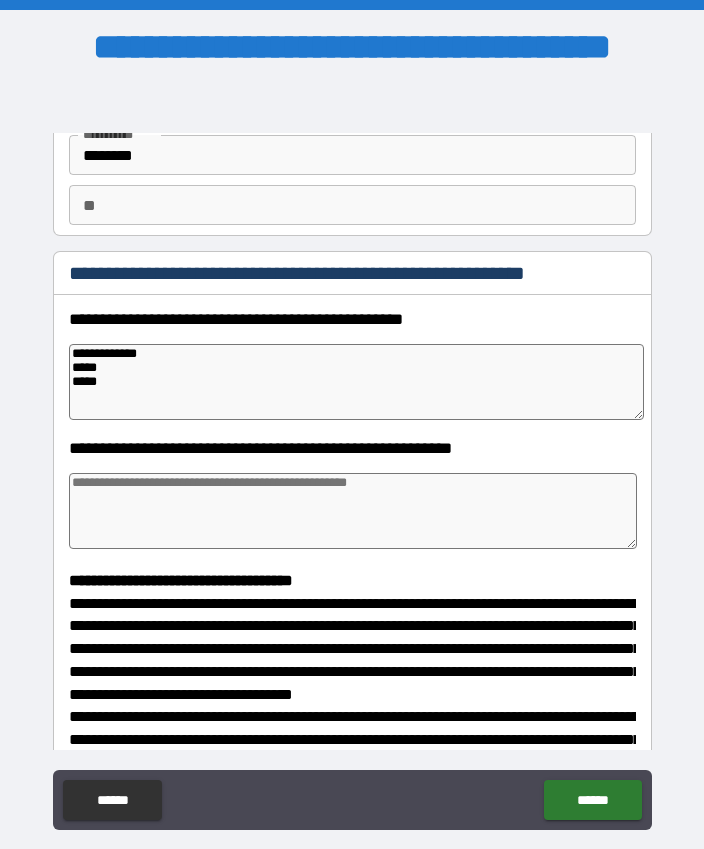 type on "*" 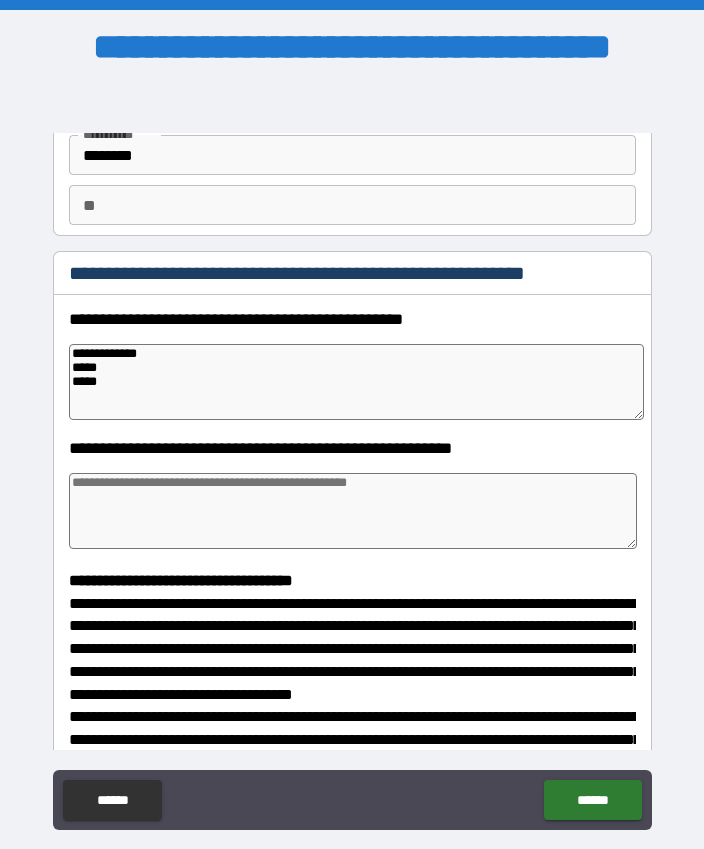 type on "*" 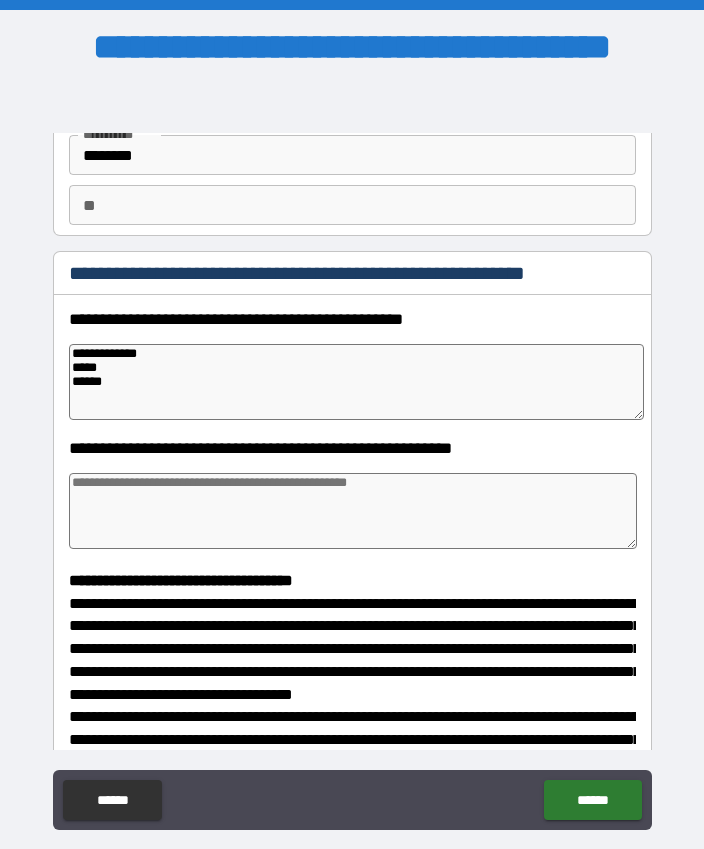type 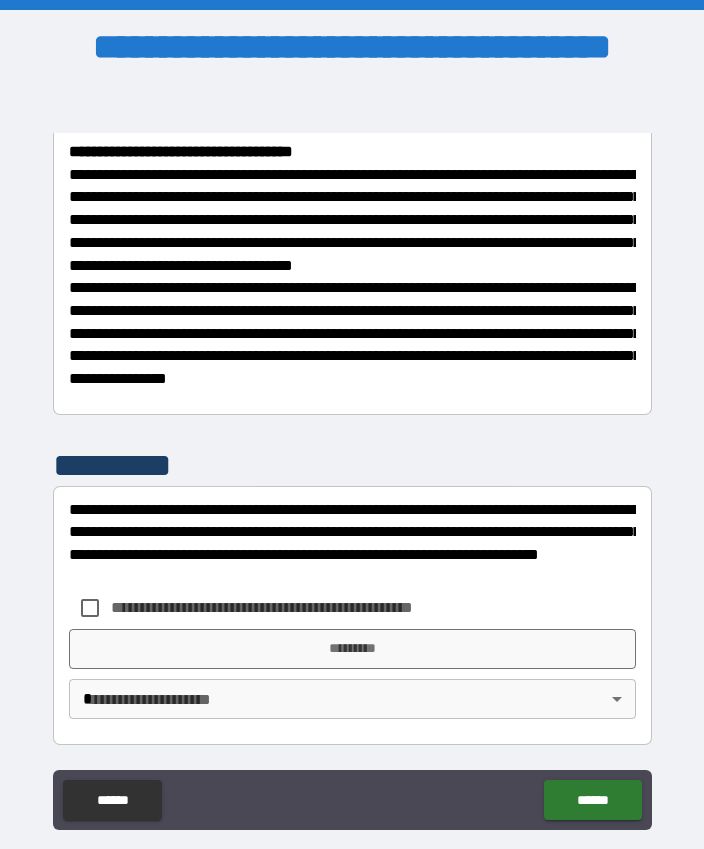 scroll, scrollTop: 583, scrollLeft: 0, axis: vertical 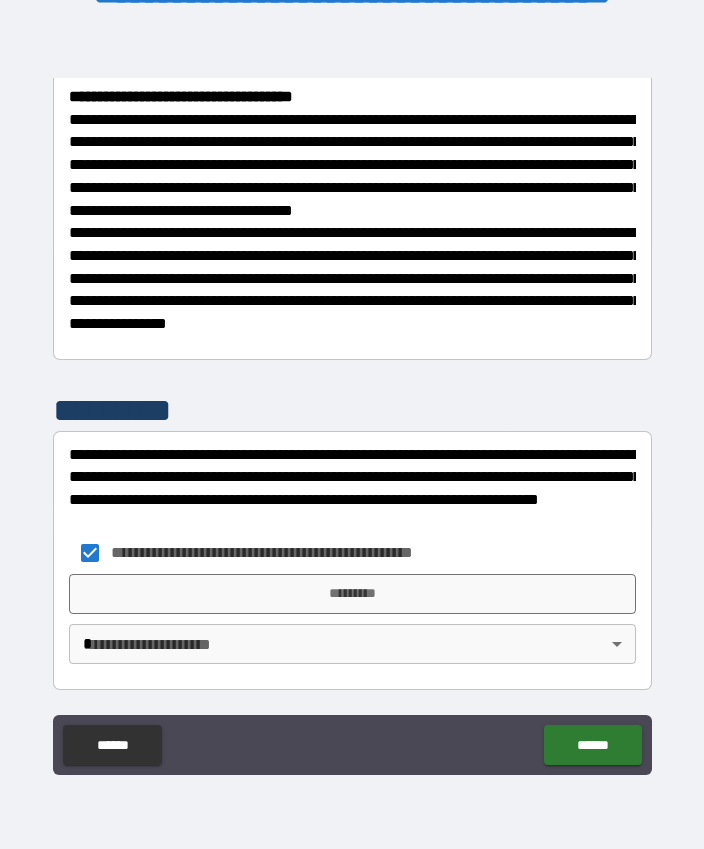click on "*********" at bounding box center [352, 594] 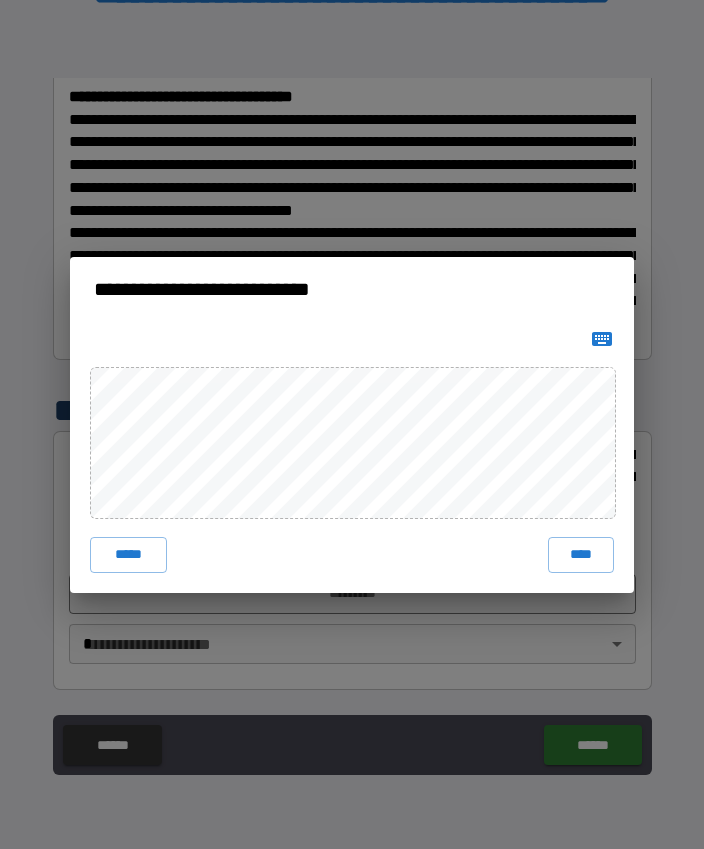 click on "****" at bounding box center (581, 555) 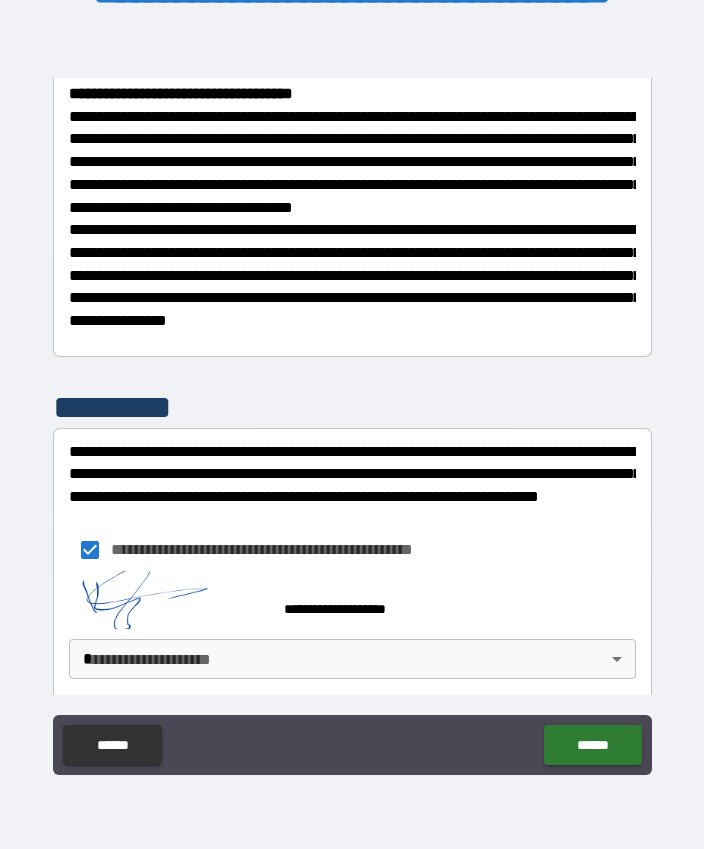 click on "**********" at bounding box center (352, 397) 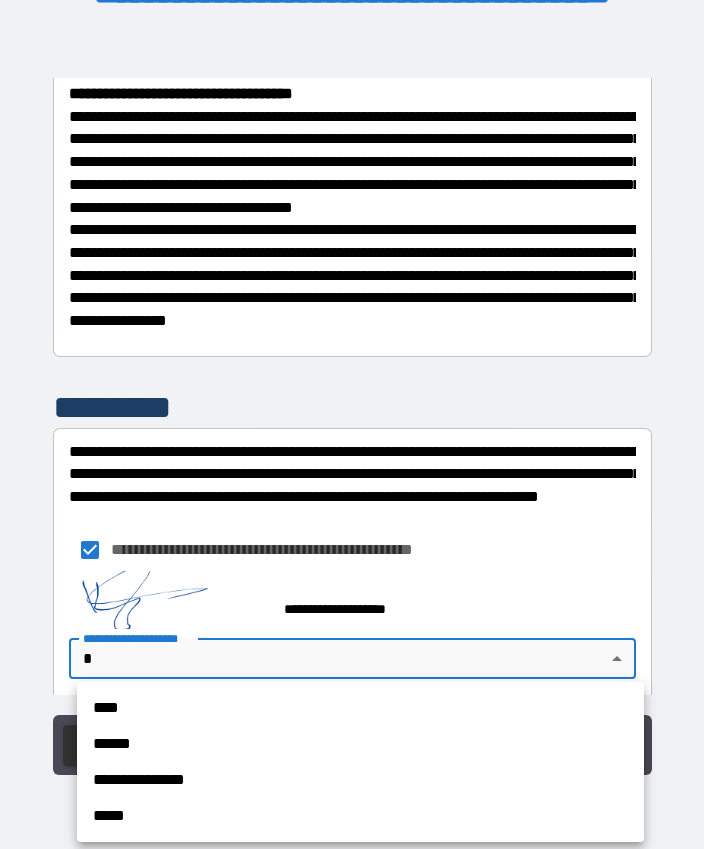 click on "****" at bounding box center (360, 708) 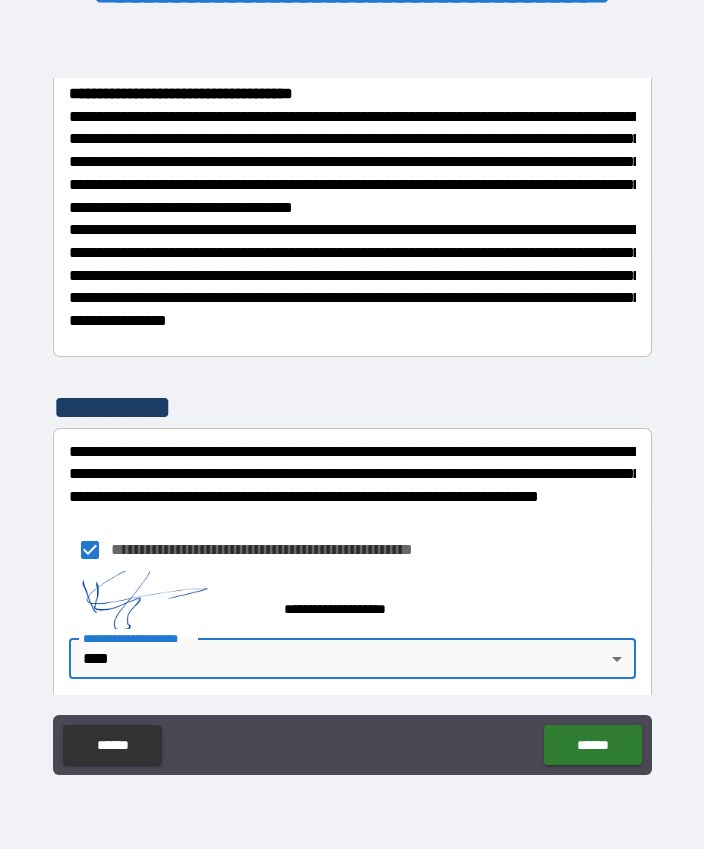 click on "******" at bounding box center (592, 745) 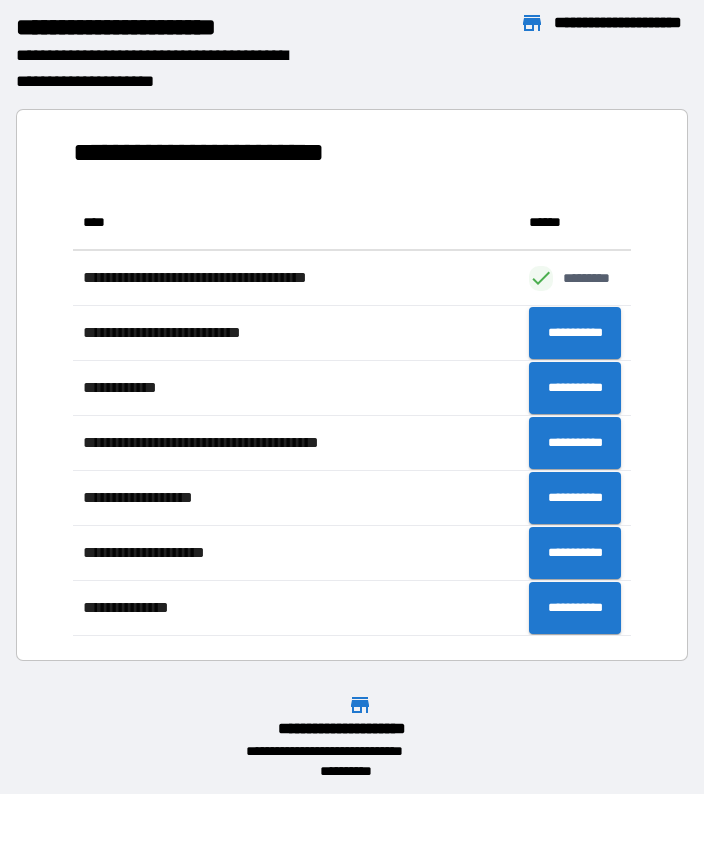 scroll, scrollTop: 1, scrollLeft: 1, axis: both 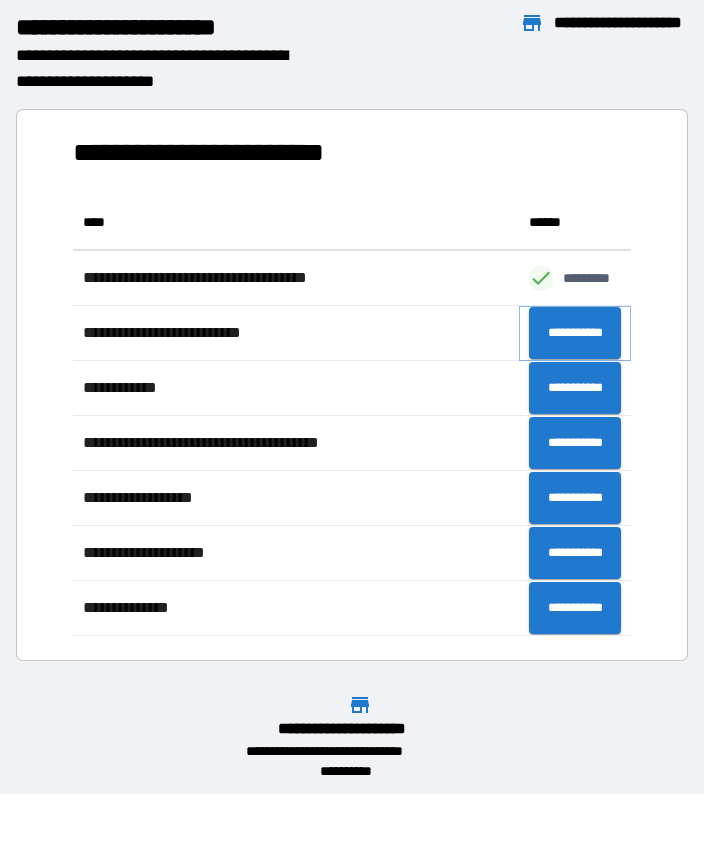 click on "**********" at bounding box center (575, 333) 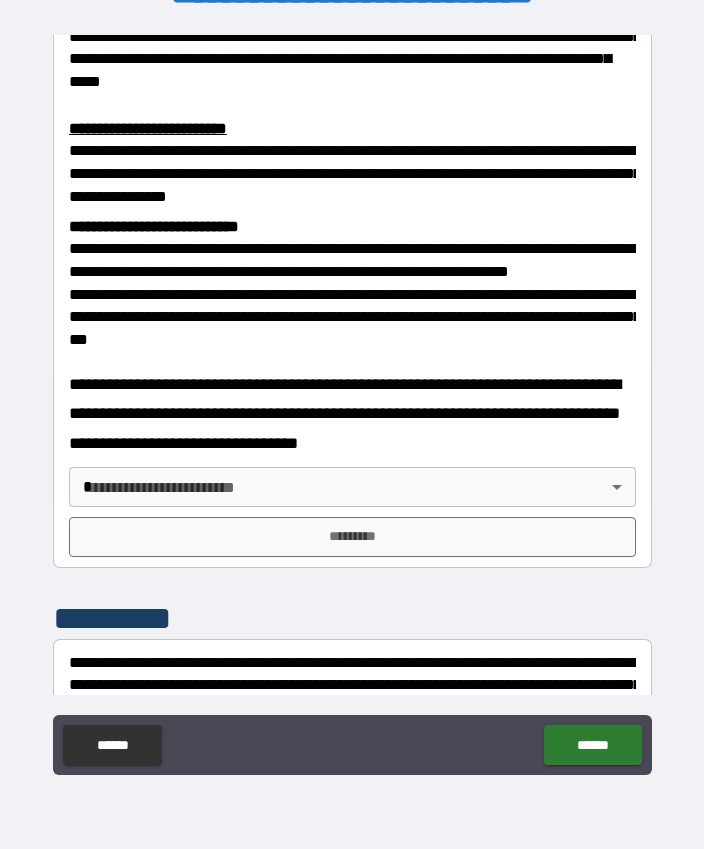 scroll, scrollTop: 684, scrollLeft: 0, axis: vertical 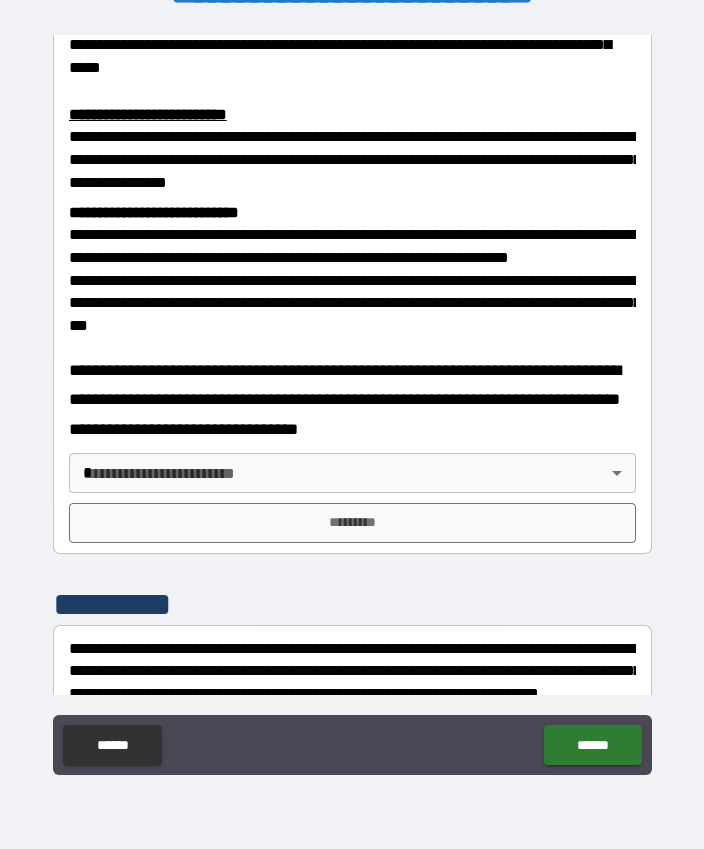 click on "**********" at bounding box center [352, 397] 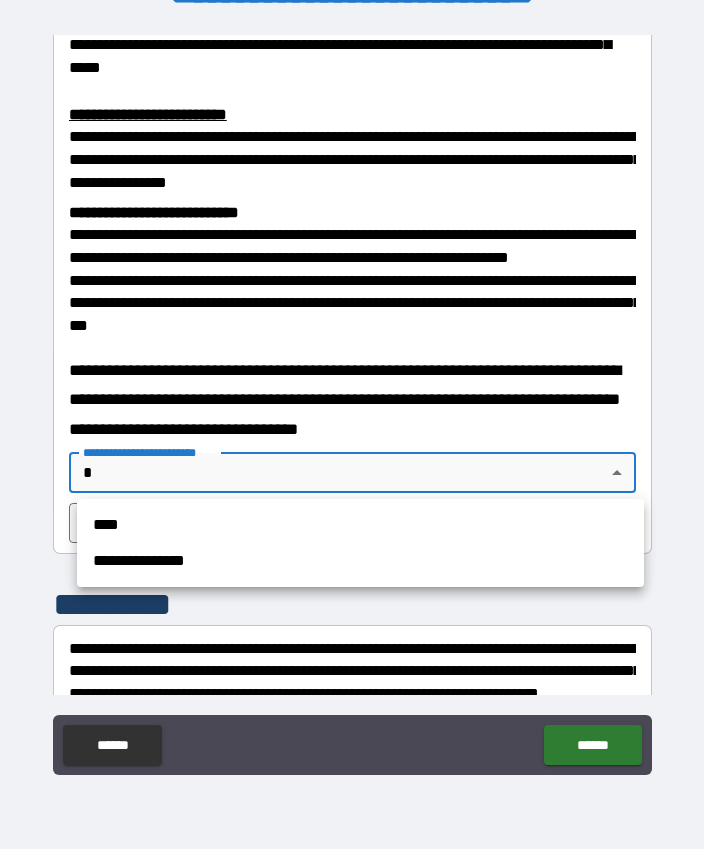 click on "****" at bounding box center (360, 525) 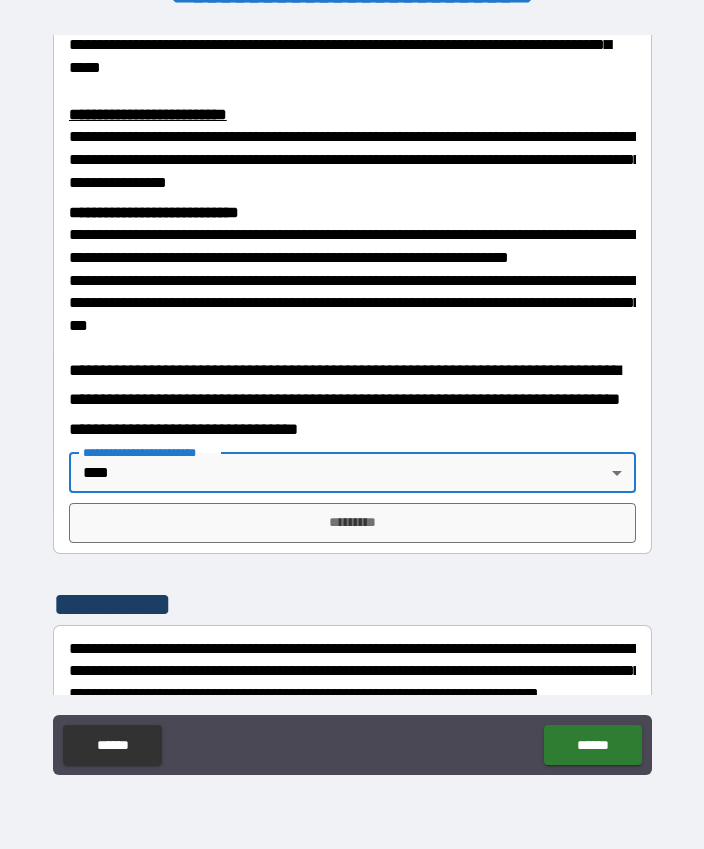 click on "*********" at bounding box center [352, 523] 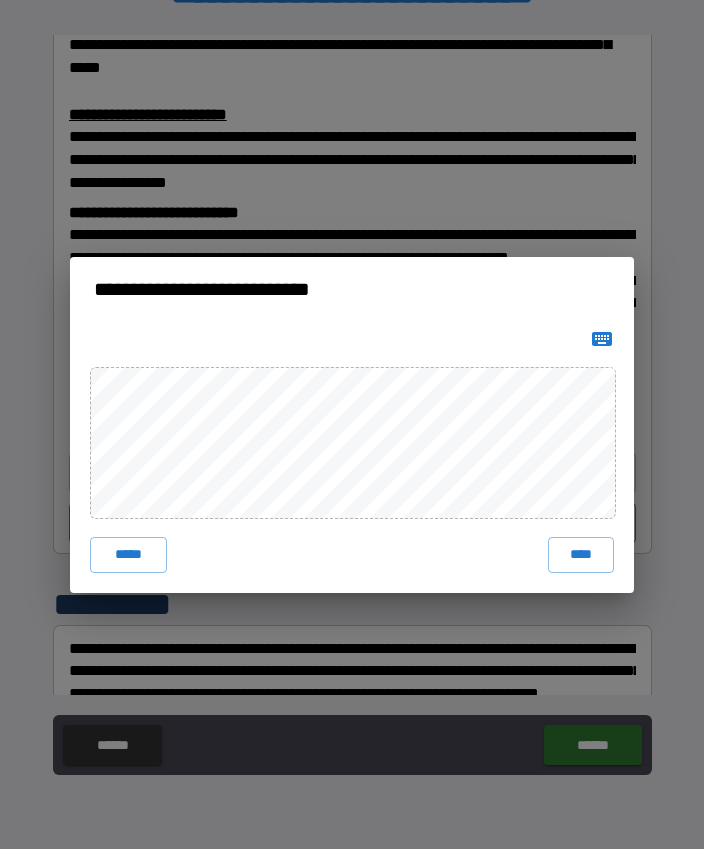 click on "****" at bounding box center [581, 555] 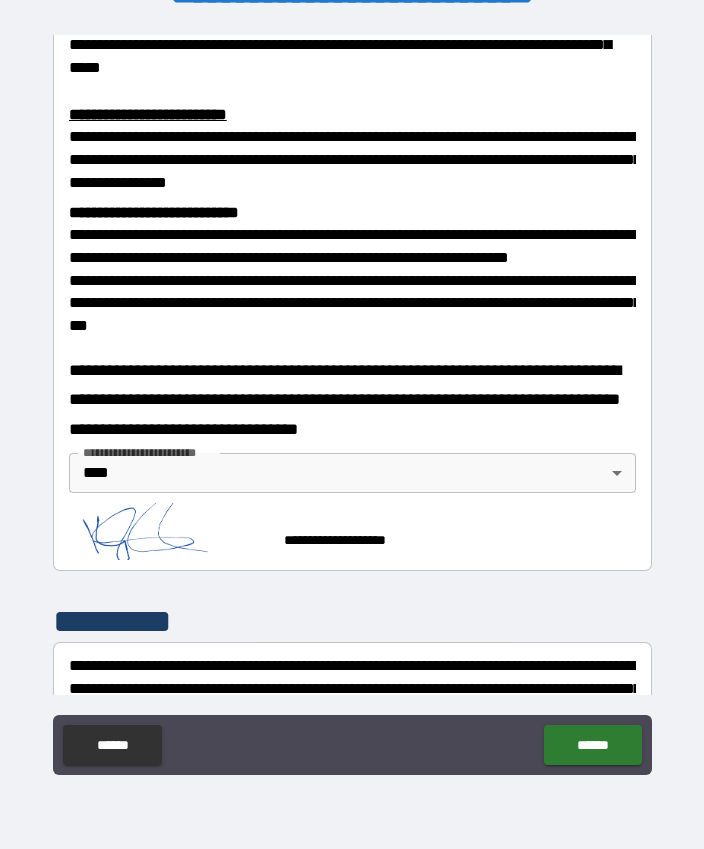 click on "******" at bounding box center (592, 745) 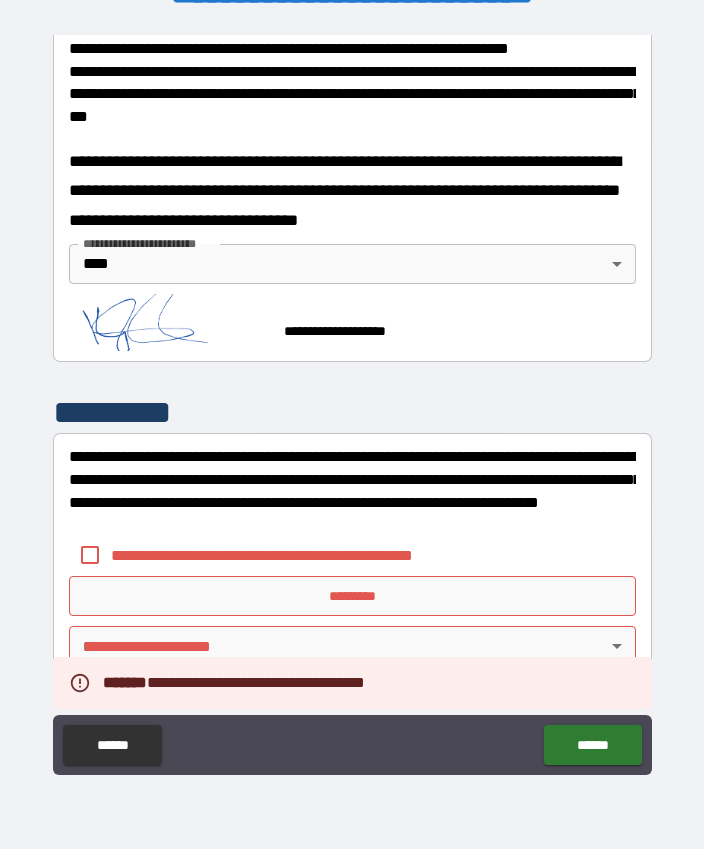 scroll, scrollTop: 892, scrollLeft: 0, axis: vertical 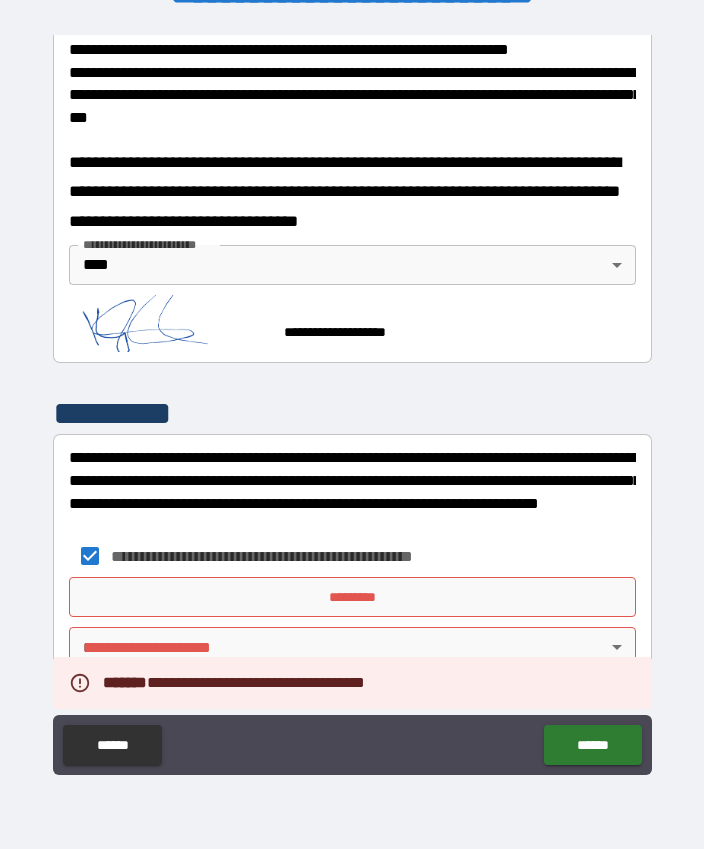 click on "*********" at bounding box center [352, 597] 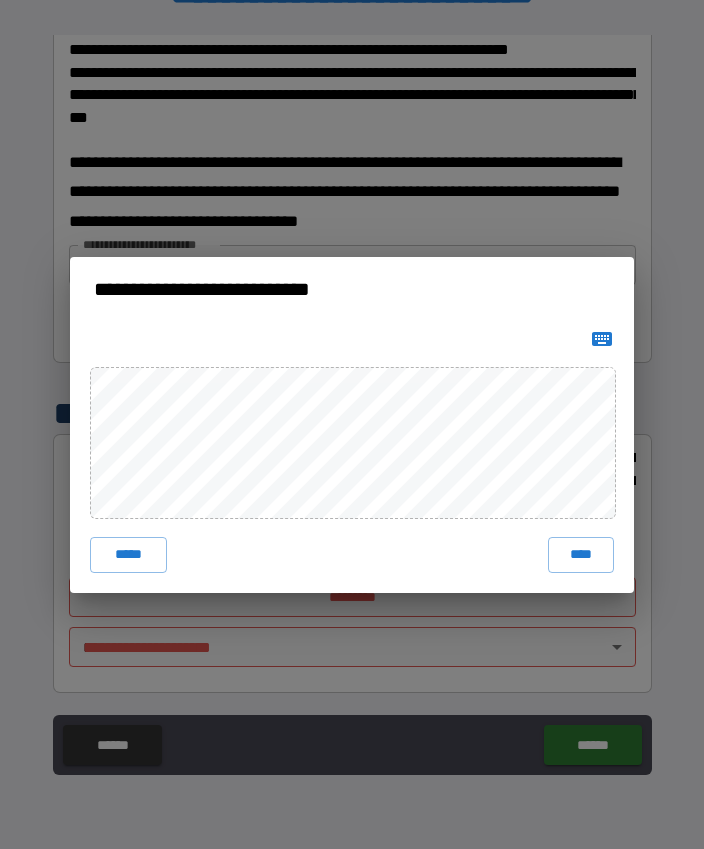 click on "****" at bounding box center (581, 555) 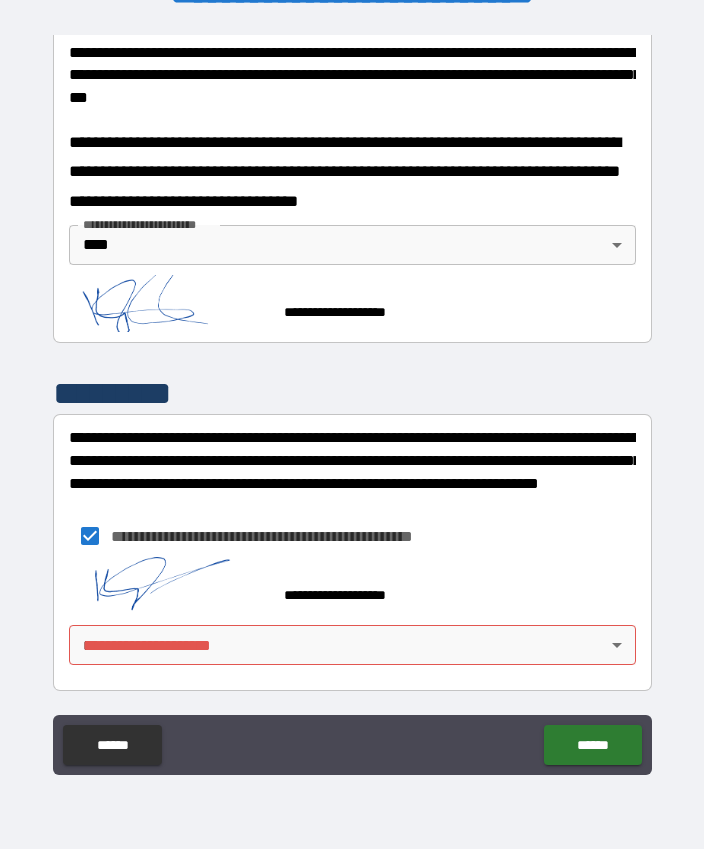 scroll, scrollTop: 910, scrollLeft: 0, axis: vertical 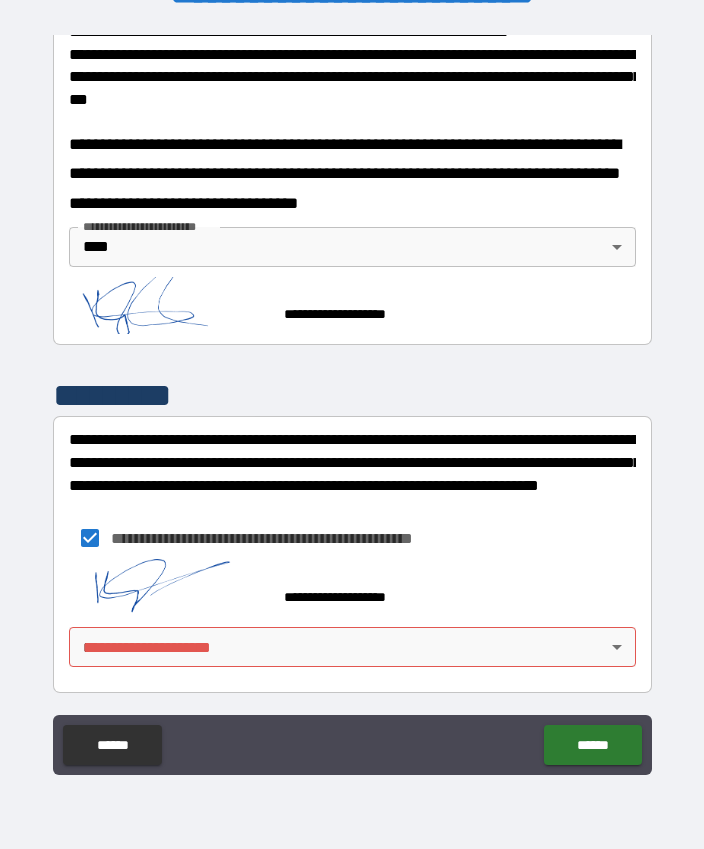 click on "**********" at bounding box center (352, 397) 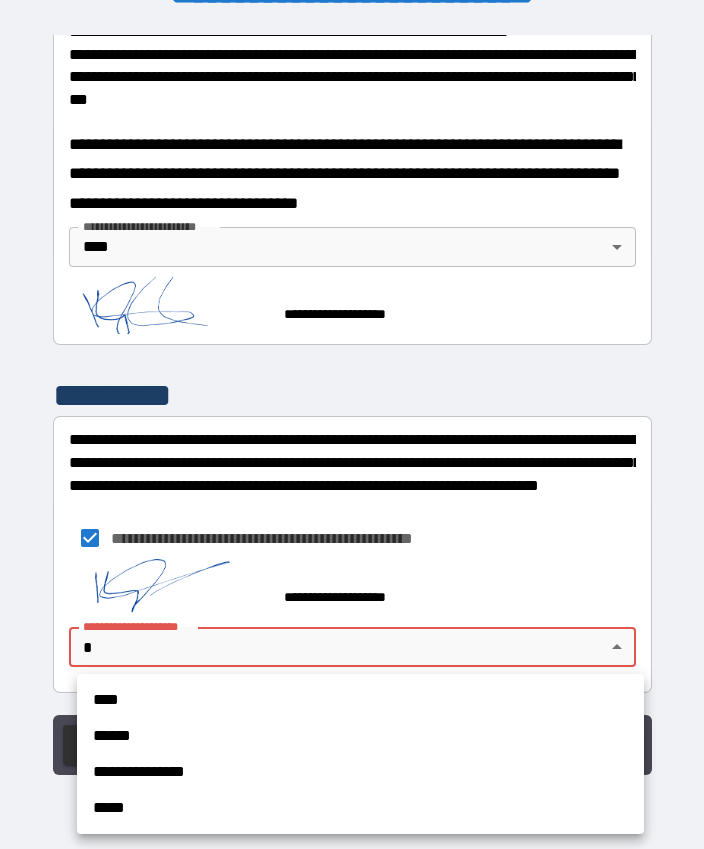 click on "****" at bounding box center [360, 700] 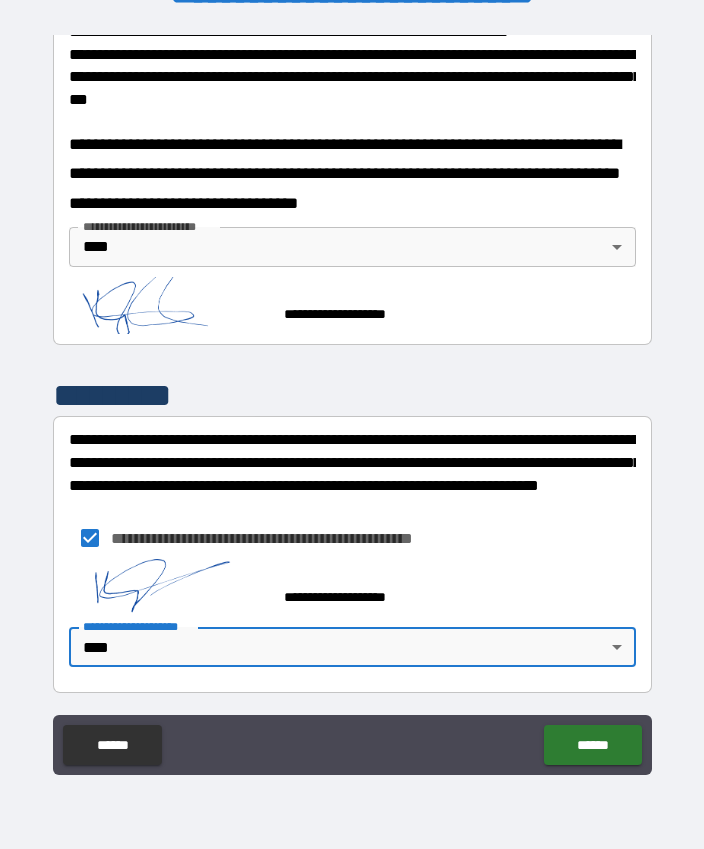 click on "******" at bounding box center [592, 745] 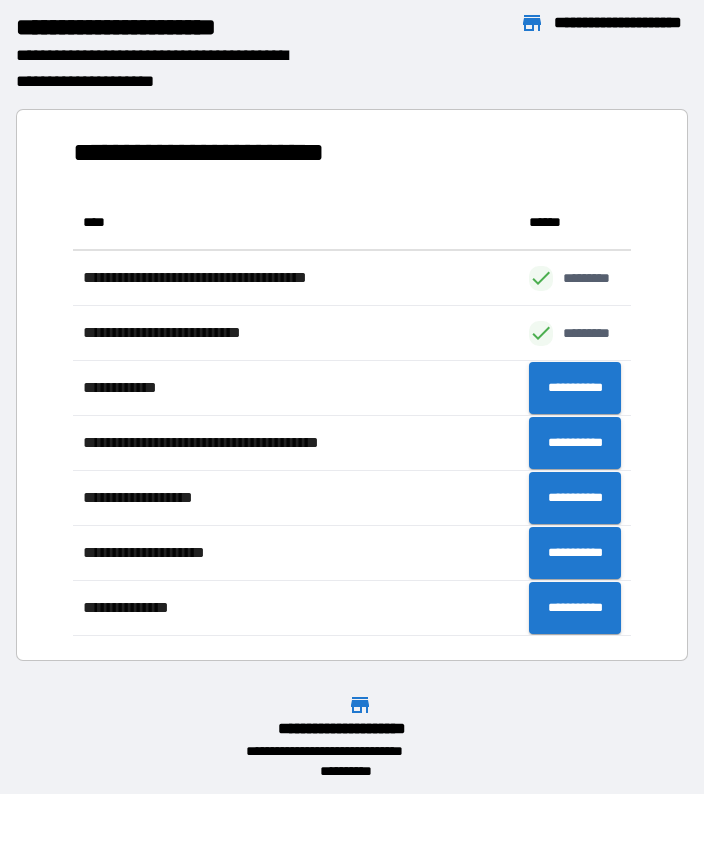 scroll, scrollTop: 441, scrollLeft: 559, axis: both 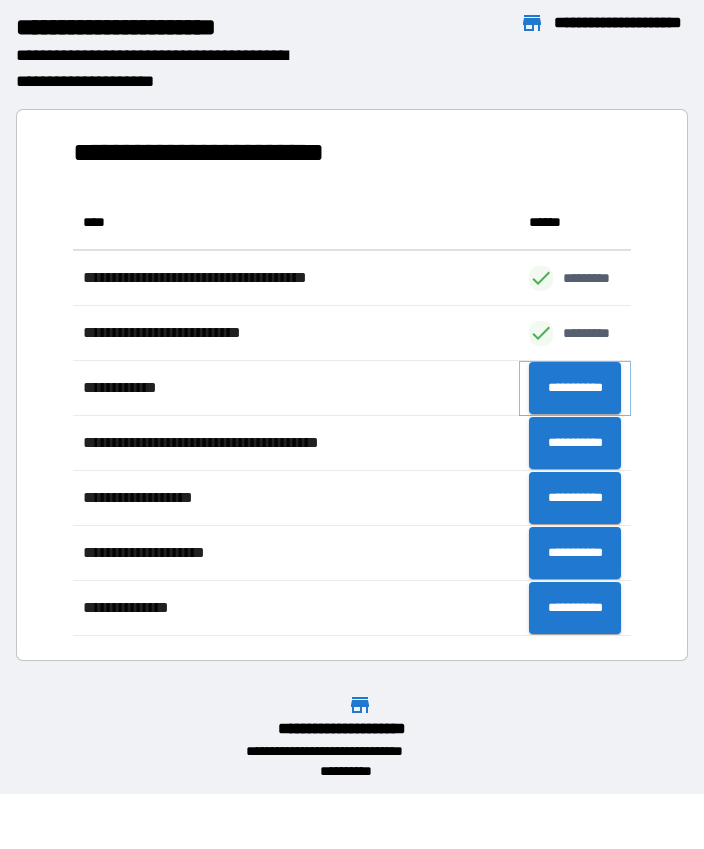 click on "**********" at bounding box center [575, 388] 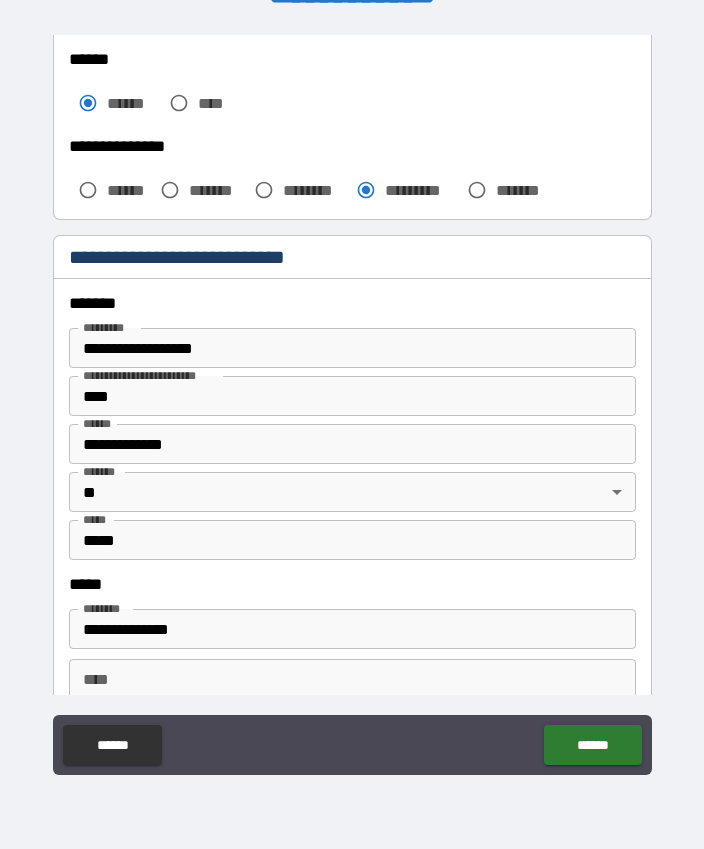 scroll, scrollTop: 529, scrollLeft: 0, axis: vertical 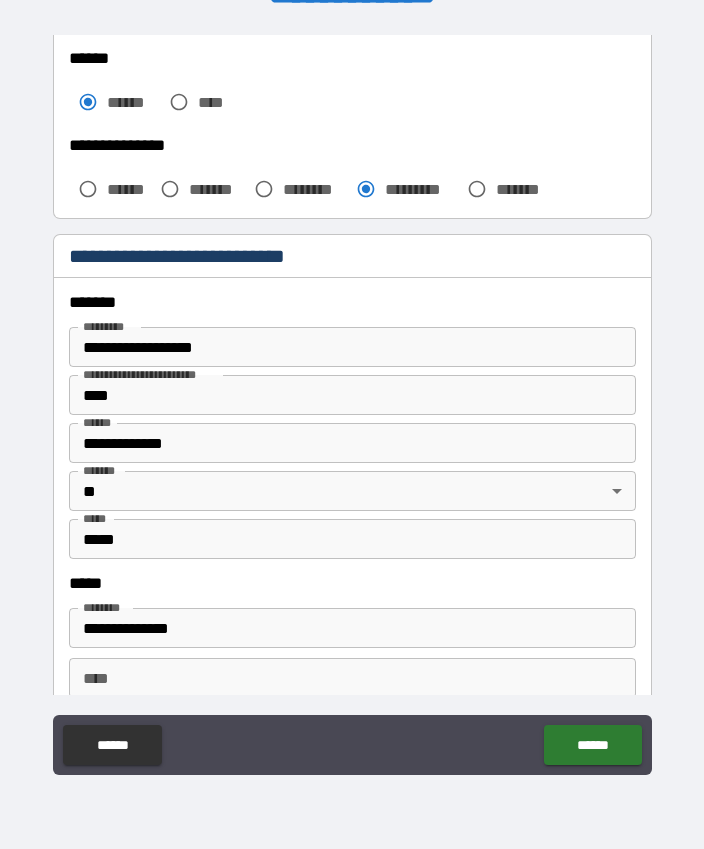 click on "****" at bounding box center [352, 395] 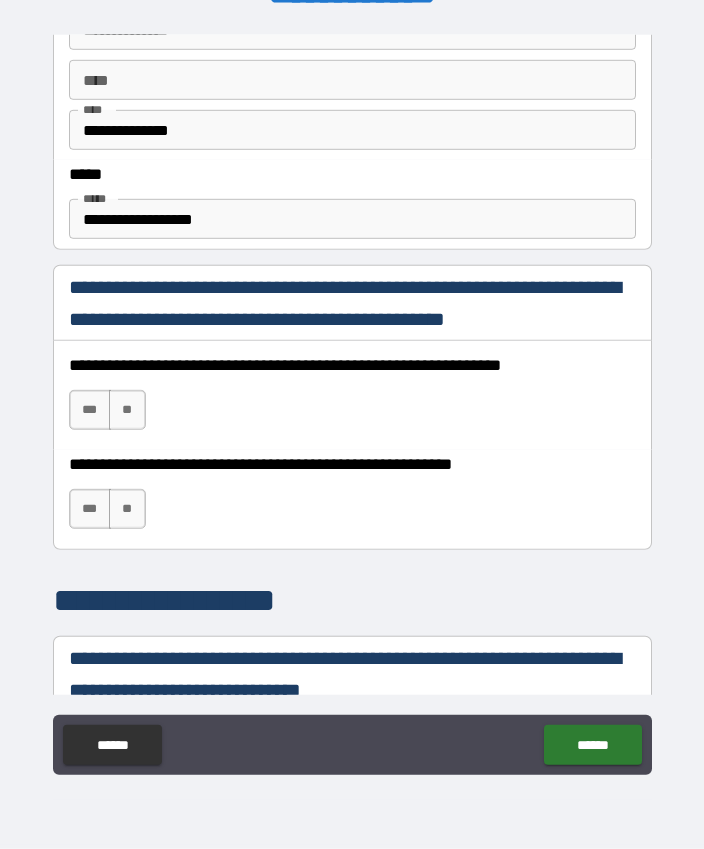 scroll, scrollTop: 1153, scrollLeft: 0, axis: vertical 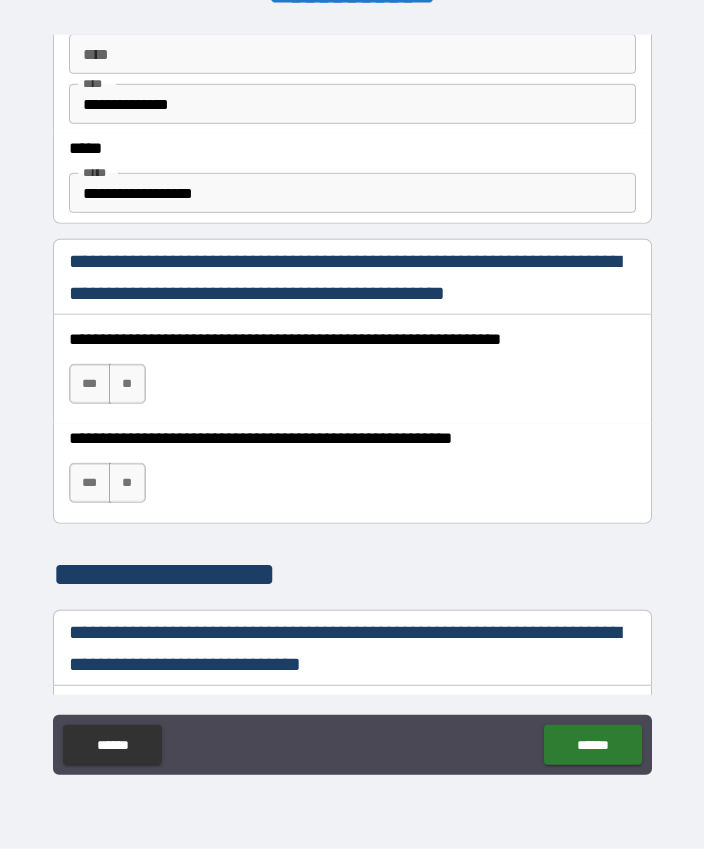 click on "***" at bounding box center [90, 384] 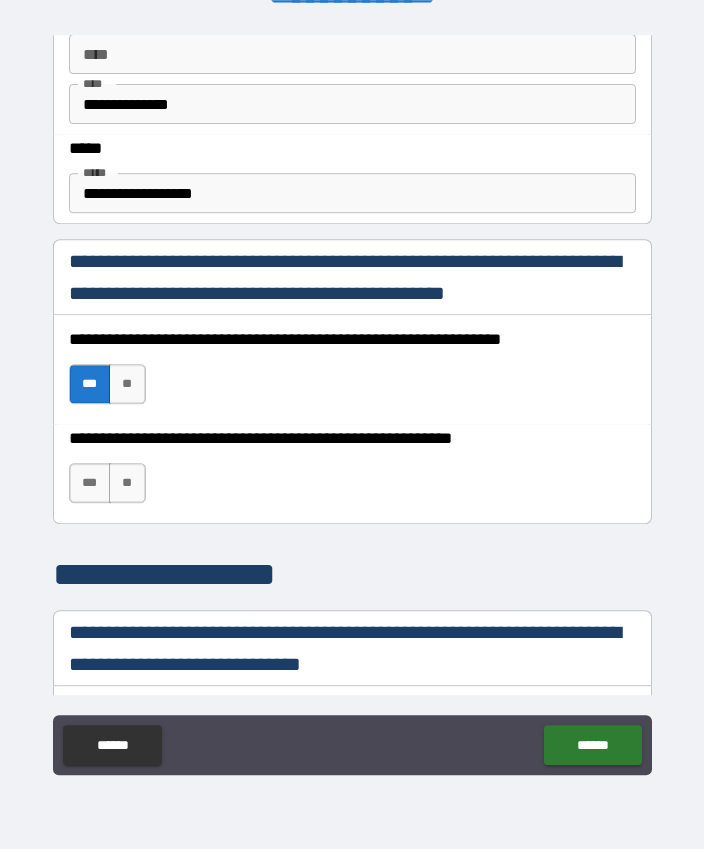 scroll, scrollTop: 55, scrollLeft: 0, axis: vertical 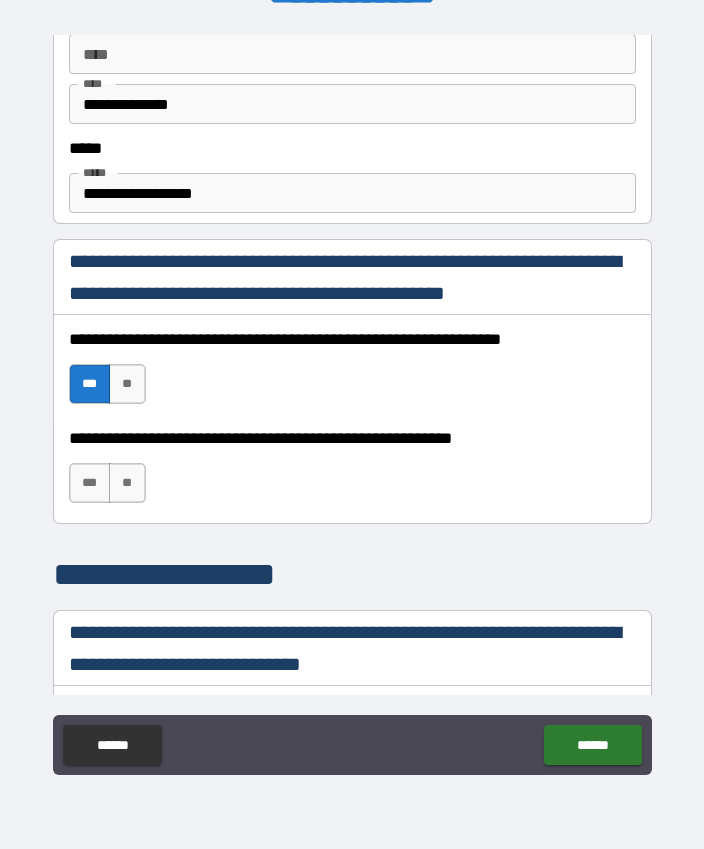 click on "***" at bounding box center (90, 483) 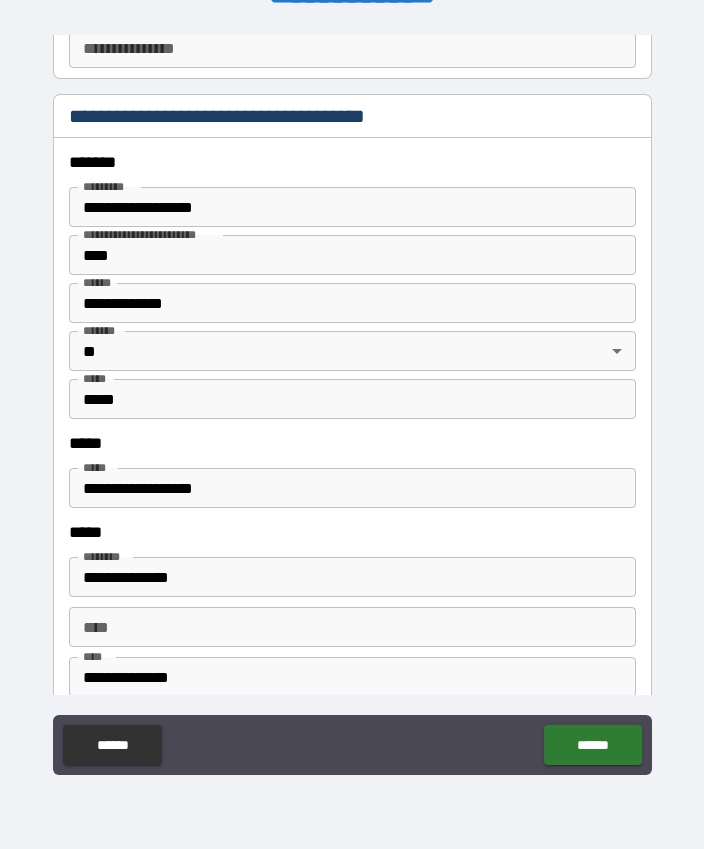 scroll, scrollTop: 2307, scrollLeft: 0, axis: vertical 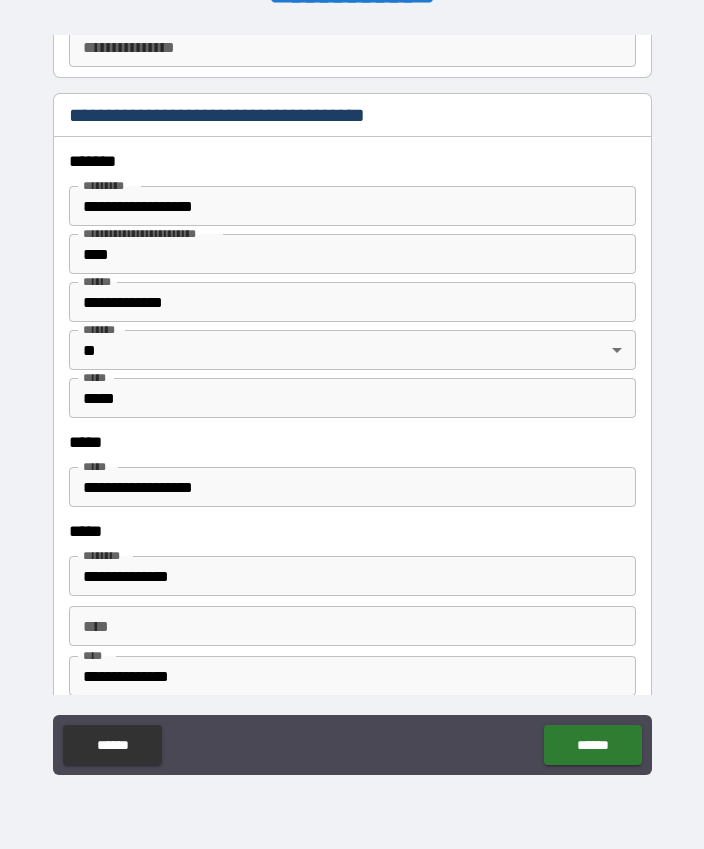 click on "****" at bounding box center [352, 254] 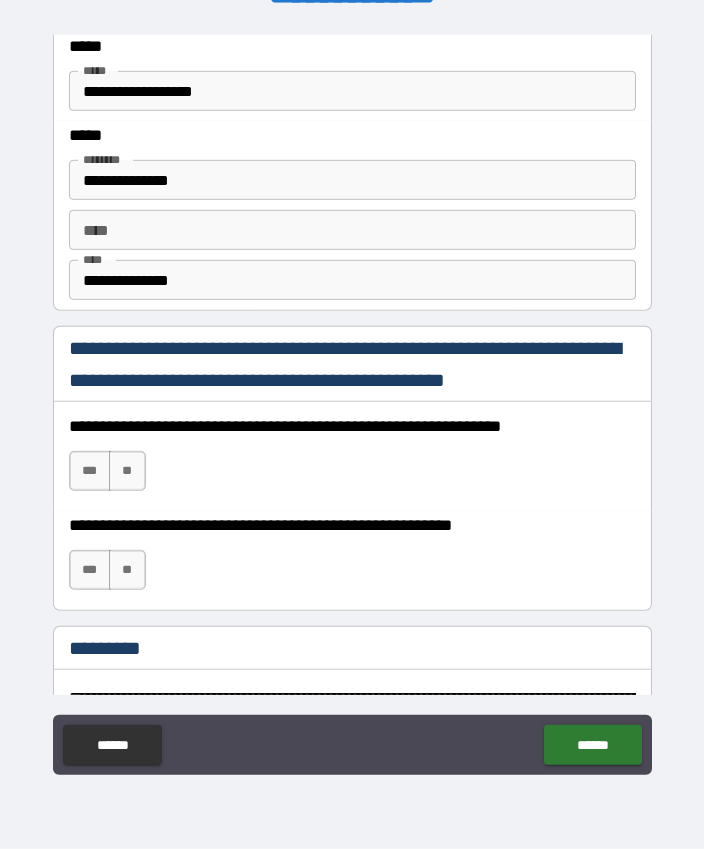 scroll, scrollTop: 2762, scrollLeft: 0, axis: vertical 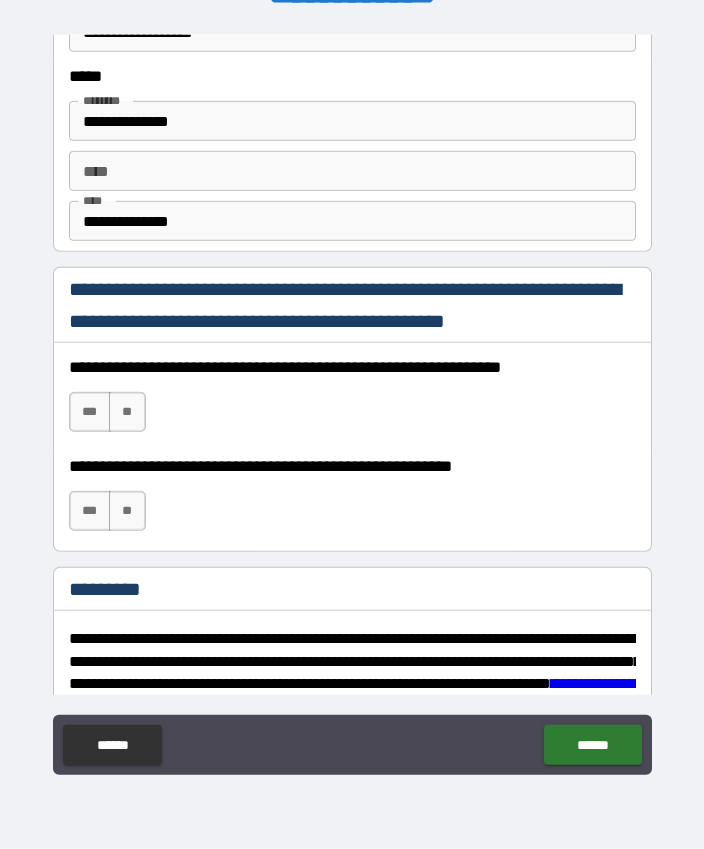 click on "***" at bounding box center [90, 412] 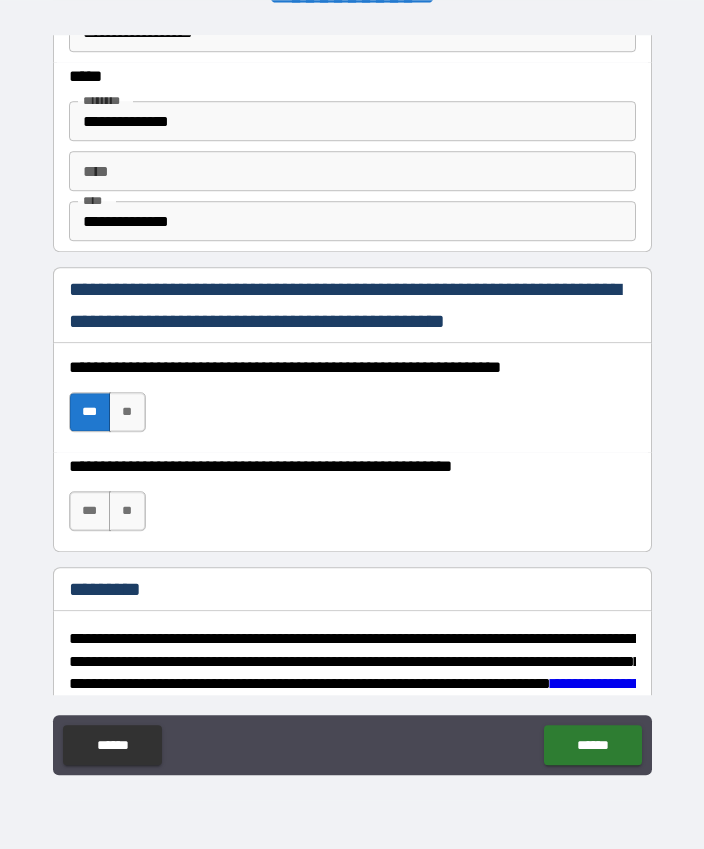 scroll, scrollTop: 55, scrollLeft: 0, axis: vertical 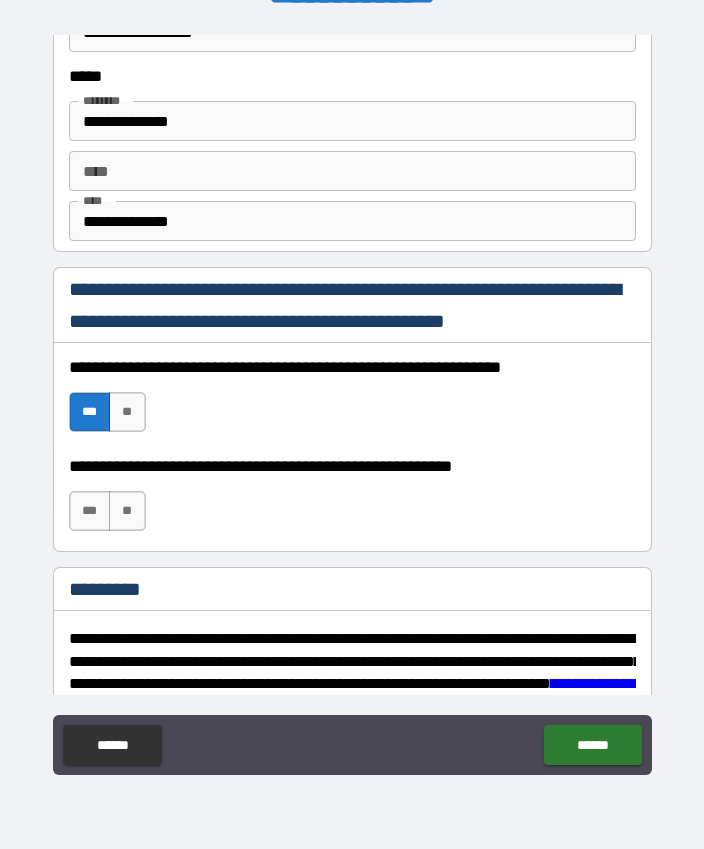 click on "***" at bounding box center [90, 511] 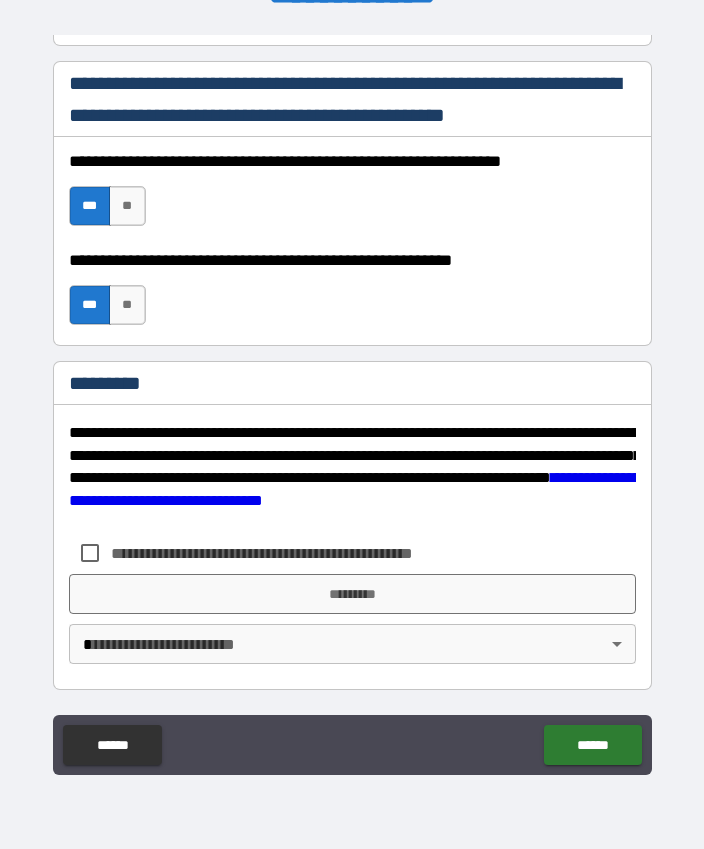 scroll, scrollTop: 2968, scrollLeft: 0, axis: vertical 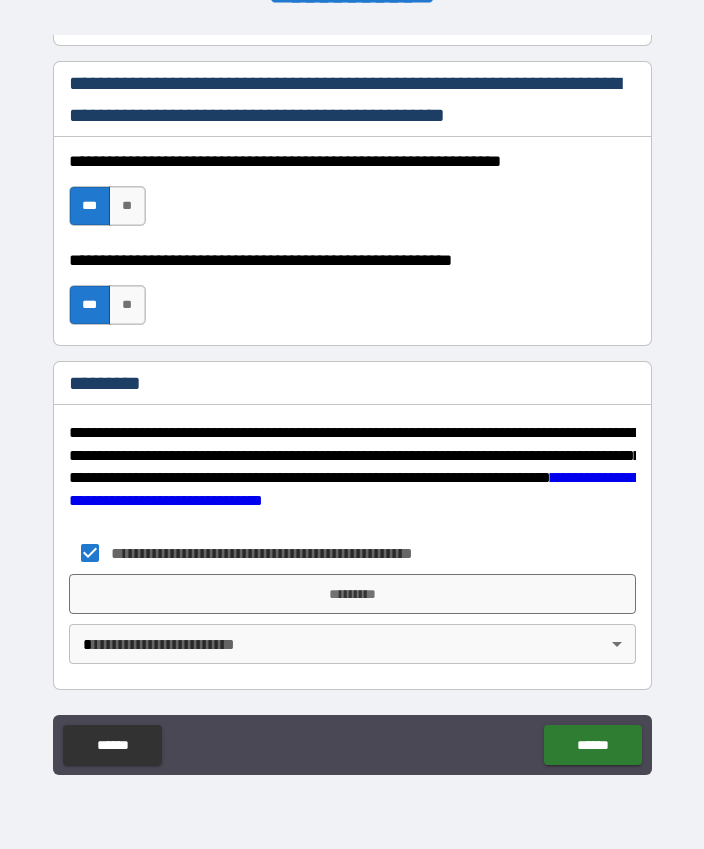 click on "*********" at bounding box center (352, 594) 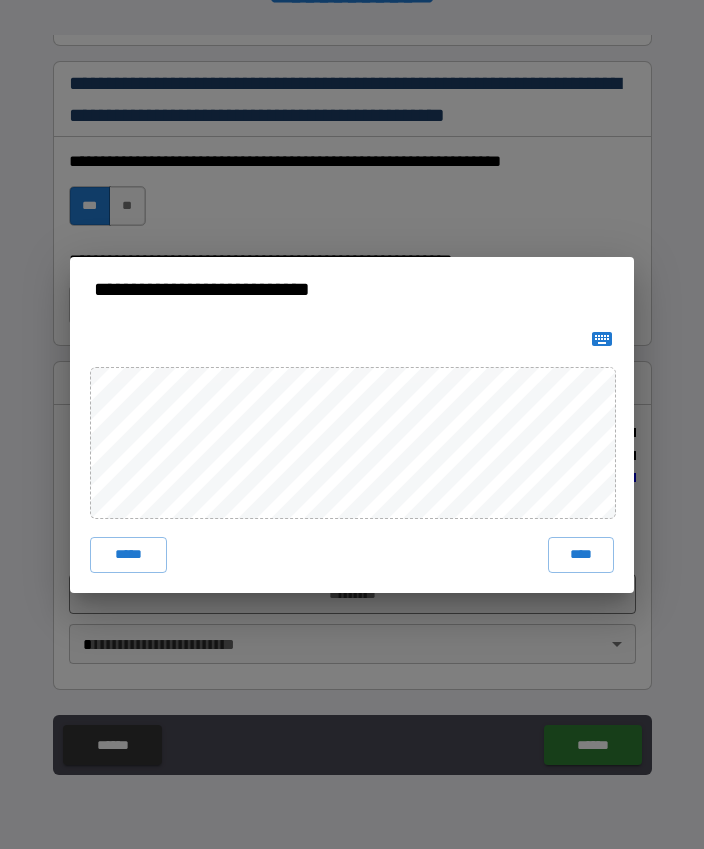 click on "****" at bounding box center [581, 555] 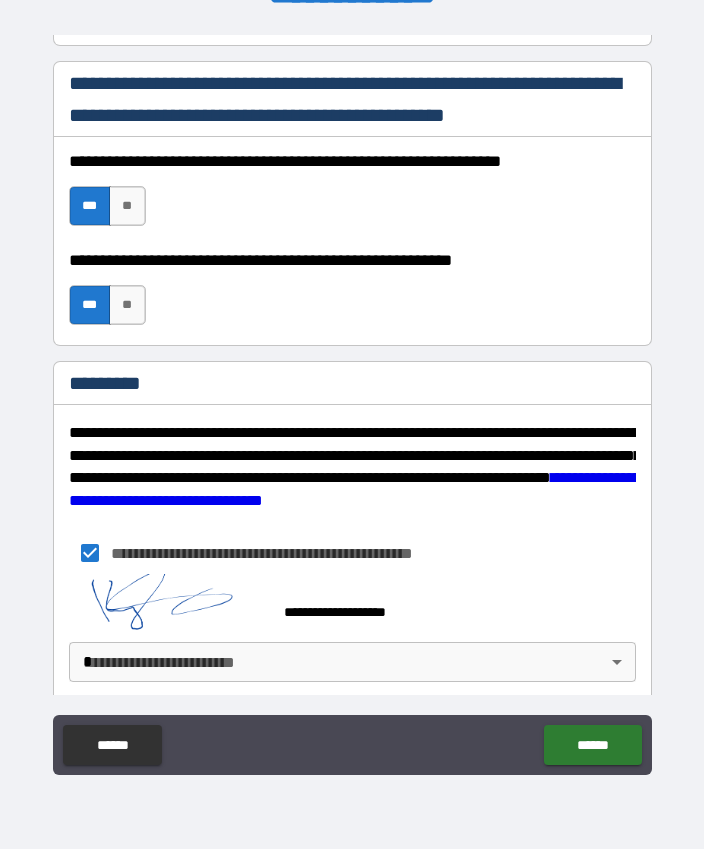 scroll, scrollTop: 2958, scrollLeft: 0, axis: vertical 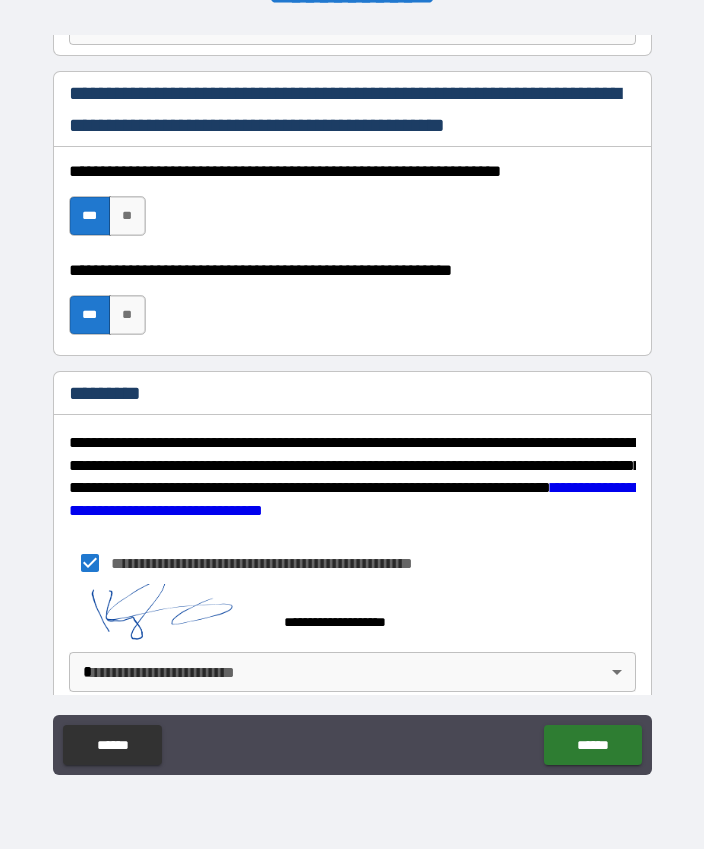 click on "**********" at bounding box center (352, 397) 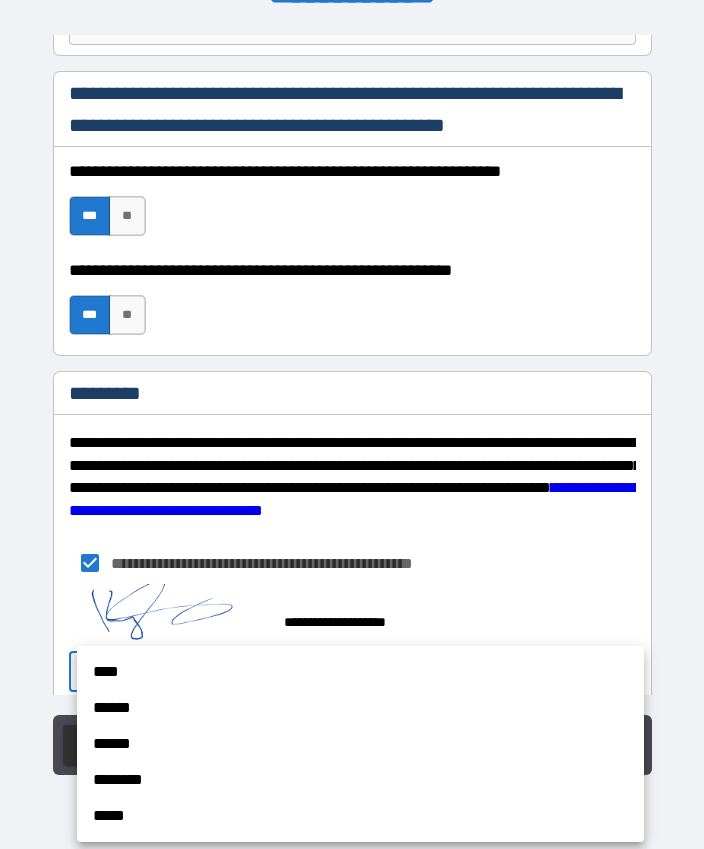 click on "****" at bounding box center [360, 672] 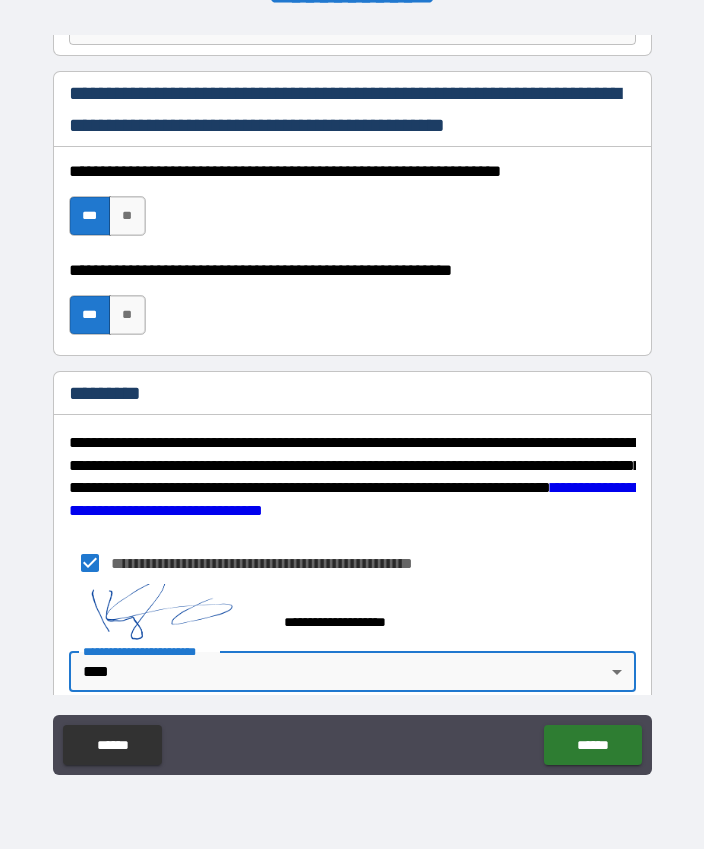 click on "******" at bounding box center [592, 745] 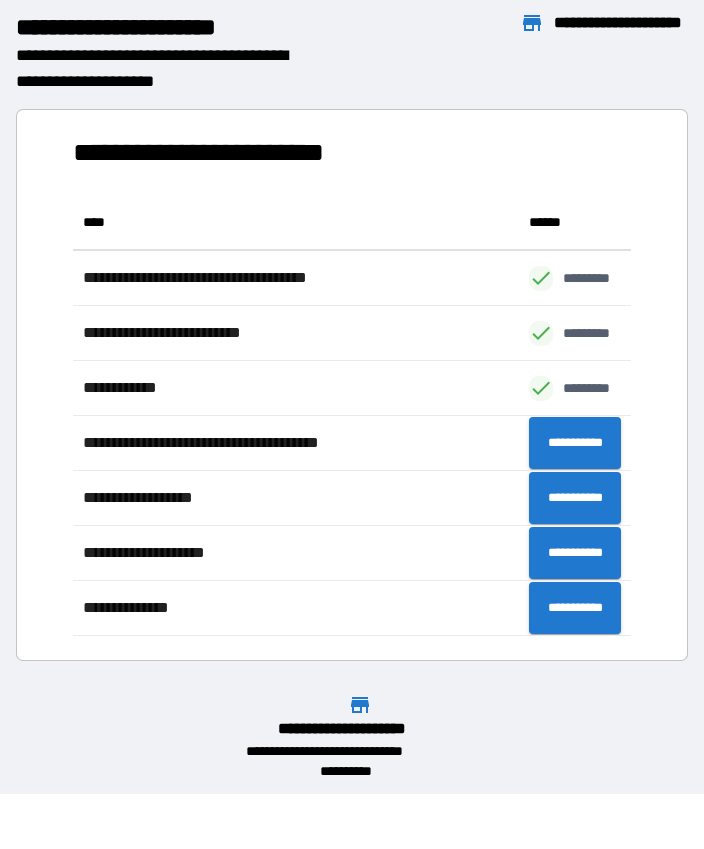 scroll, scrollTop: 1, scrollLeft: 1, axis: both 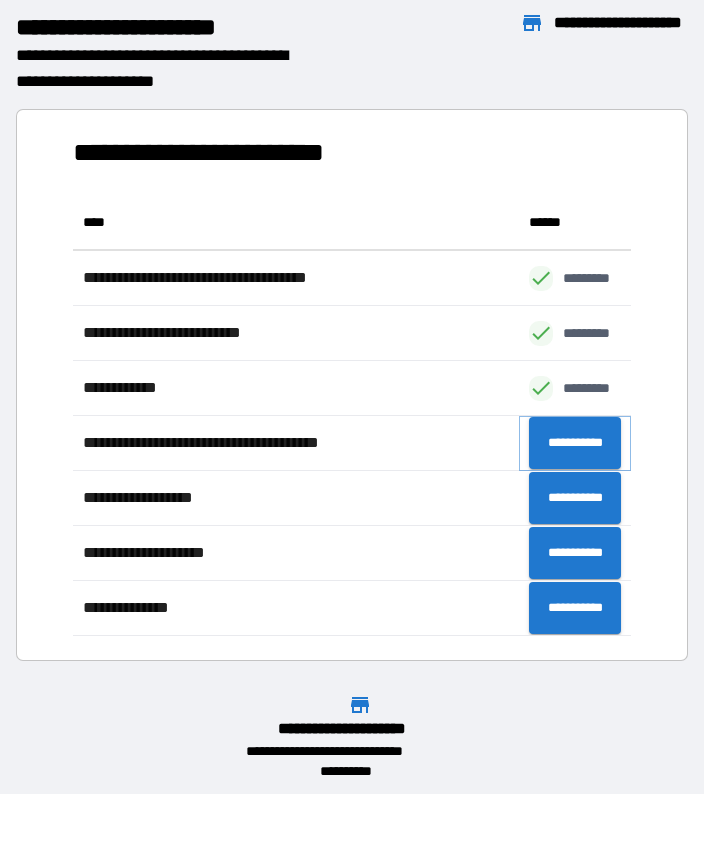 click on "**********" at bounding box center [575, 443] 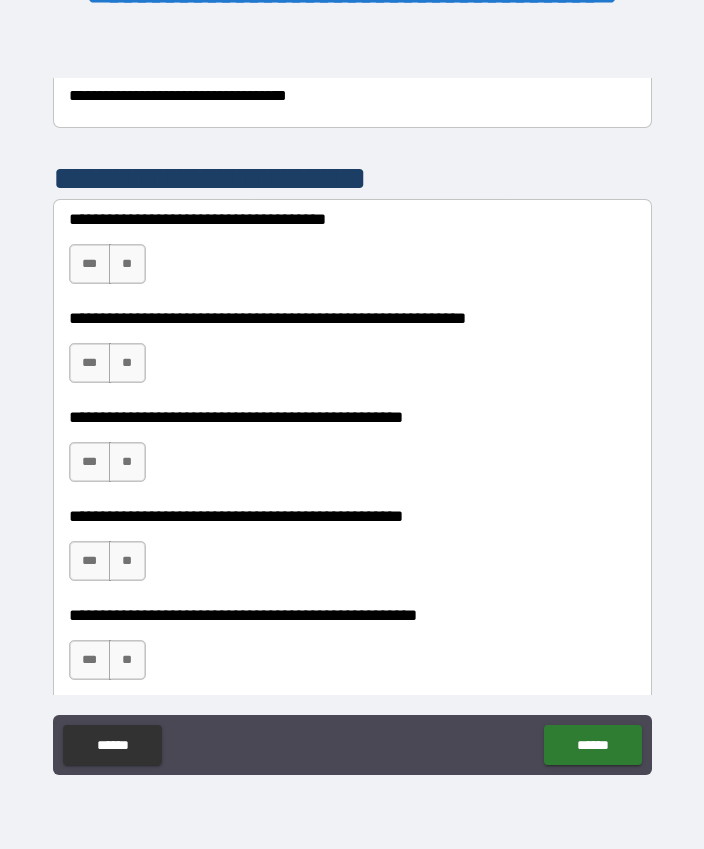 scroll, scrollTop: 387, scrollLeft: 0, axis: vertical 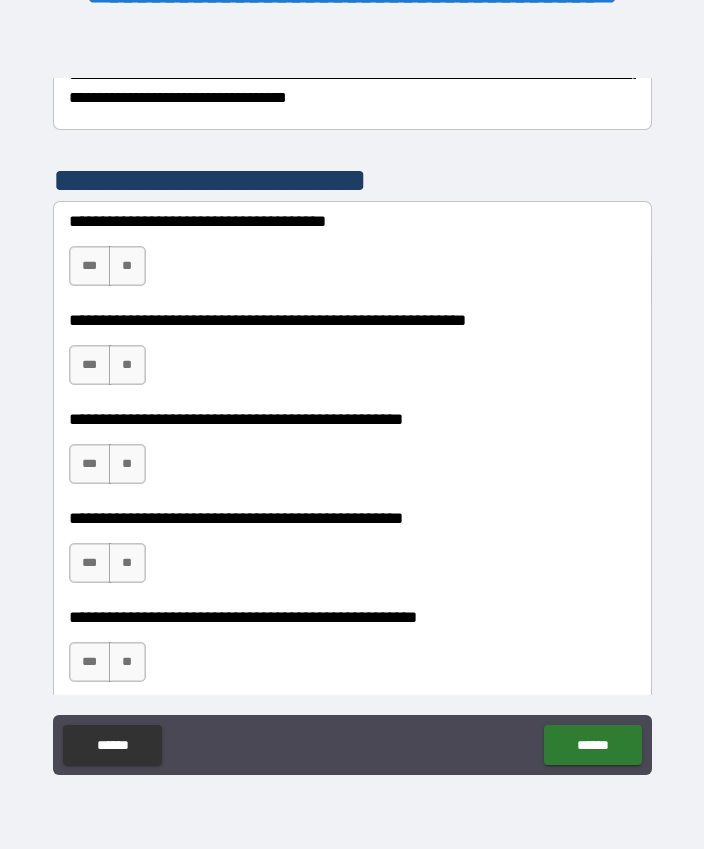 click on "***" at bounding box center [90, 266] 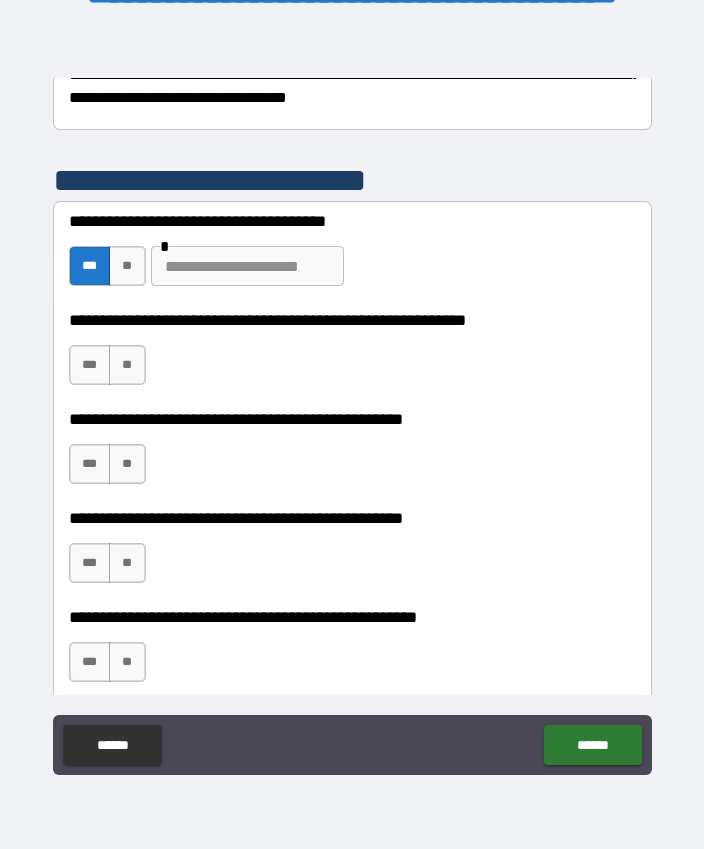 click at bounding box center [247, 266] 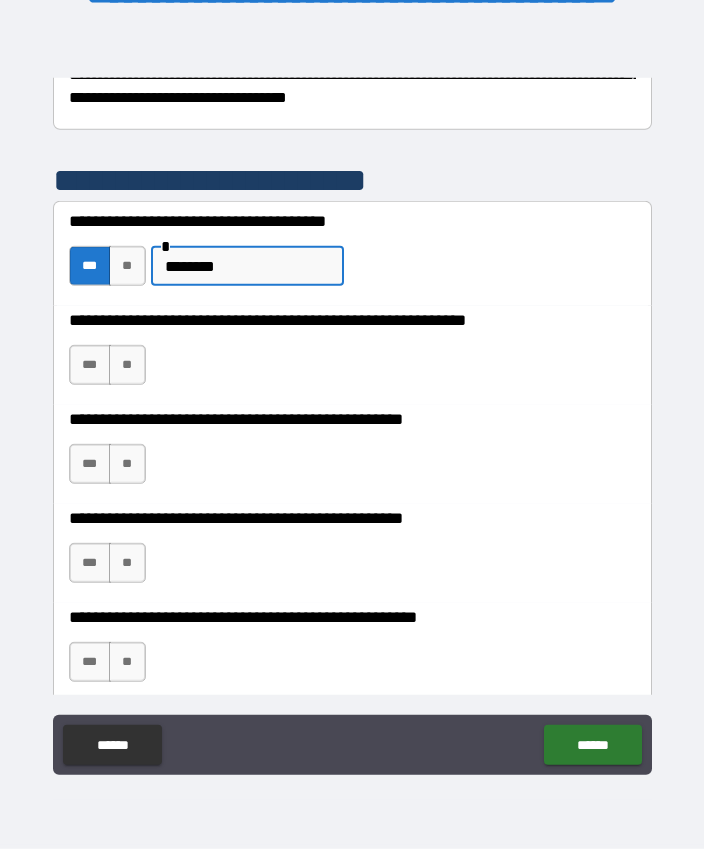 click on "***" at bounding box center [90, 365] 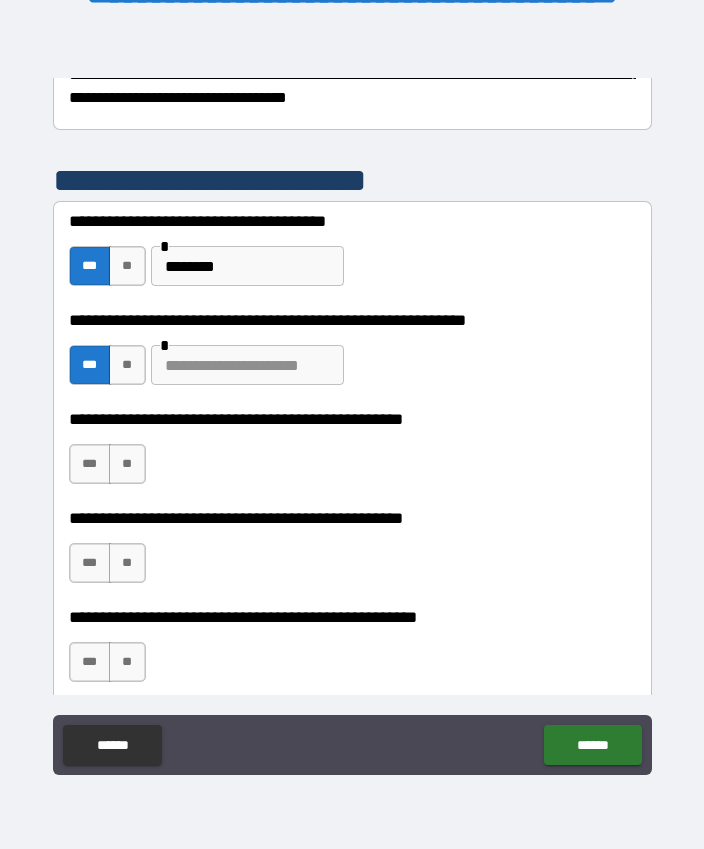 click at bounding box center [247, 365] 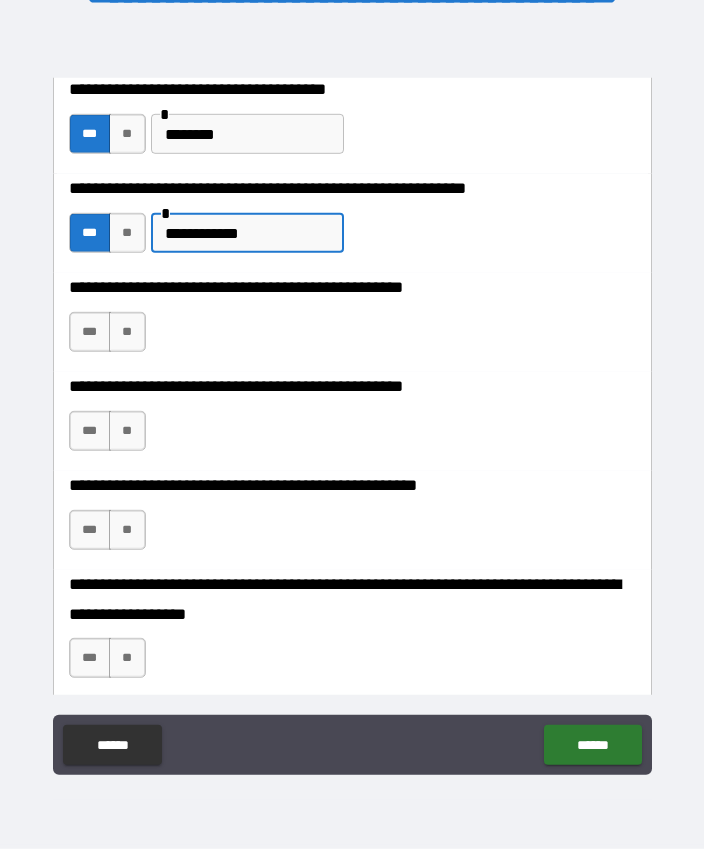 scroll, scrollTop: 522, scrollLeft: 0, axis: vertical 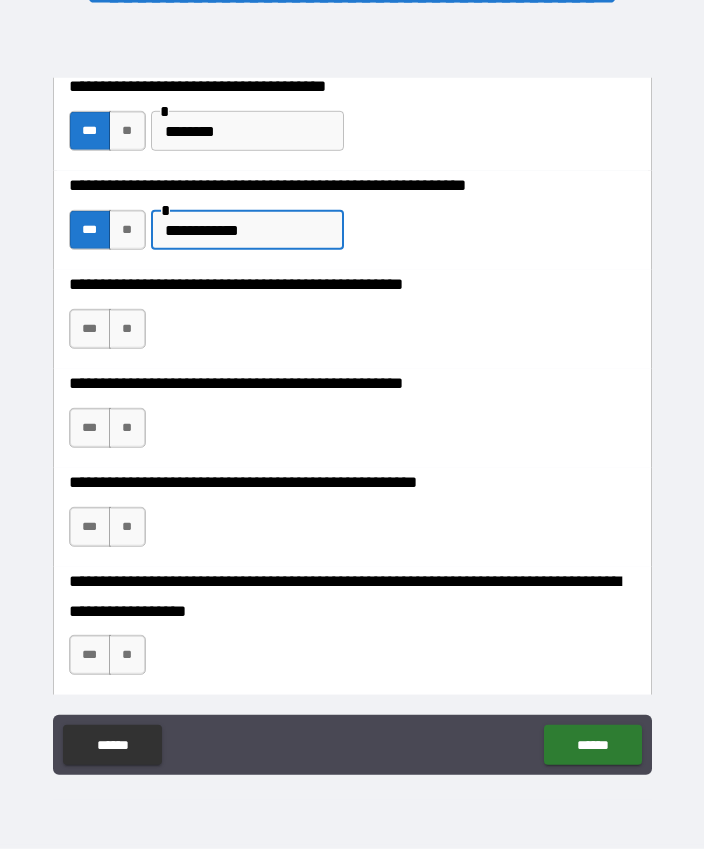 click on "**" at bounding box center [127, 329] 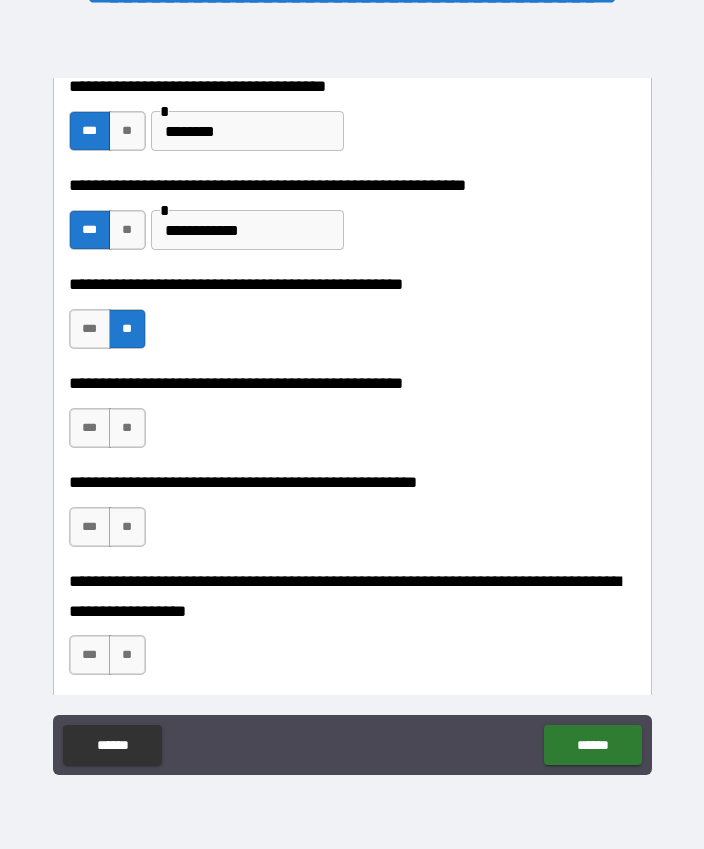 click on "***" at bounding box center [90, 428] 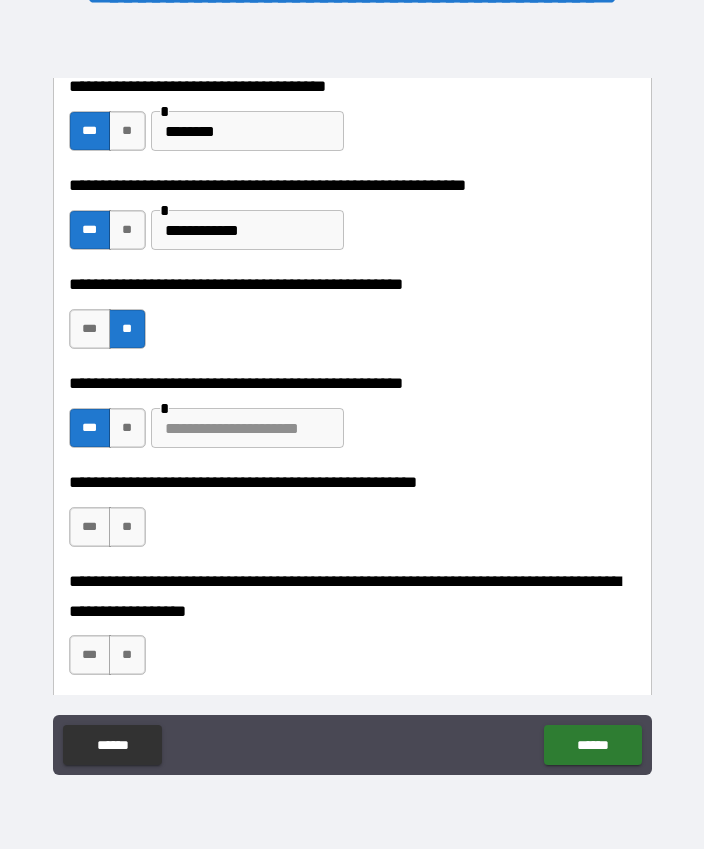 click at bounding box center [247, 428] 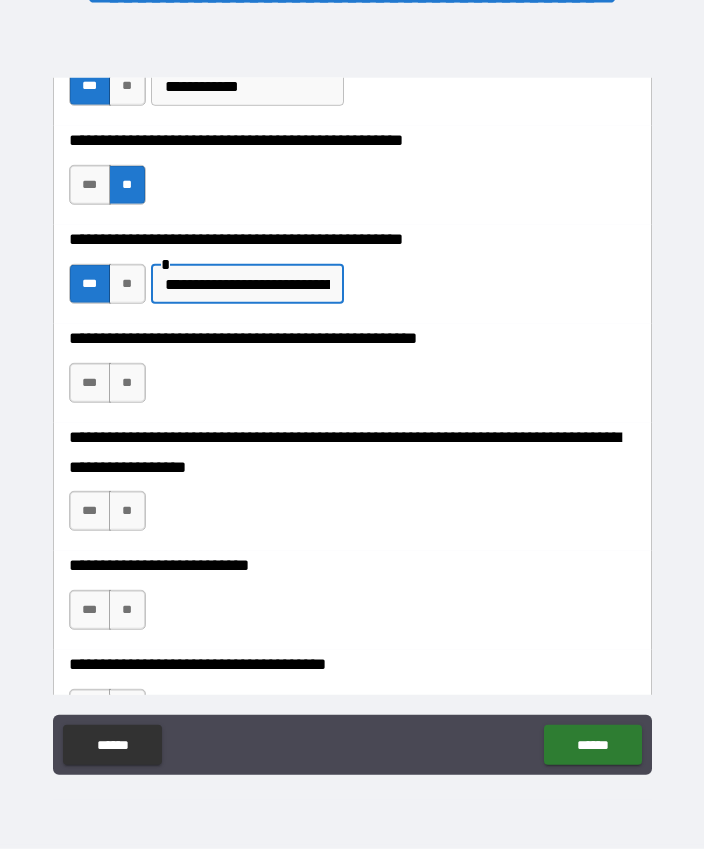 scroll, scrollTop: 660, scrollLeft: 0, axis: vertical 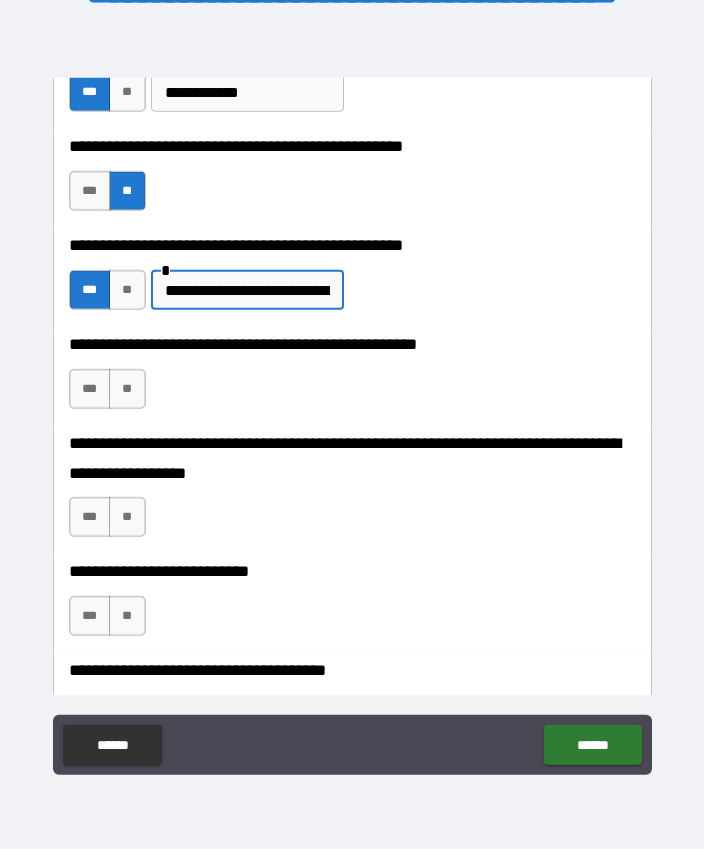 click on "**" at bounding box center (127, 389) 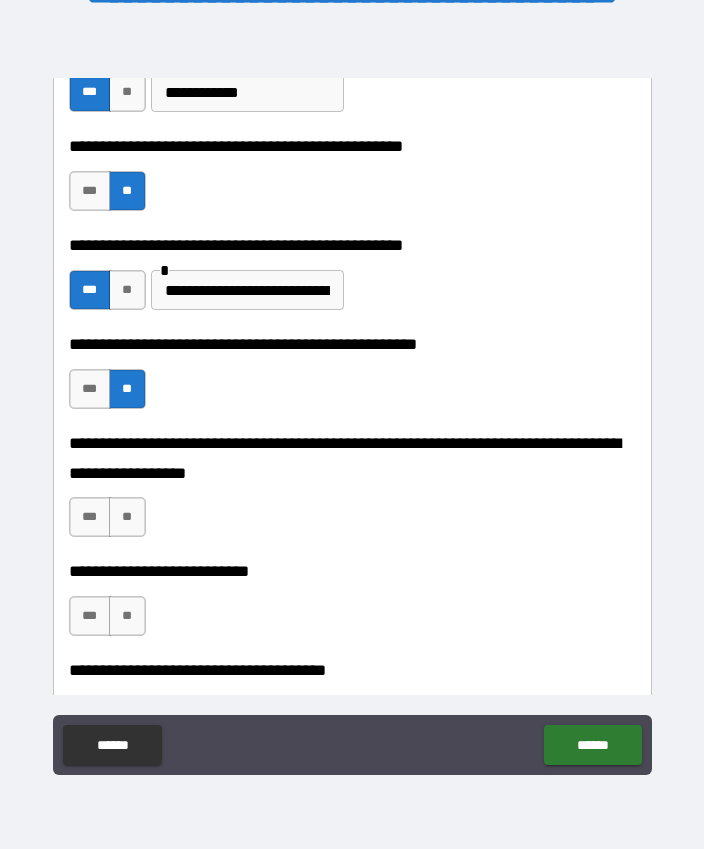 click on "**" at bounding box center [127, 517] 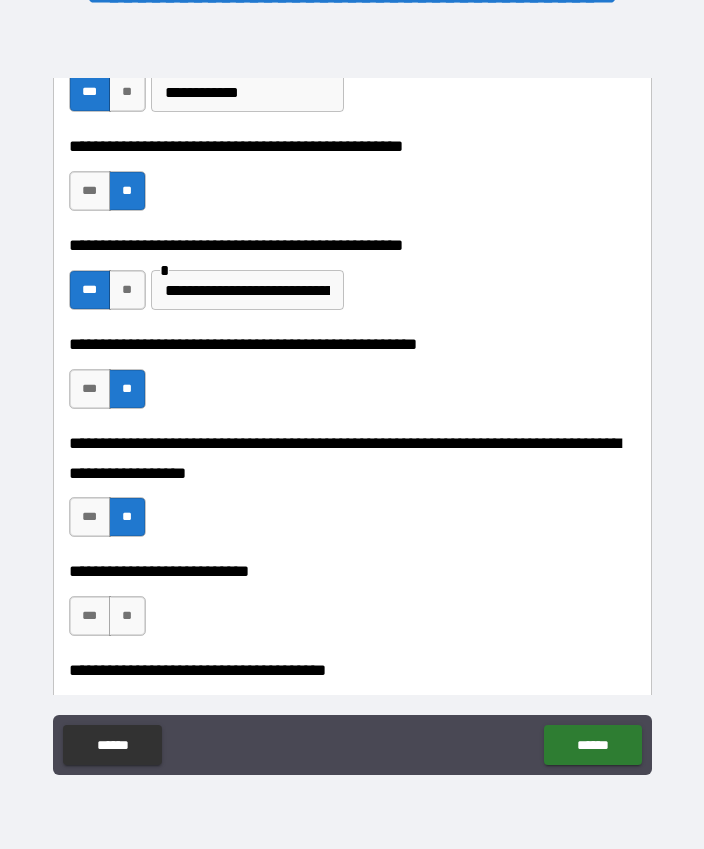 click on "**" at bounding box center (127, 616) 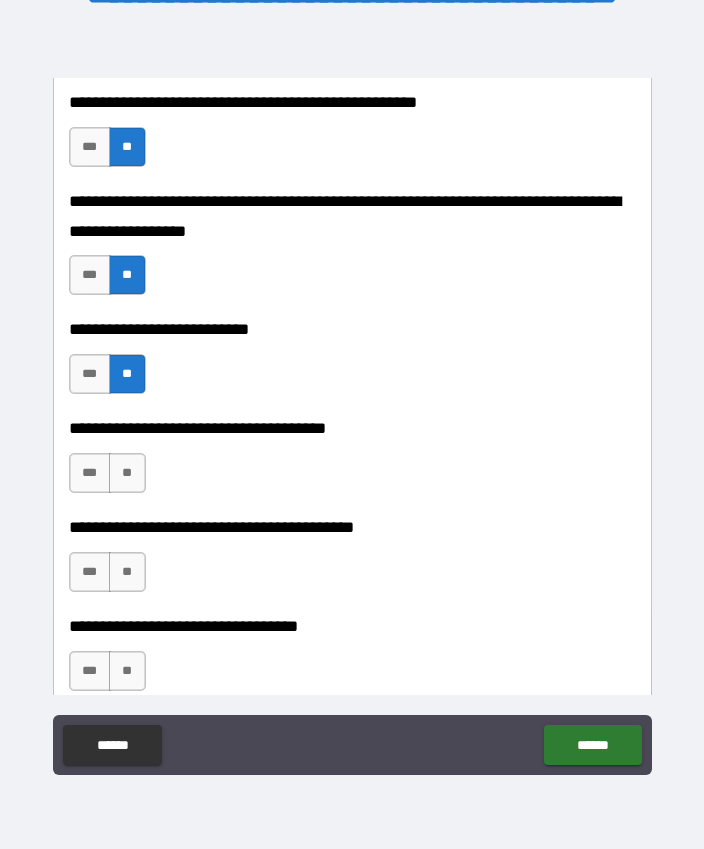 scroll, scrollTop: 903, scrollLeft: 0, axis: vertical 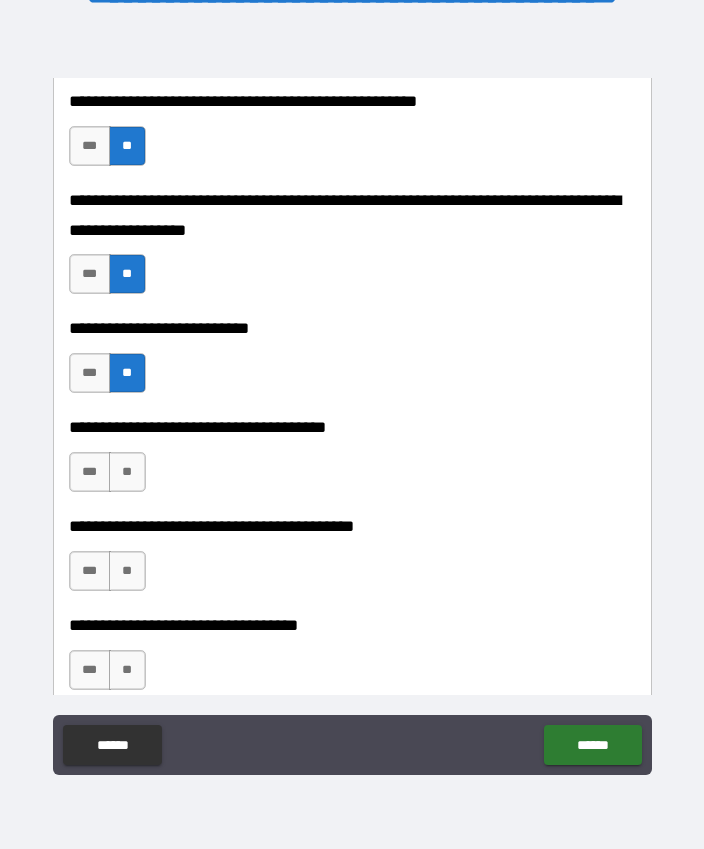 click on "**" at bounding box center (127, 472) 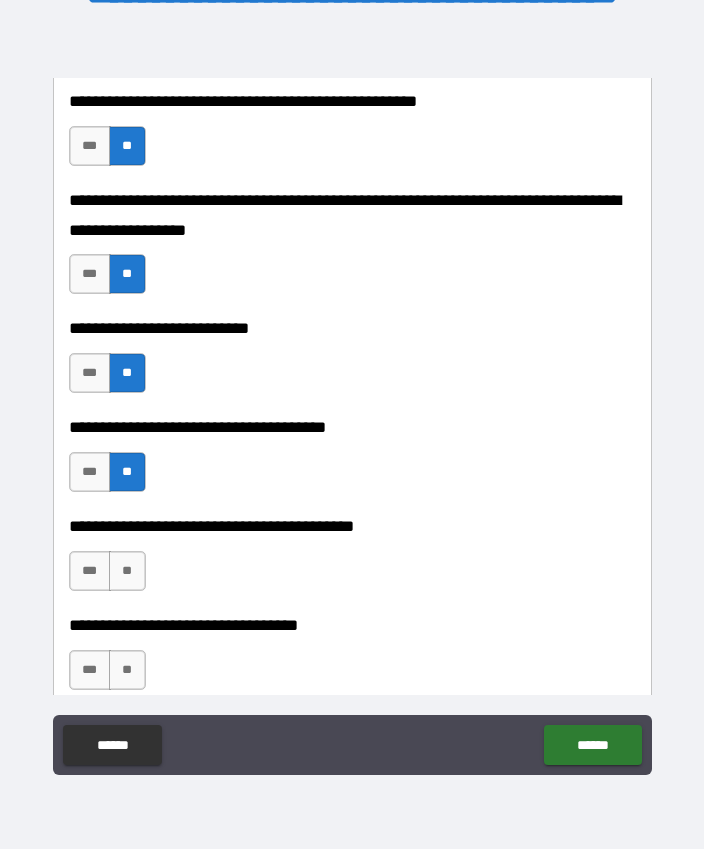 scroll, scrollTop: 1012, scrollLeft: 0, axis: vertical 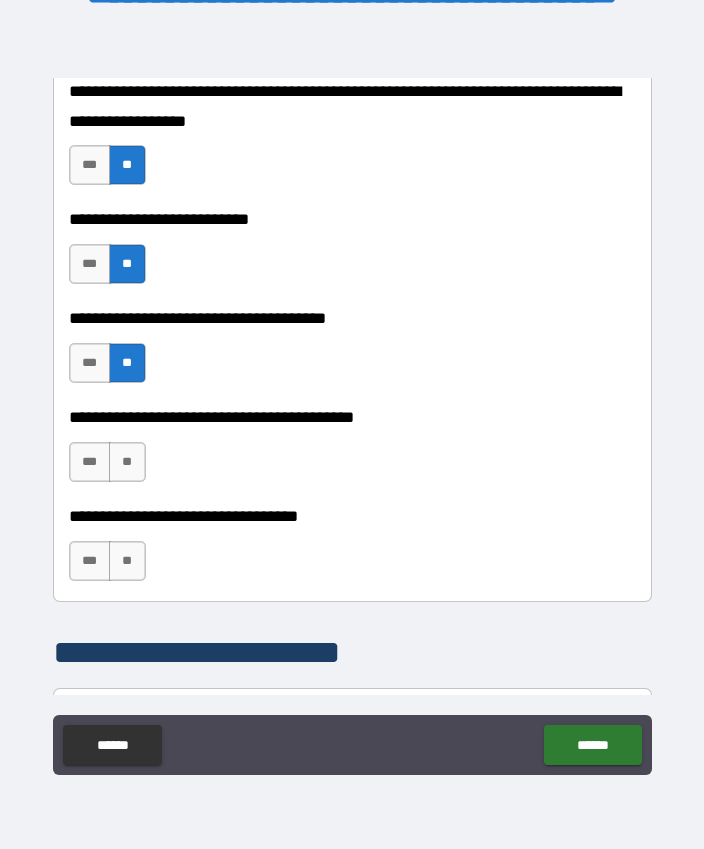 click on "***" at bounding box center [90, 462] 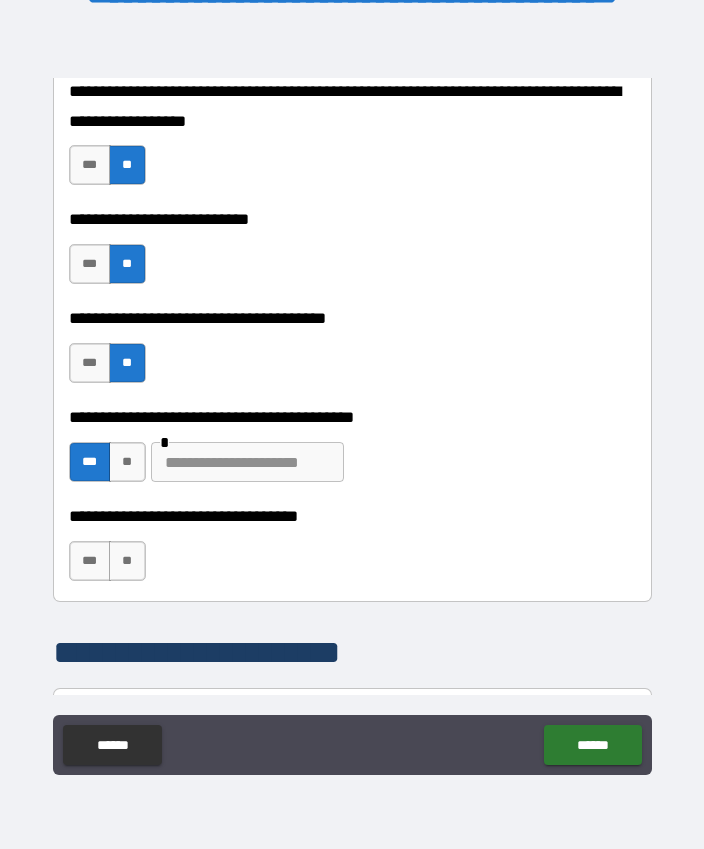click at bounding box center (247, 462) 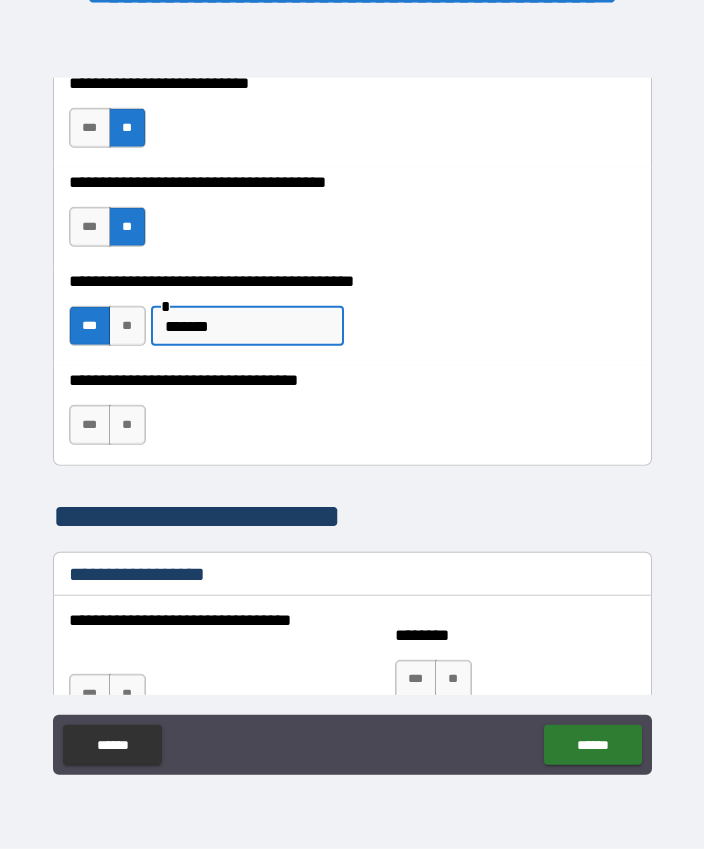 scroll, scrollTop: 1144, scrollLeft: 0, axis: vertical 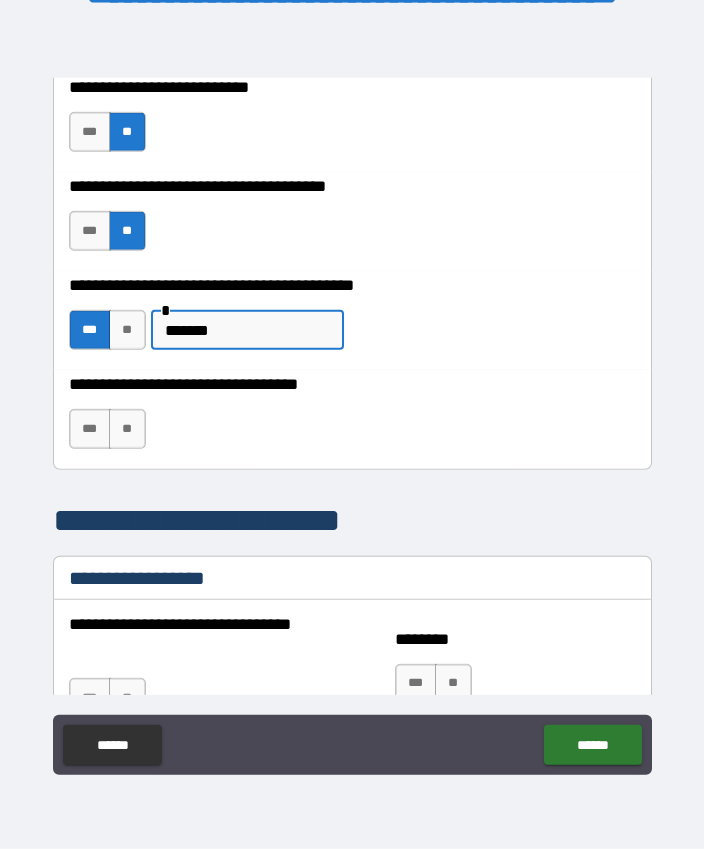 click on "**" at bounding box center (127, 429) 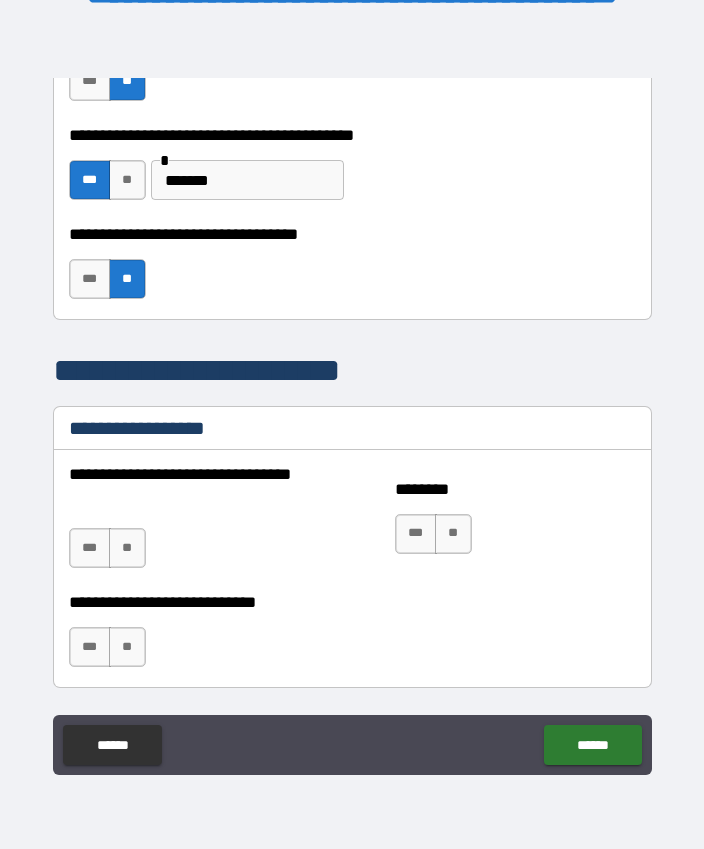scroll, scrollTop: 1330, scrollLeft: 0, axis: vertical 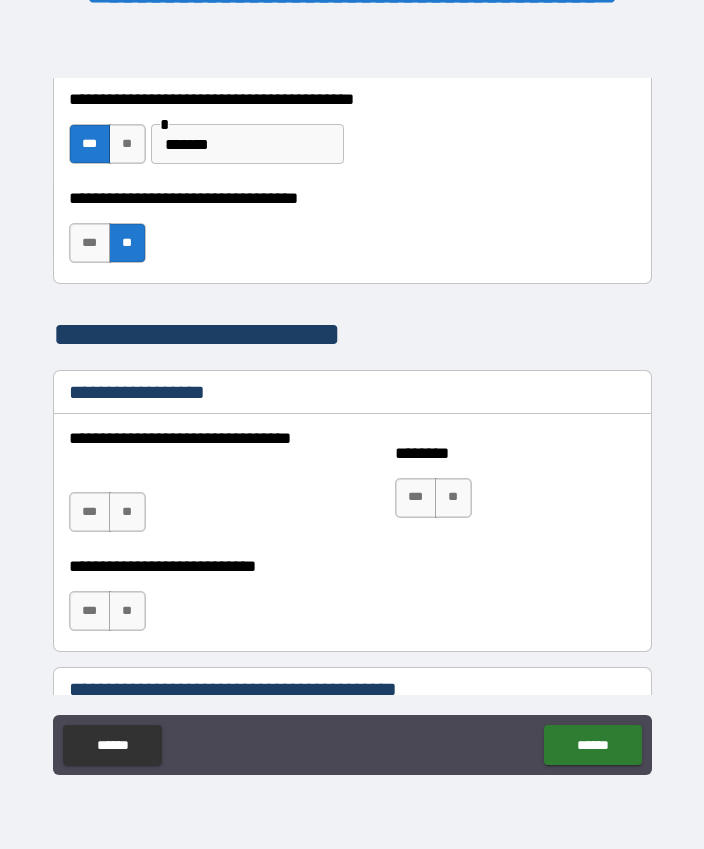 click on "**" at bounding box center [127, 512] 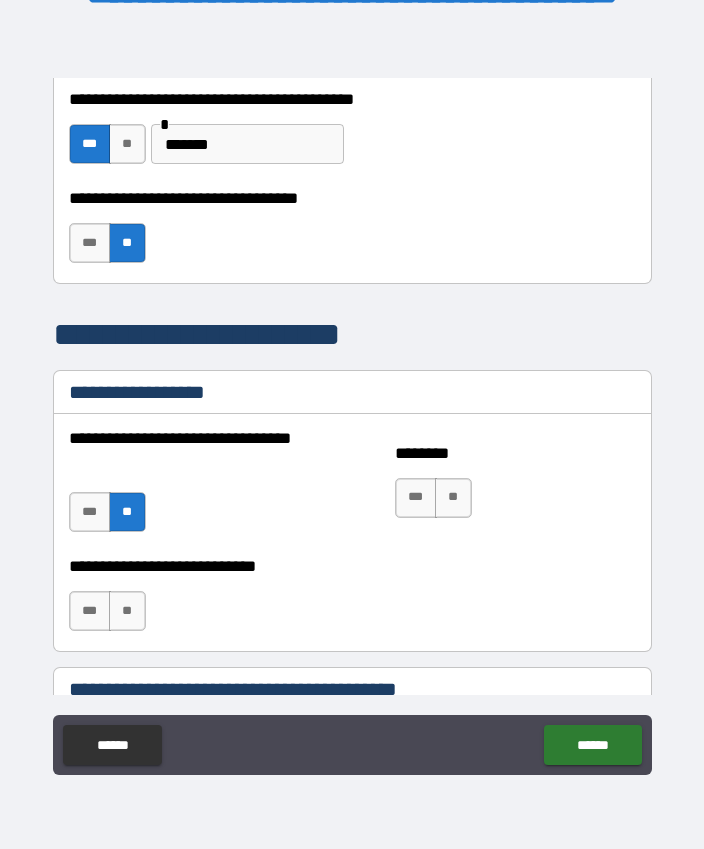 click on "**" at bounding box center (453, 498) 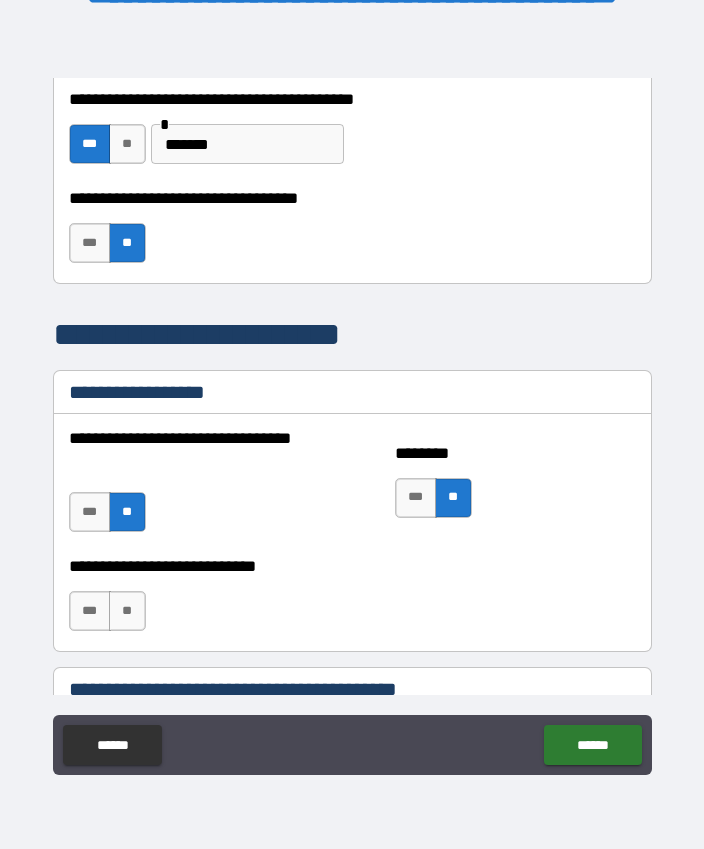 click on "**" at bounding box center (127, 611) 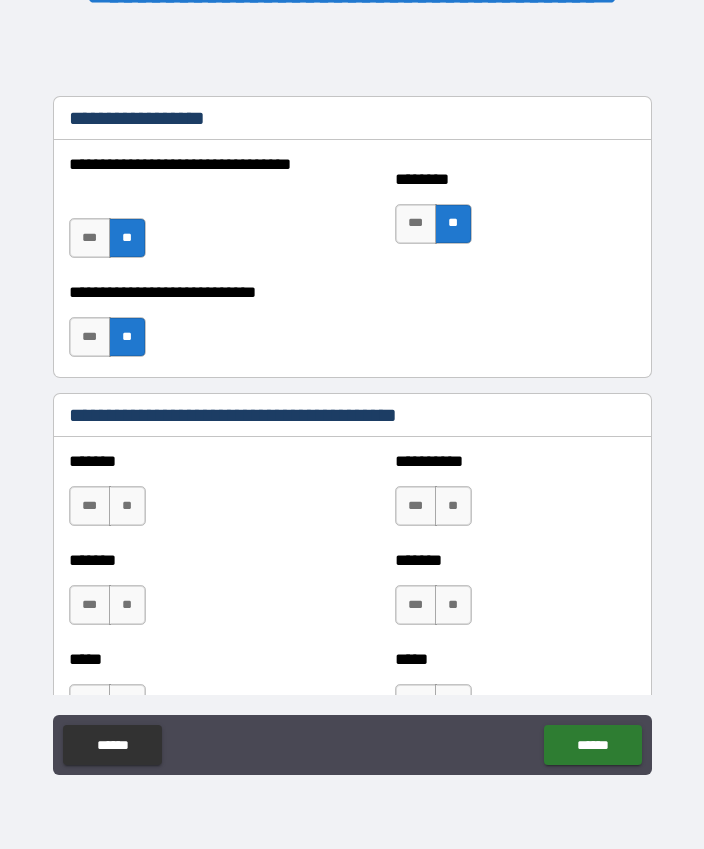 scroll, scrollTop: 1605, scrollLeft: 0, axis: vertical 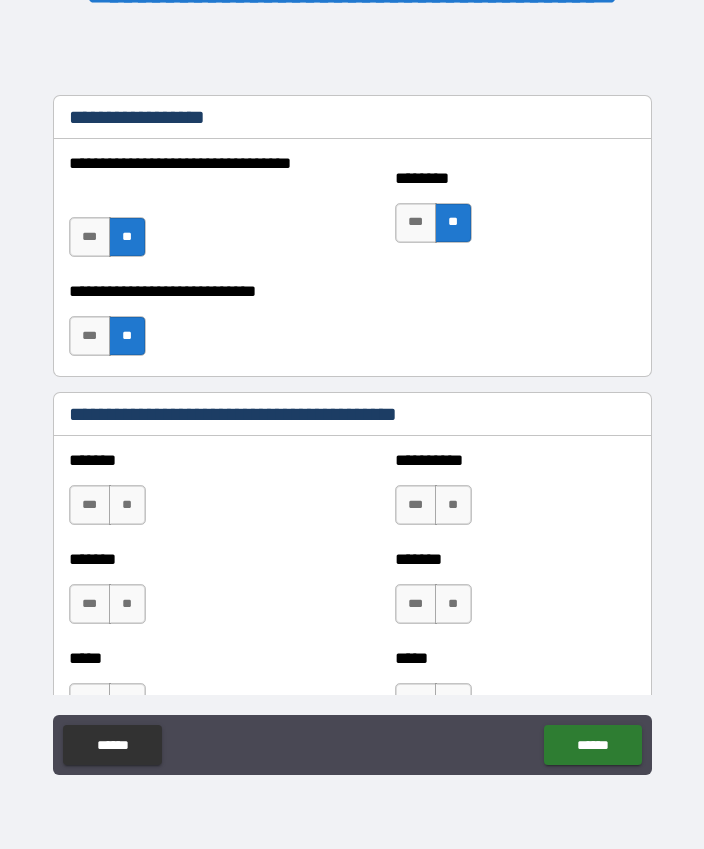 click on "**" at bounding box center (127, 505) 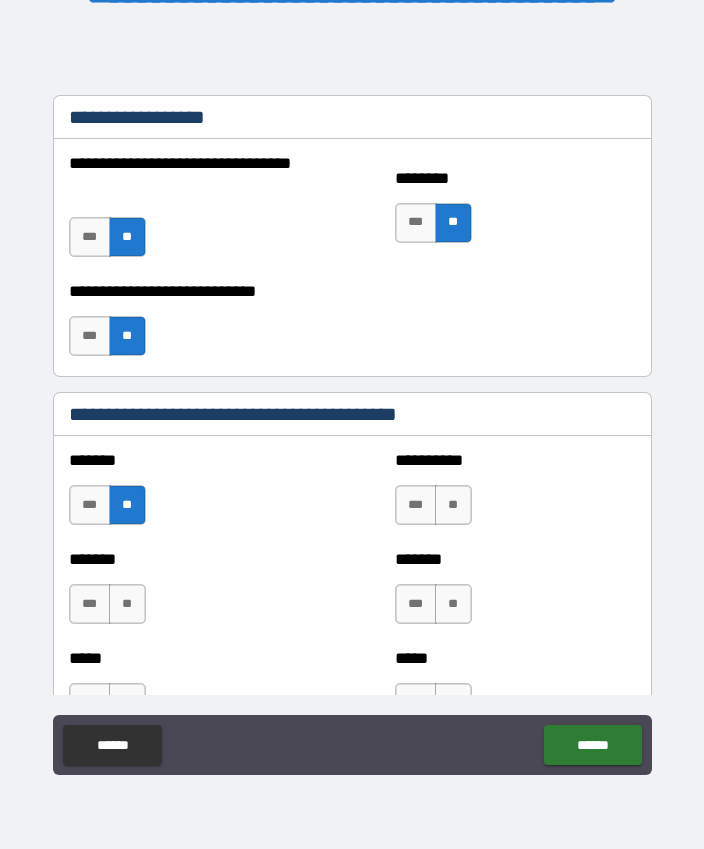 click on "***" at bounding box center [416, 505] 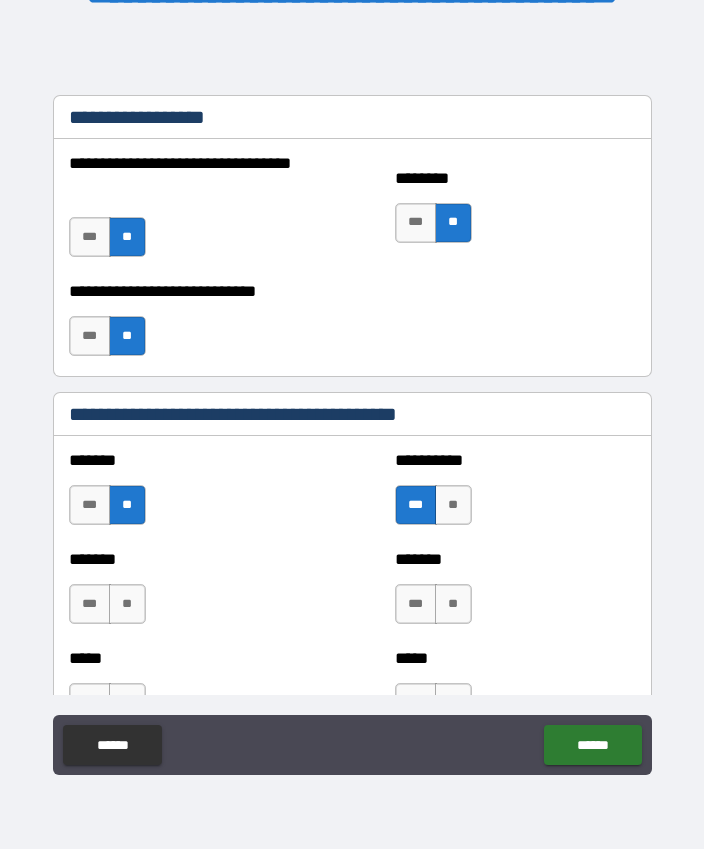 click on "**" at bounding box center (453, 604) 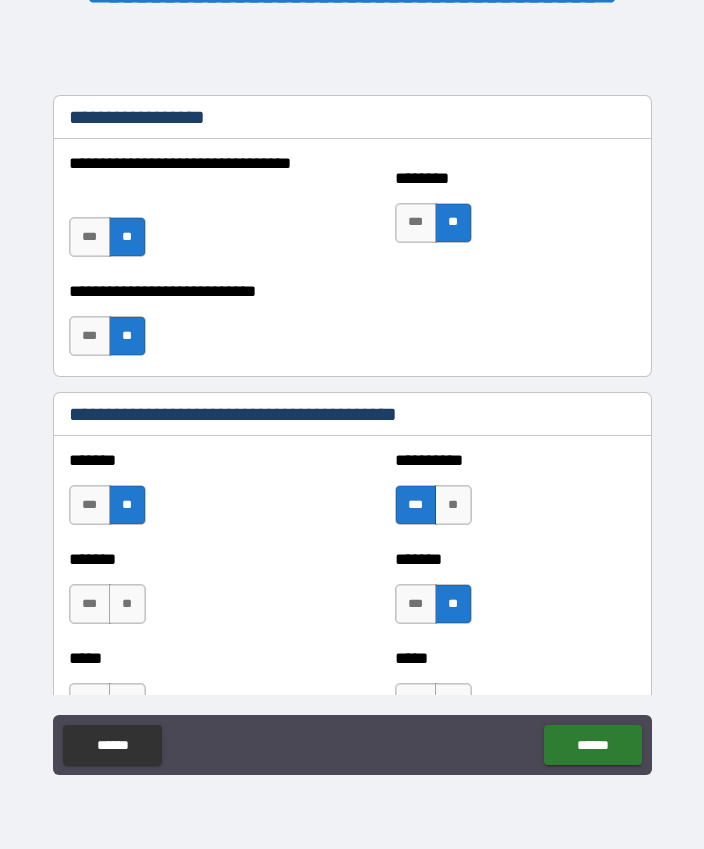 click on "**" at bounding box center (127, 604) 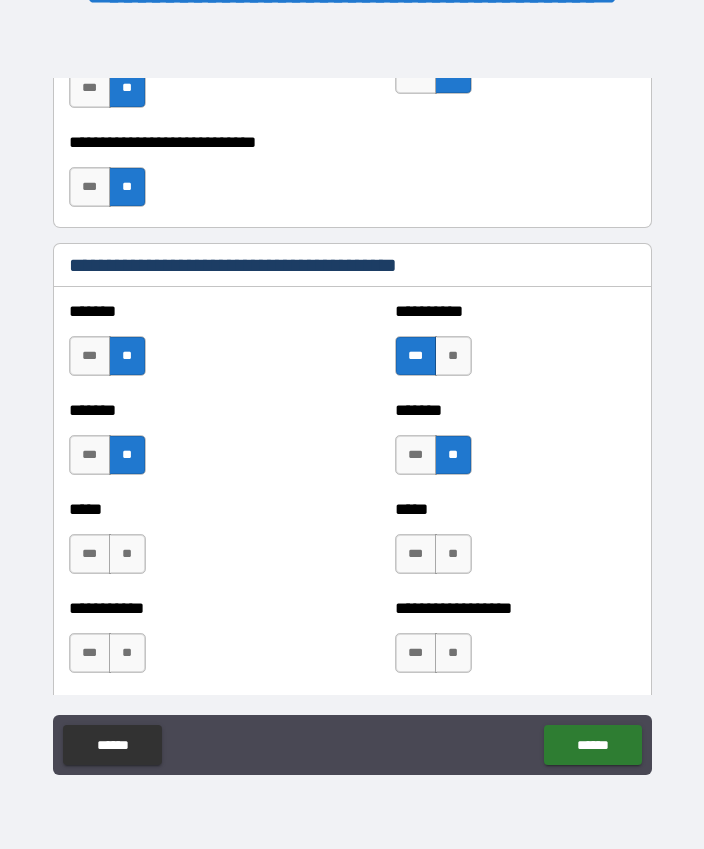 scroll, scrollTop: 1791, scrollLeft: 0, axis: vertical 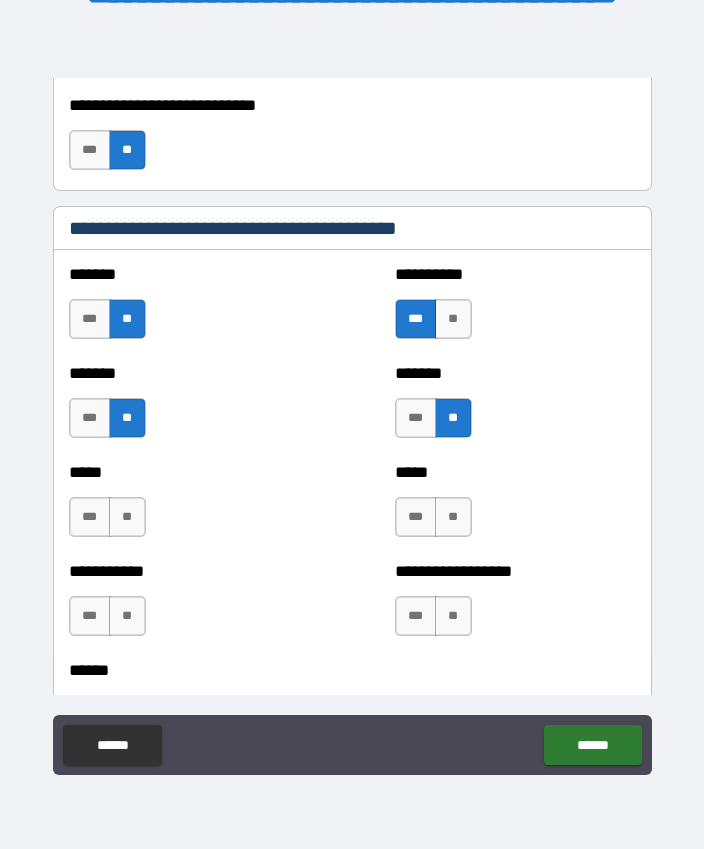 click on "**" at bounding box center [127, 517] 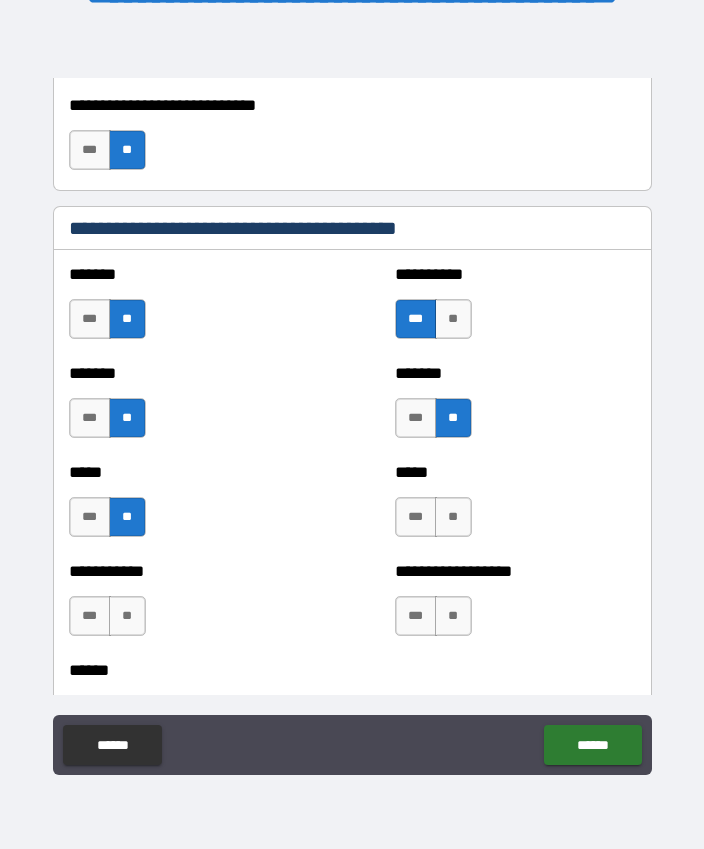 click on "**" at bounding box center [453, 517] 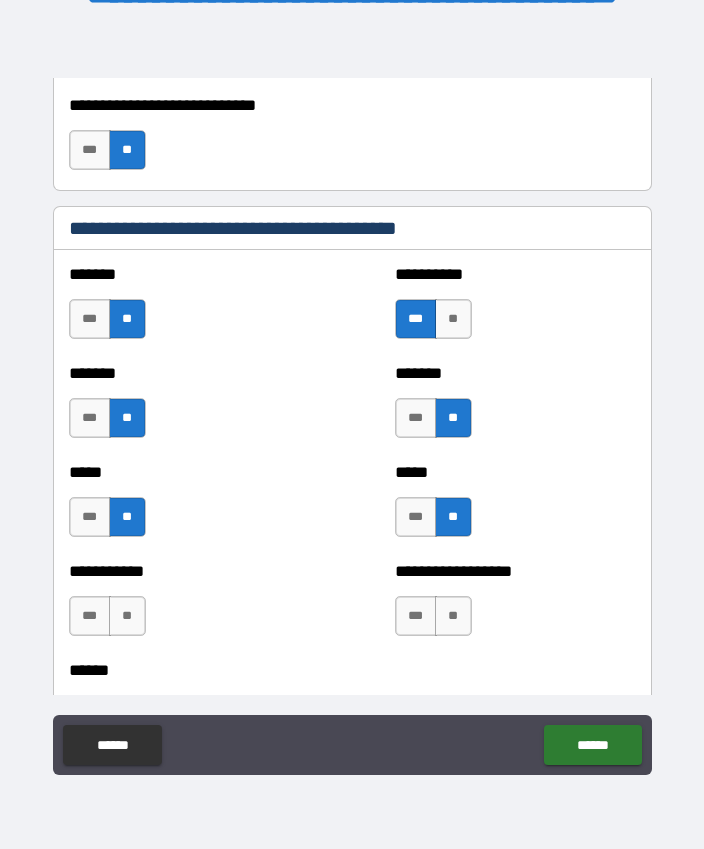 click on "**" at bounding box center [453, 616] 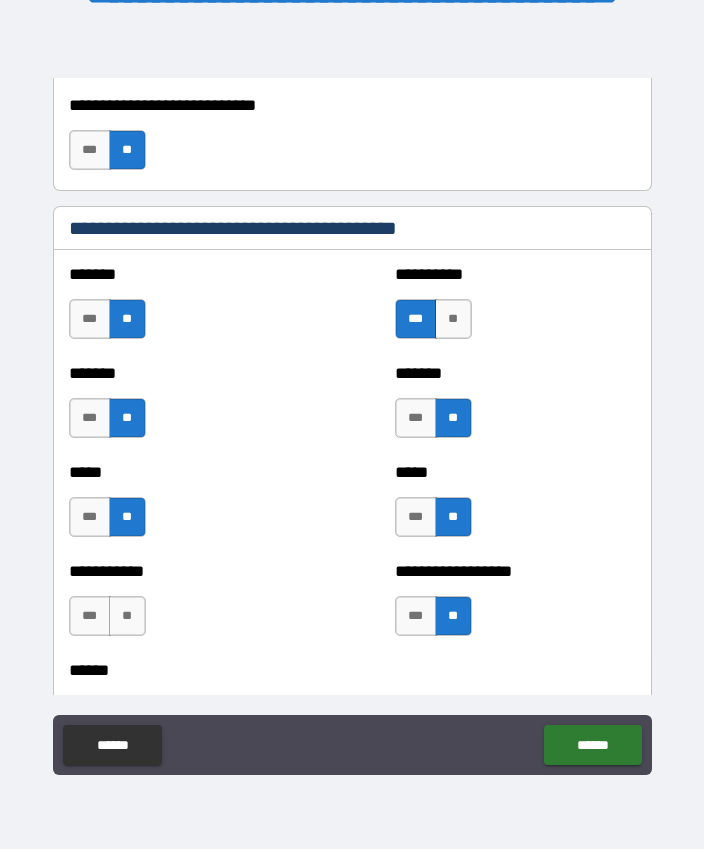 click on "**" at bounding box center (127, 616) 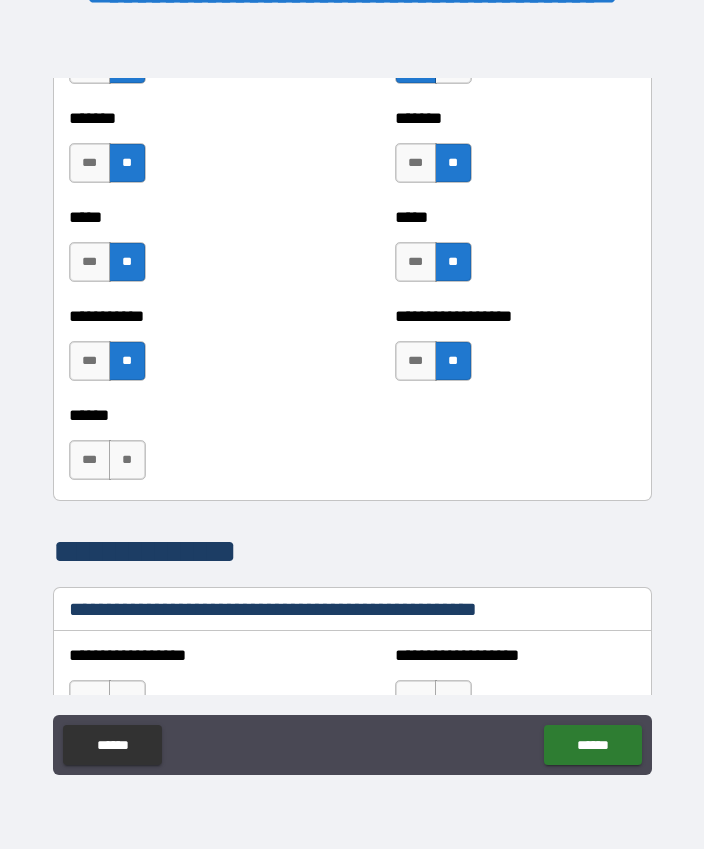 scroll, scrollTop: 2065, scrollLeft: 0, axis: vertical 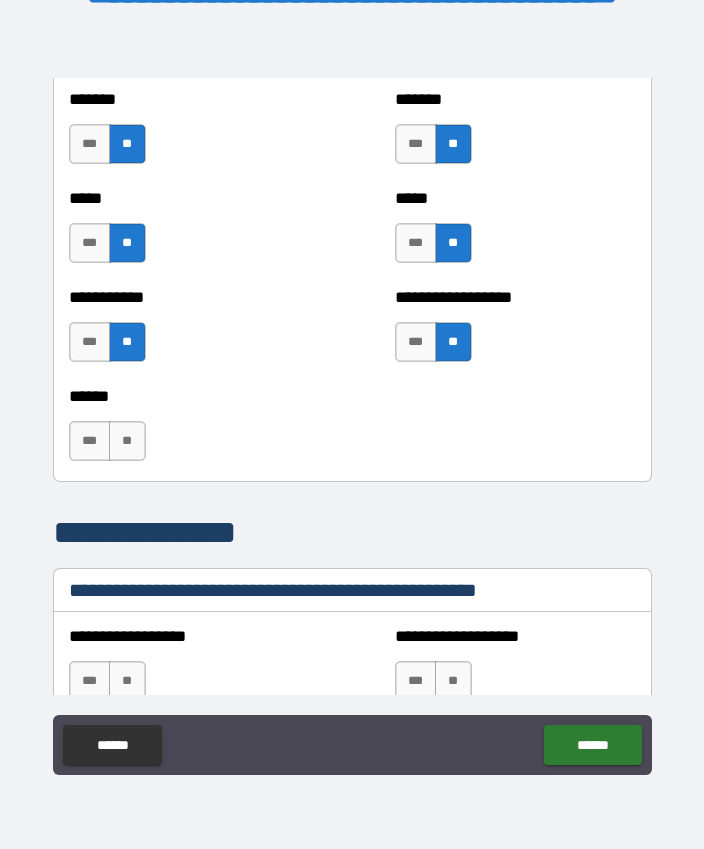 click on "**" at bounding box center (127, 441) 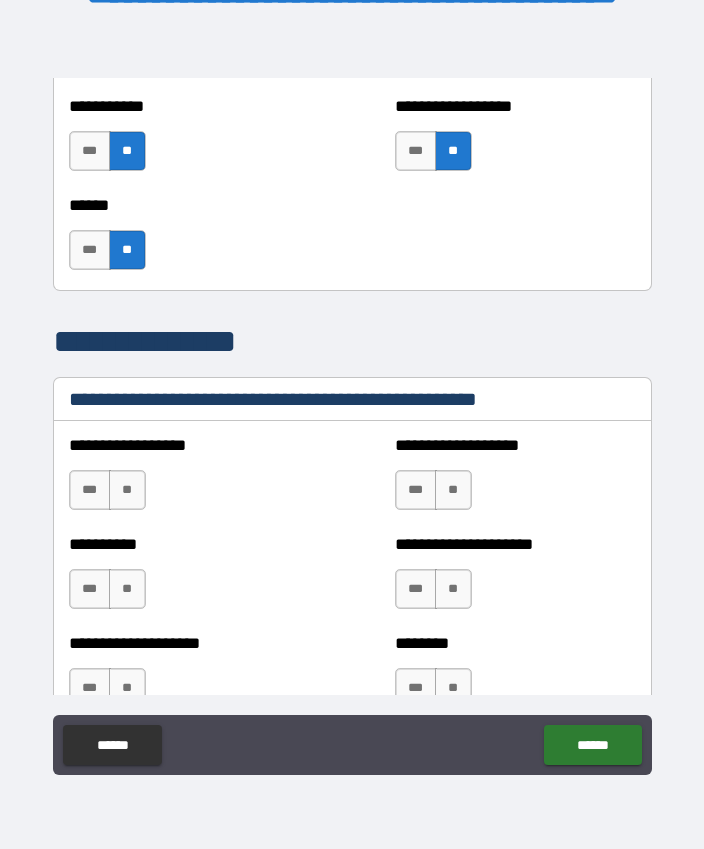 scroll, scrollTop: 2257, scrollLeft: 0, axis: vertical 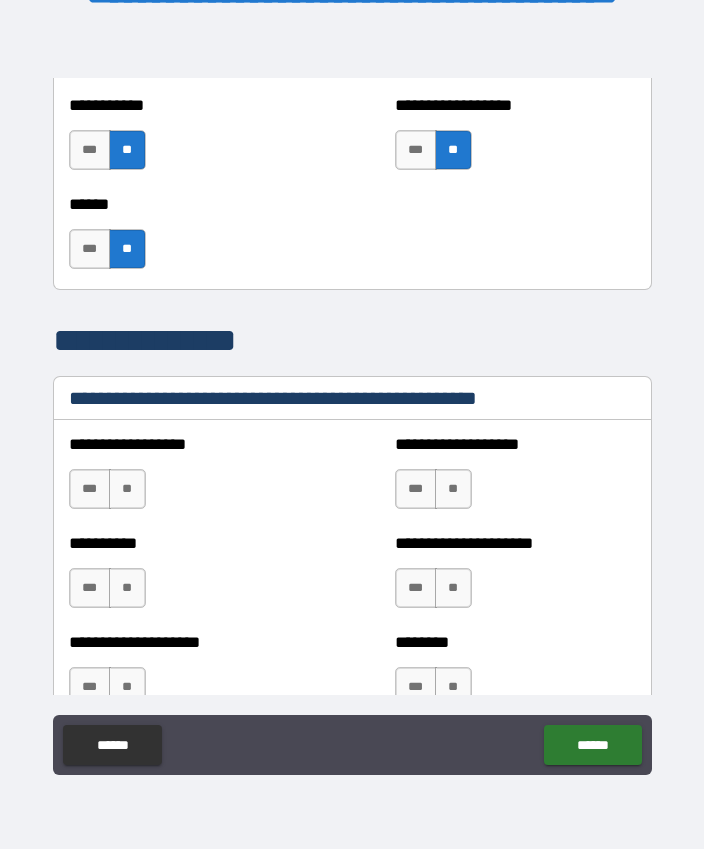 click on "**" at bounding box center (127, 489) 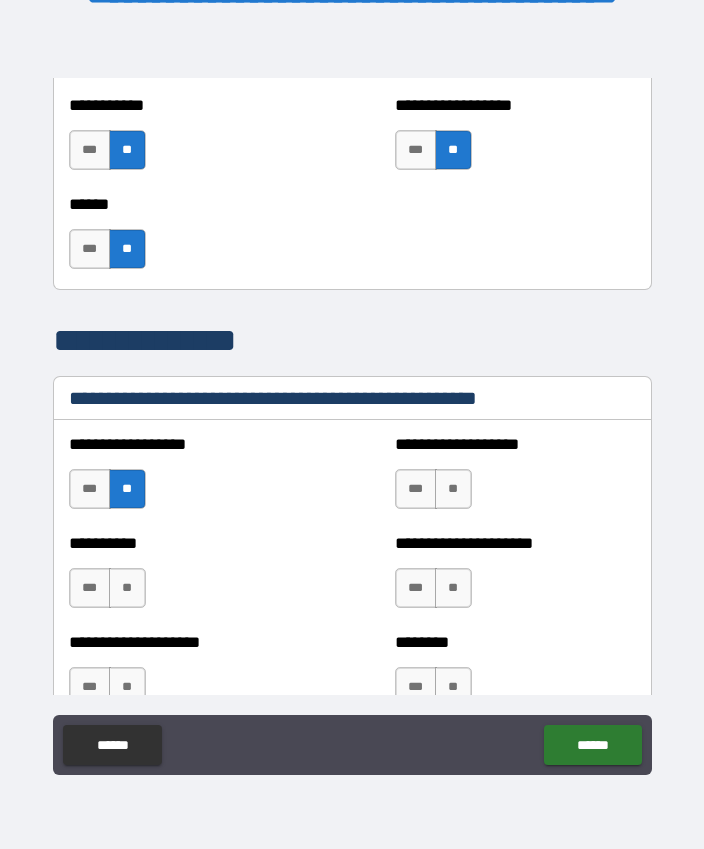 click on "**" at bounding box center [453, 489] 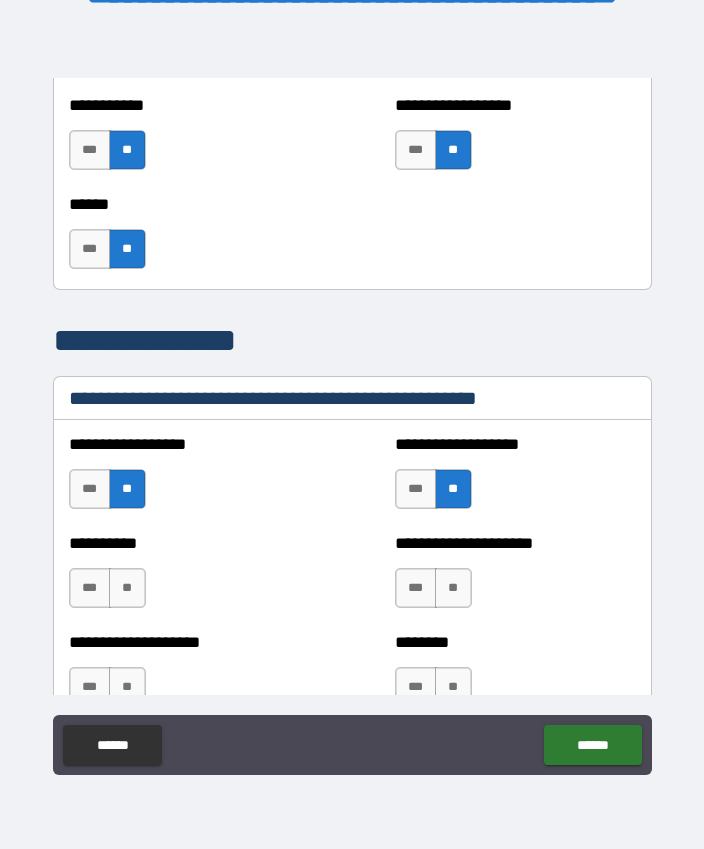 click on "**" at bounding box center [453, 588] 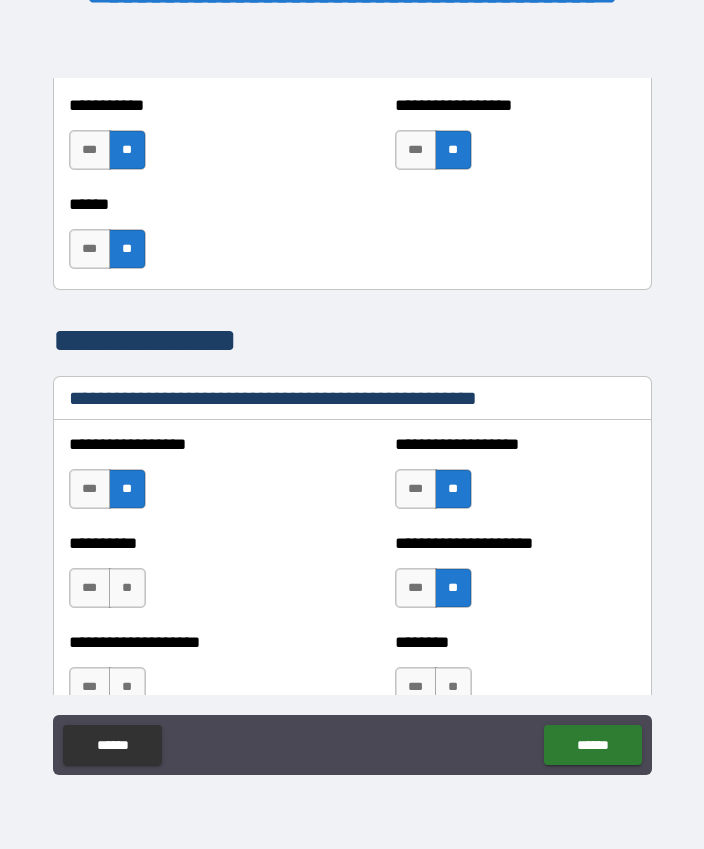 click on "**" at bounding box center (127, 588) 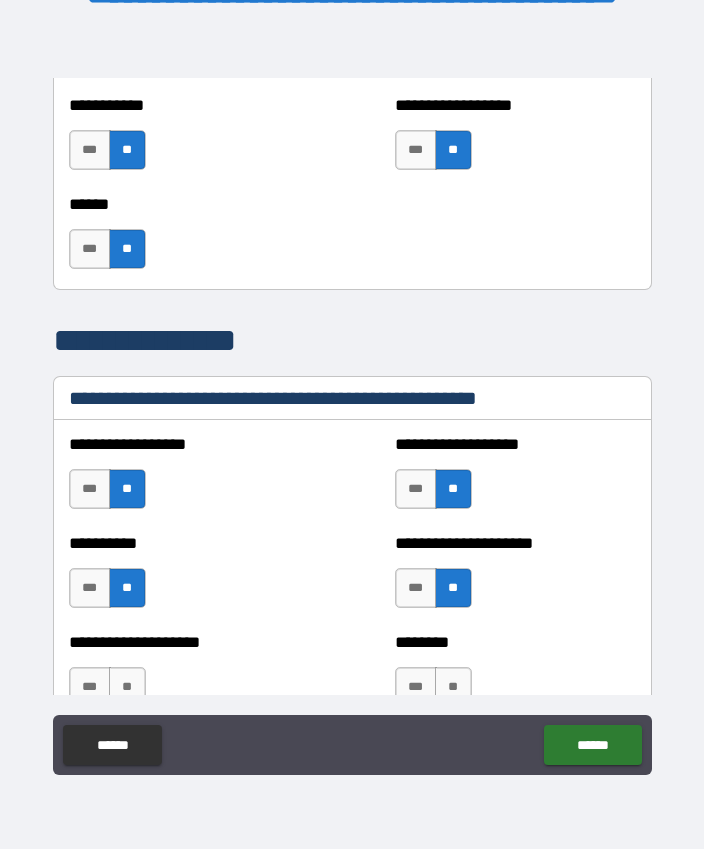 click on "**" at bounding box center (127, 687) 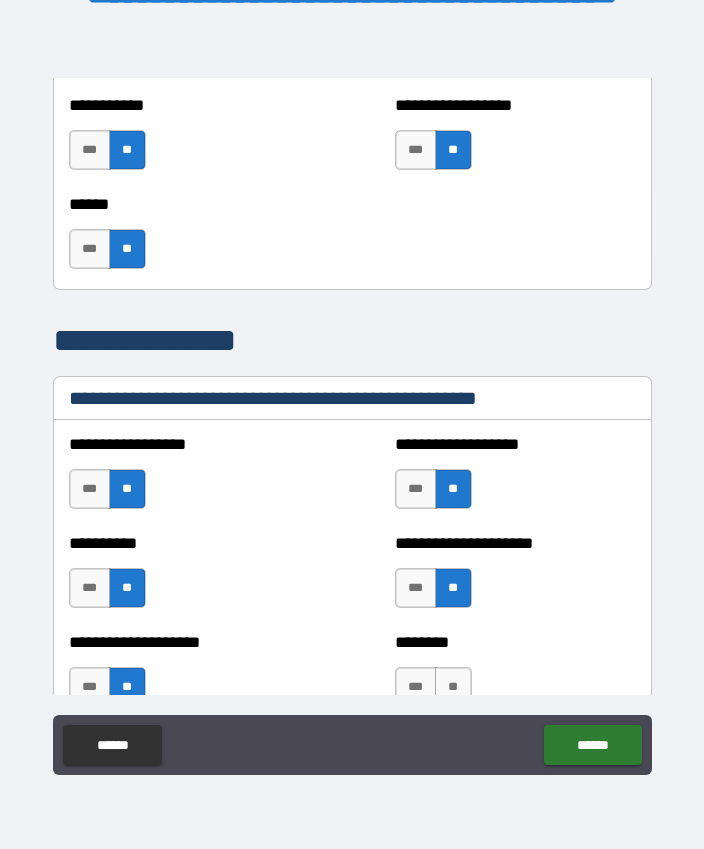 click on "***" at bounding box center [416, 687] 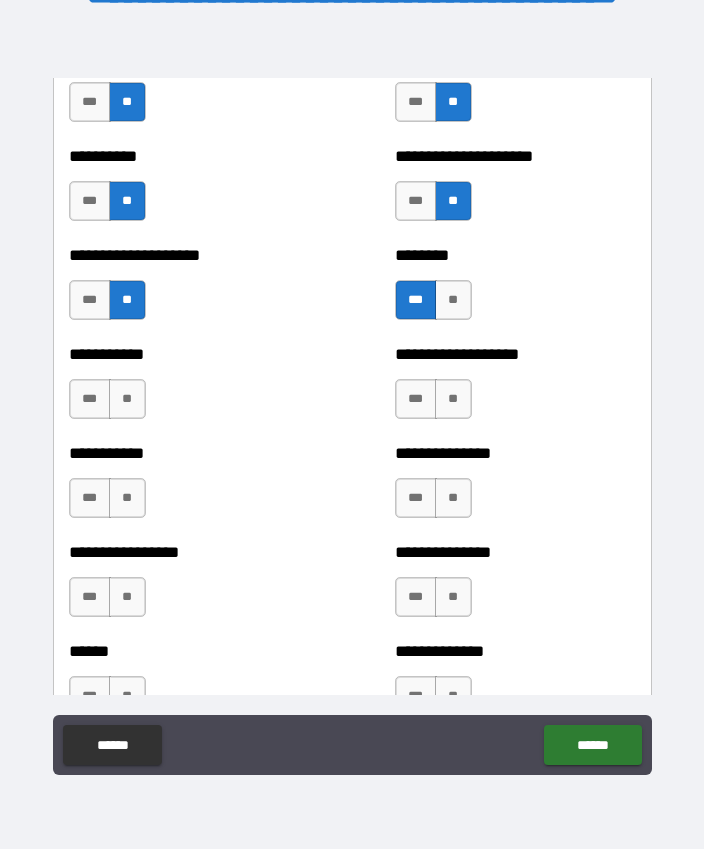 scroll, scrollTop: 2663, scrollLeft: 0, axis: vertical 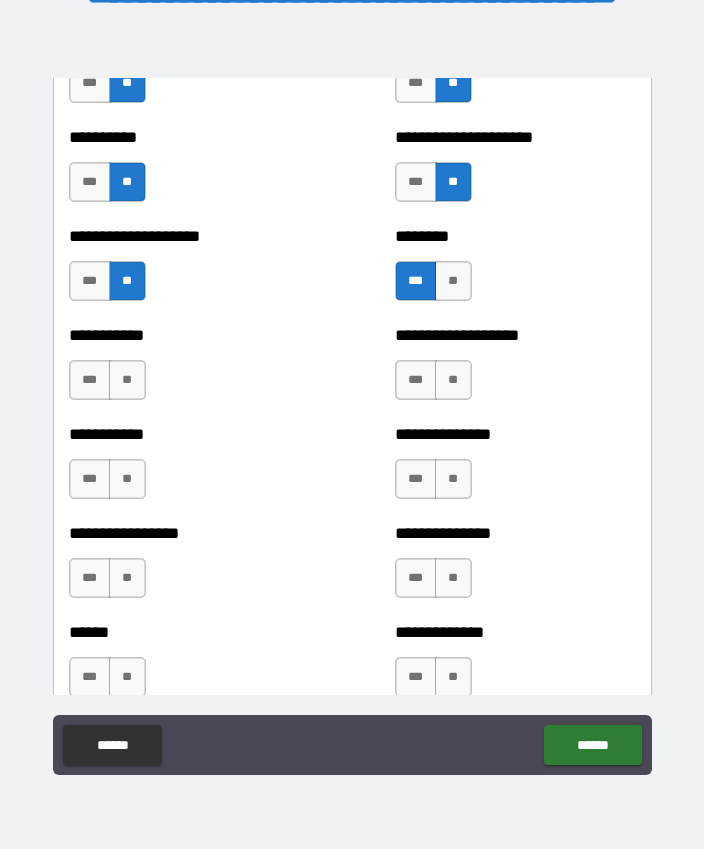 click on "**" at bounding box center [127, 380] 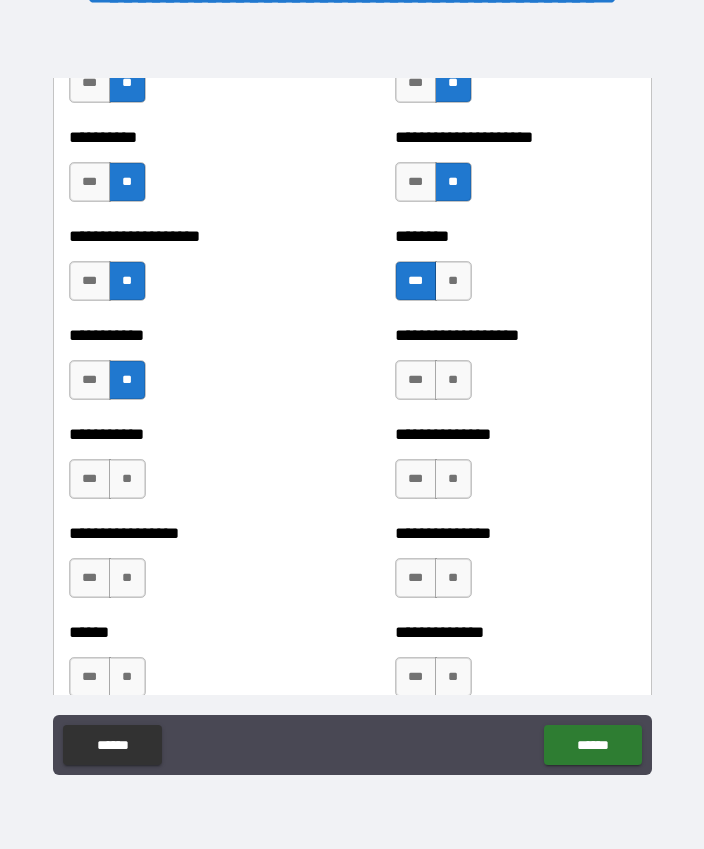 click on "***" at bounding box center [416, 380] 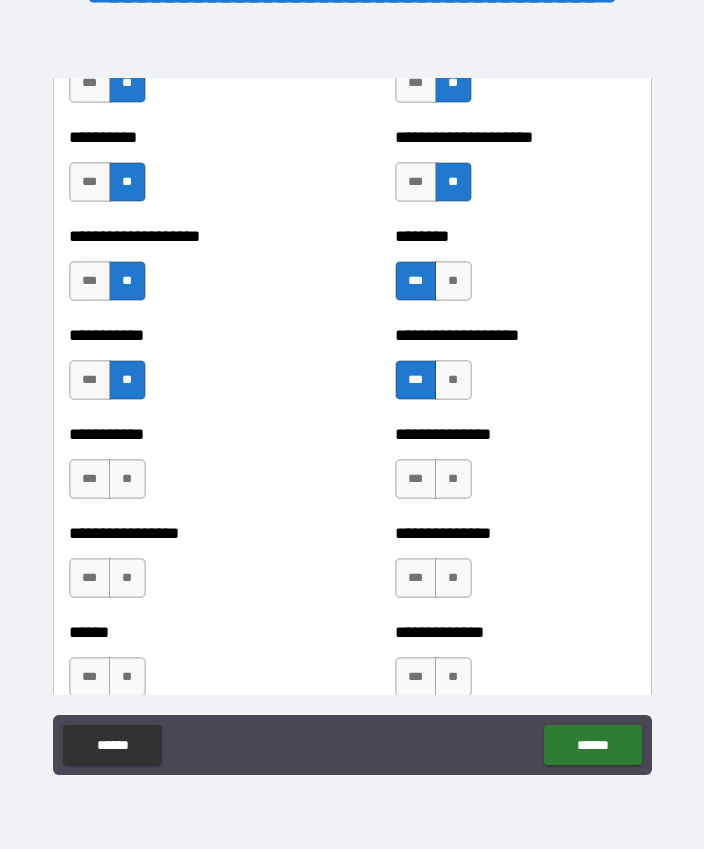click on "**" at bounding box center (453, 479) 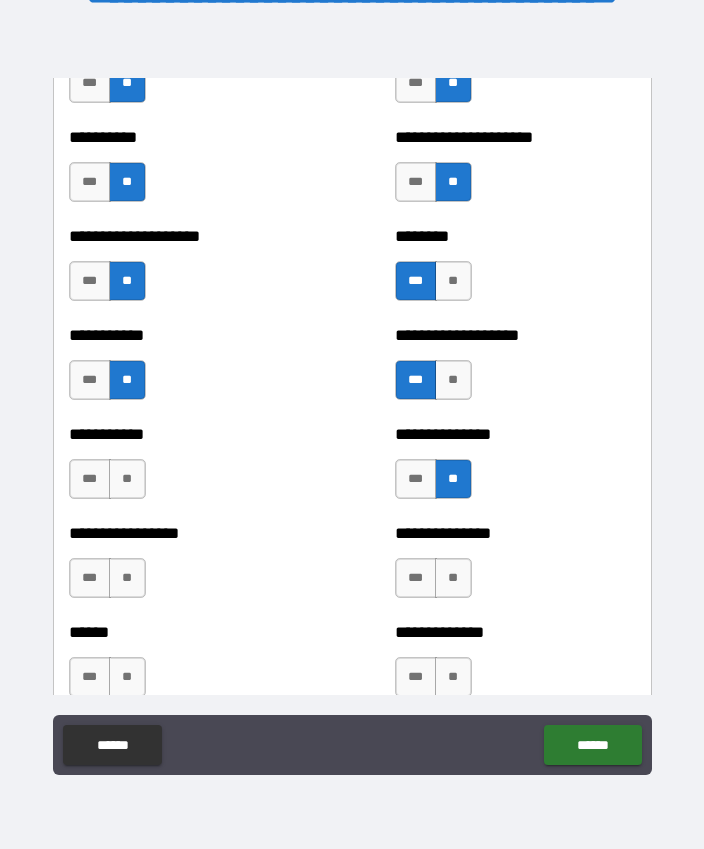 click on "**" at bounding box center (127, 479) 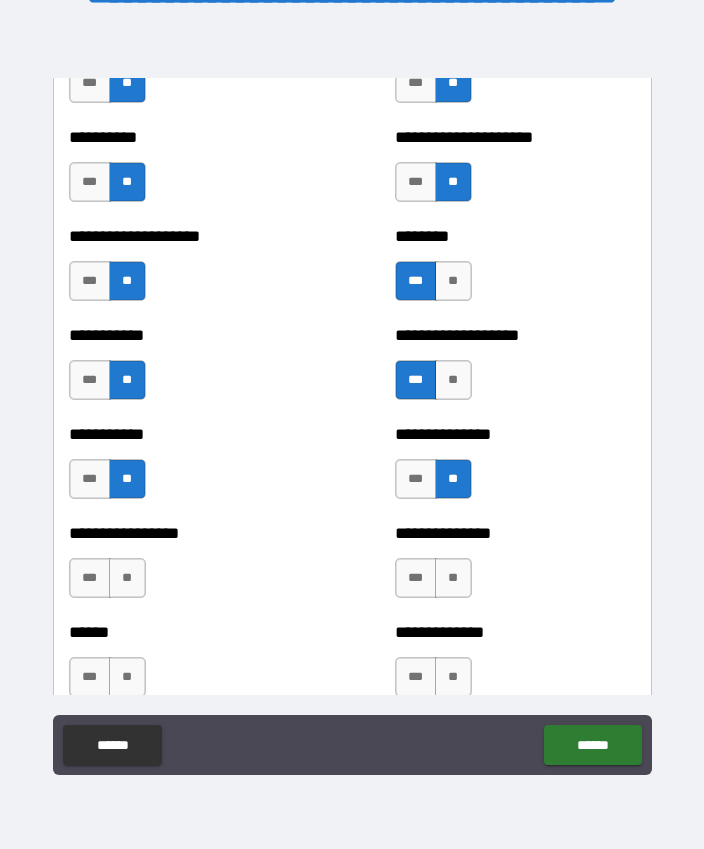 click on "**" at bounding box center [127, 578] 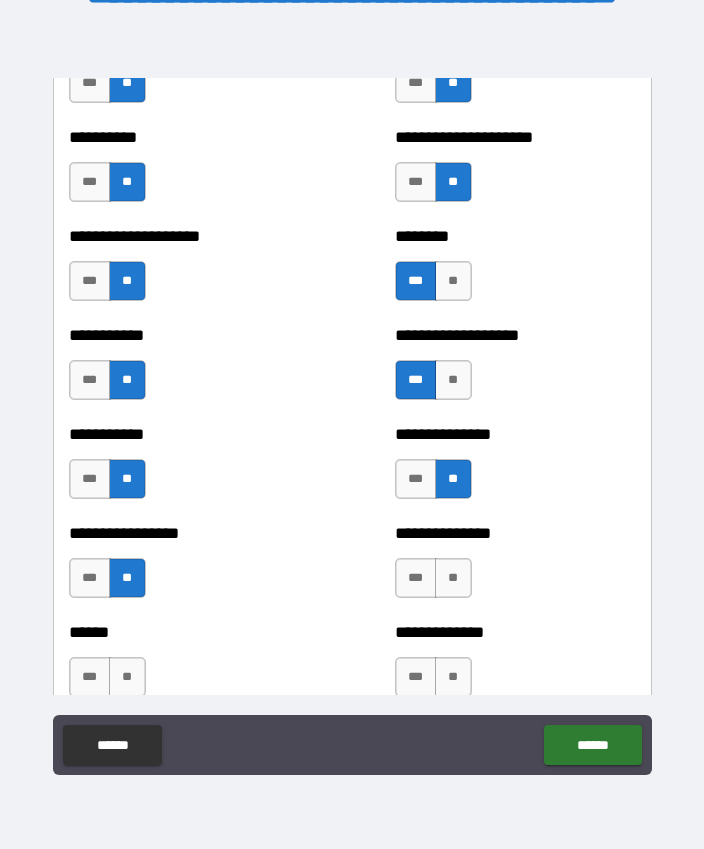 click on "**" at bounding box center (453, 578) 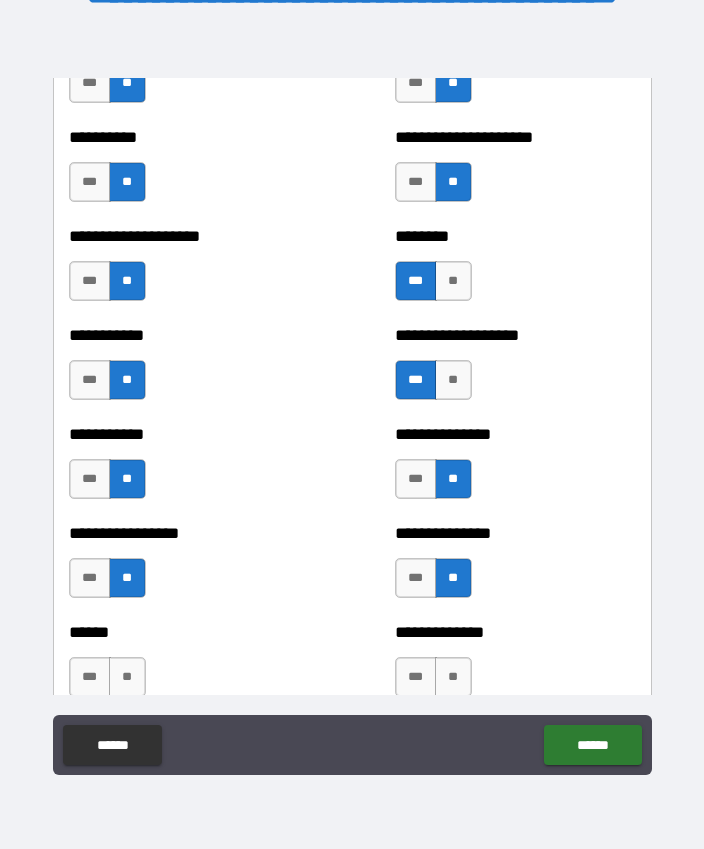 click on "**" at bounding box center [453, 677] 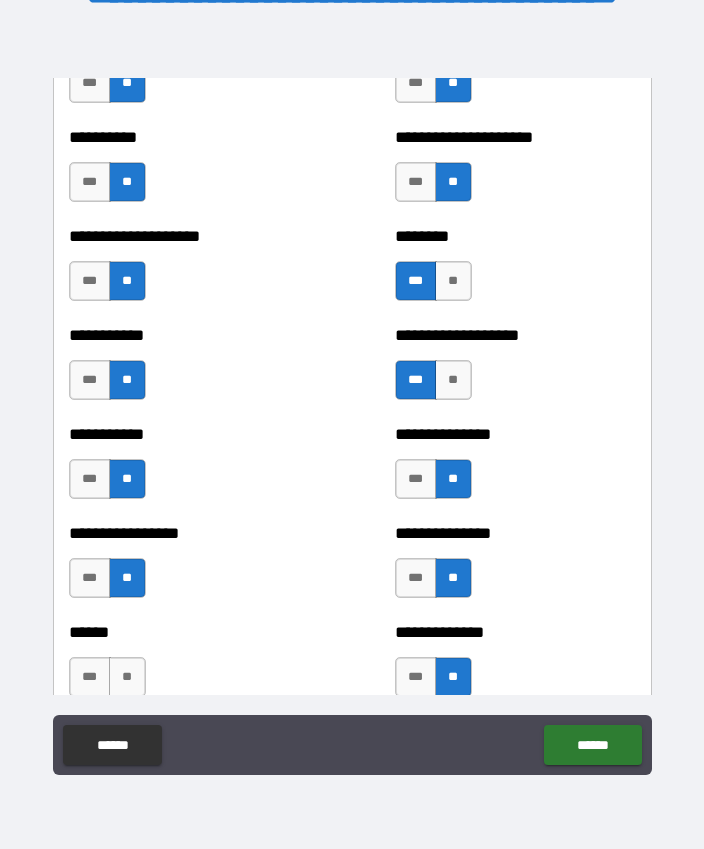 click on "**" at bounding box center (127, 677) 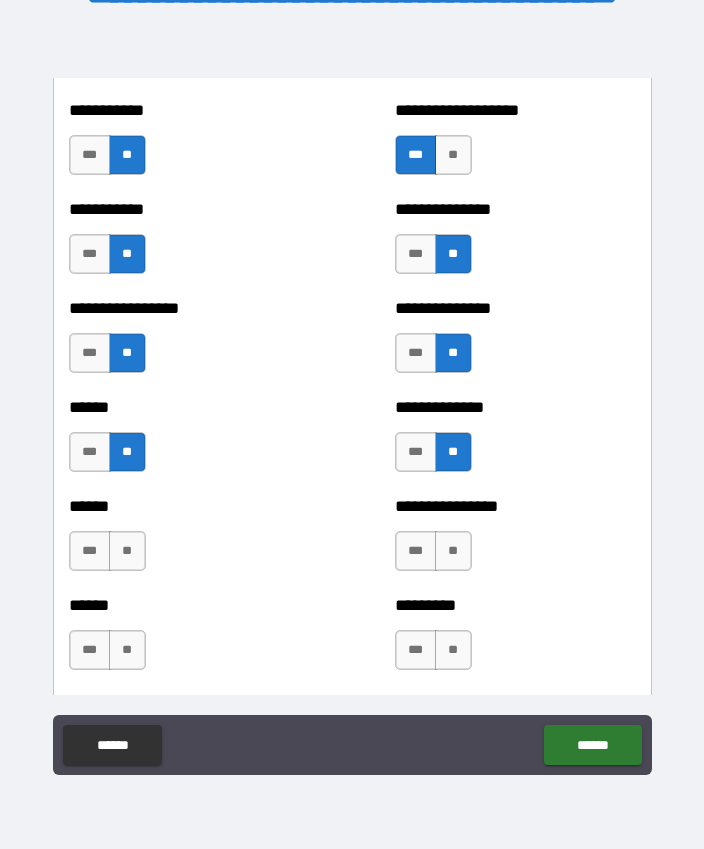 scroll, scrollTop: 2960, scrollLeft: 0, axis: vertical 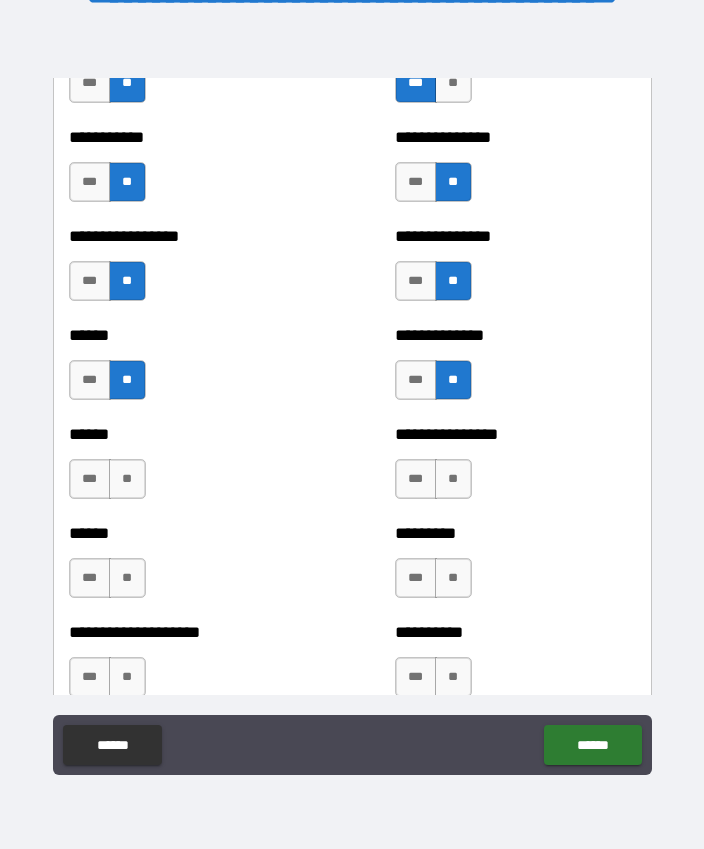 click on "**" at bounding box center [127, 479] 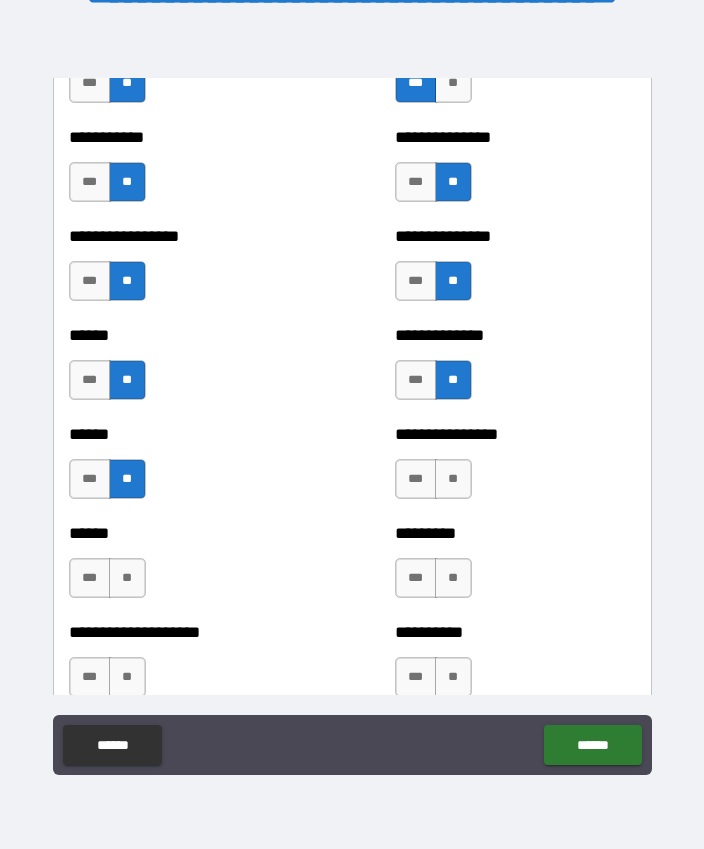 click on "**" at bounding box center [453, 479] 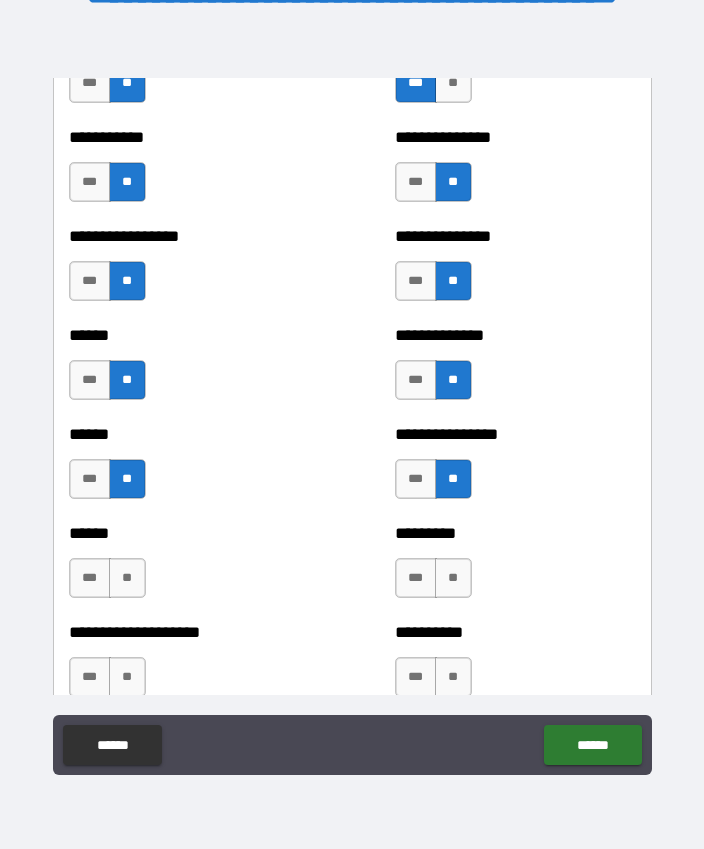 click on "**" at bounding box center (453, 578) 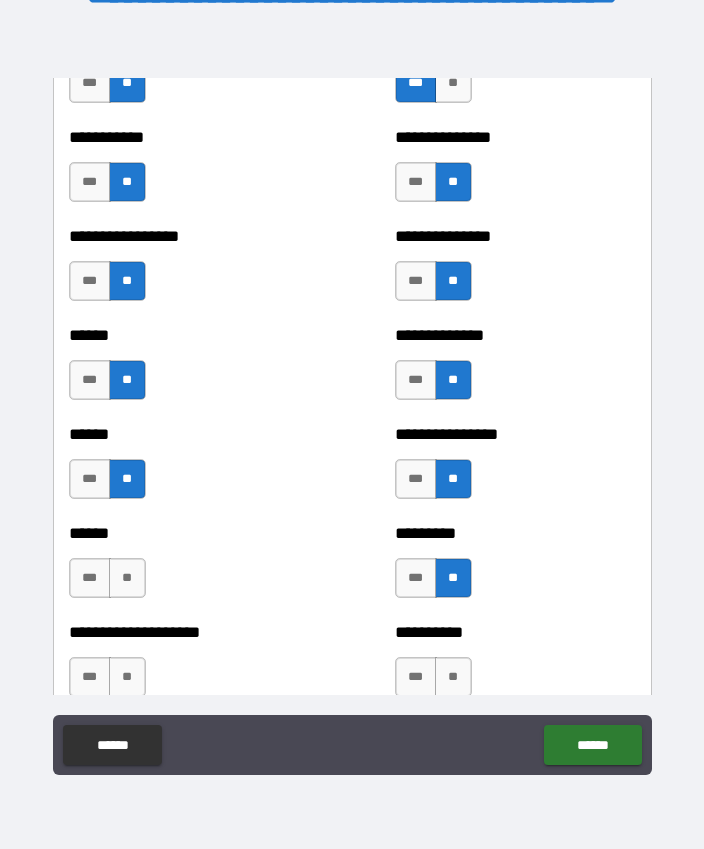 click on "**" at bounding box center (127, 578) 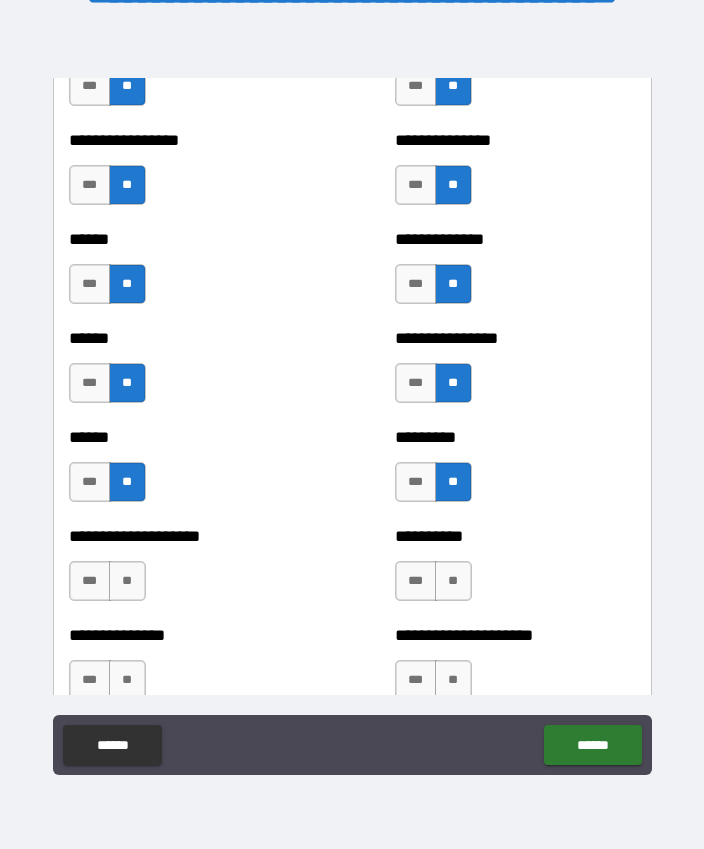 scroll, scrollTop: 3127, scrollLeft: 0, axis: vertical 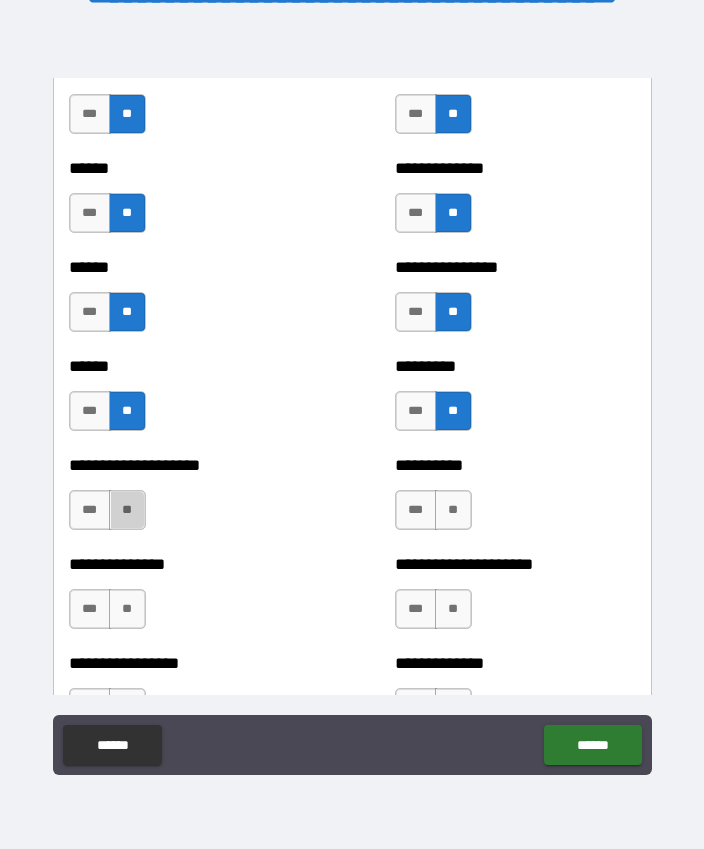 click on "**" at bounding box center (127, 510) 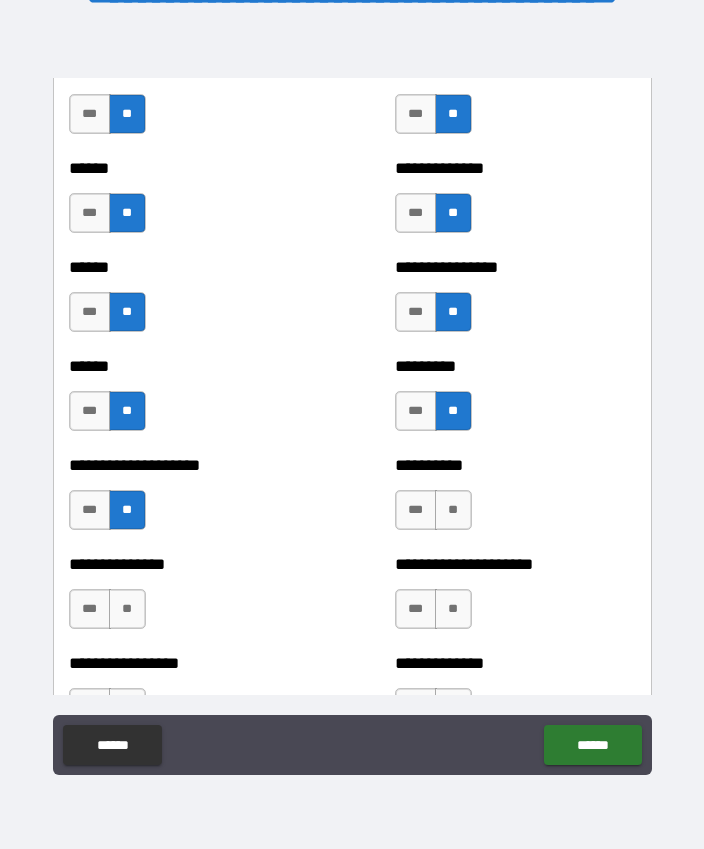 click on "**" at bounding box center [453, 510] 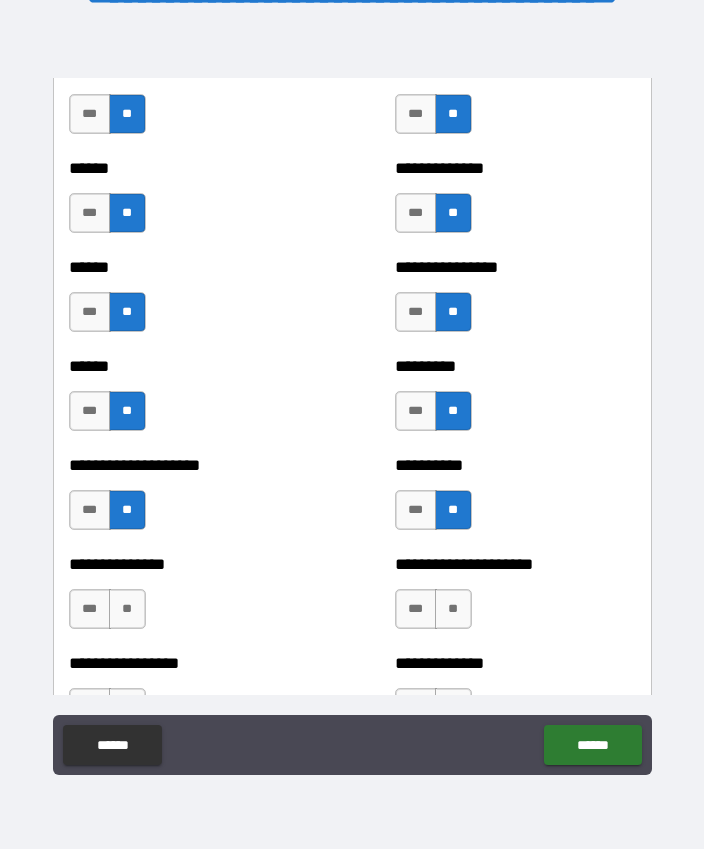 click on "**" at bounding box center (453, 609) 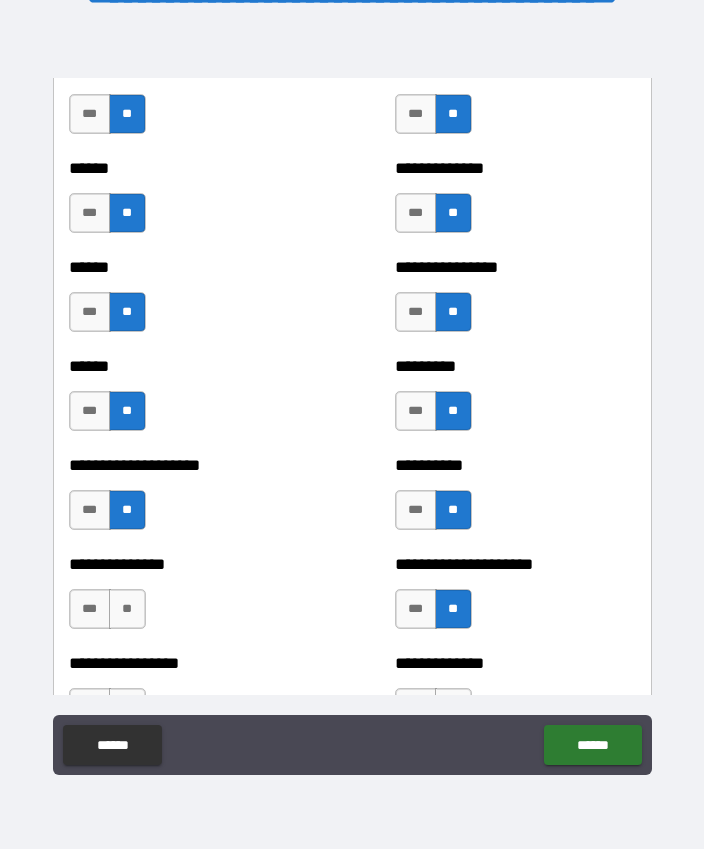 click on "**" at bounding box center (127, 609) 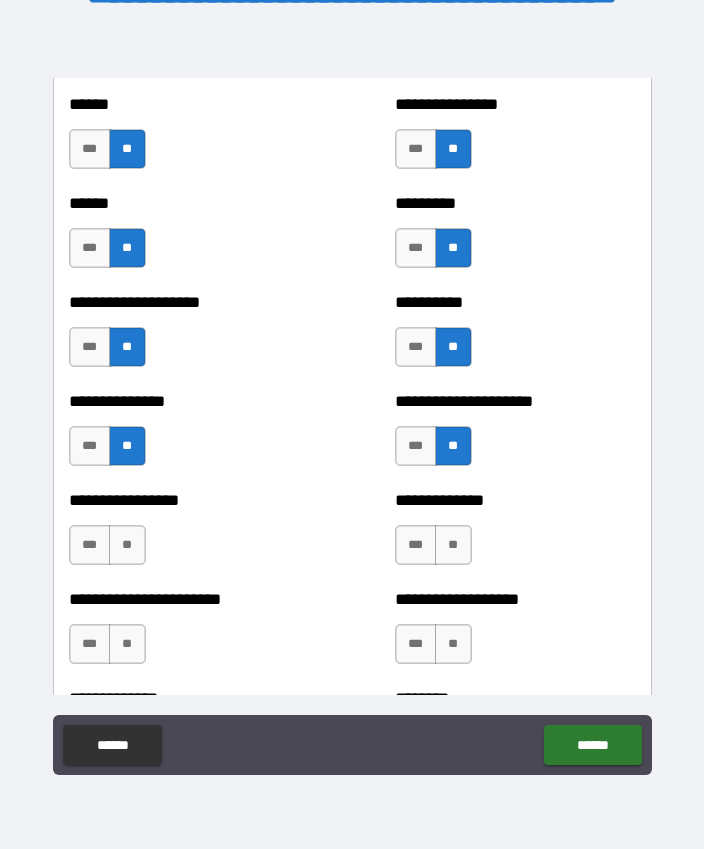 scroll, scrollTop: 3290, scrollLeft: 0, axis: vertical 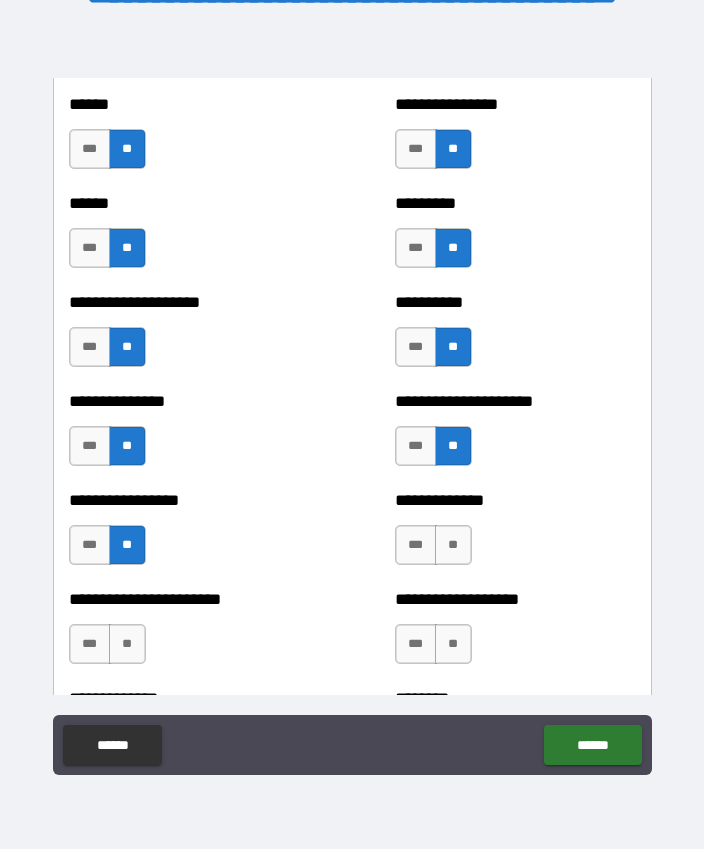 click on "**" at bounding box center (453, 545) 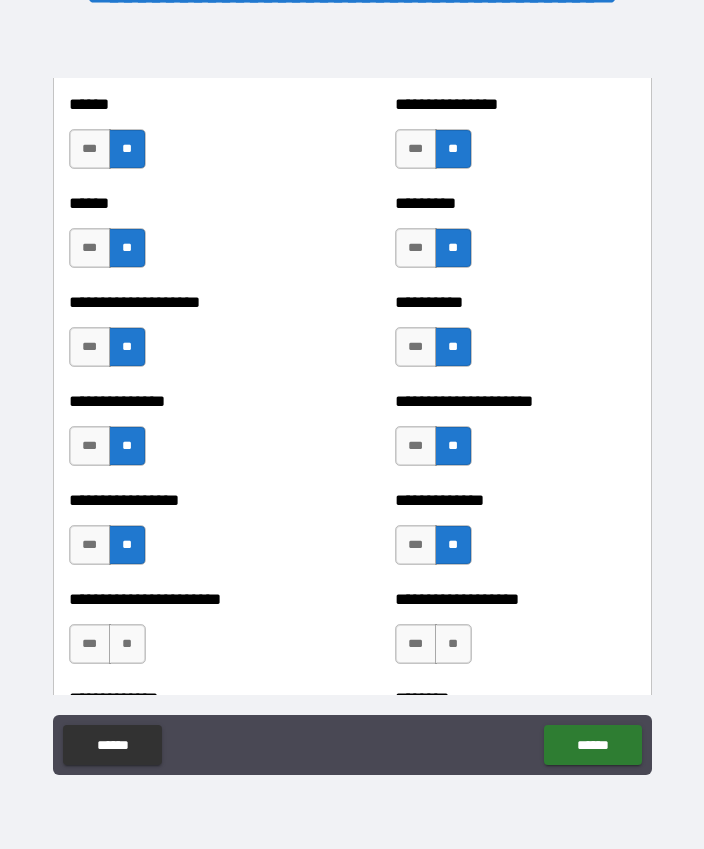click on "**" at bounding box center (453, 644) 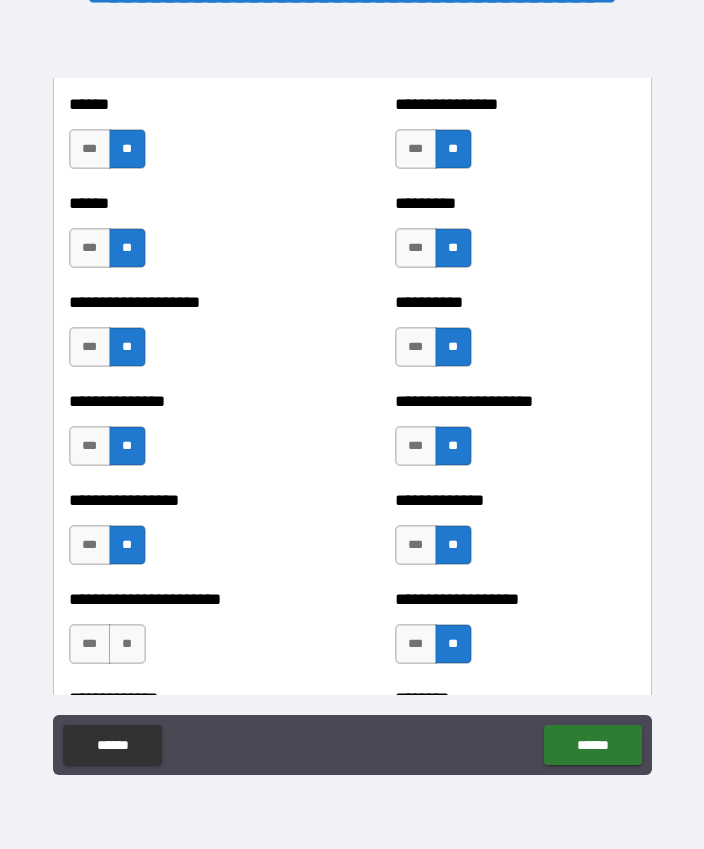 click on "**" at bounding box center (127, 644) 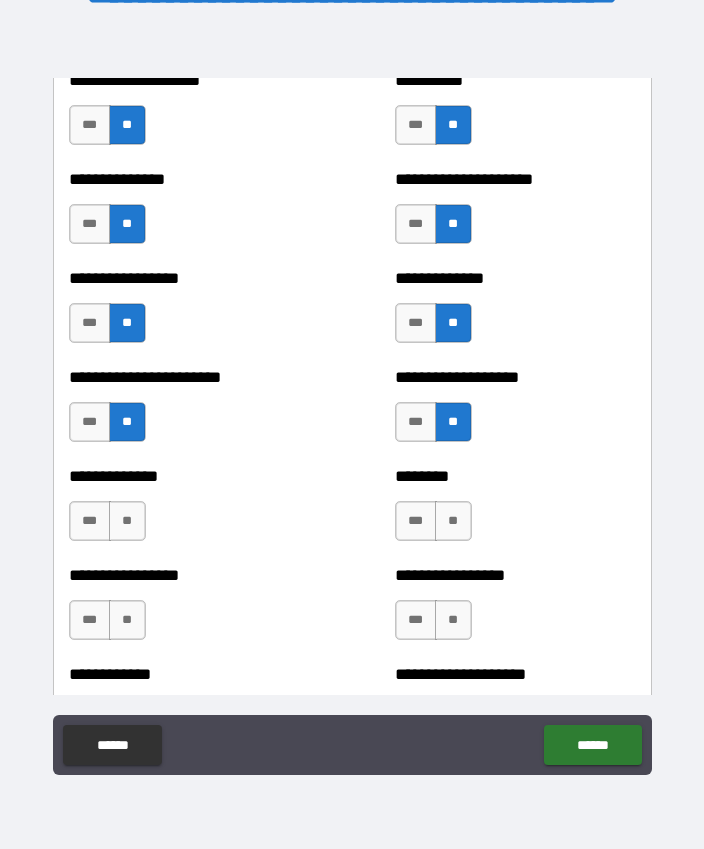 scroll, scrollTop: 3509, scrollLeft: 0, axis: vertical 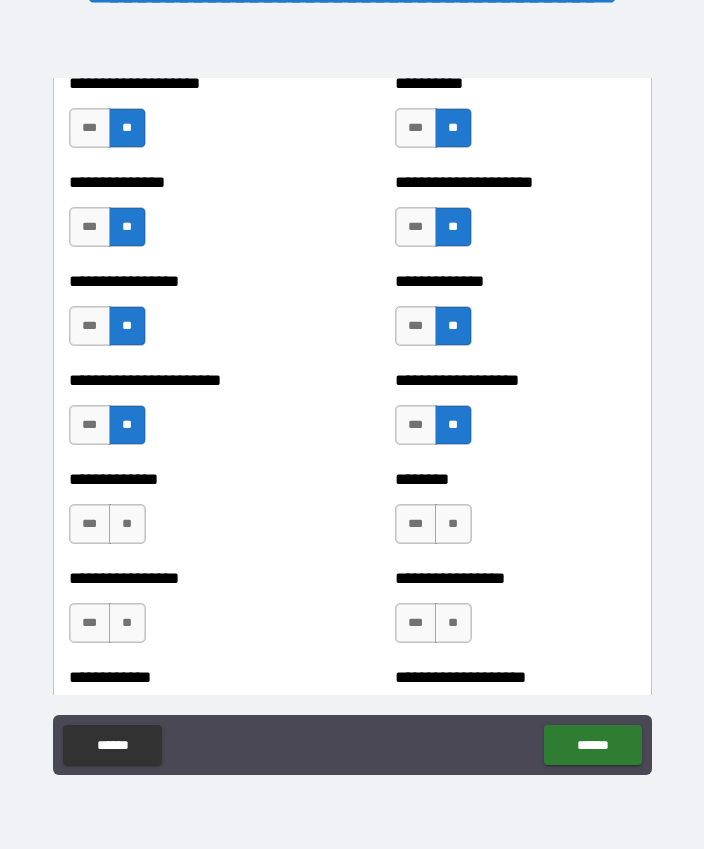 click on "**" at bounding box center [127, 524] 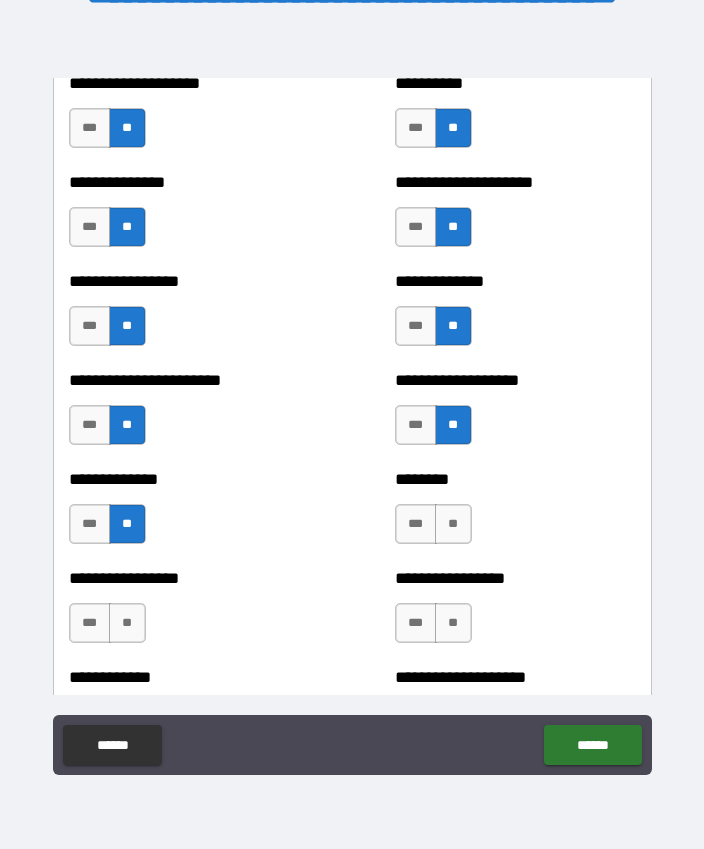 click on "**" at bounding box center [453, 524] 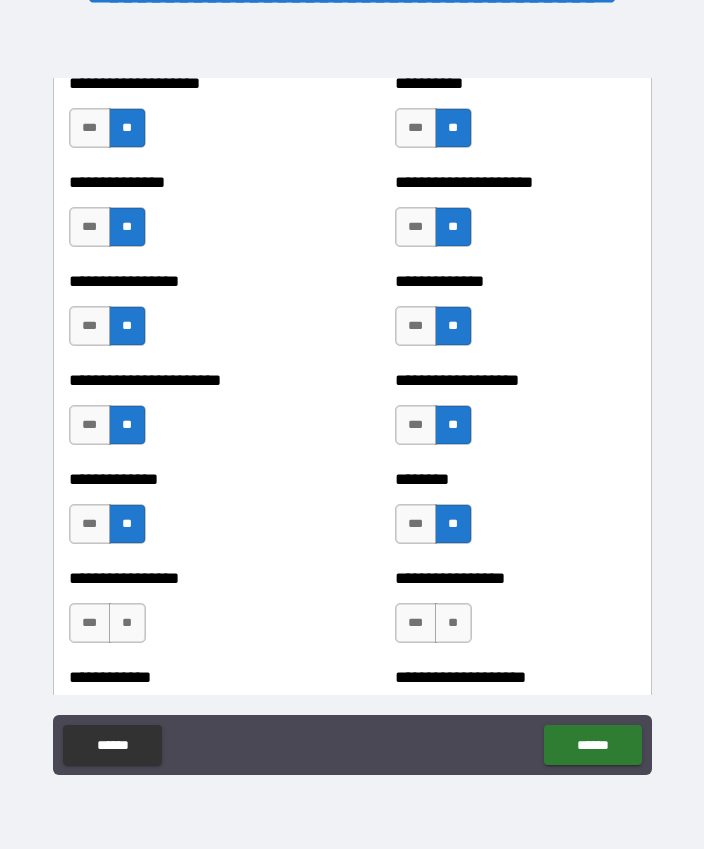 click on "**" at bounding box center [453, 623] 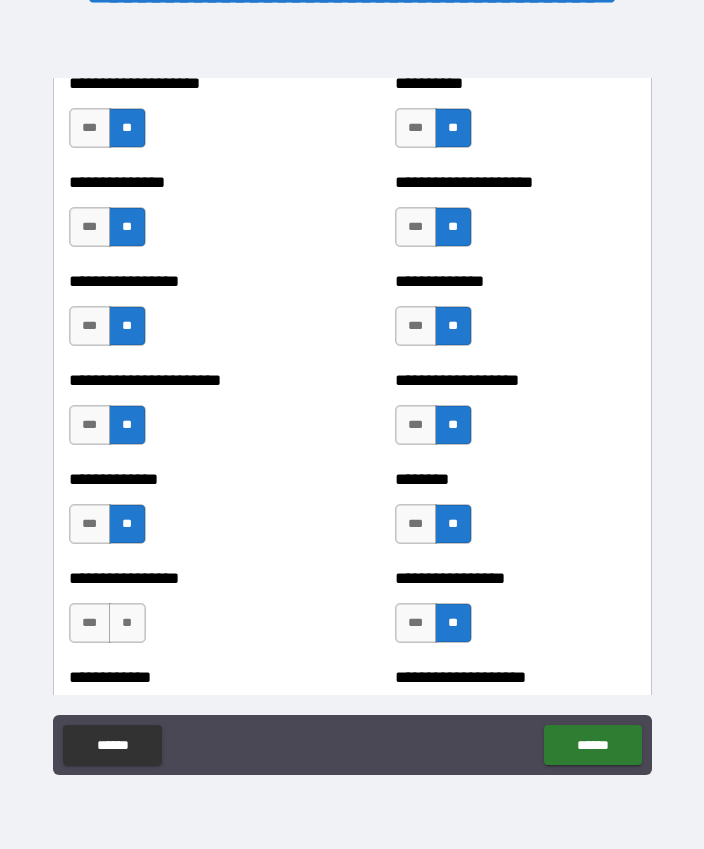 click on "**" at bounding box center [127, 623] 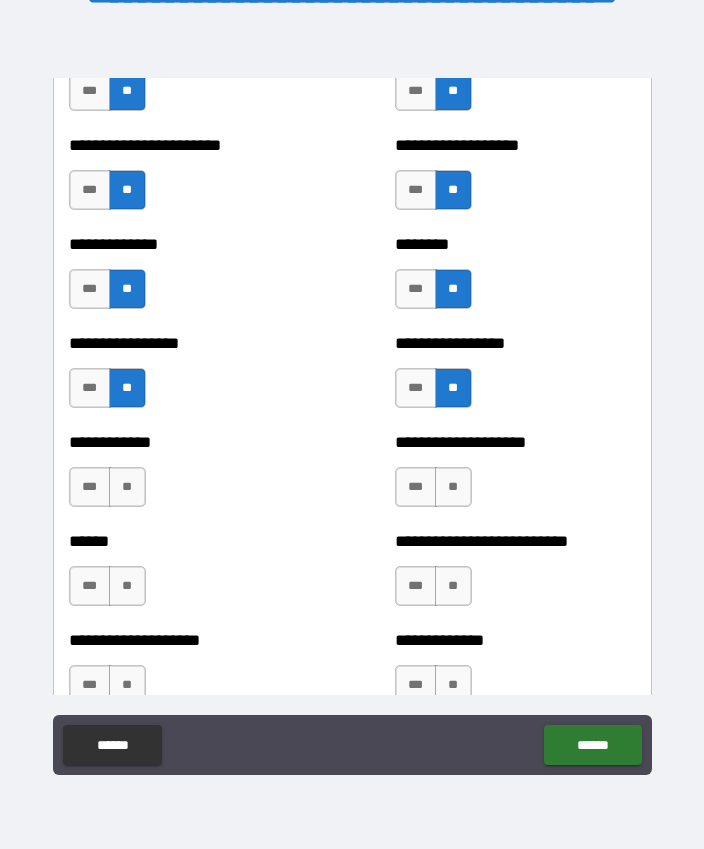 scroll, scrollTop: 3779, scrollLeft: 0, axis: vertical 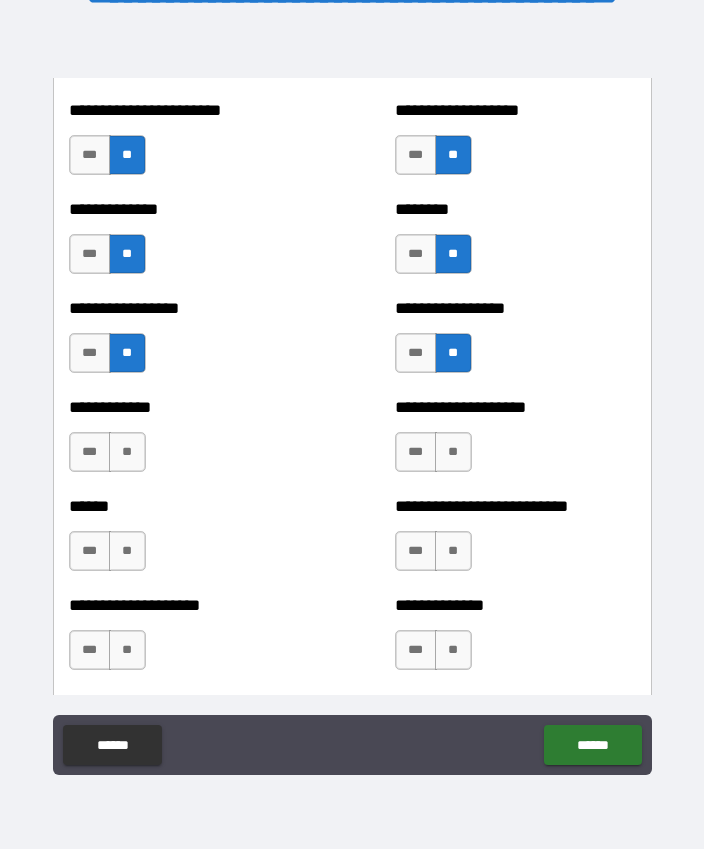 click on "**" at bounding box center [127, 452] 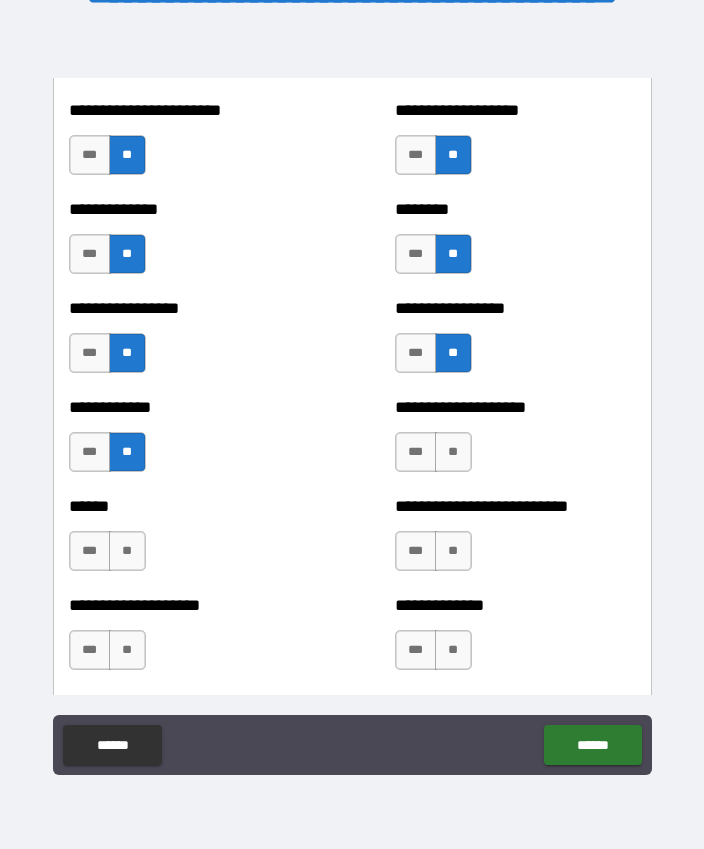click on "**" at bounding box center [453, 452] 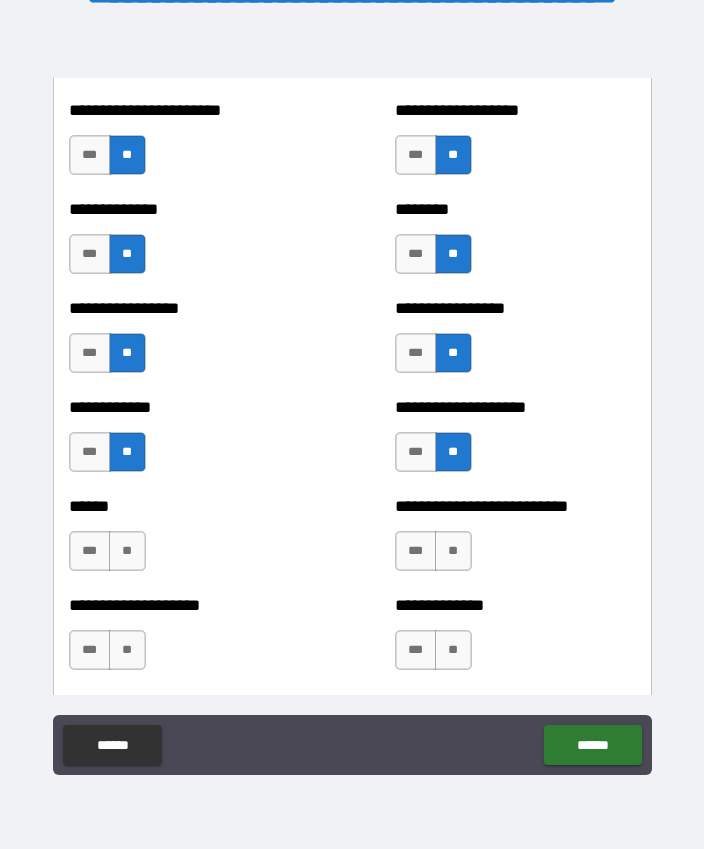 click on "**" at bounding box center (127, 551) 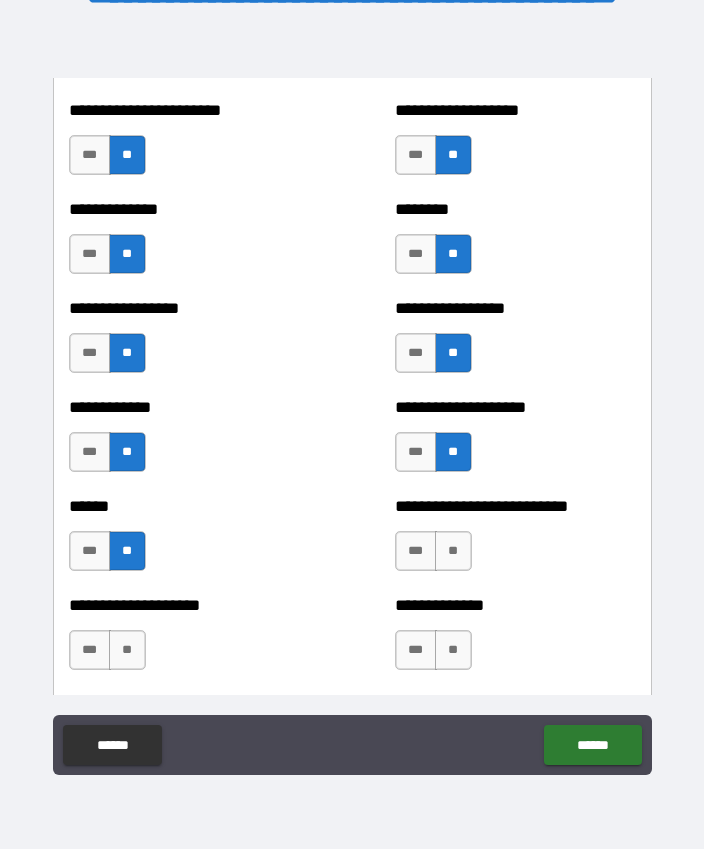 click on "***" at bounding box center (90, 551) 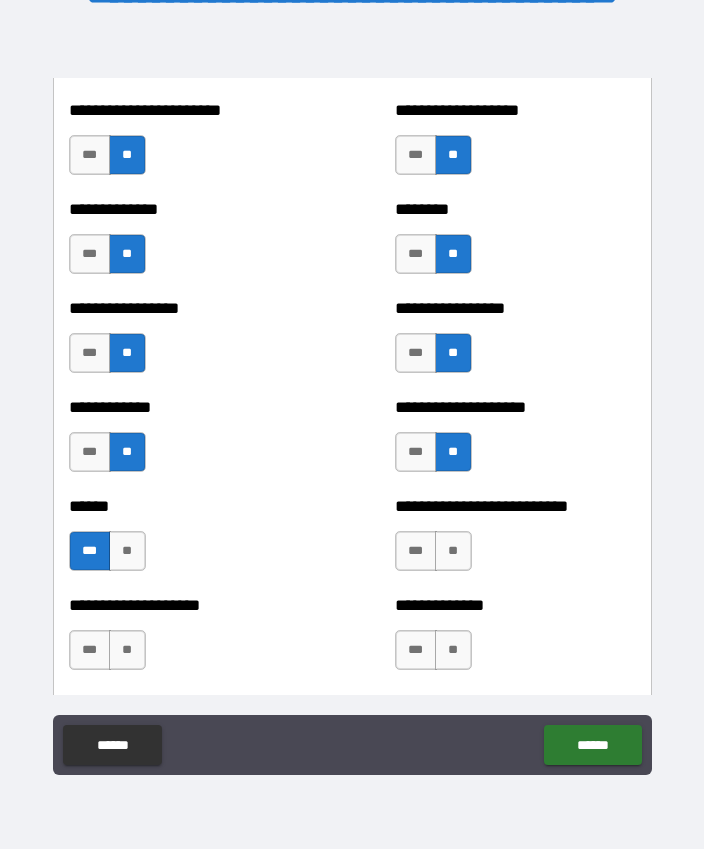 click on "**" at bounding box center (453, 551) 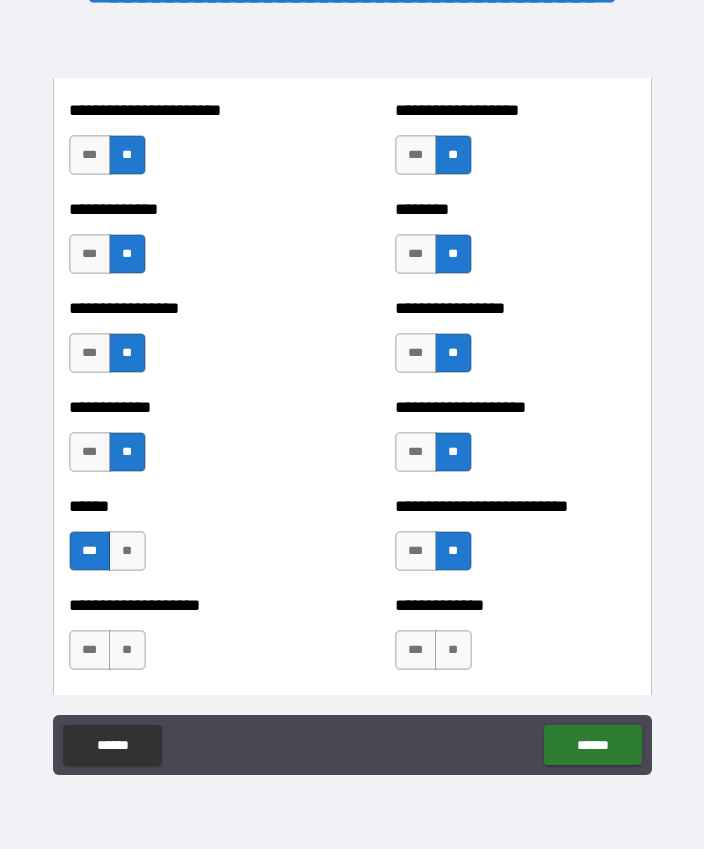click on "***" at bounding box center (416, 551) 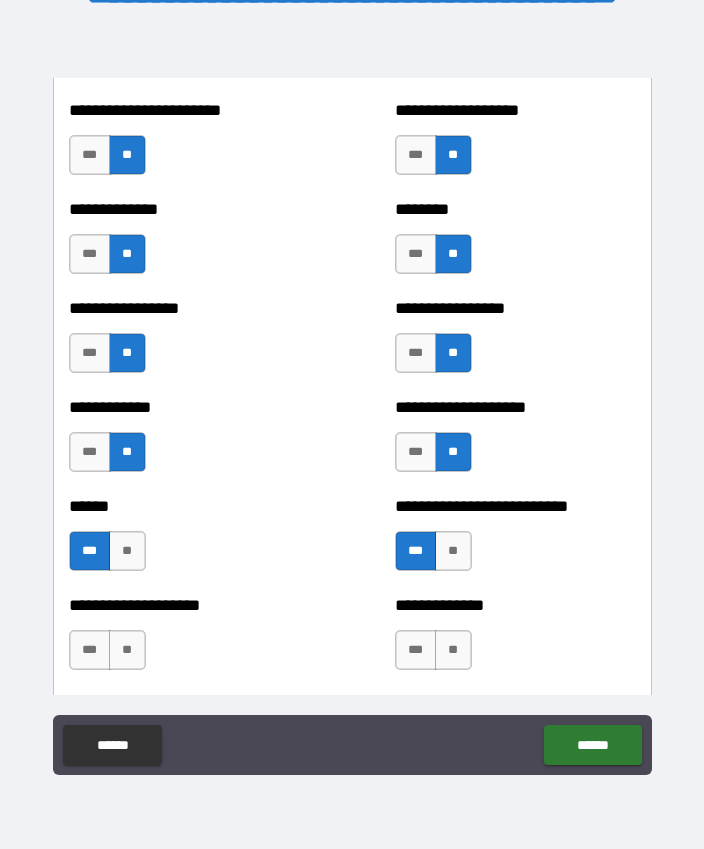 click on "**" at bounding box center [127, 650] 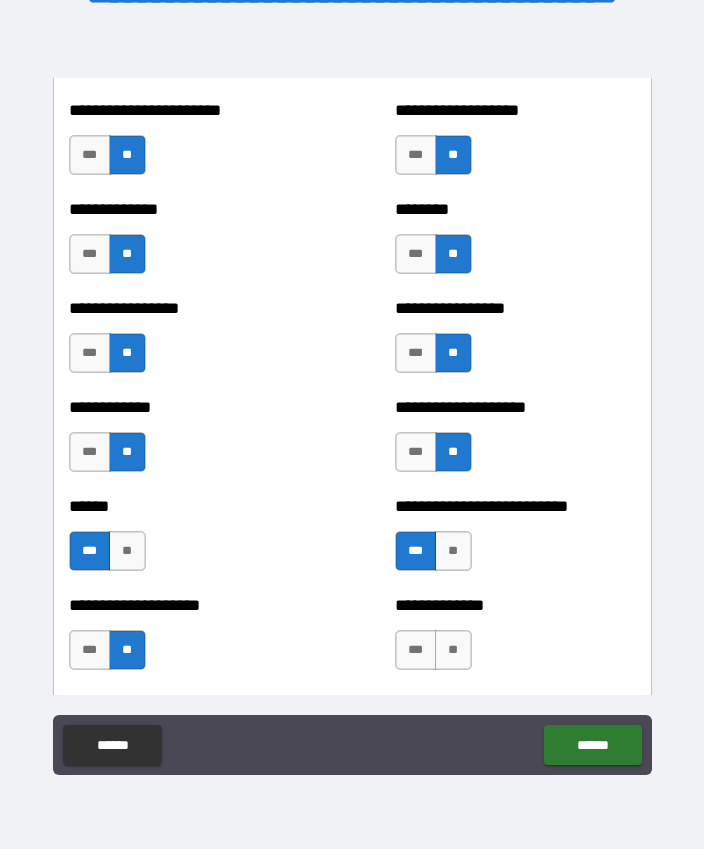 click on "**" at bounding box center (453, 650) 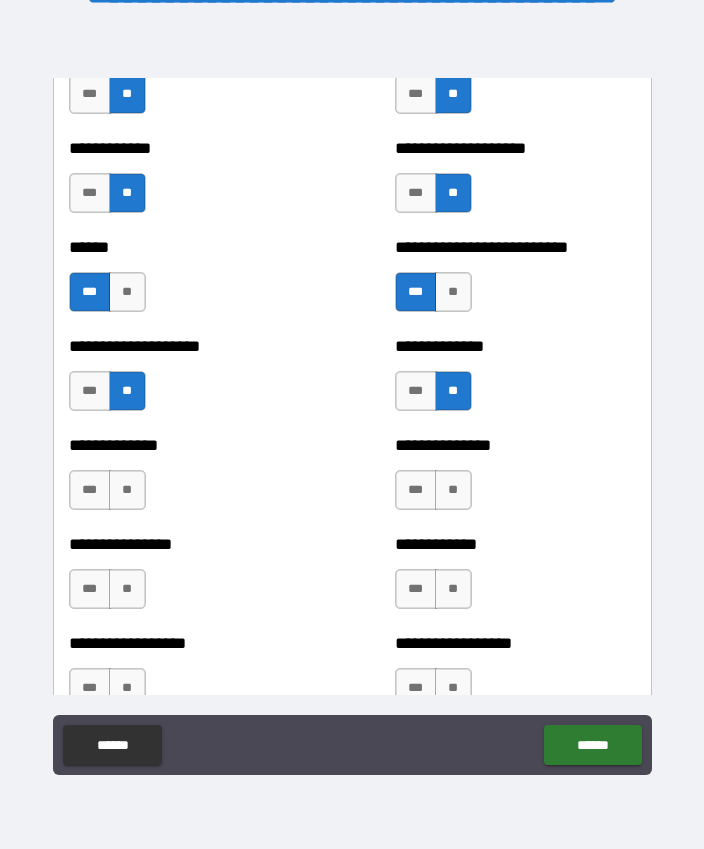 scroll, scrollTop: 4065, scrollLeft: 0, axis: vertical 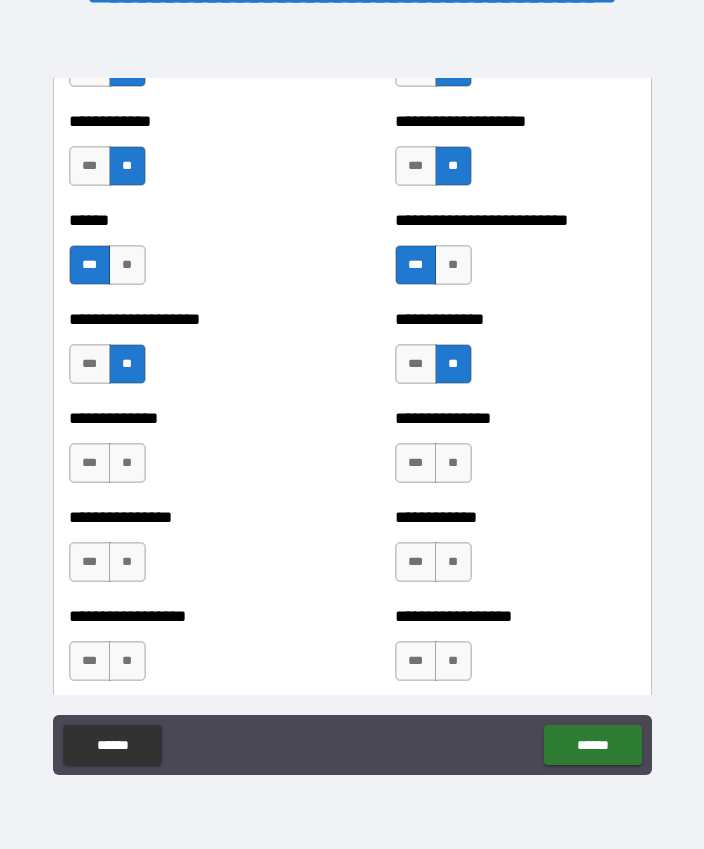 click on "**" at bounding box center (127, 463) 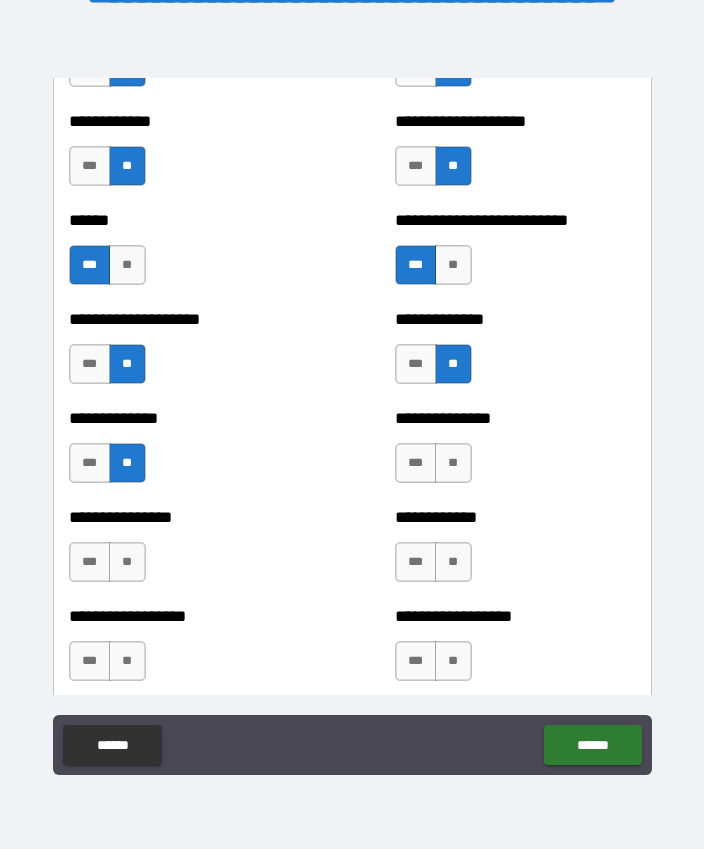 click on "**" at bounding box center (453, 463) 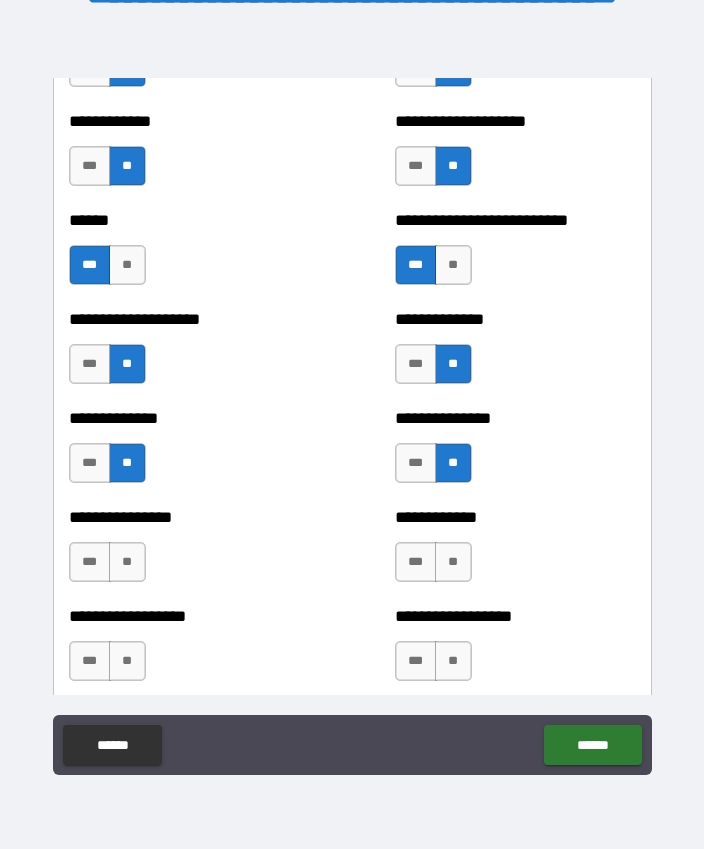 click on "**" at bounding box center [453, 562] 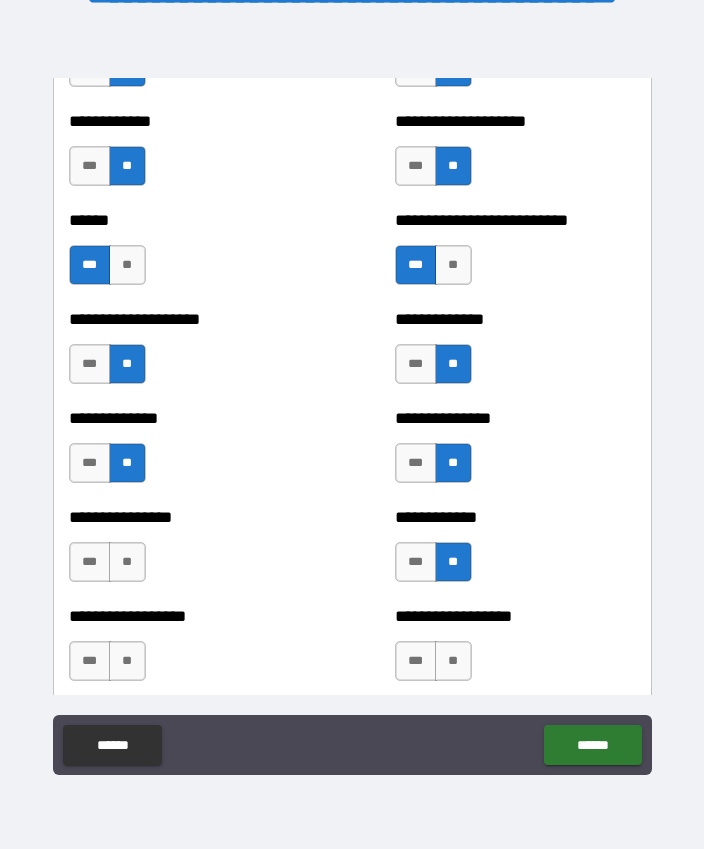 click on "**" at bounding box center [127, 562] 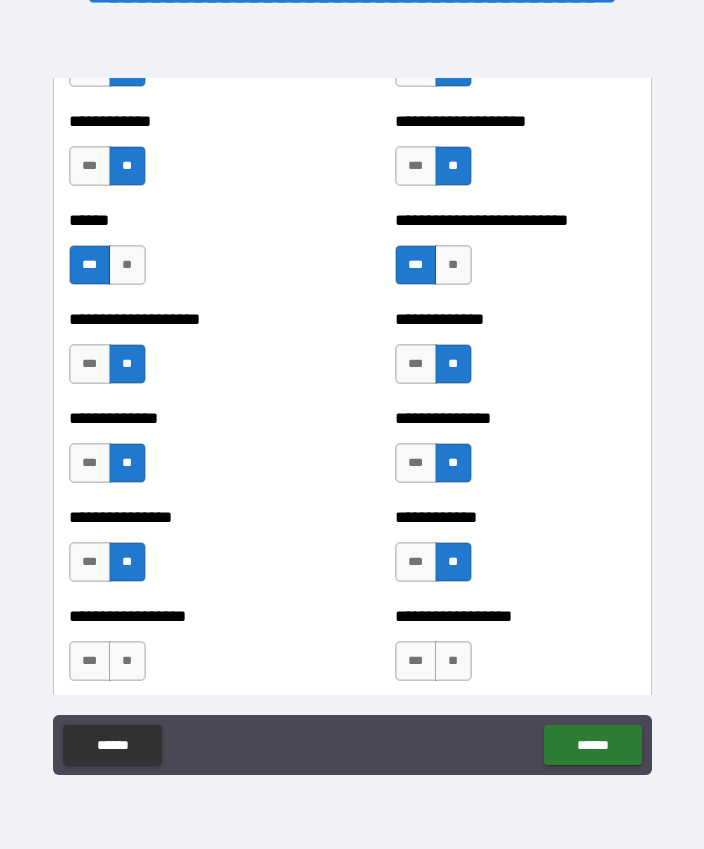 click on "**" at bounding box center [127, 661] 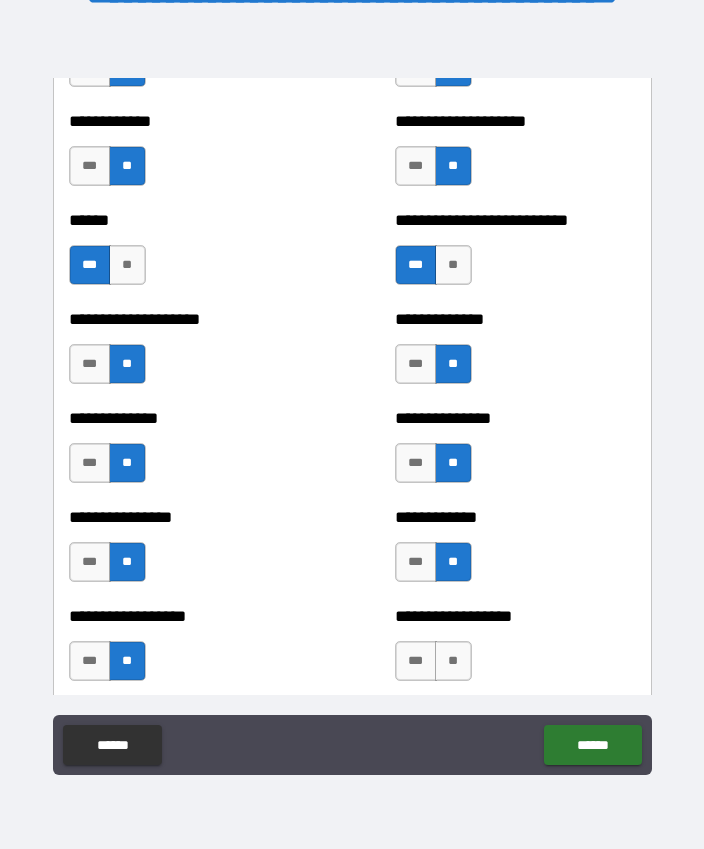 click on "**" at bounding box center [453, 661] 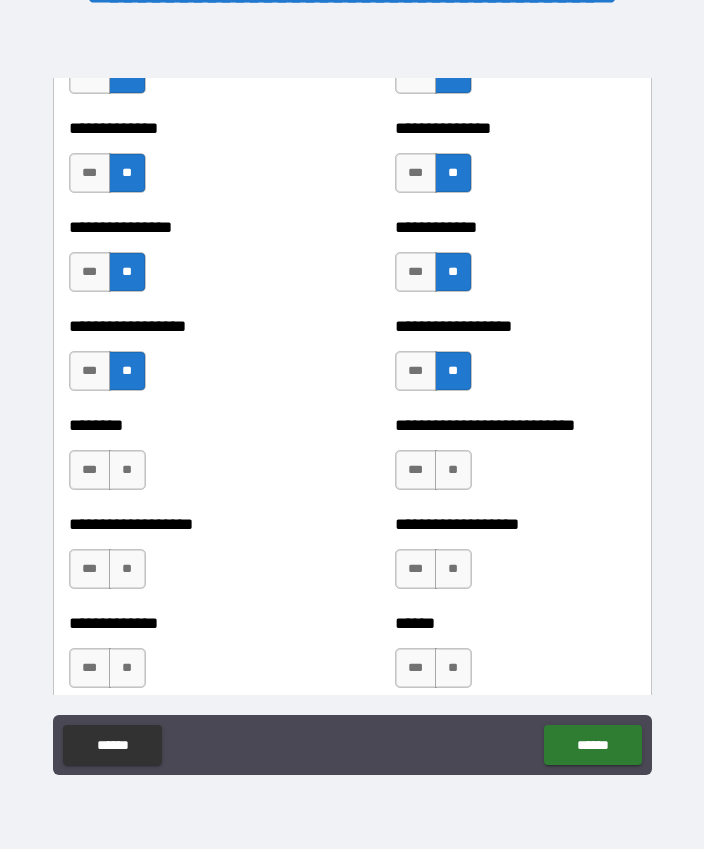 scroll, scrollTop: 4360, scrollLeft: 0, axis: vertical 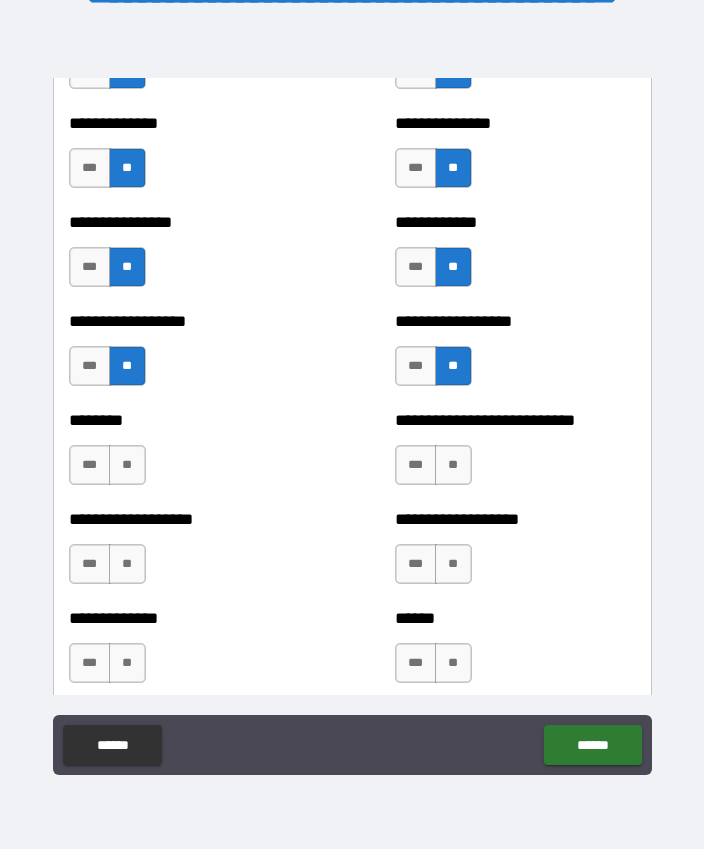 click on "**" at bounding box center [127, 465] 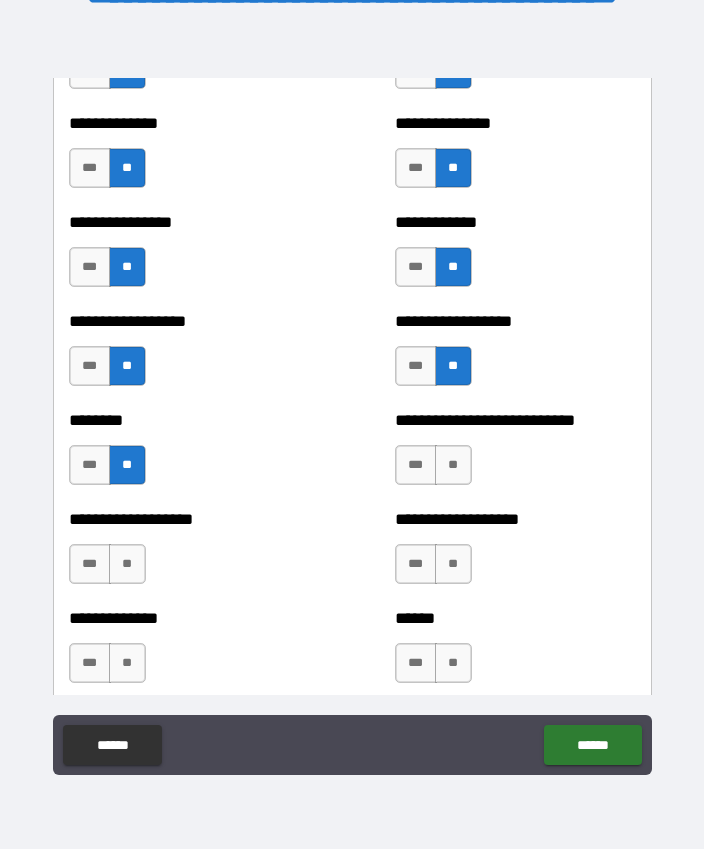 click on "**" at bounding box center [453, 465] 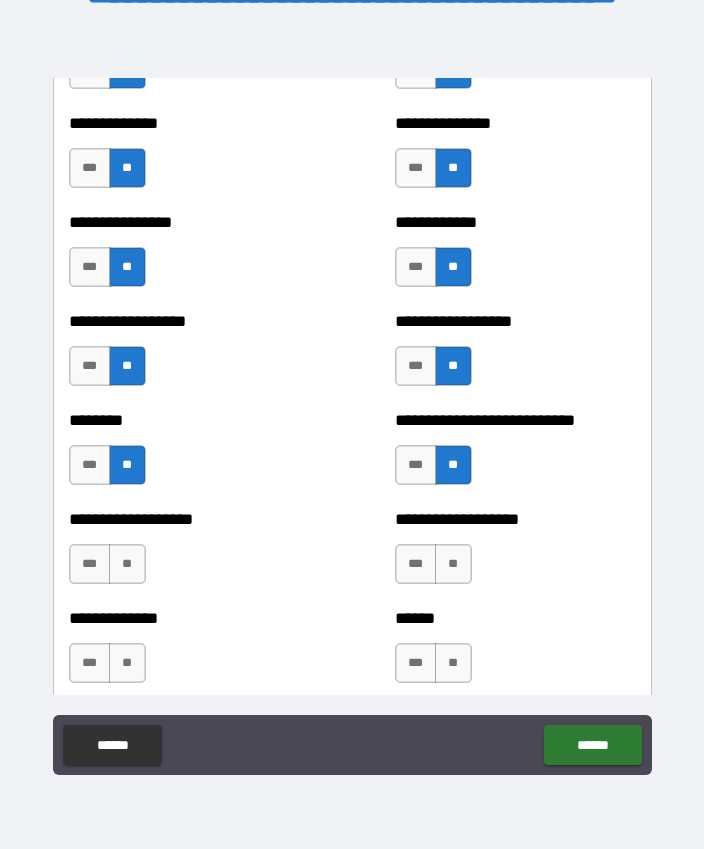click on "**" at bounding box center (453, 564) 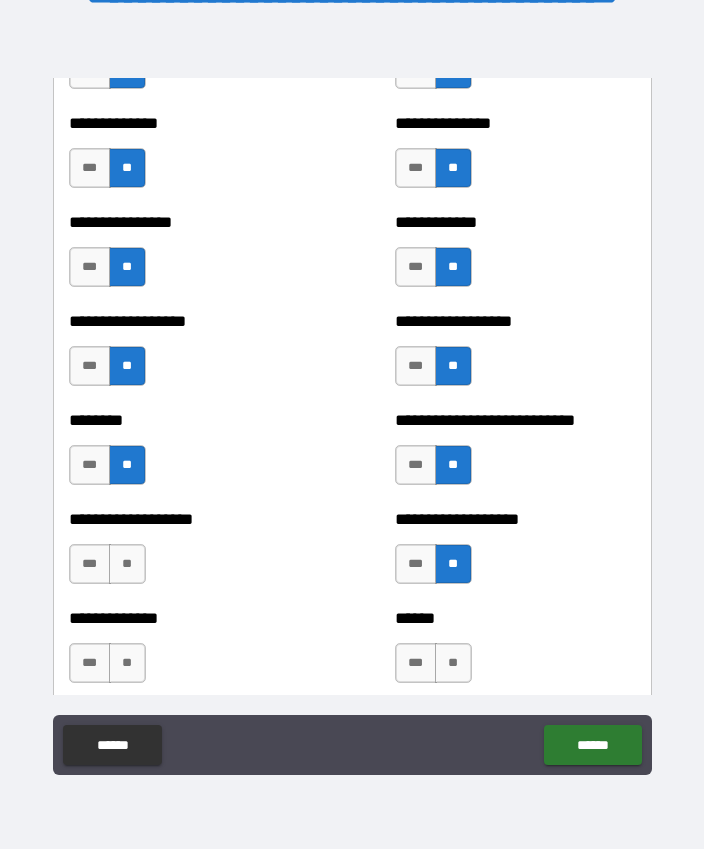 click on "**" at bounding box center [127, 564] 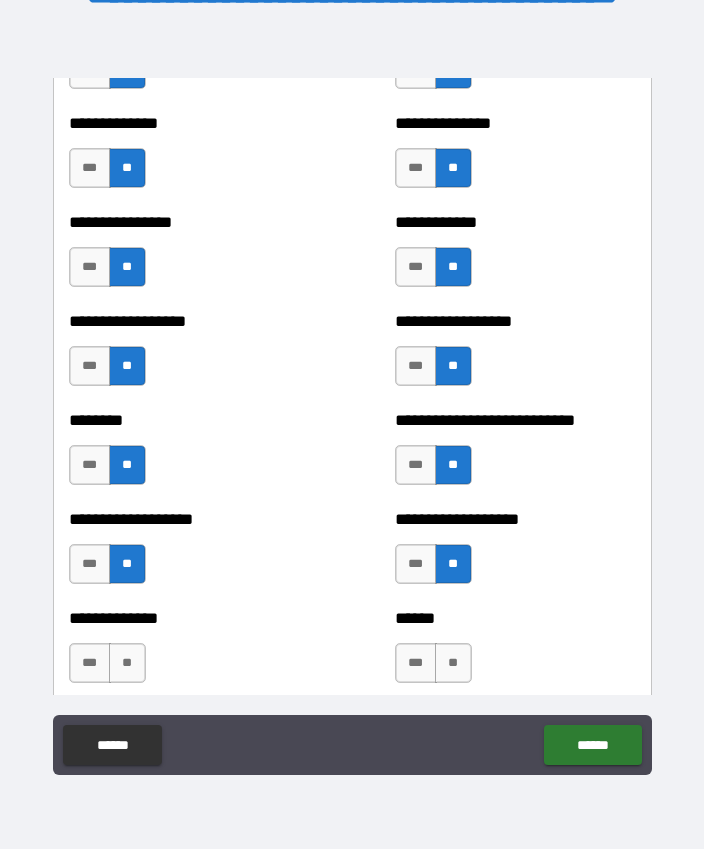 click on "**" at bounding box center (127, 663) 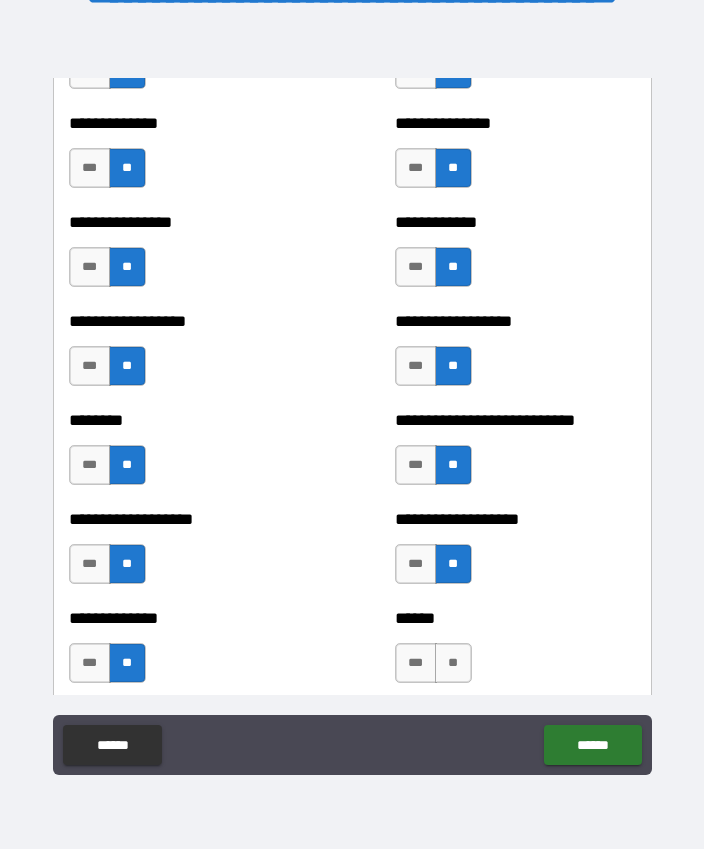 click on "**" at bounding box center [453, 663] 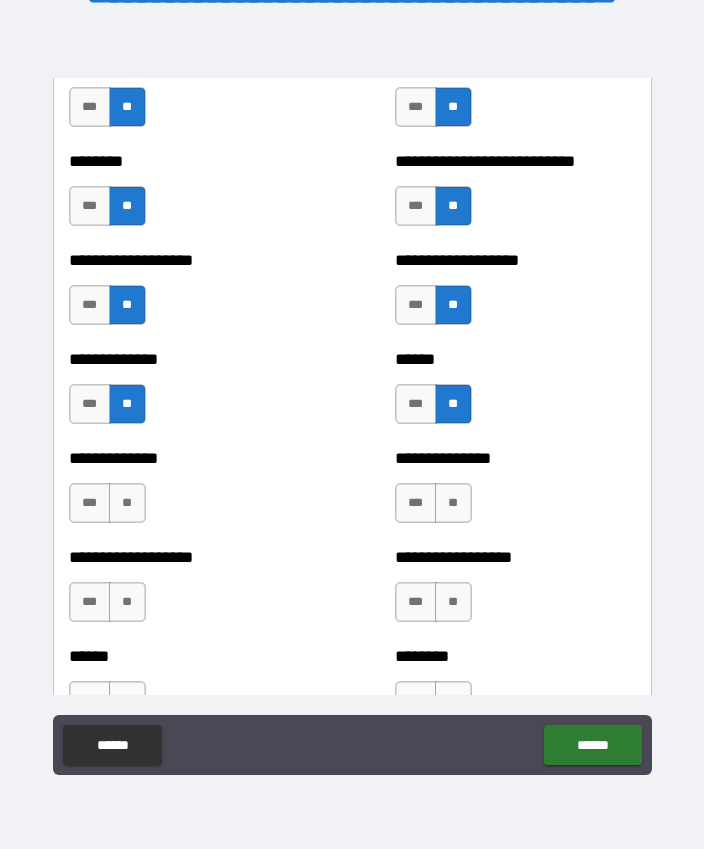 scroll, scrollTop: 4708, scrollLeft: 0, axis: vertical 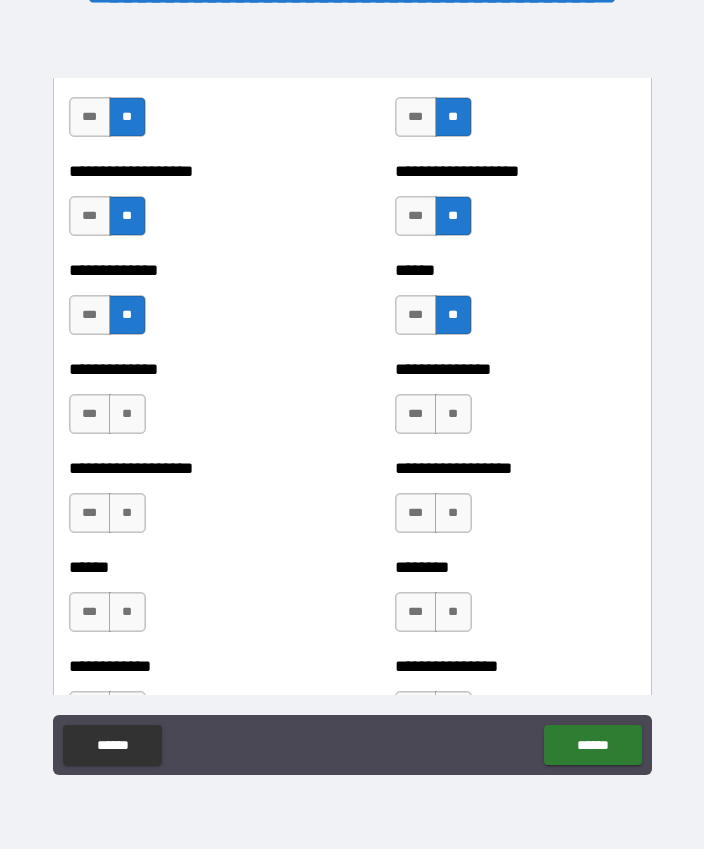 click on "**" at bounding box center [127, 414] 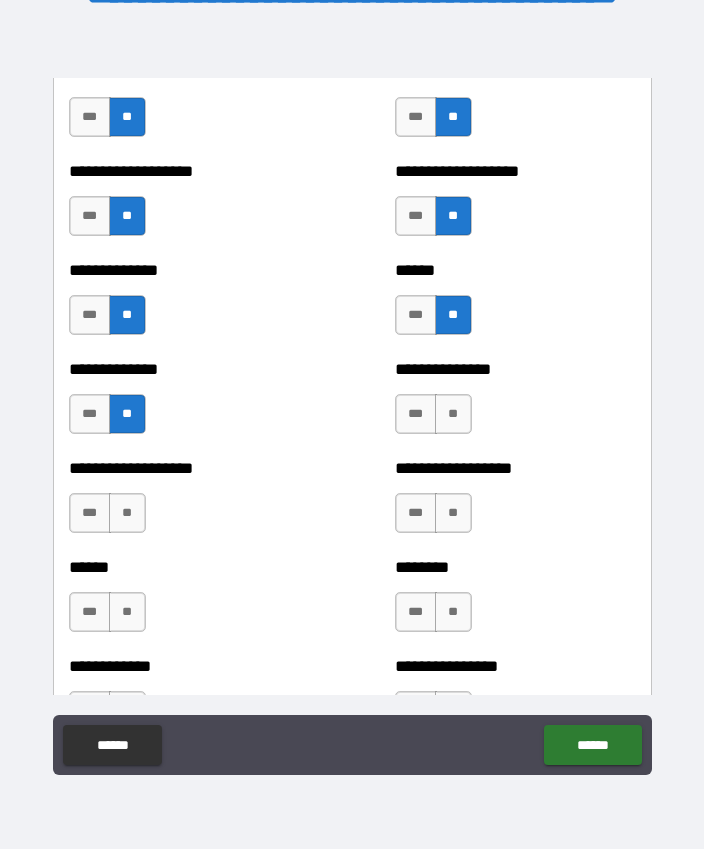 click on "**" at bounding box center (453, 414) 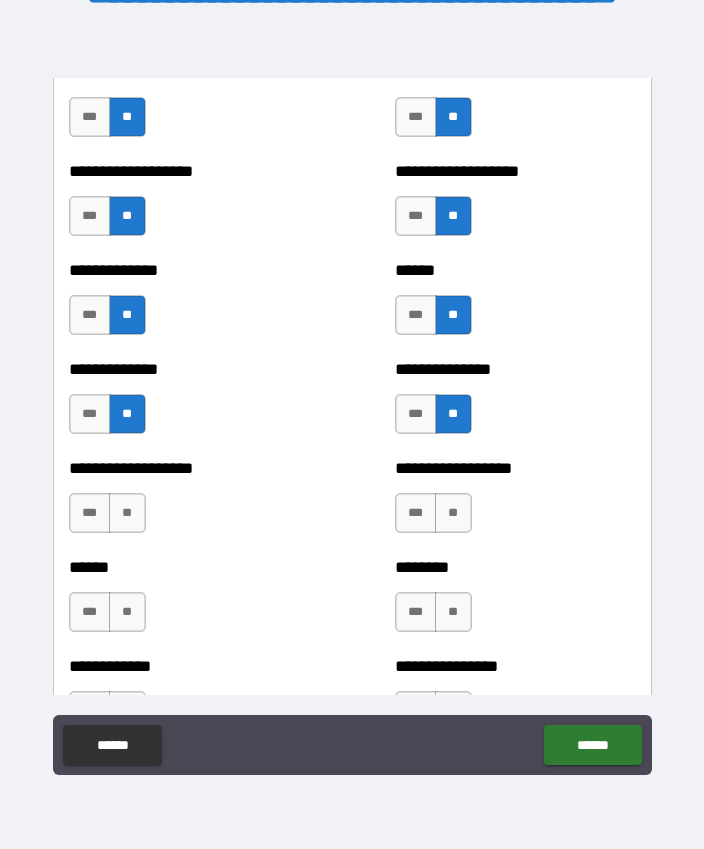 click on "**" at bounding box center [453, 513] 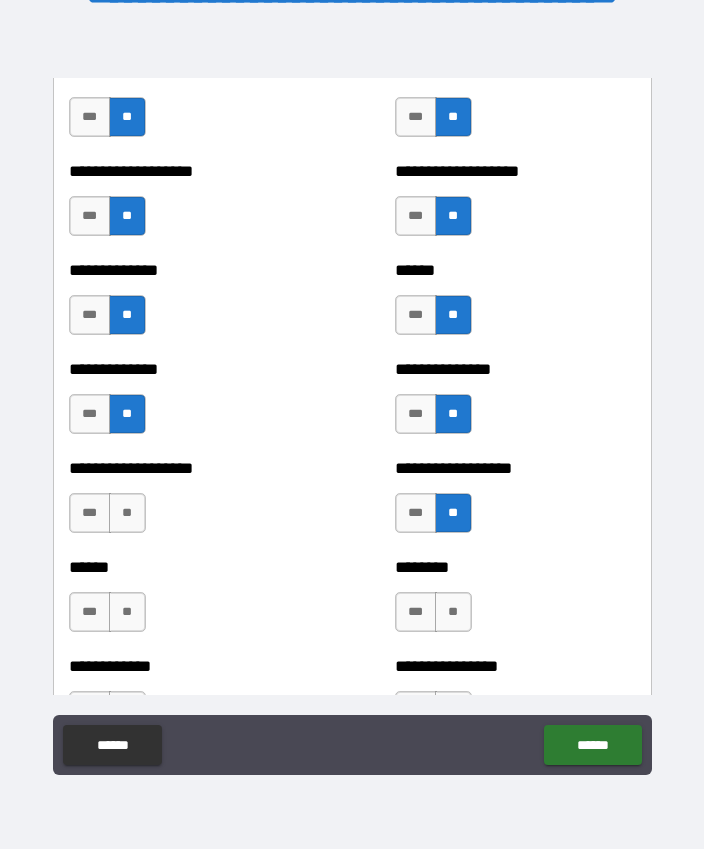 click on "**" at bounding box center [127, 513] 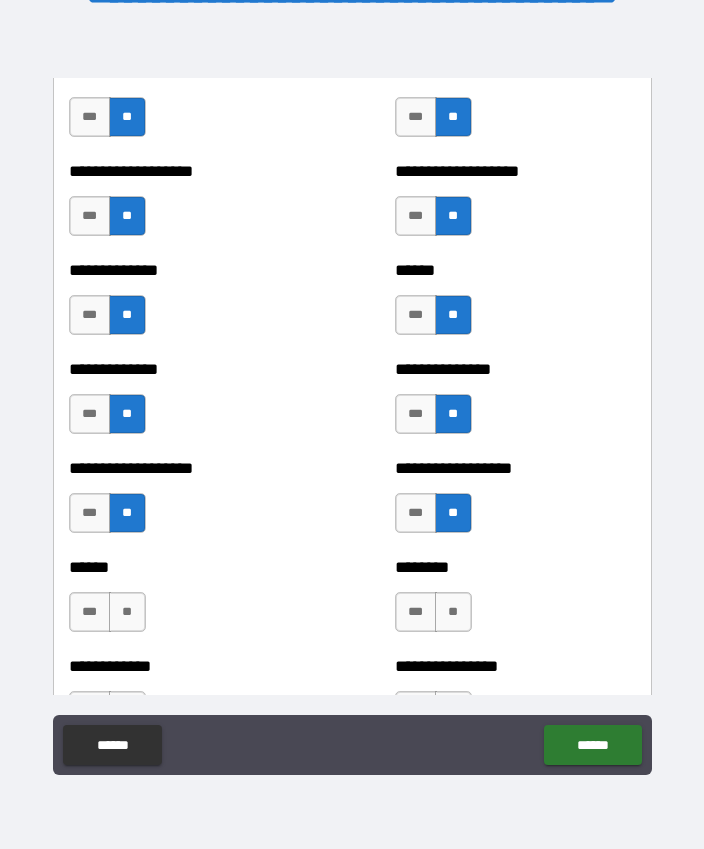 click on "**" at bounding box center (127, 612) 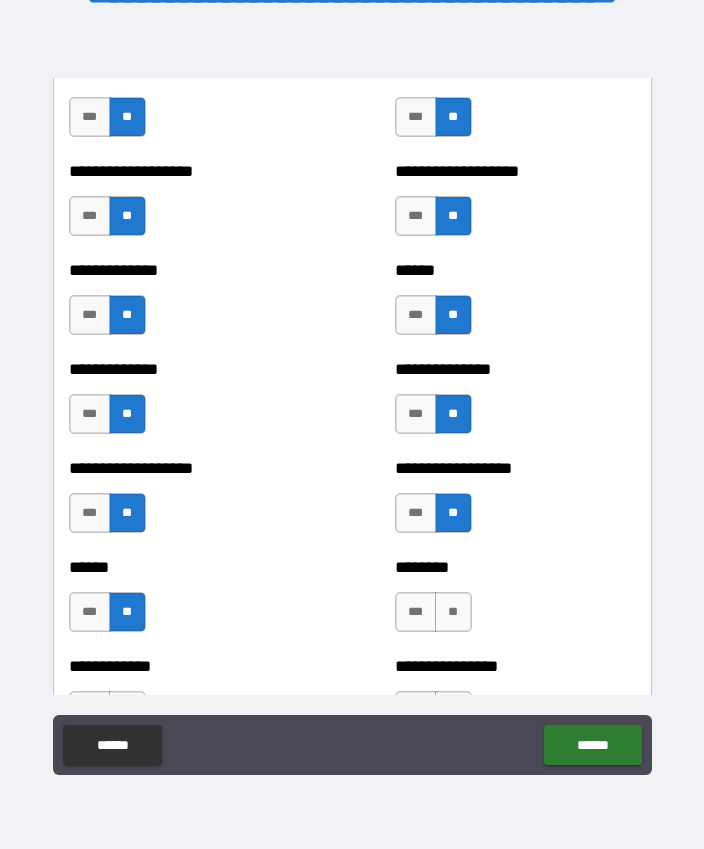 click on "***" at bounding box center (416, 612) 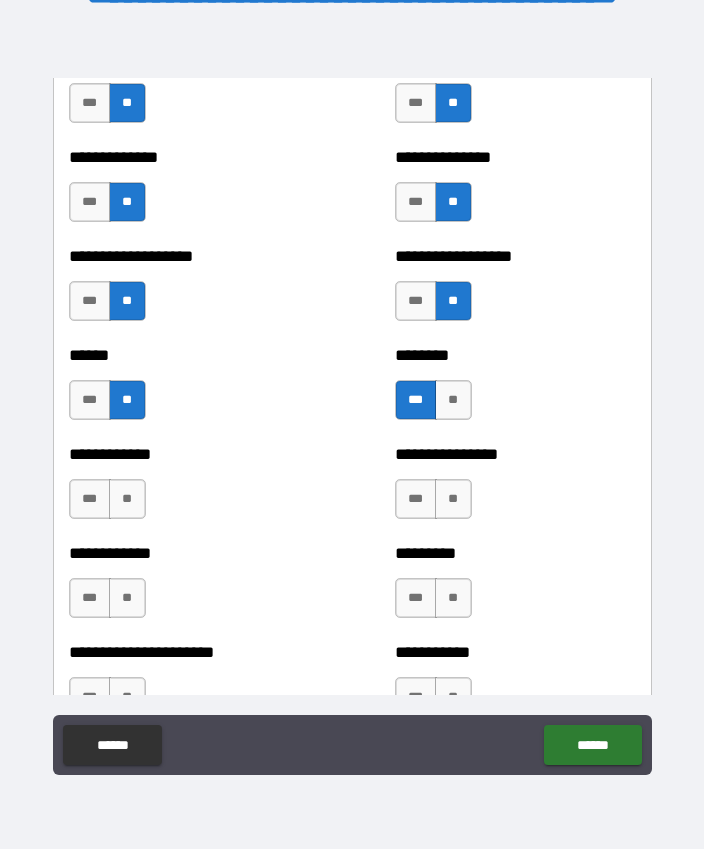scroll, scrollTop: 4922, scrollLeft: 0, axis: vertical 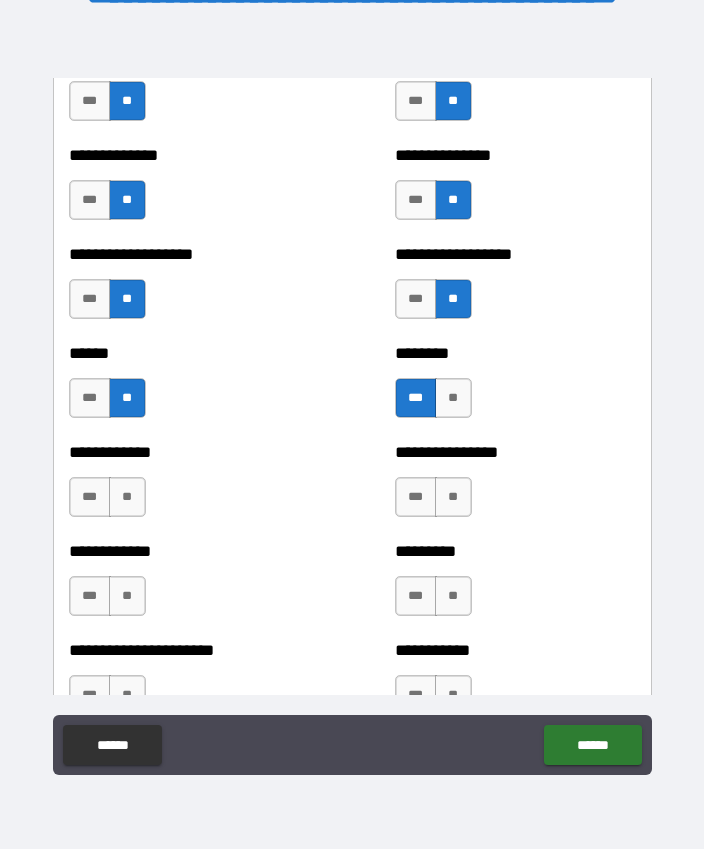 click on "**" at bounding box center (453, 398) 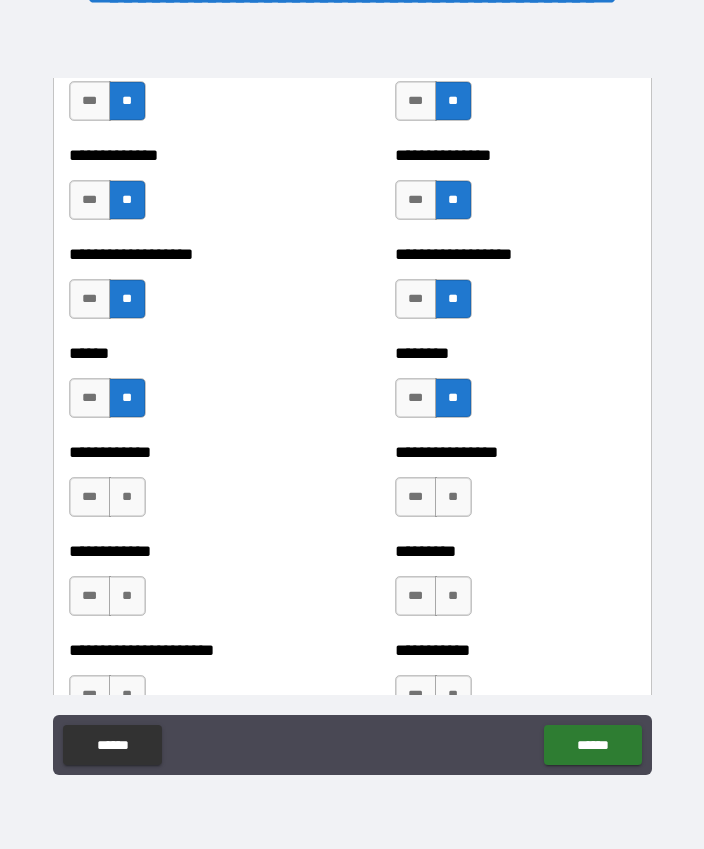 click on "**" at bounding box center (453, 497) 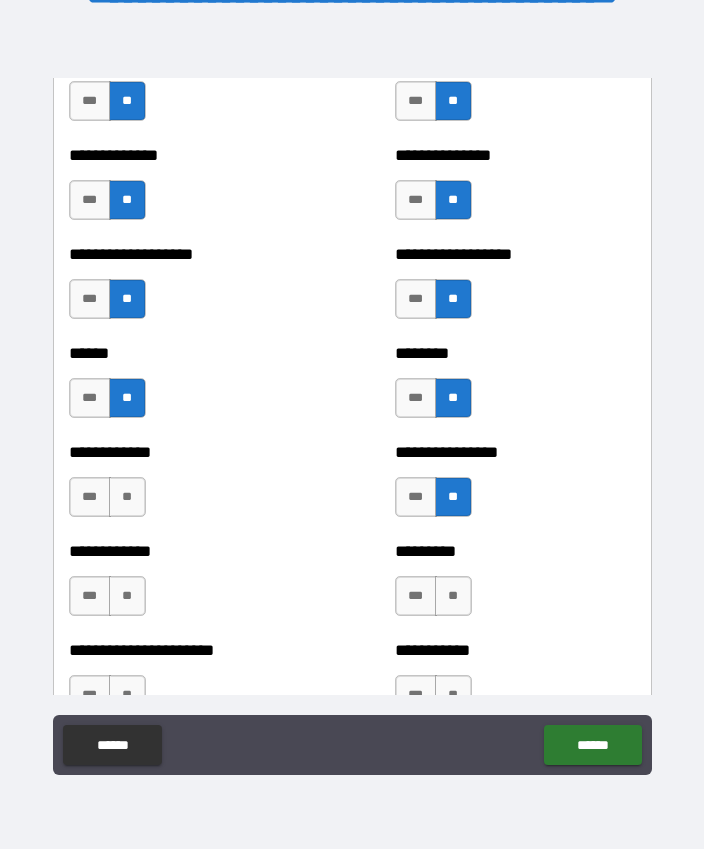 click on "**" at bounding box center (127, 497) 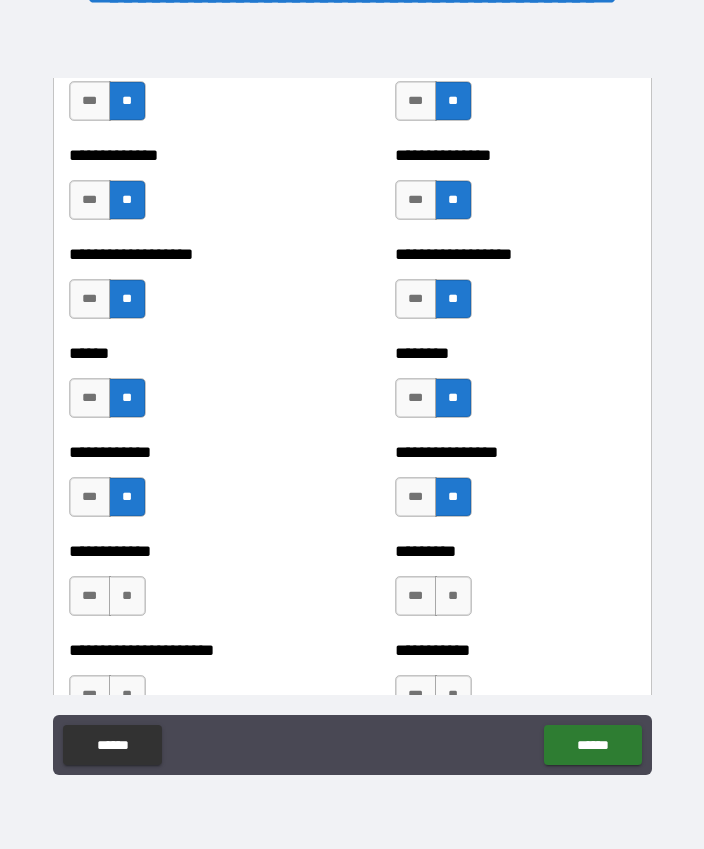 click on "**" at bounding box center (127, 596) 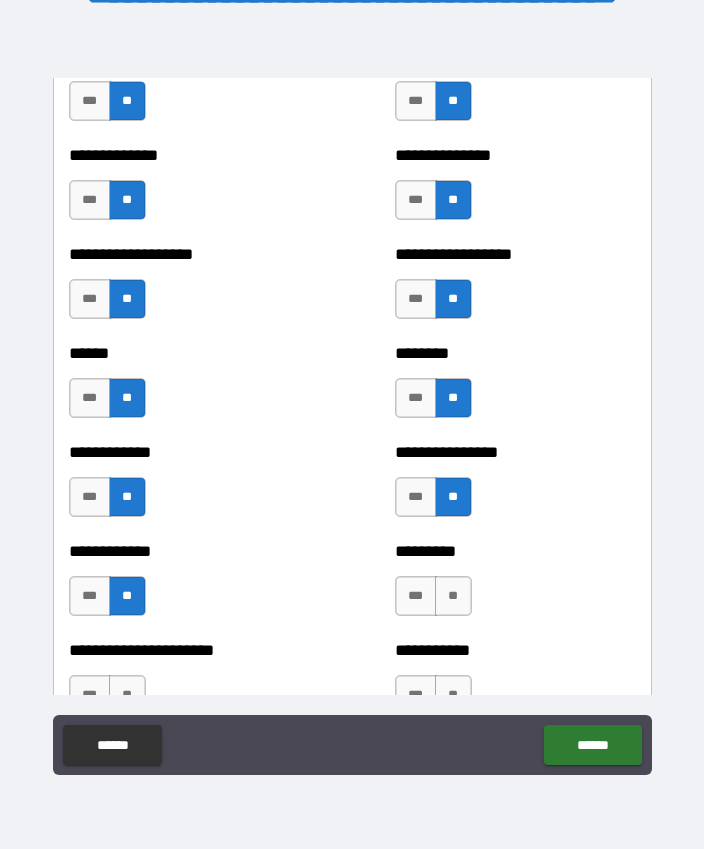 click on "**" at bounding box center (453, 596) 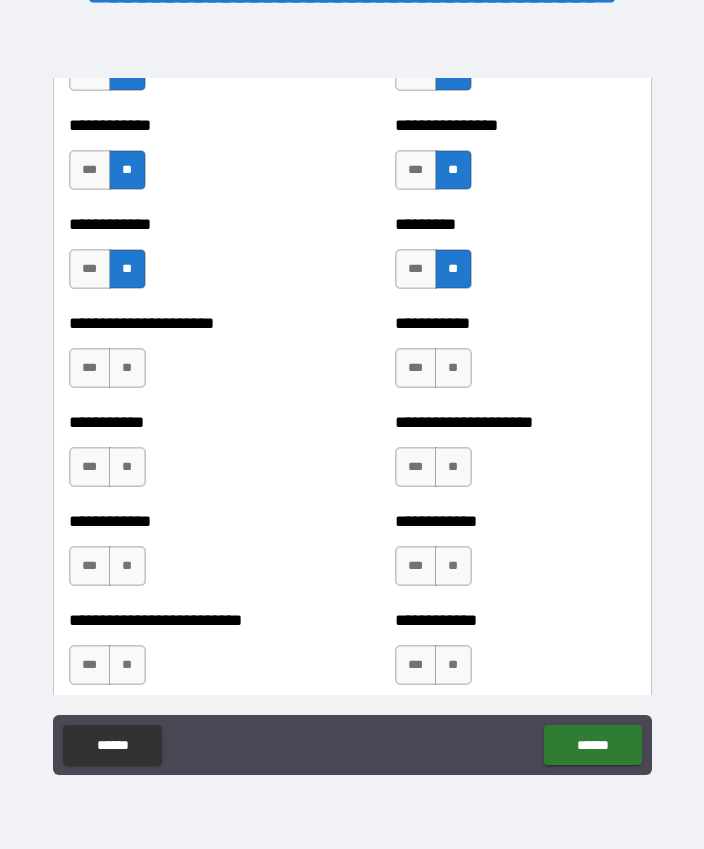 scroll, scrollTop: 5237, scrollLeft: 0, axis: vertical 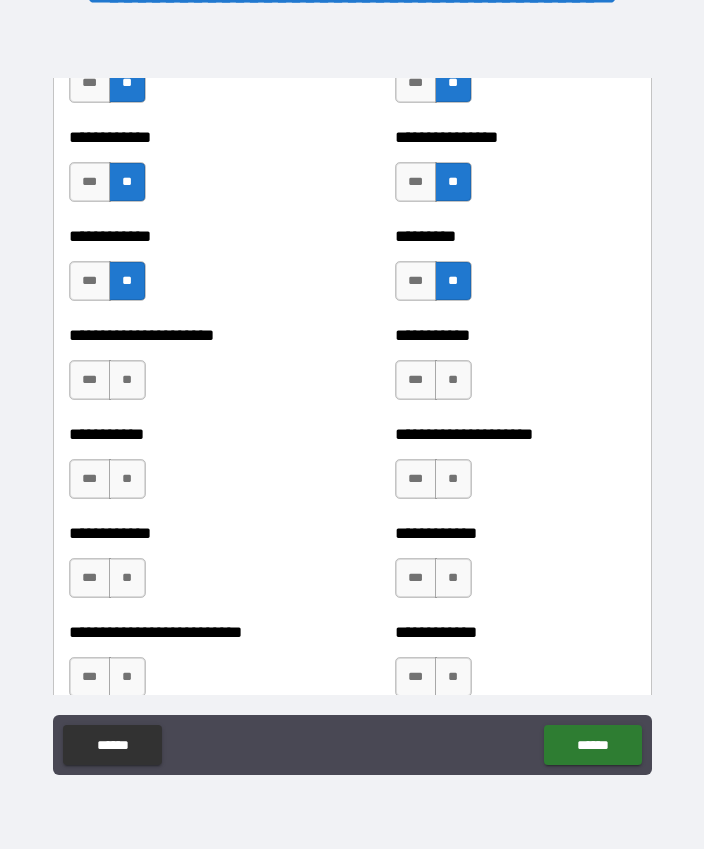 click on "**" at bounding box center [453, 380] 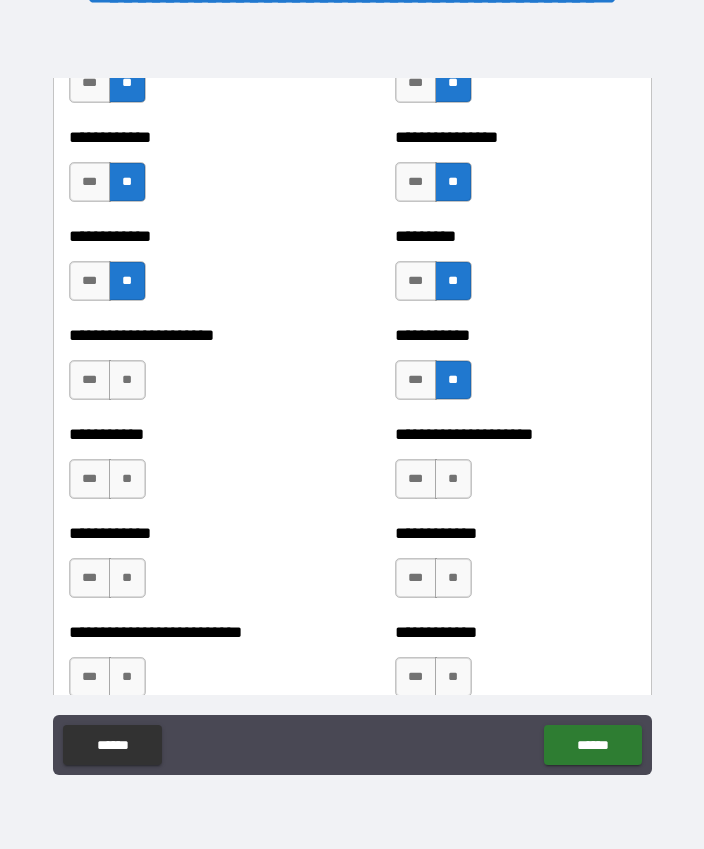 click on "**" at bounding box center (127, 380) 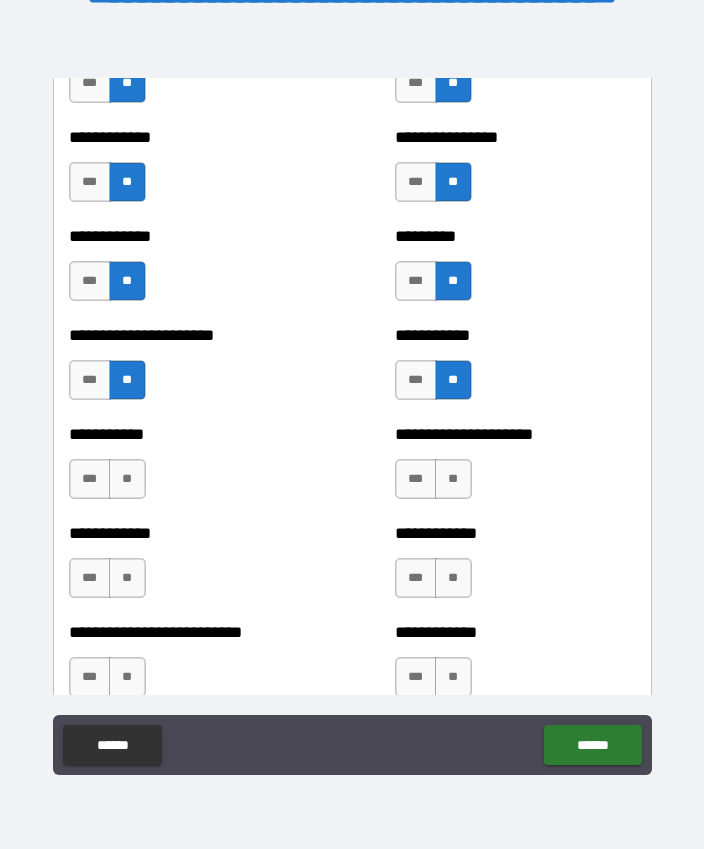 click on "**" at bounding box center [127, 479] 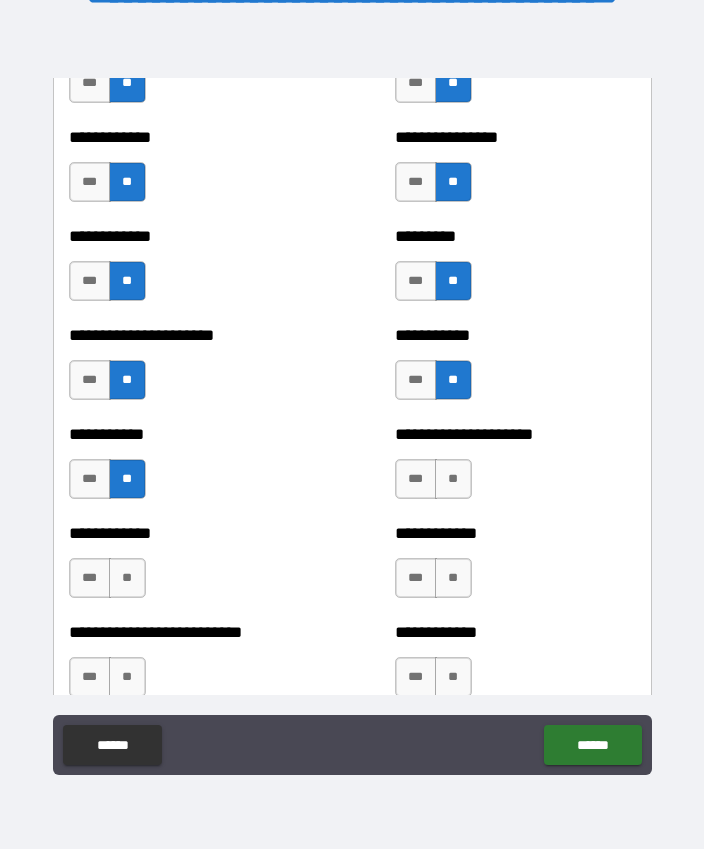 click on "**" at bounding box center (453, 479) 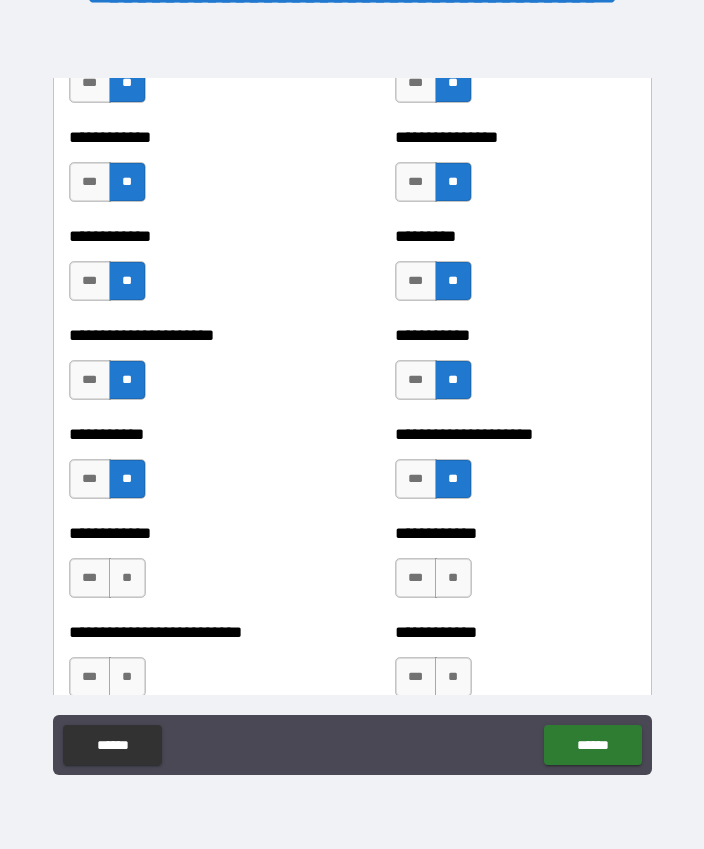 click on "**" at bounding box center (453, 578) 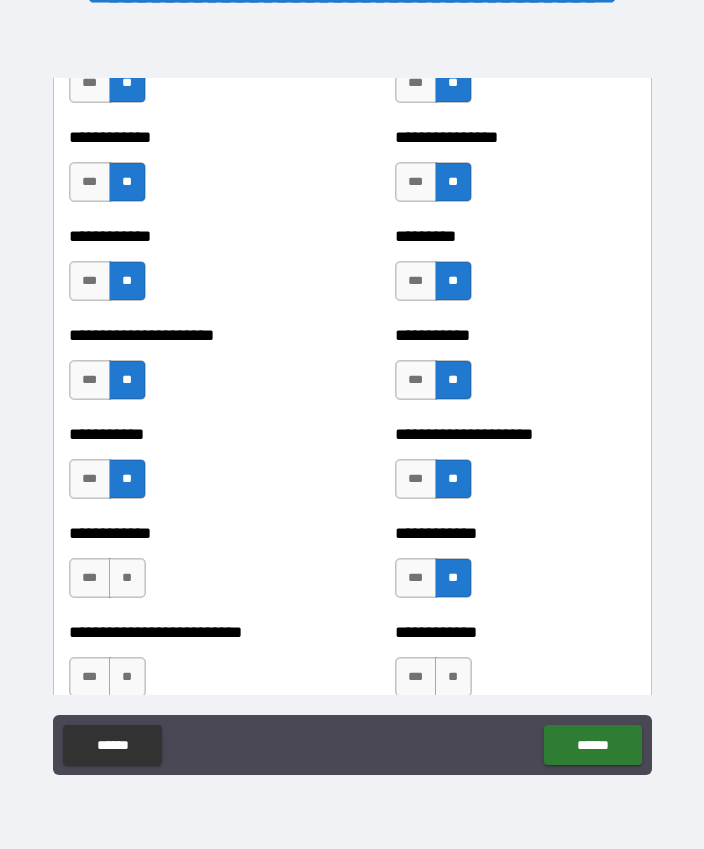 click on "**" at bounding box center (127, 578) 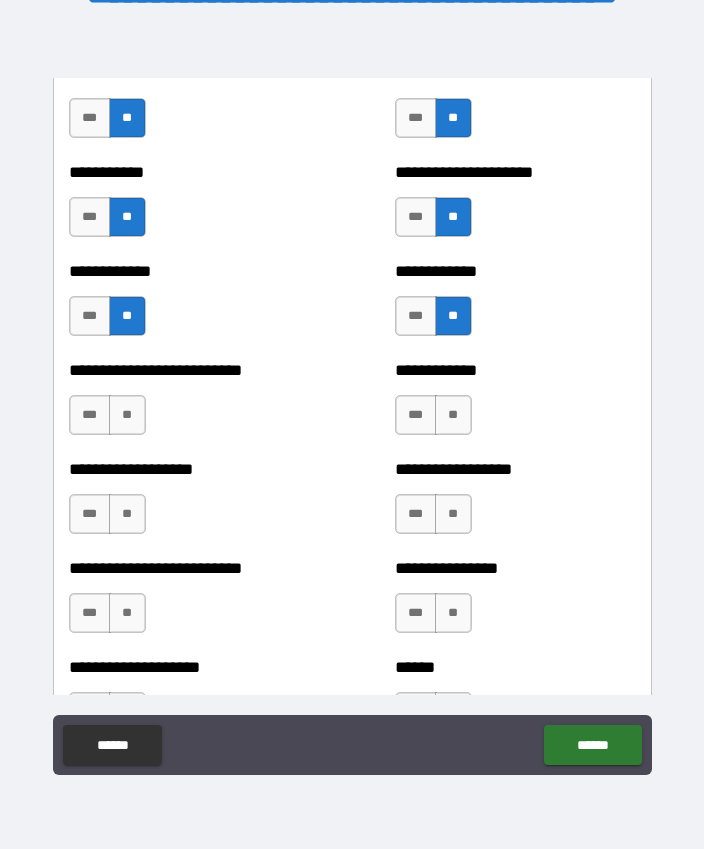 scroll, scrollTop: 5494, scrollLeft: 0, axis: vertical 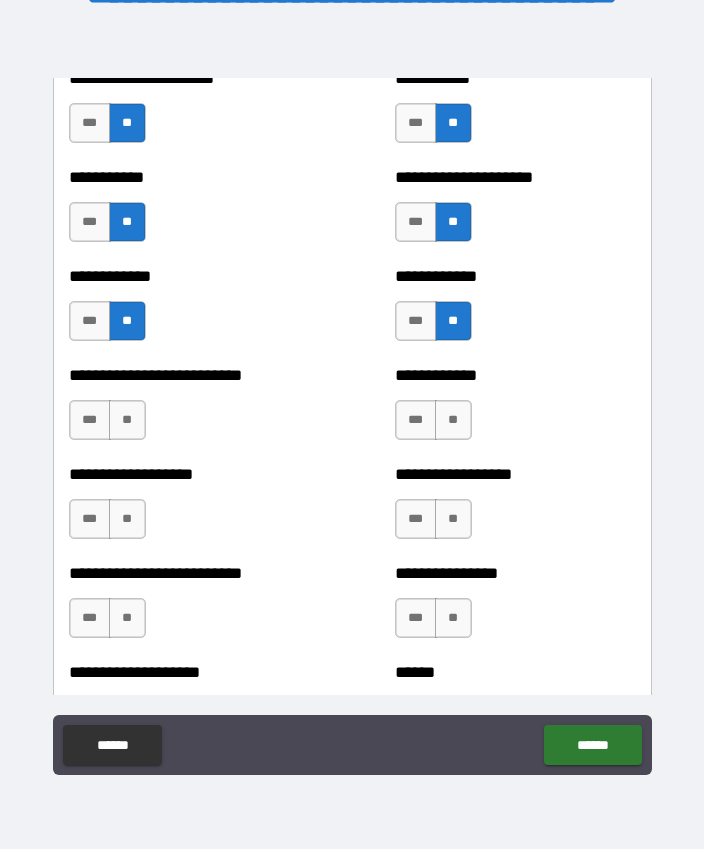 click on "**" at bounding box center (127, 420) 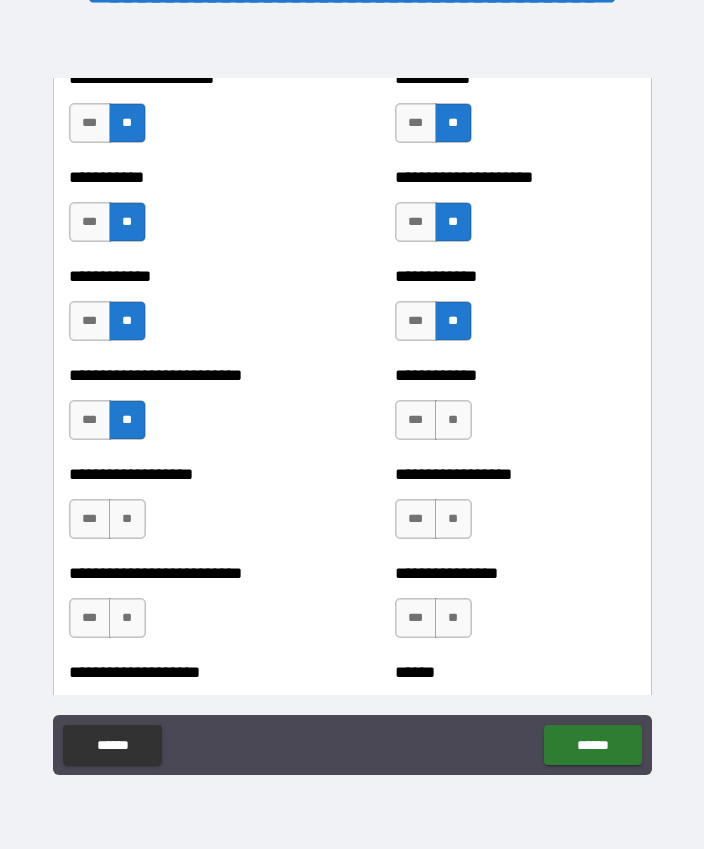 click on "***" at bounding box center [90, 420] 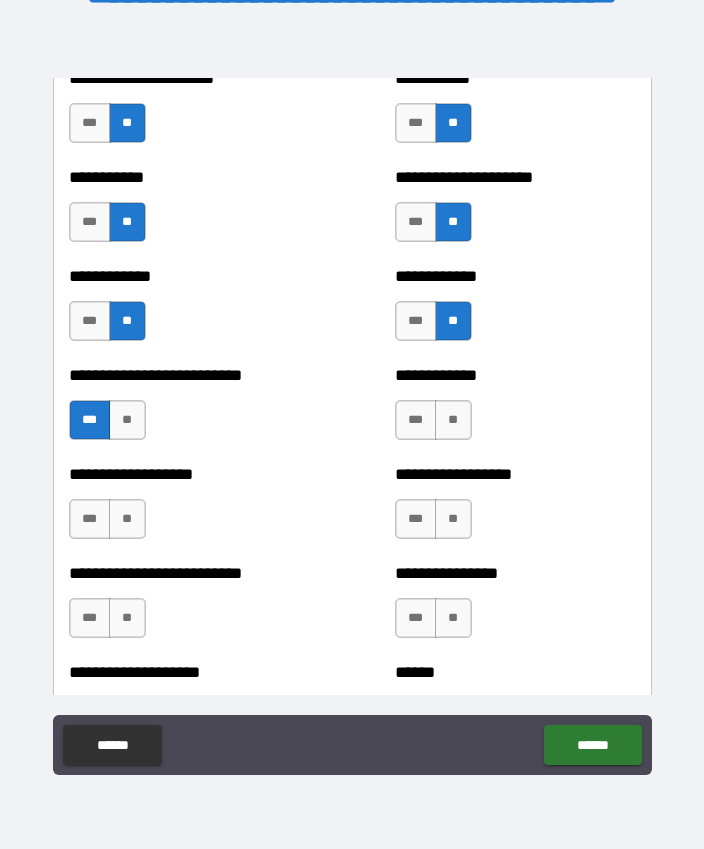 click on "**" at bounding box center (453, 420) 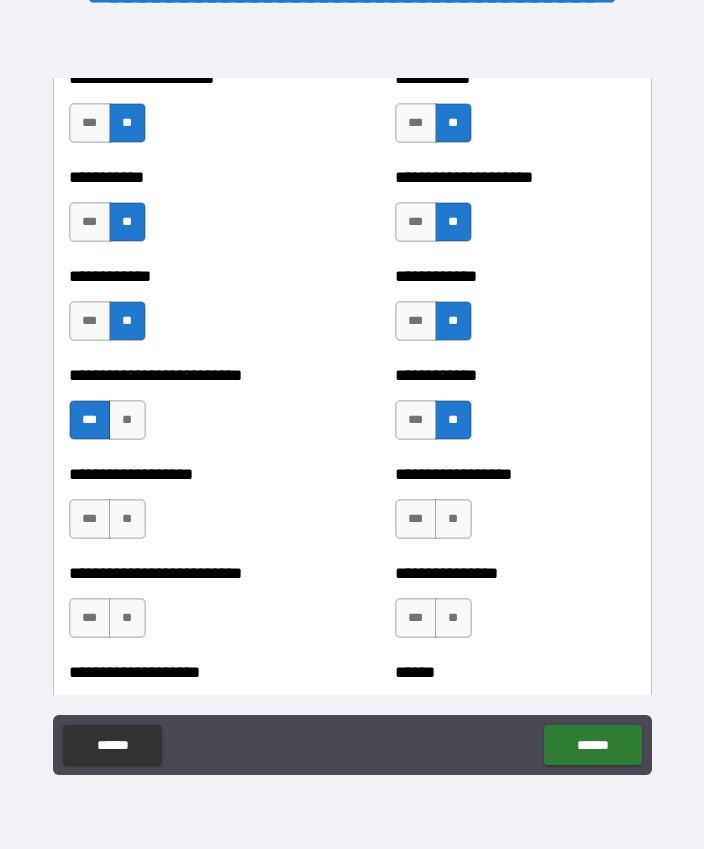 click on "**" at bounding box center (453, 519) 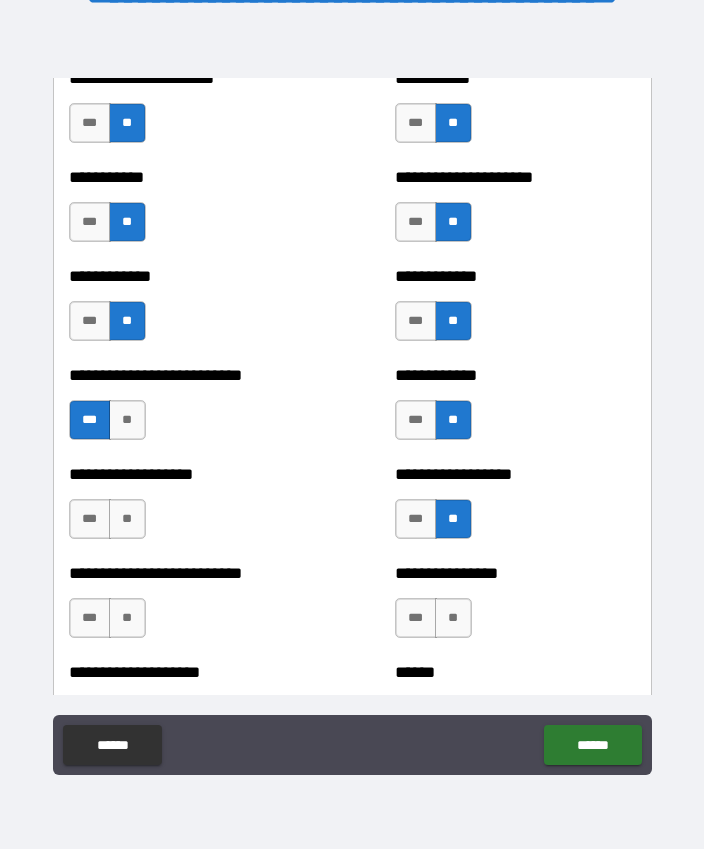 click on "**" at bounding box center [127, 519] 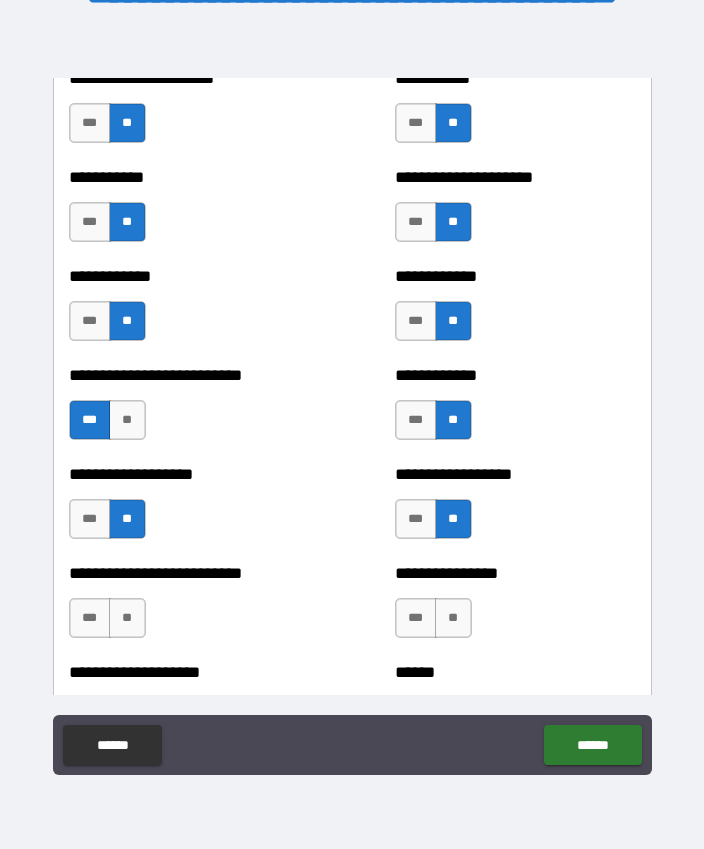click on "**" at bounding box center (127, 618) 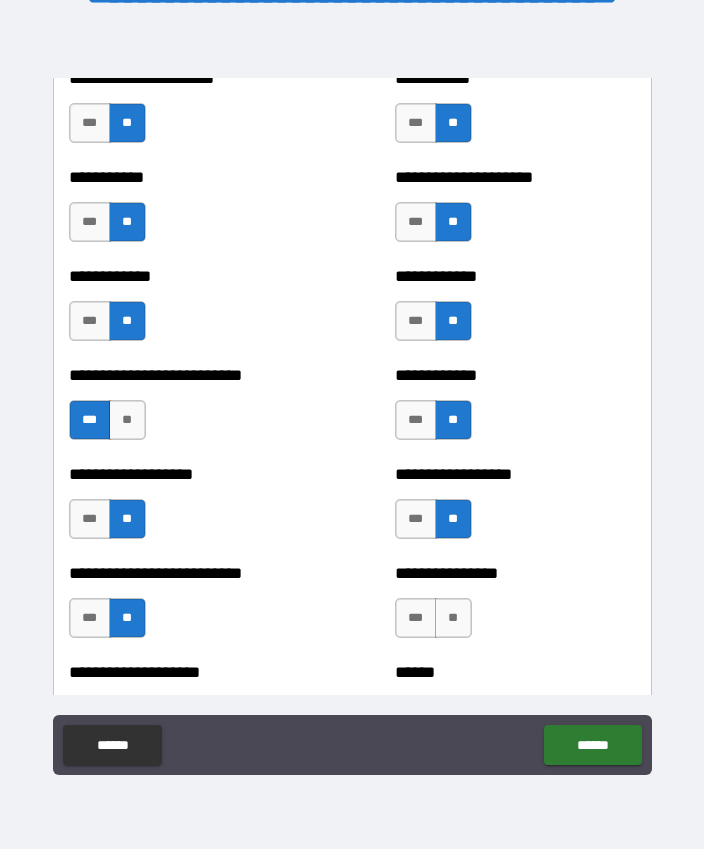 click on "**" at bounding box center (453, 618) 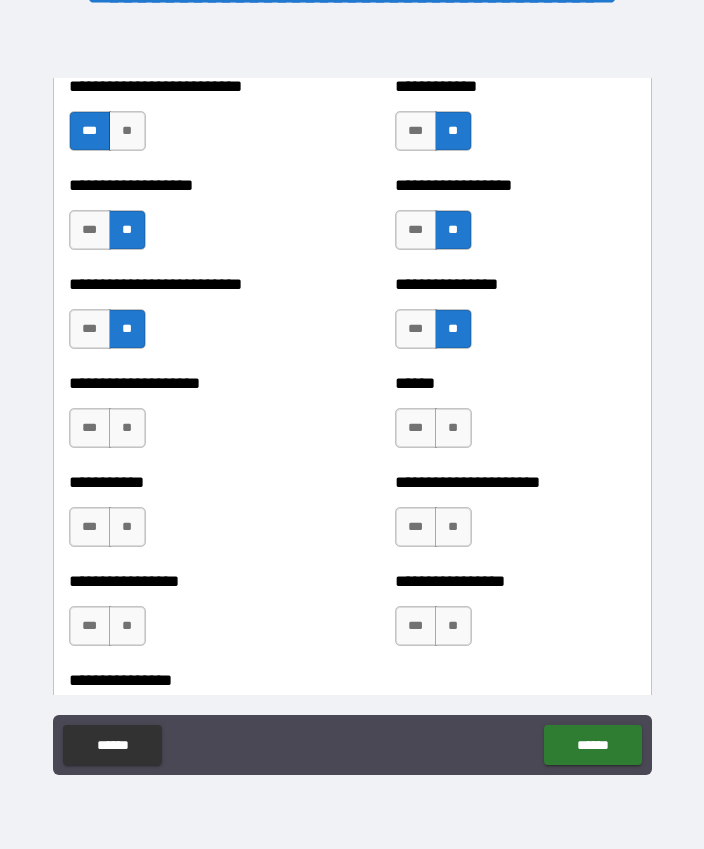 scroll, scrollTop: 5783, scrollLeft: 0, axis: vertical 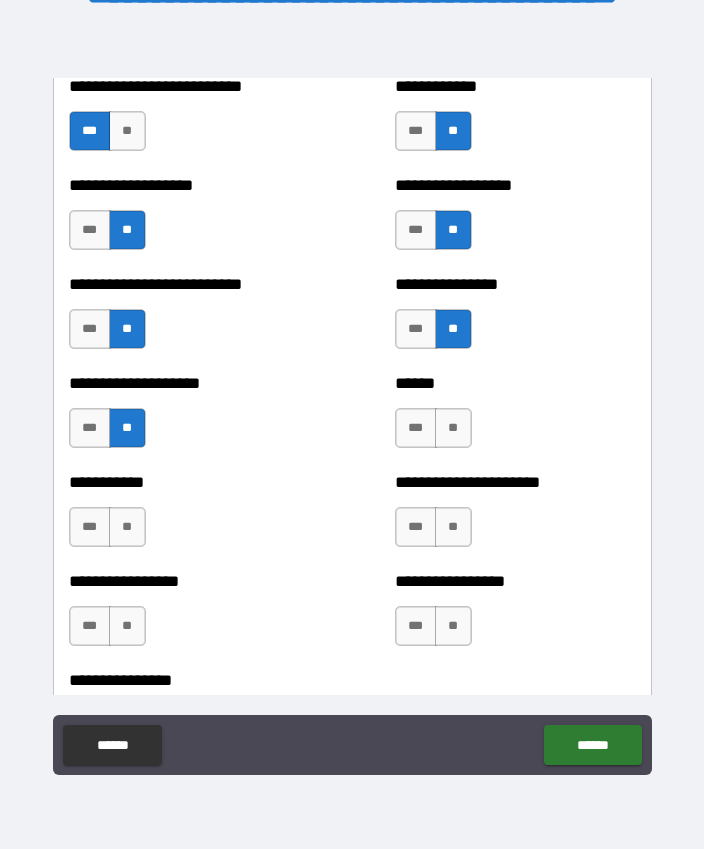 click on "**" at bounding box center [453, 428] 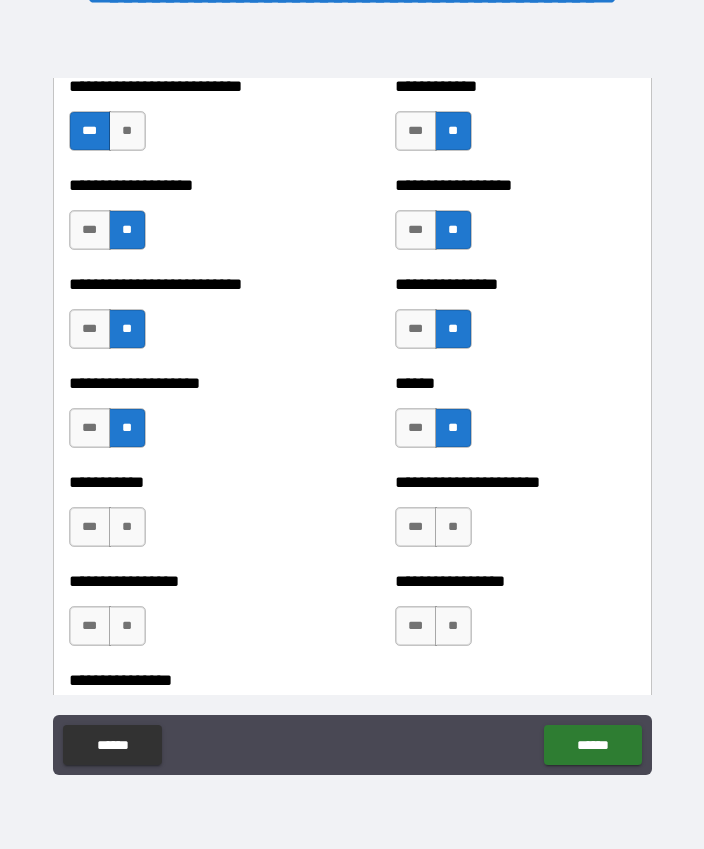 click on "**" at bounding box center [127, 527] 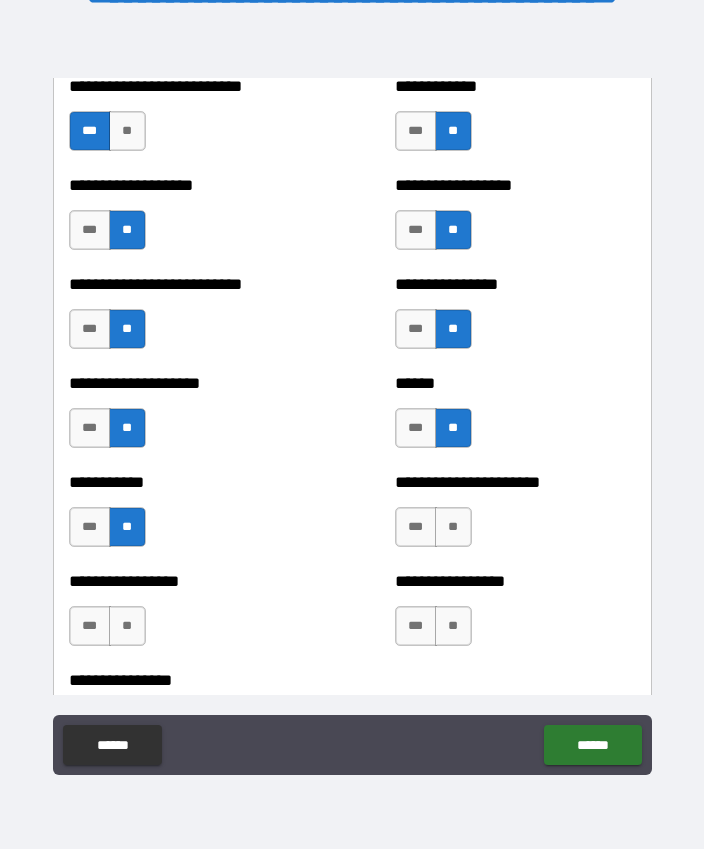 click on "**" at bounding box center [453, 527] 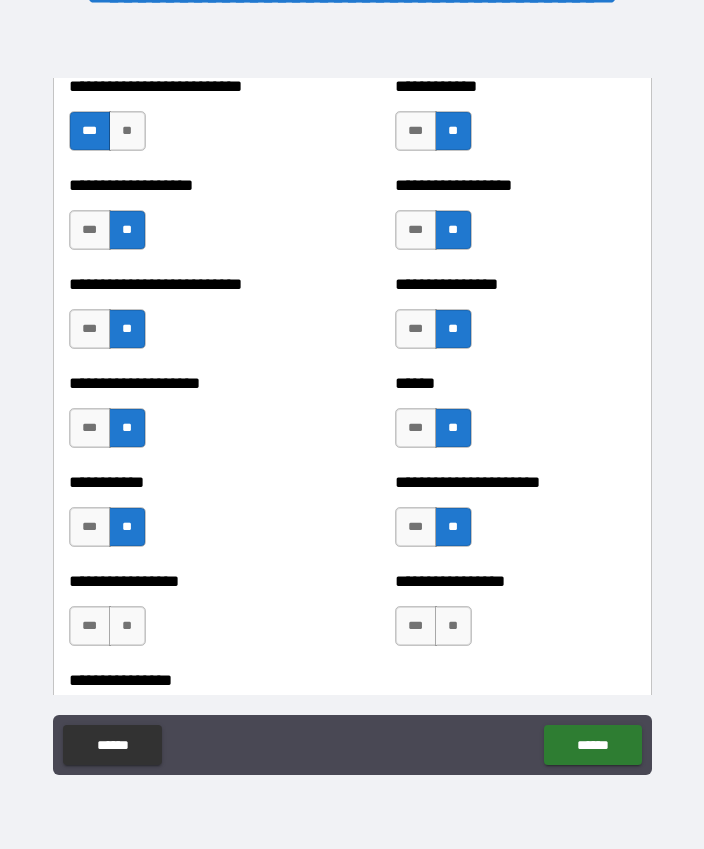click on "**" at bounding box center [453, 626] 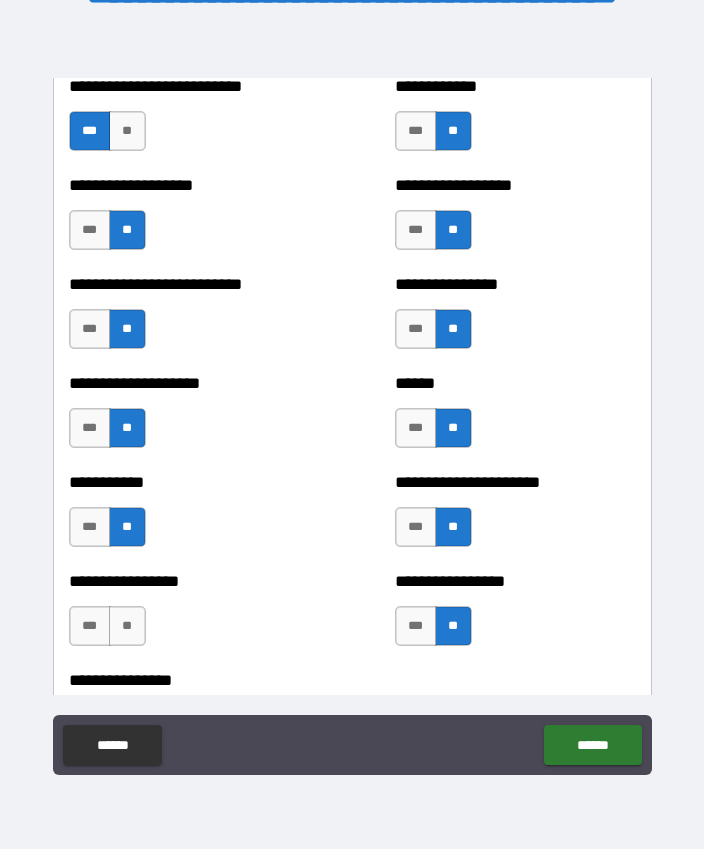 click on "**" at bounding box center [127, 626] 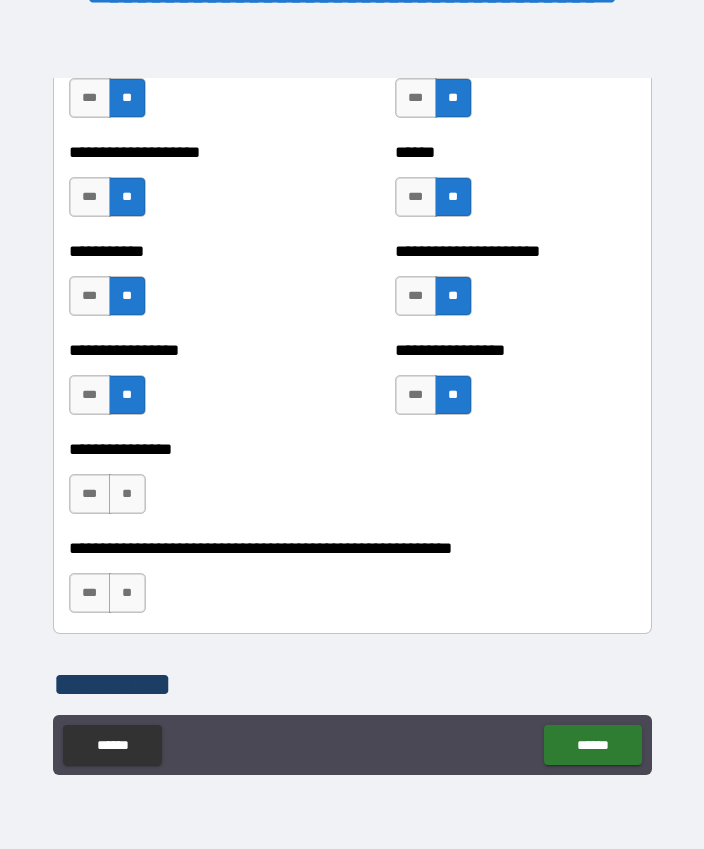 scroll, scrollTop: 6081, scrollLeft: 0, axis: vertical 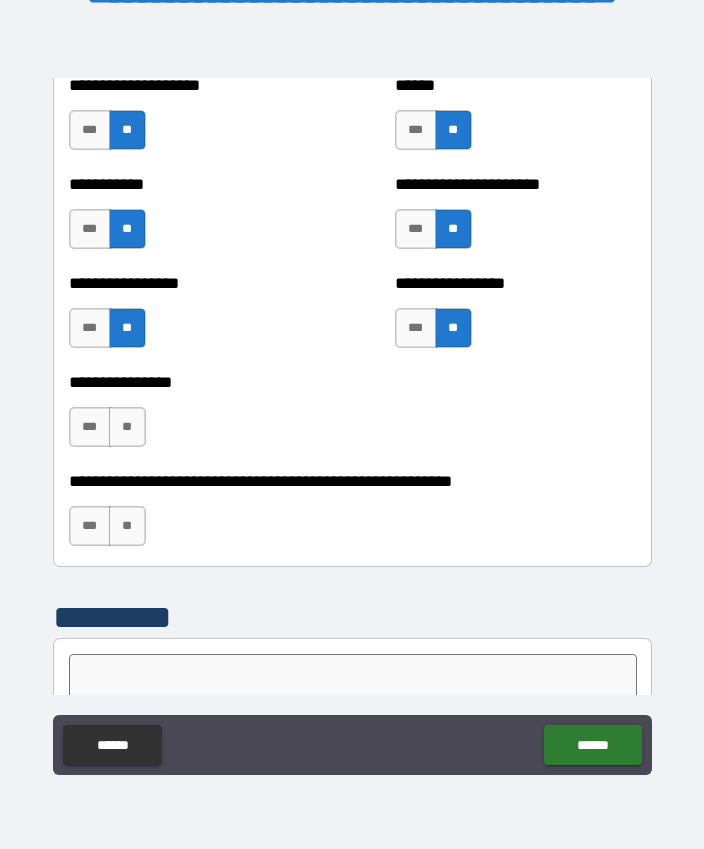 click on "**" at bounding box center (127, 427) 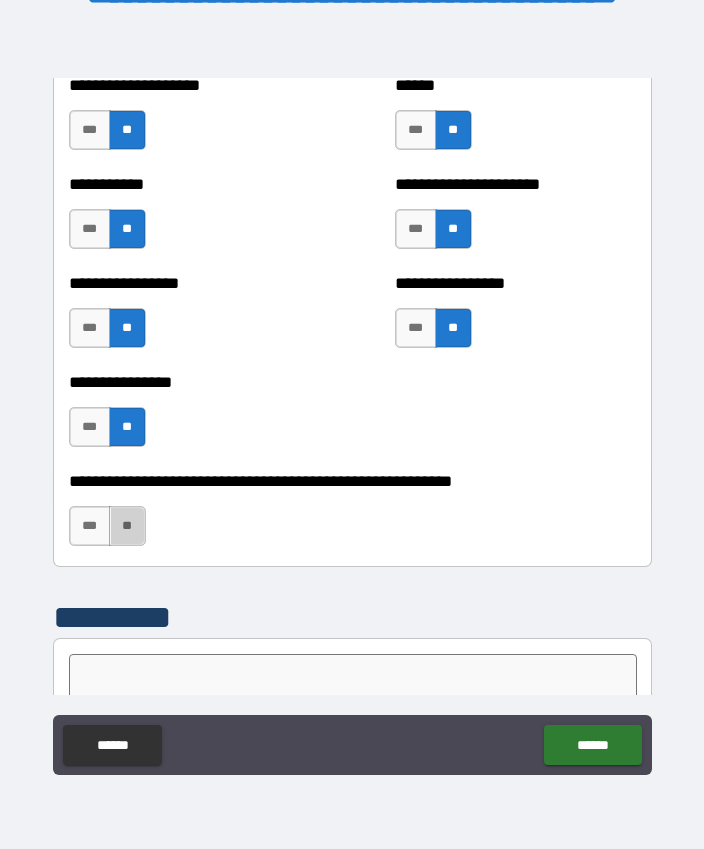 click on "**" at bounding box center [127, 526] 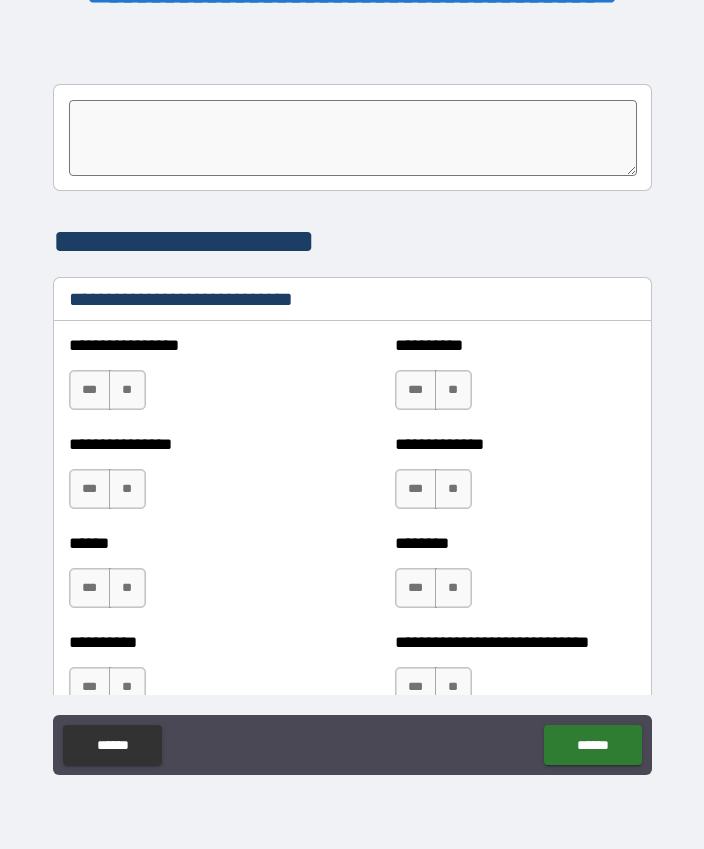 scroll, scrollTop: 6636, scrollLeft: 0, axis: vertical 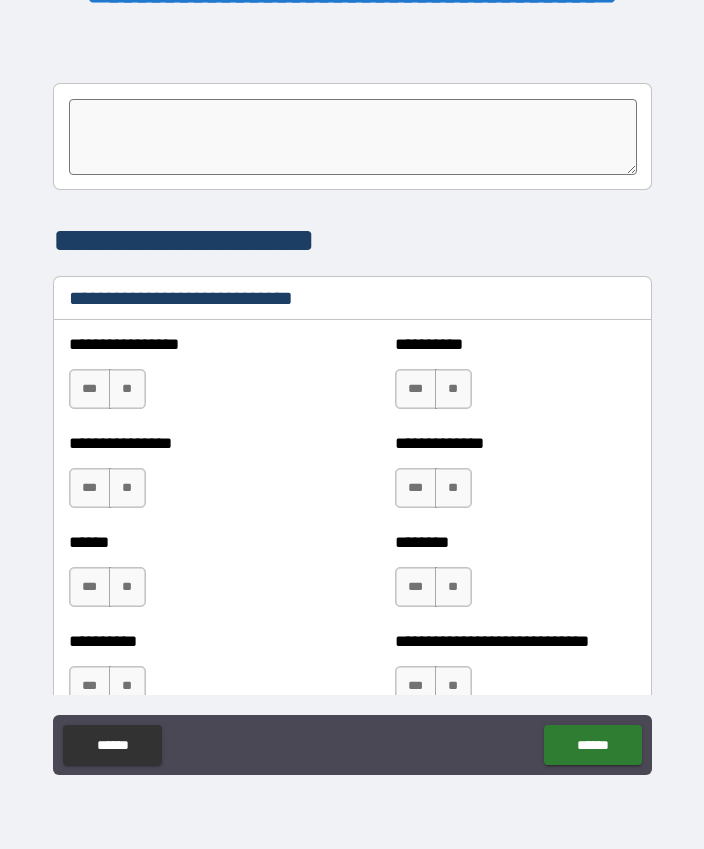 click on "**" at bounding box center [127, 389] 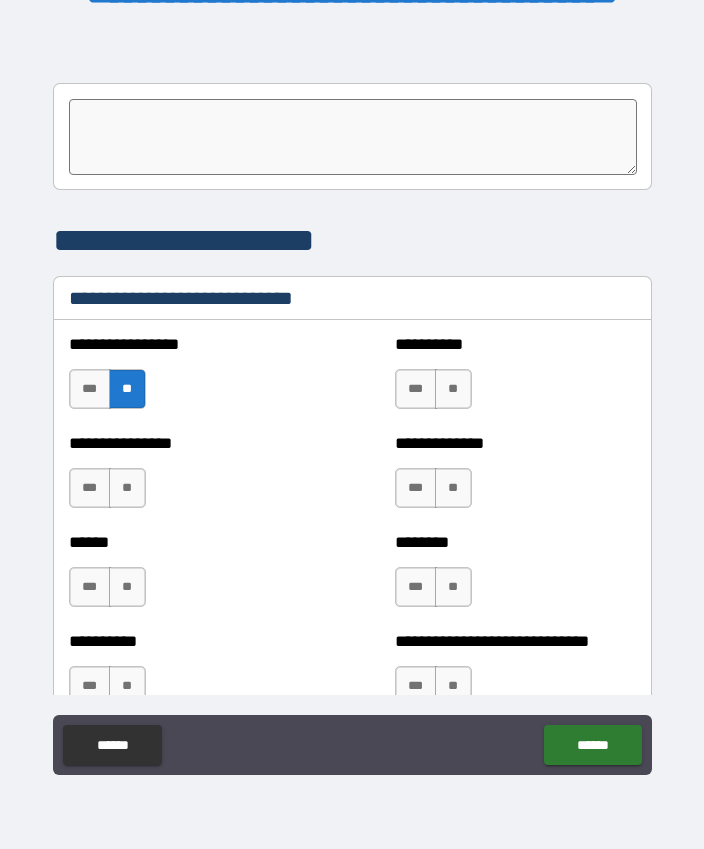 click on "**" at bounding box center [453, 389] 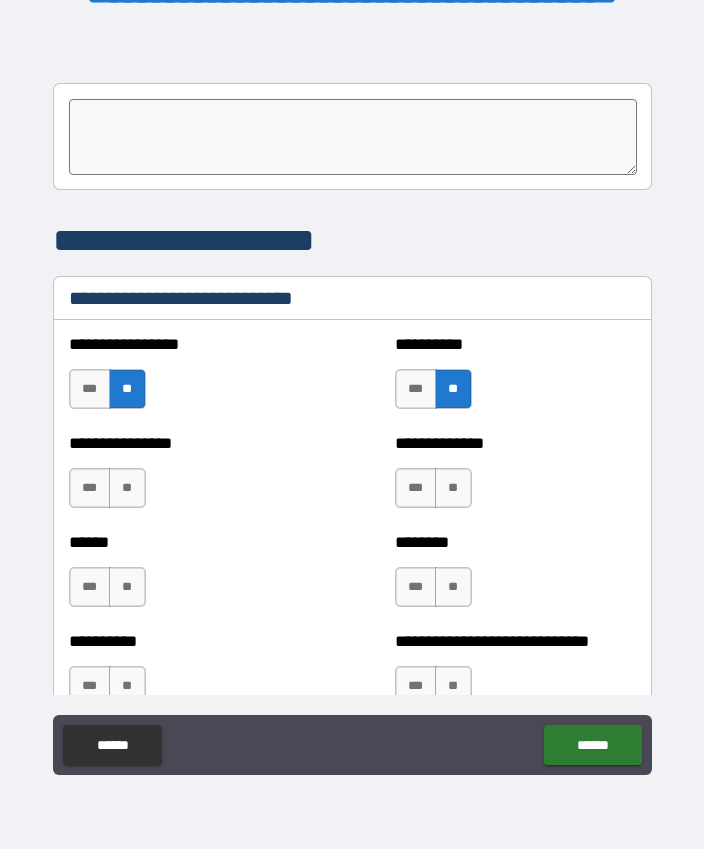 click on "**" at bounding box center (453, 488) 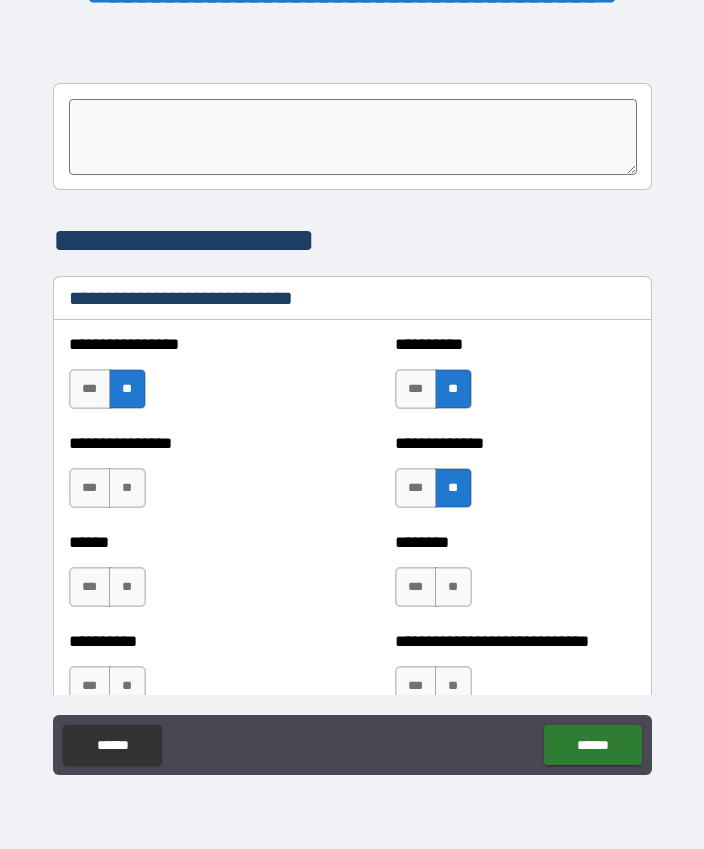 click on "**" at bounding box center (127, 488) 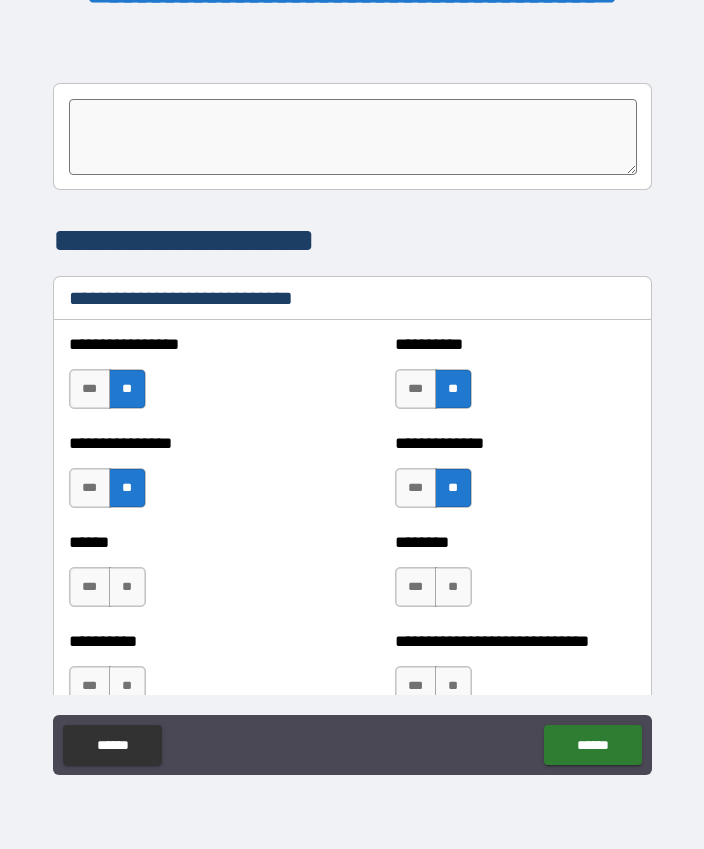 click on "**" at bounding box center [127, 587] 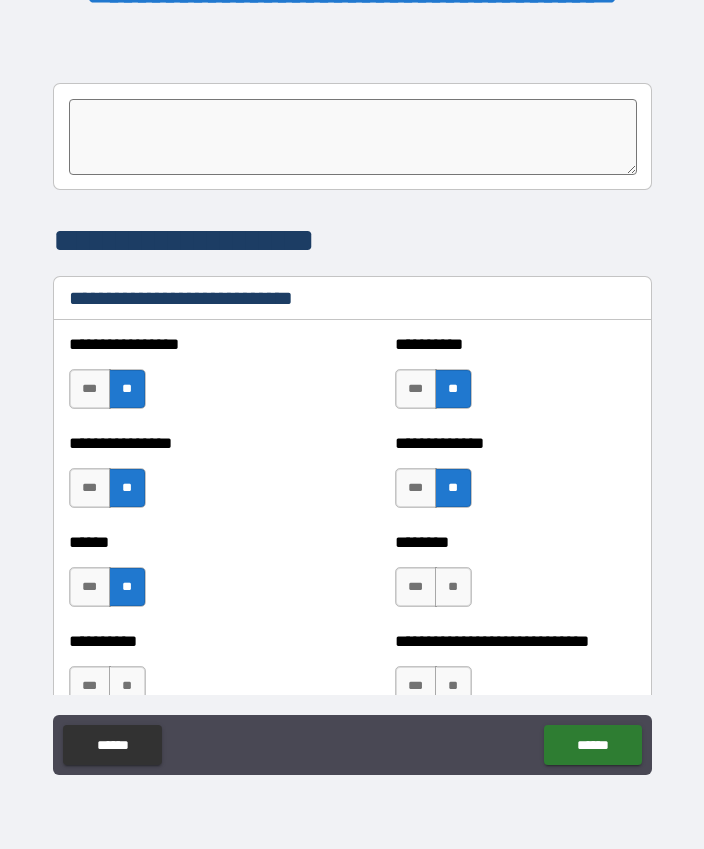 click on "**" at bounding box center (453, 587) 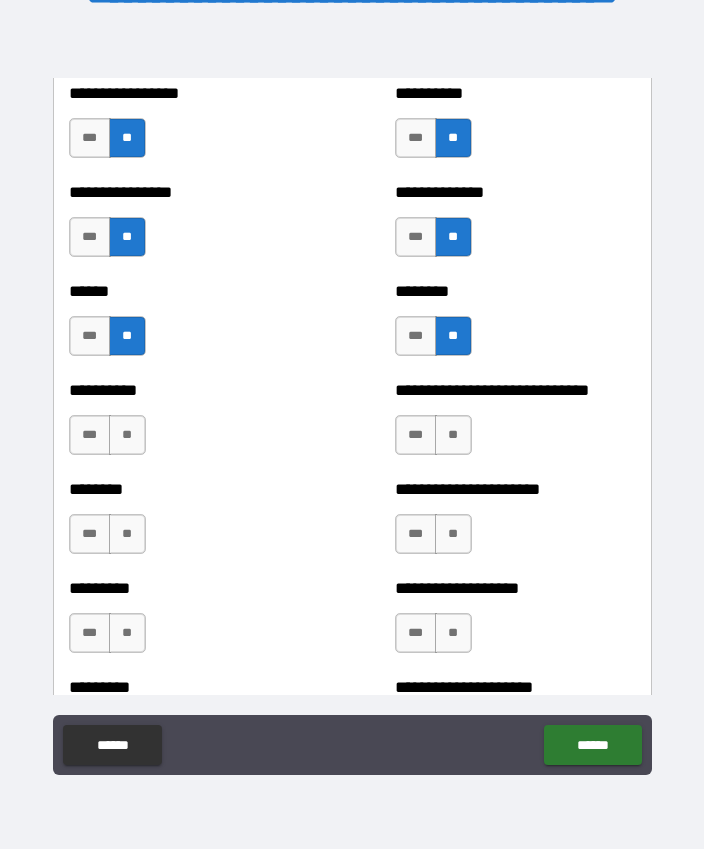 scroll, scrollTop: 6891, scrollLeft: 0, axis: vertical 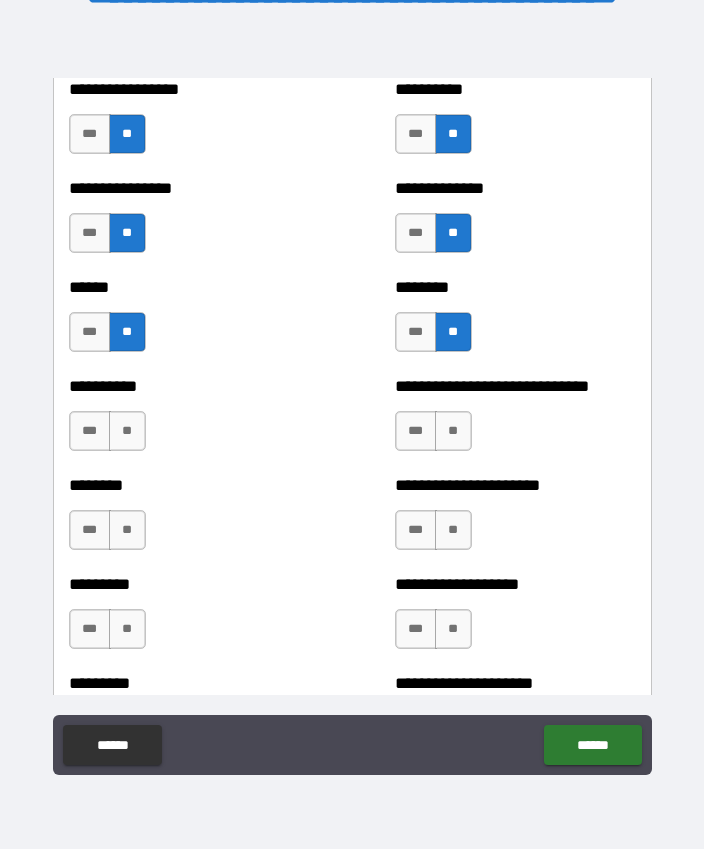 click on "**" at bounding box center [127, 431] 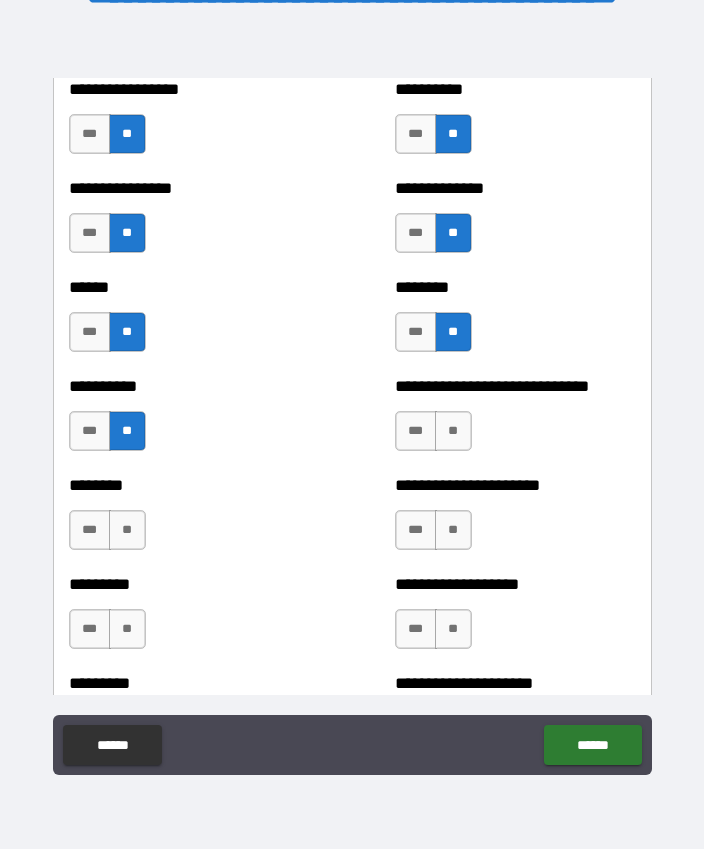 click on "**" at bounding box center [453, 431] 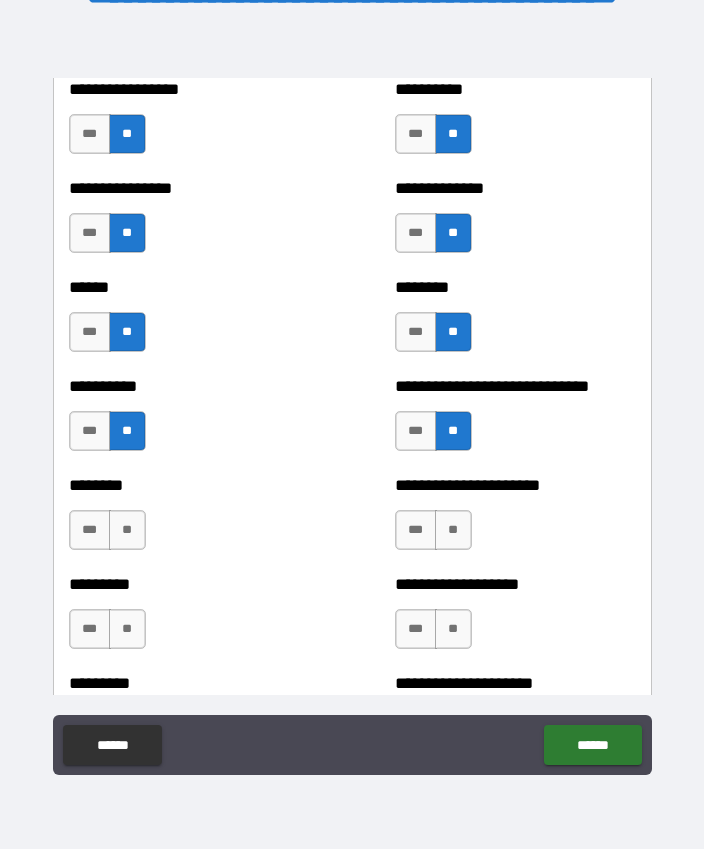 click on "**" at bounding box center [127, 530] 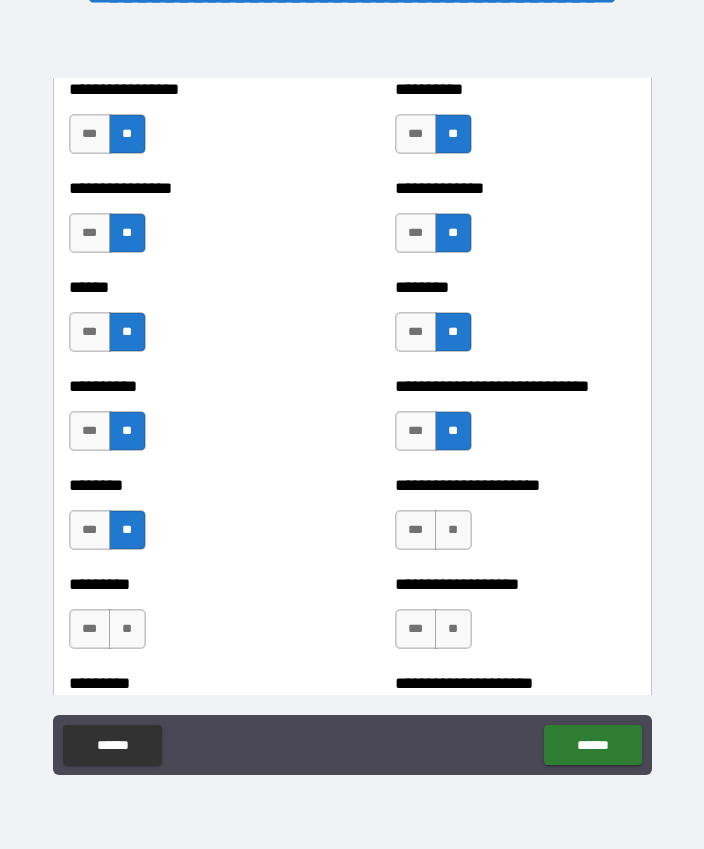 click on "**" at bounding box center [453, 530] 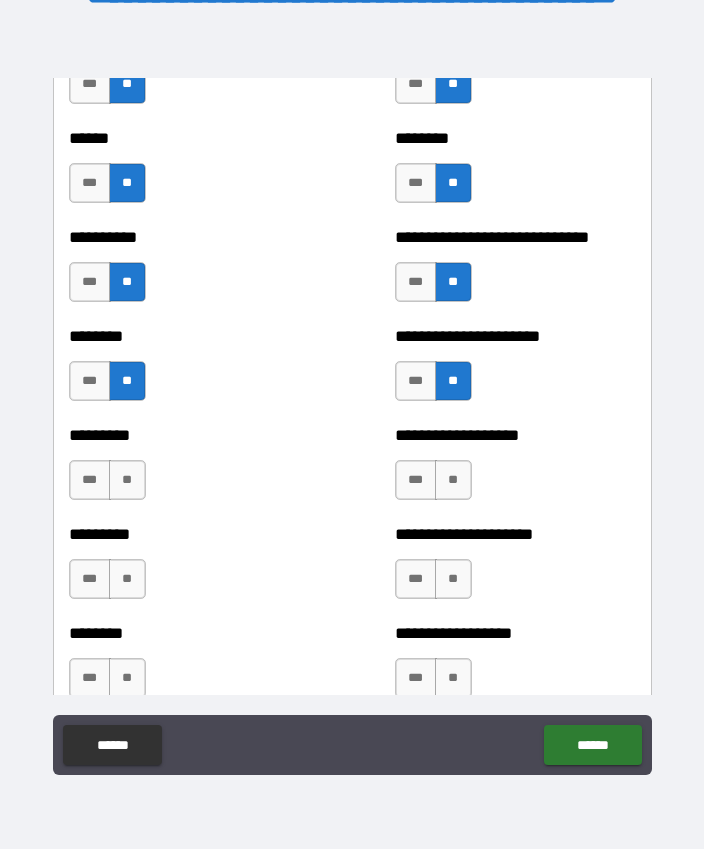 scroll, scrollTop: 7037, scrollLeft: 0, axis: vertical 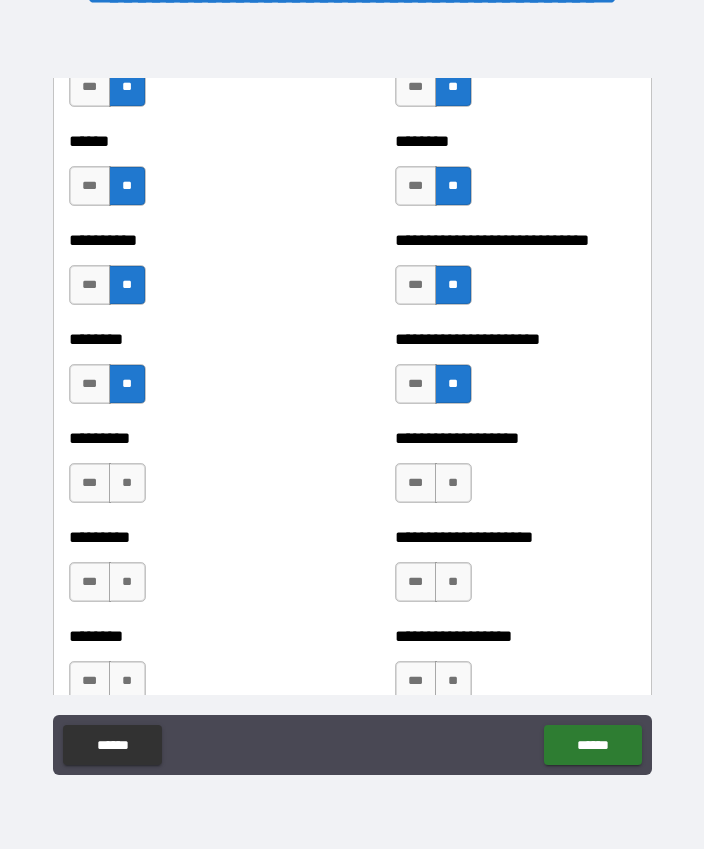 click on "***" at bounding box center [416, 384] 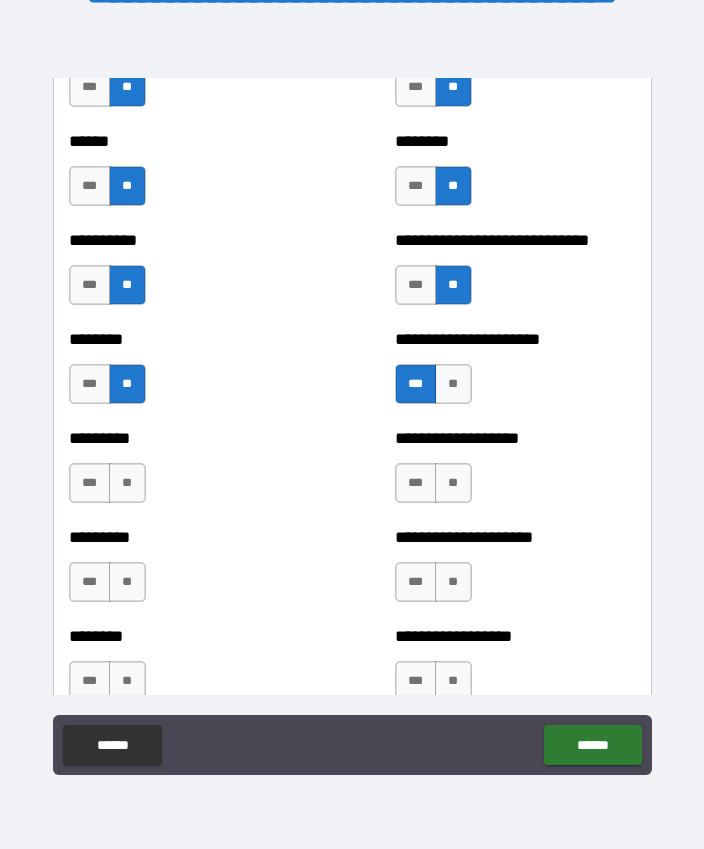 click on "**" at bounding box center (127, 483) 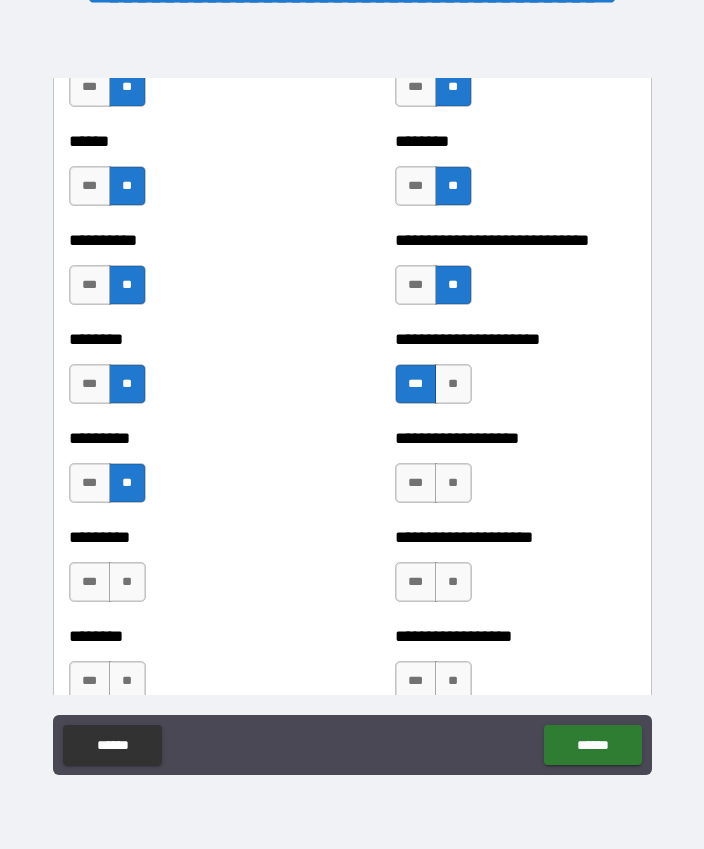 click on "***" at bounding box center [416, 483] 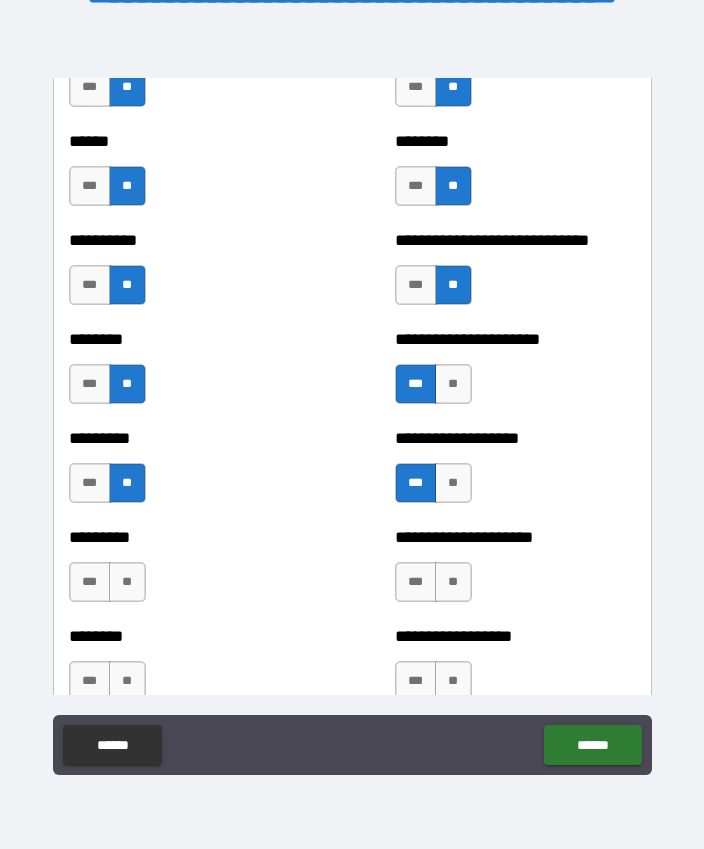 click on "***" at bounding box center (90, 582) 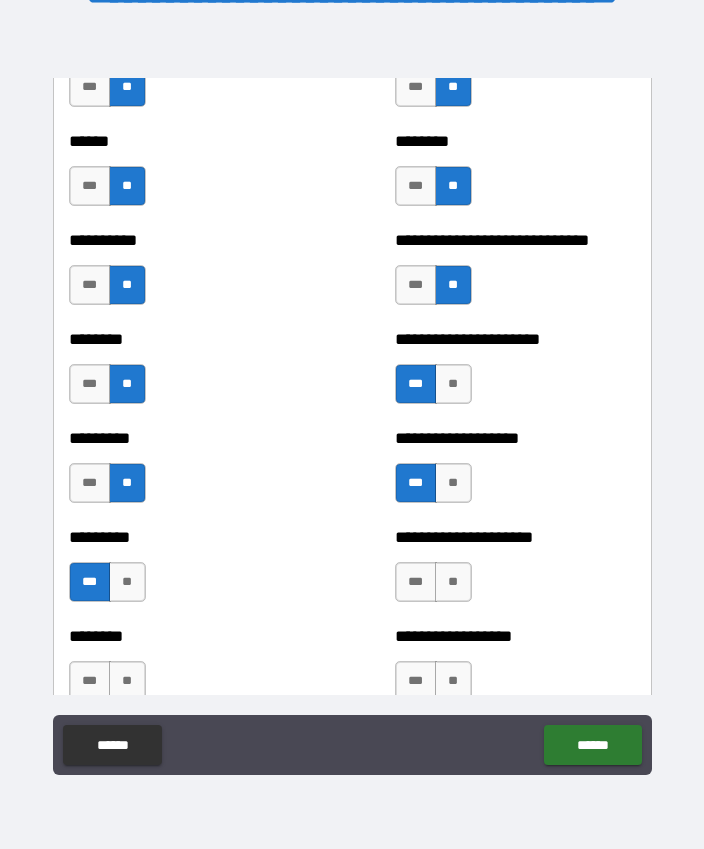 click on "**" at bounding box center (453, 582) 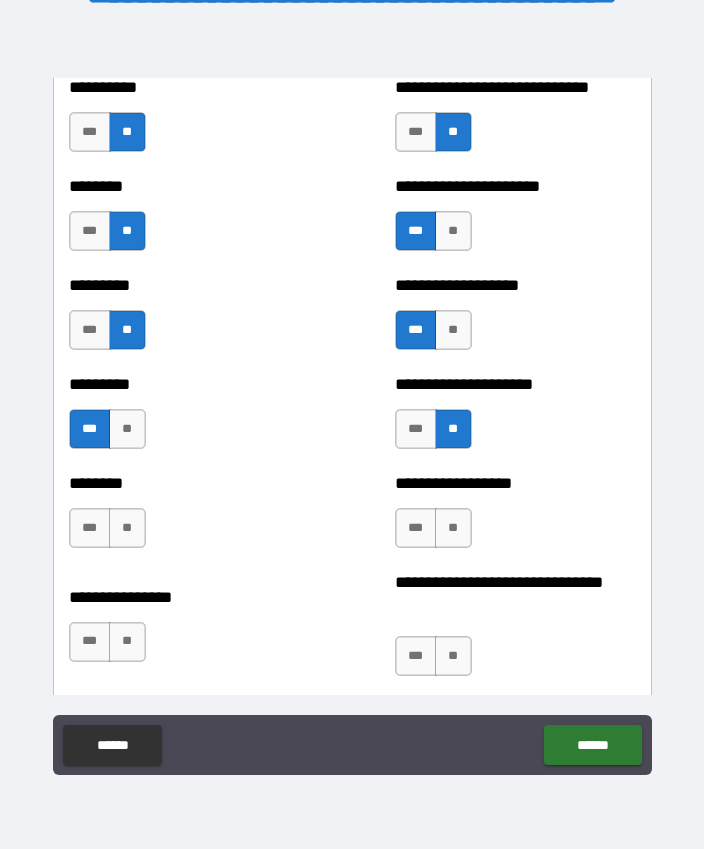 scroll, scrollTop: 7275, scrollLeft: 0, axis: vertical 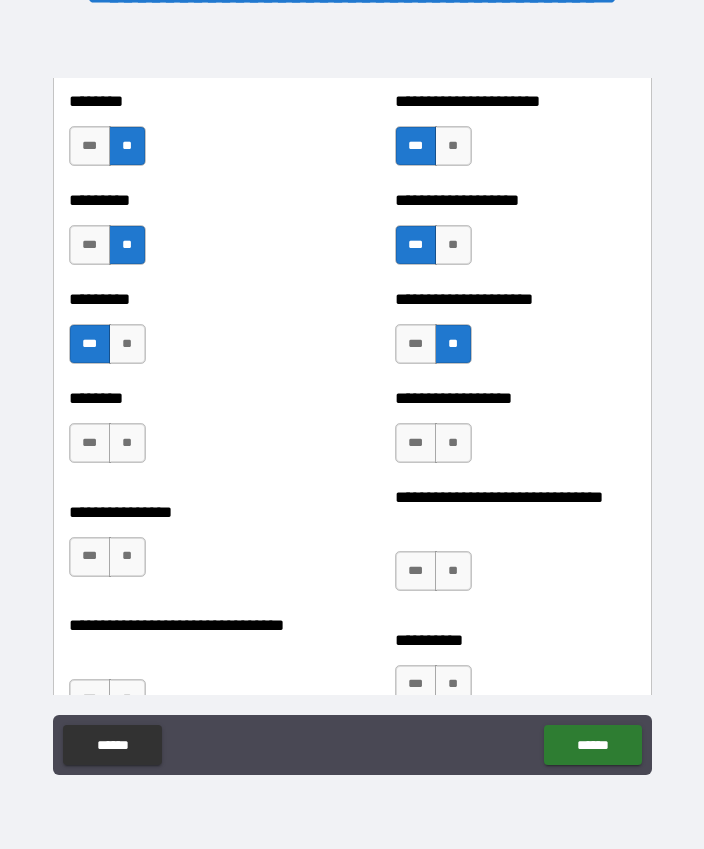 click on "**" at bounding box center [127, 443] 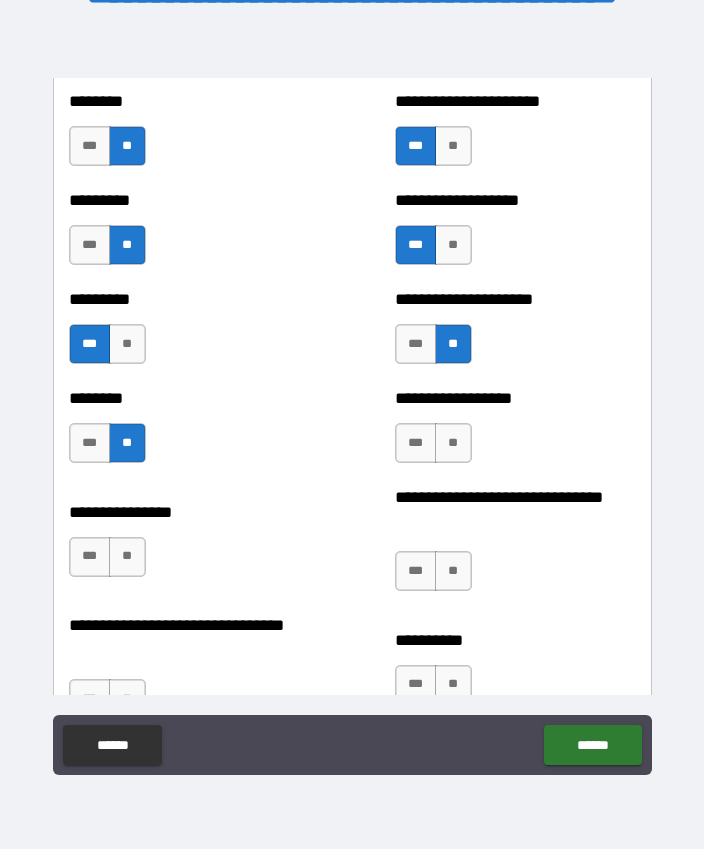 click on "**" at bounding box center [453, 443] 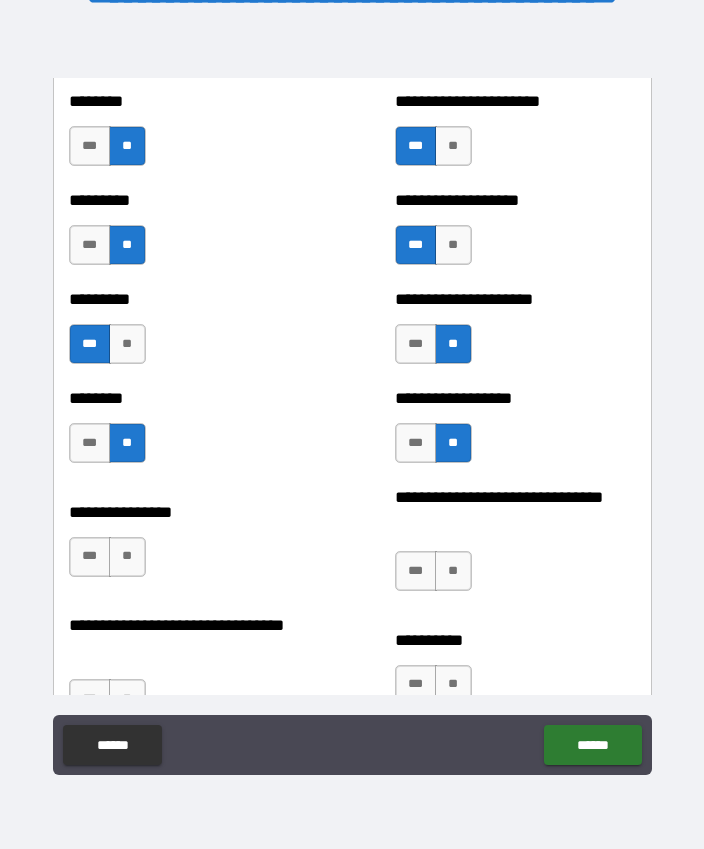 click on "**" at bounding box center [127, 557] 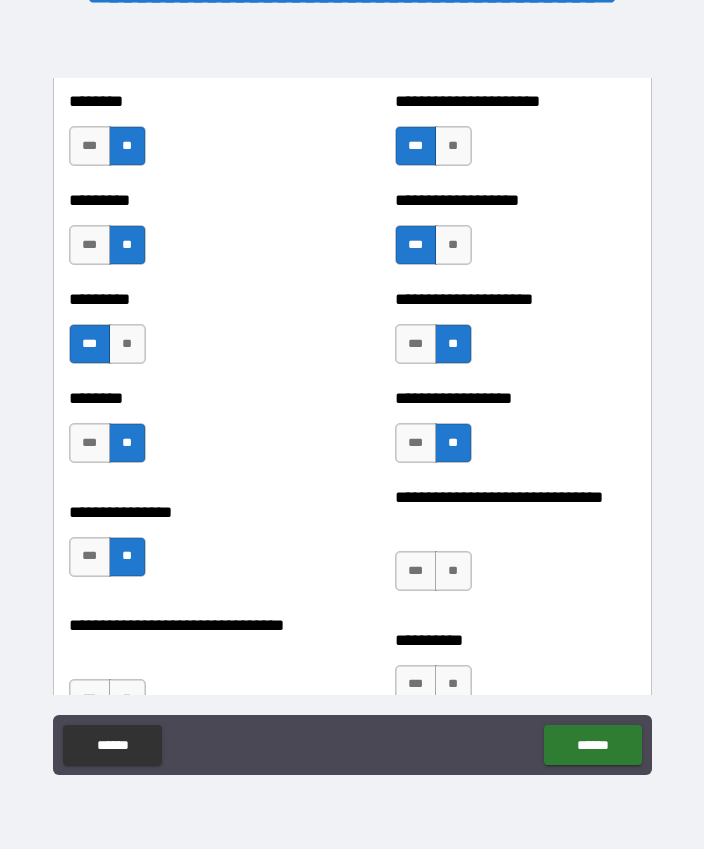 click on "***" at bounding box center [416, 571] 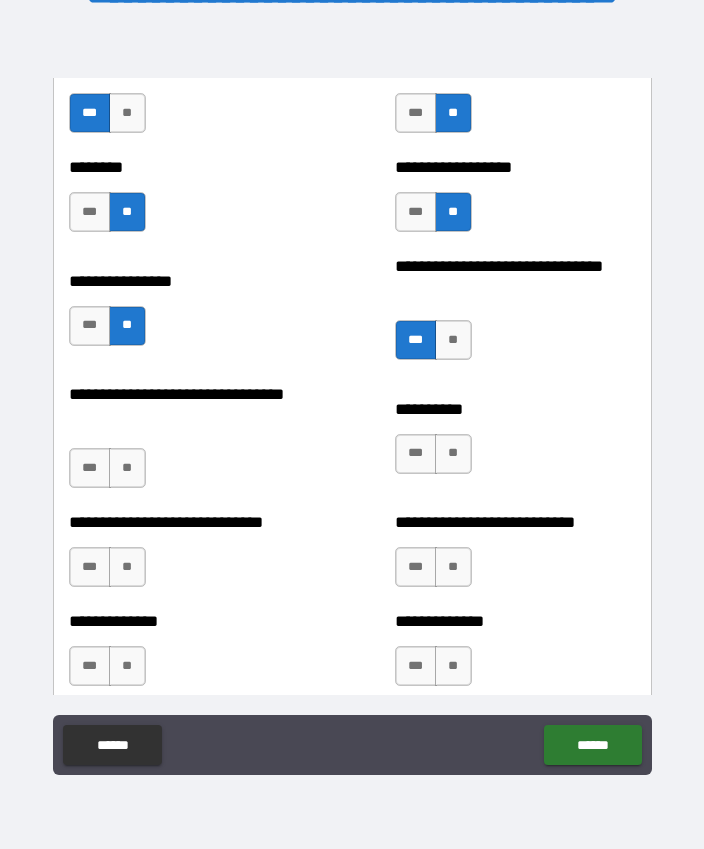 scroll, scrollTop: 7570, scrollLeft: 0, axis: vertical 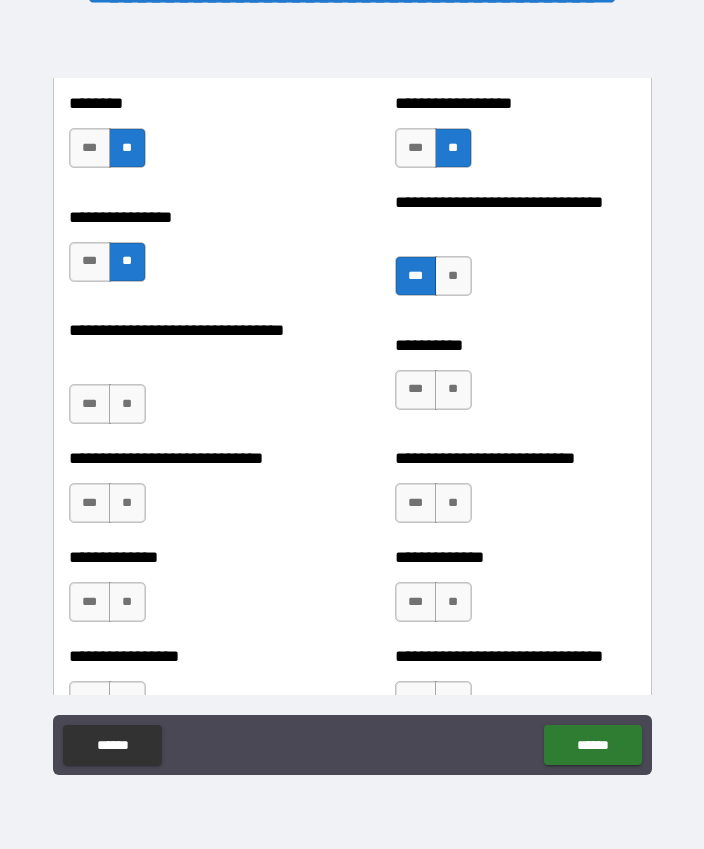 click on "**" at bounding box center [127, 404] 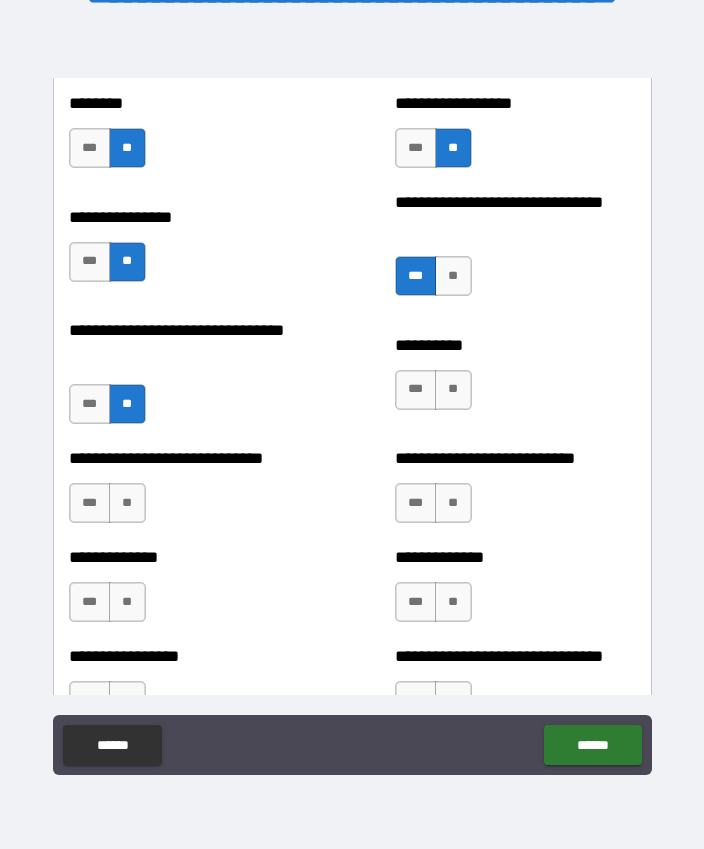 click on "***" at bounding box center (90, 404) 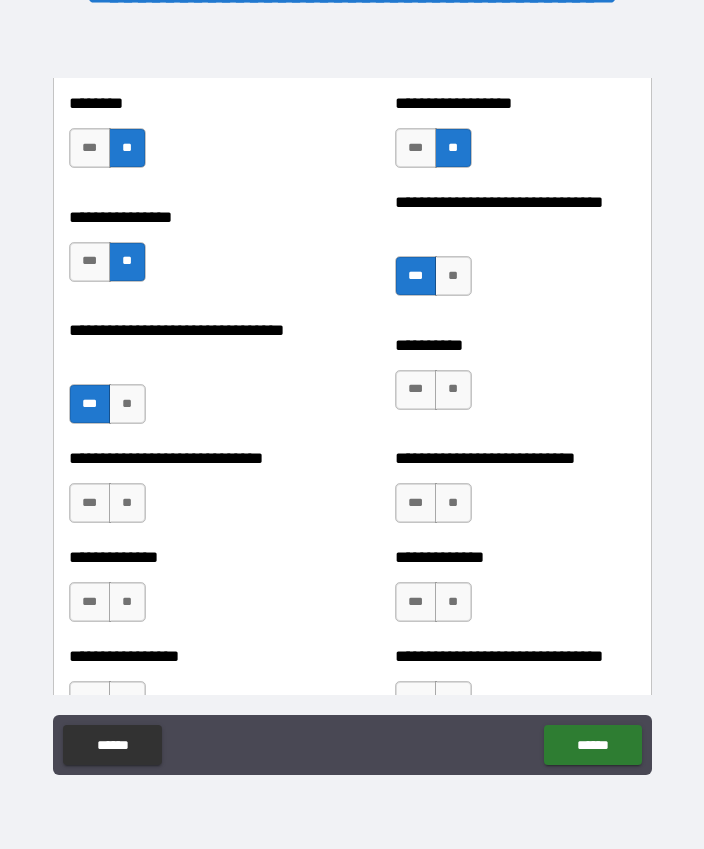 click on "**" at bounding box center [453, 390] 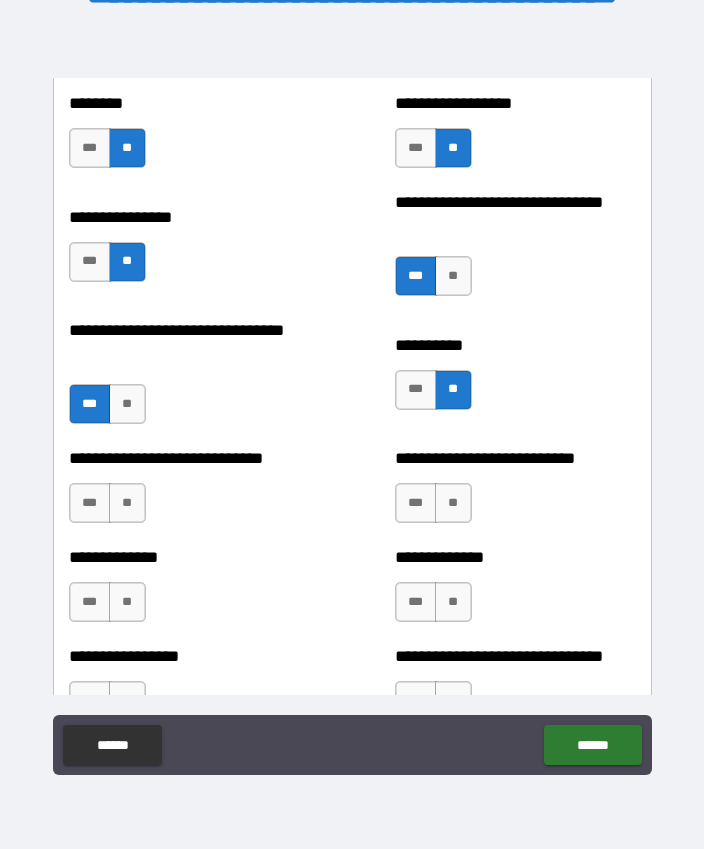 click on "**" at bounding box center (127, 503) 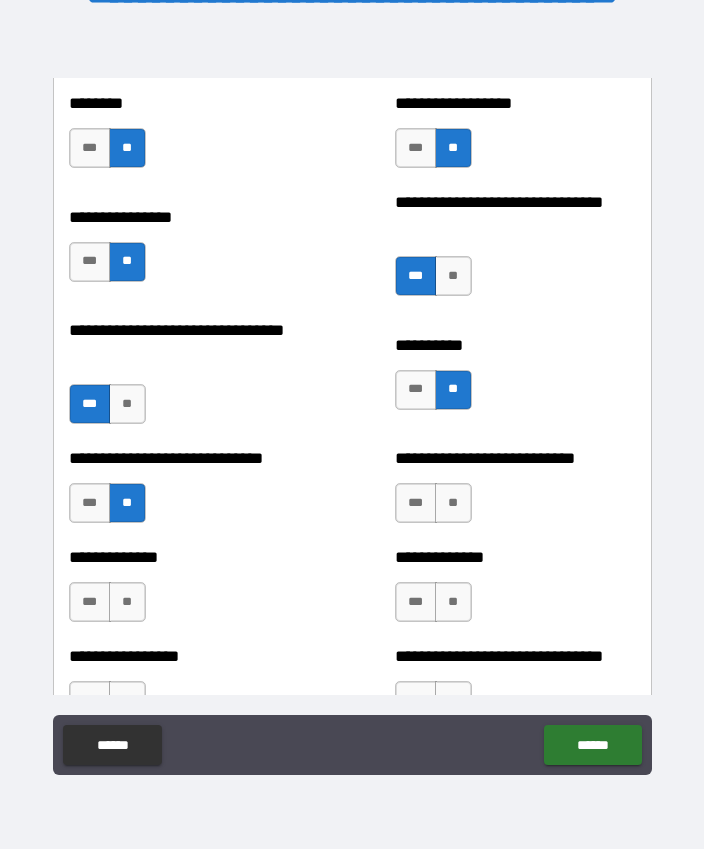 click on "***" at bounding box center (416, 503) 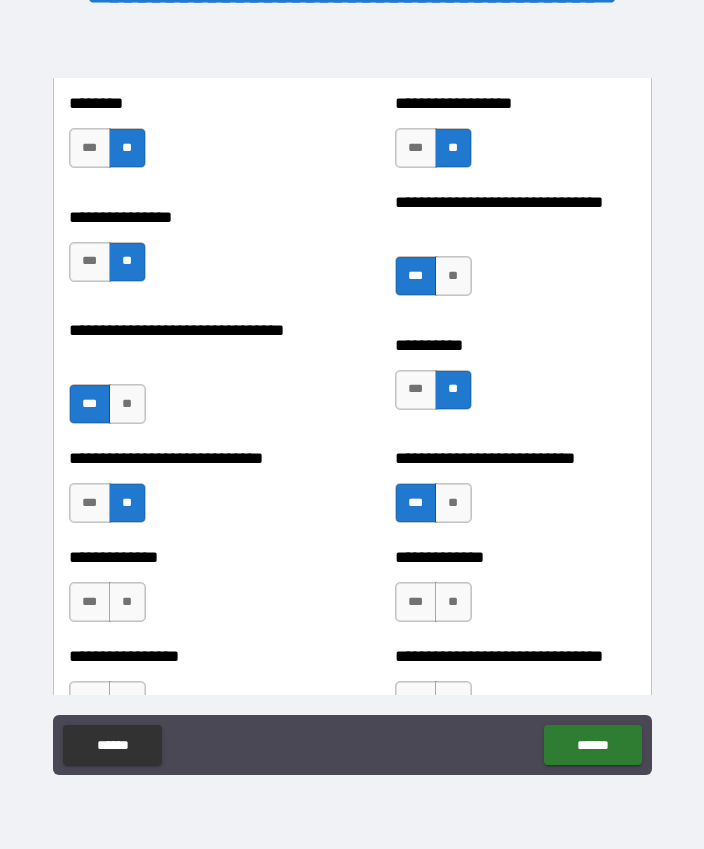 click on "**" at bounding box center (453, 602) 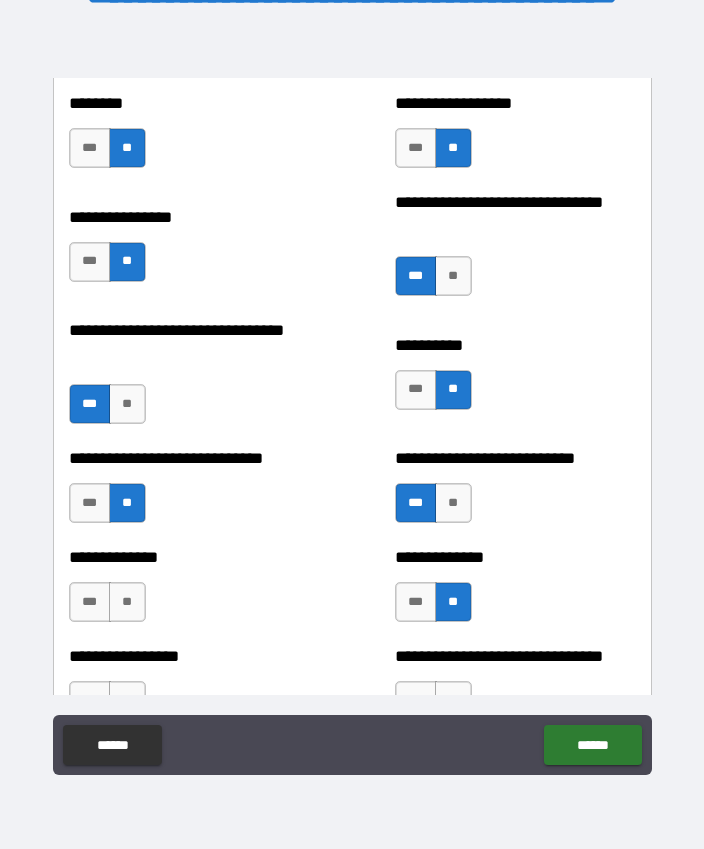 click on "**" at bounding box center (127, 602) 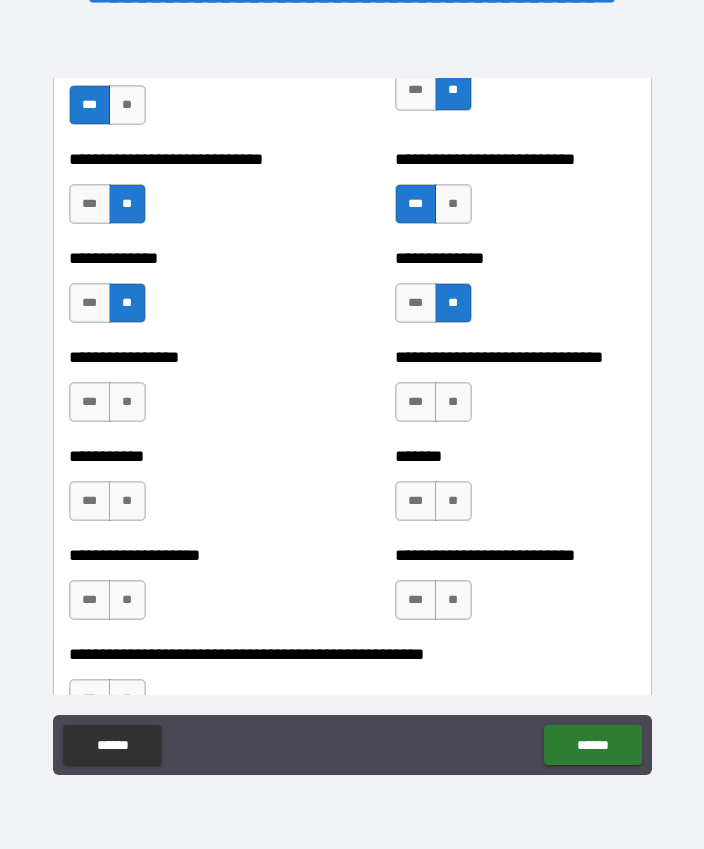 scroll, scrollTop: 7867, scrollLeft: 0, axis: vertical 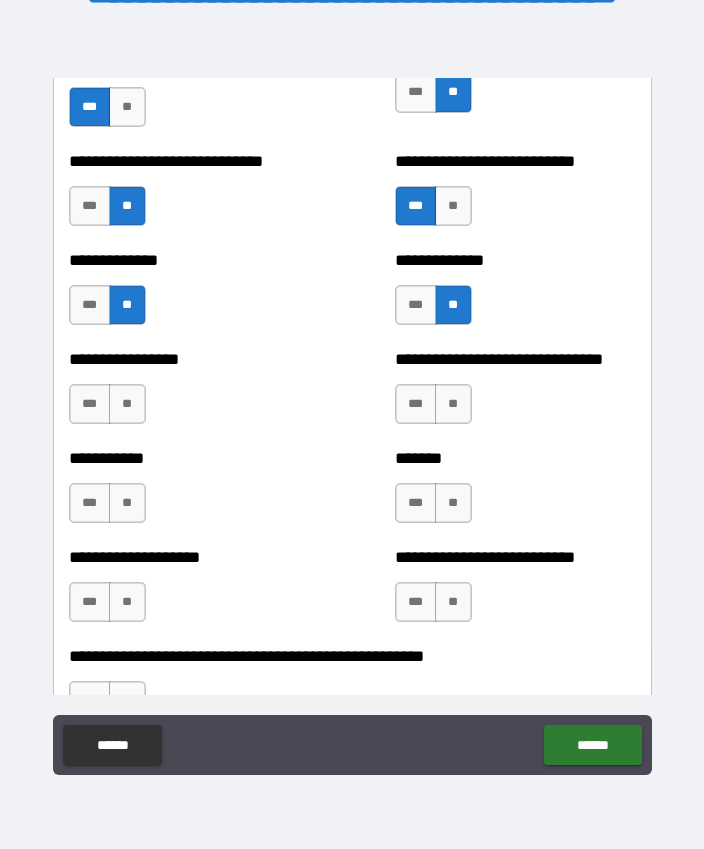 click on "***" at bounding box center (90, 404) 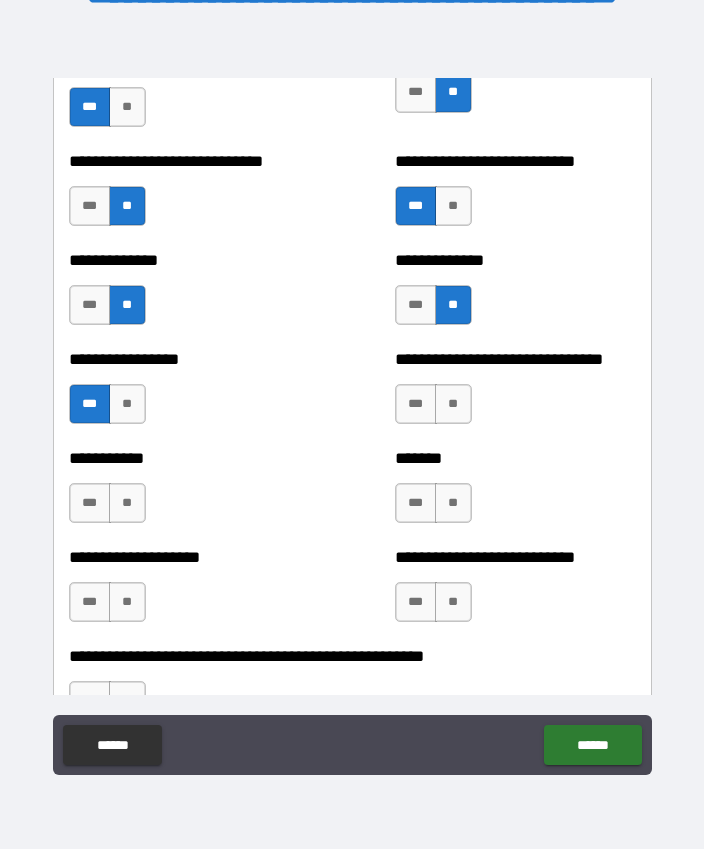 click on "**" at bounding box center [453, 404] 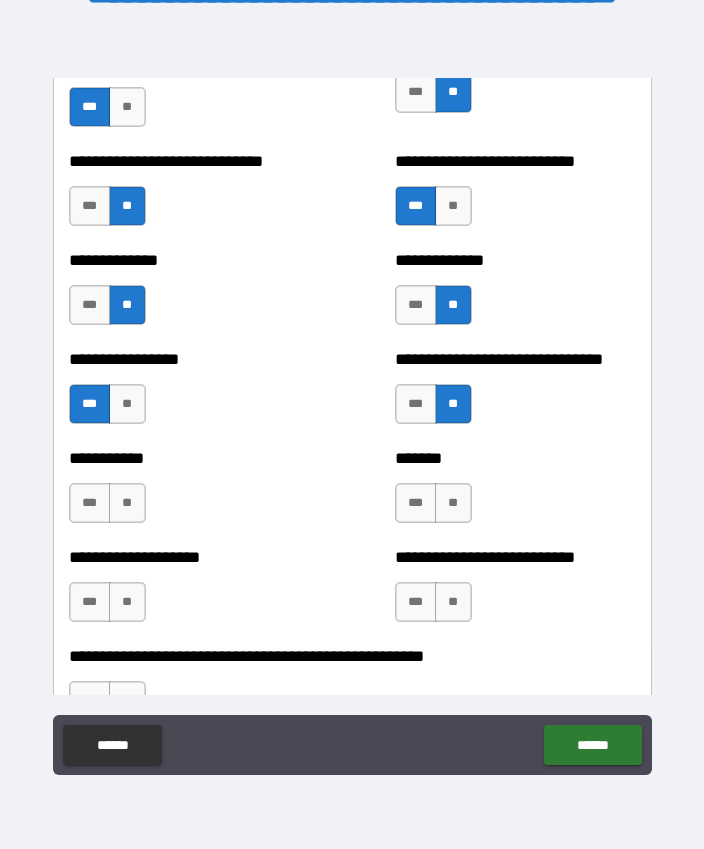 click on "**" at bounding box center [453, 503] 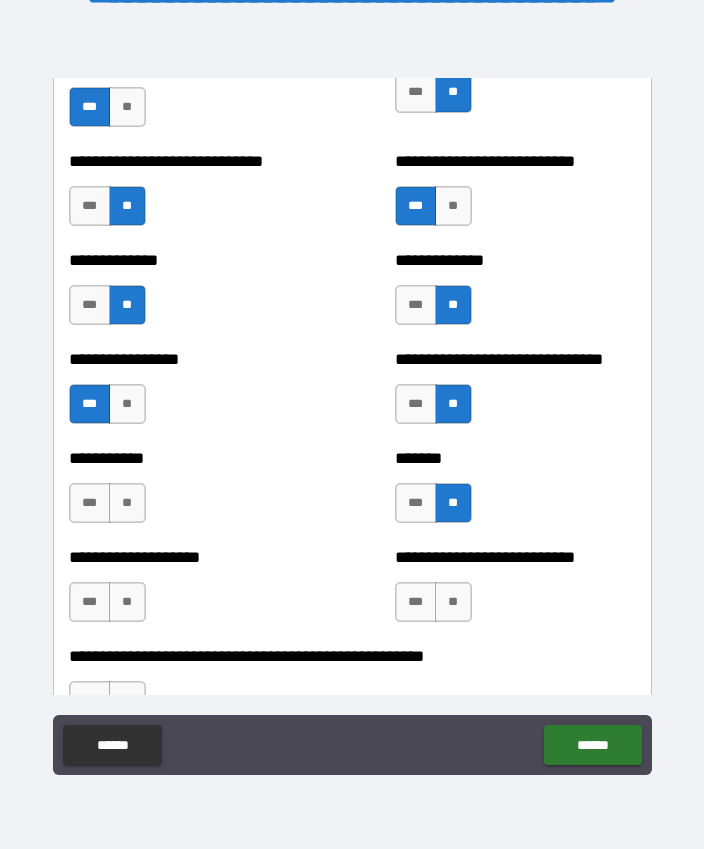 click on "**" at bounding box center [127, 503] 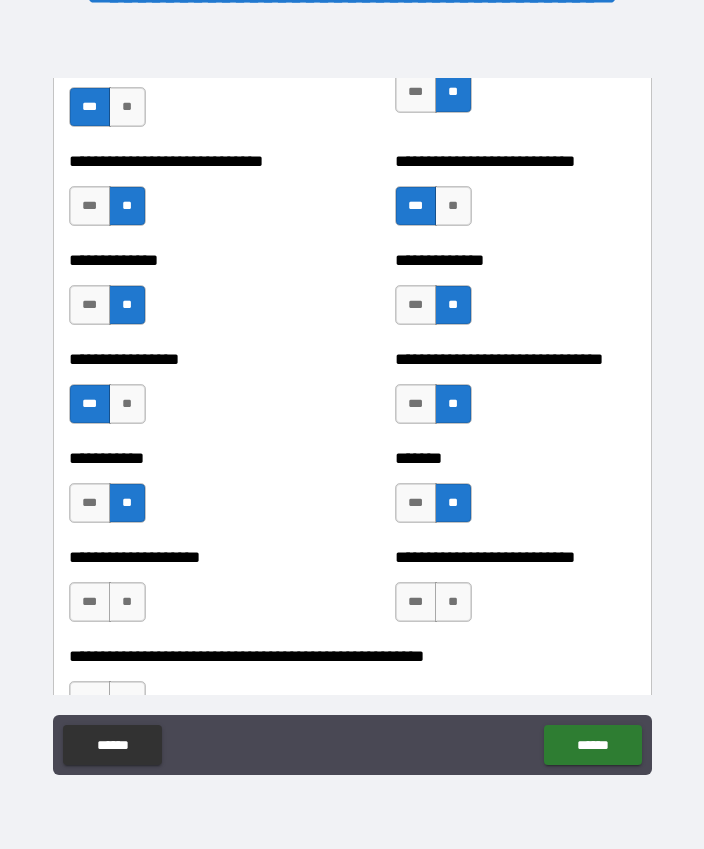 click on "**" at bounding box center [127, 602] 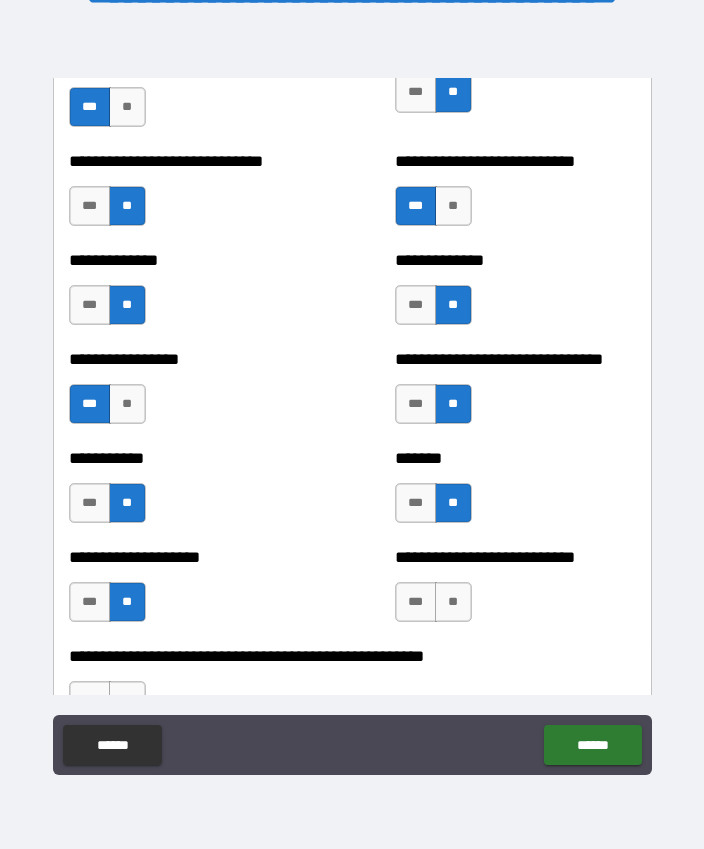 click on "**" at bounding box center (453, 602) 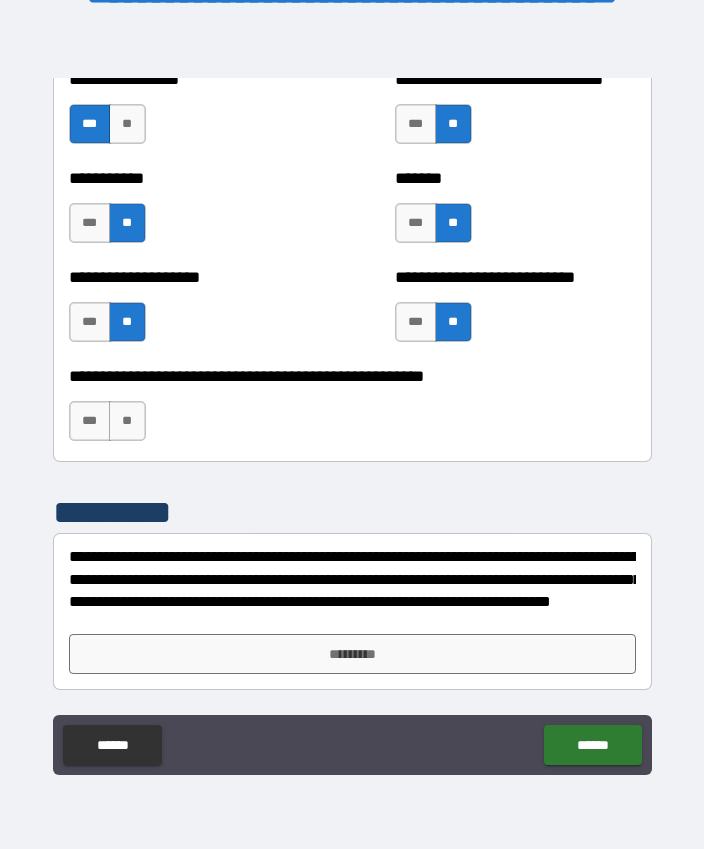 scroll, scrollTop: 8147, scrollLeft: 0, axis: vertical 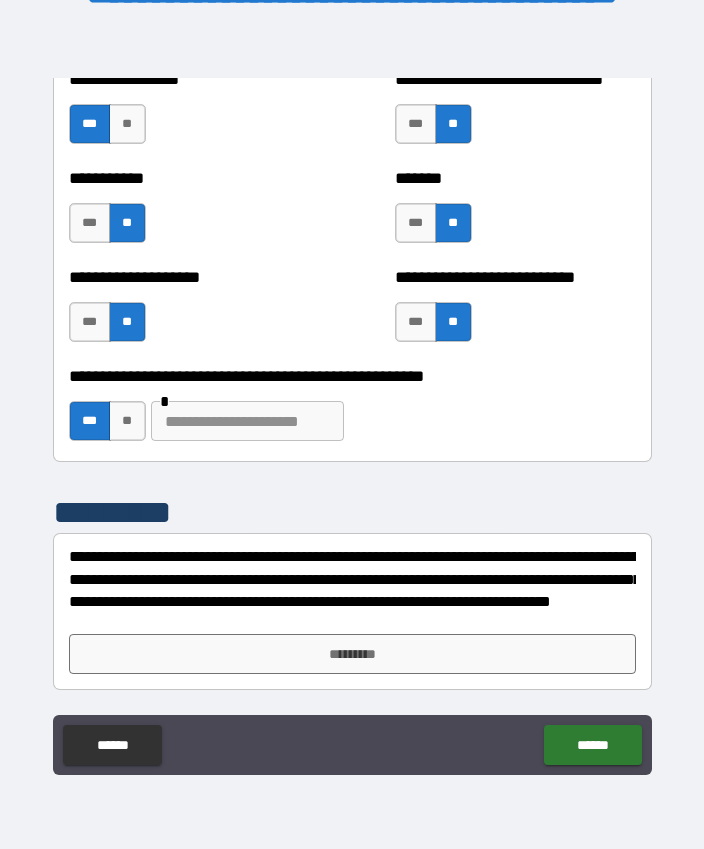 click at bounding box center [247, 421] 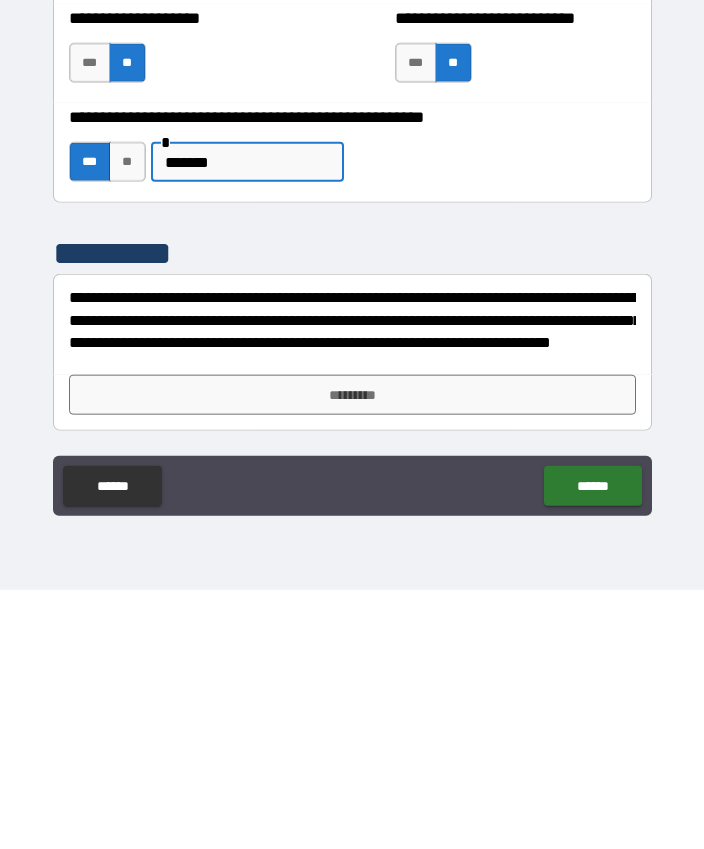 click on "*********" at bounding box center [352, 654] 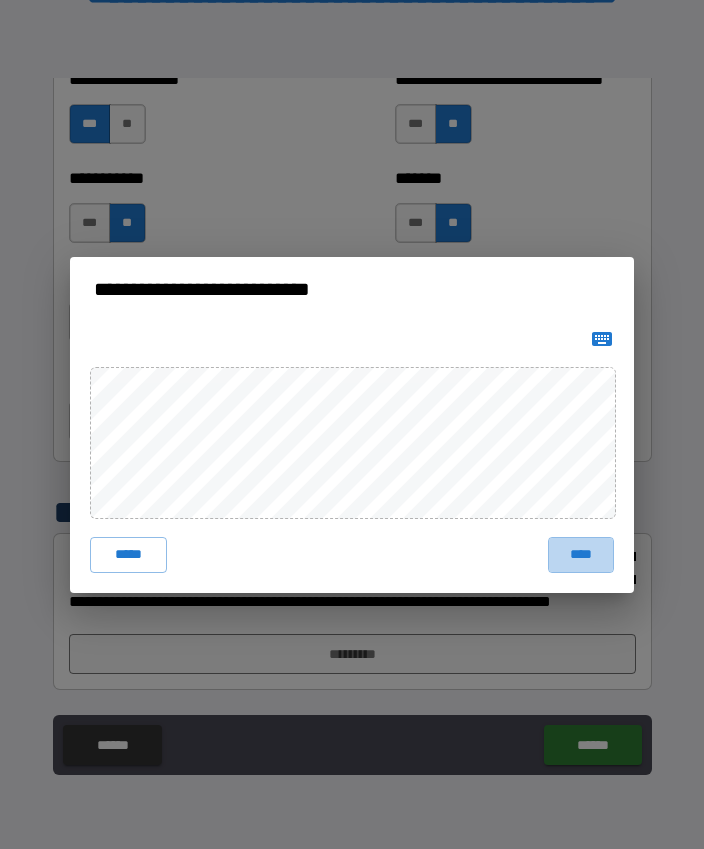 click on "****" at bounding box center (581, 555) 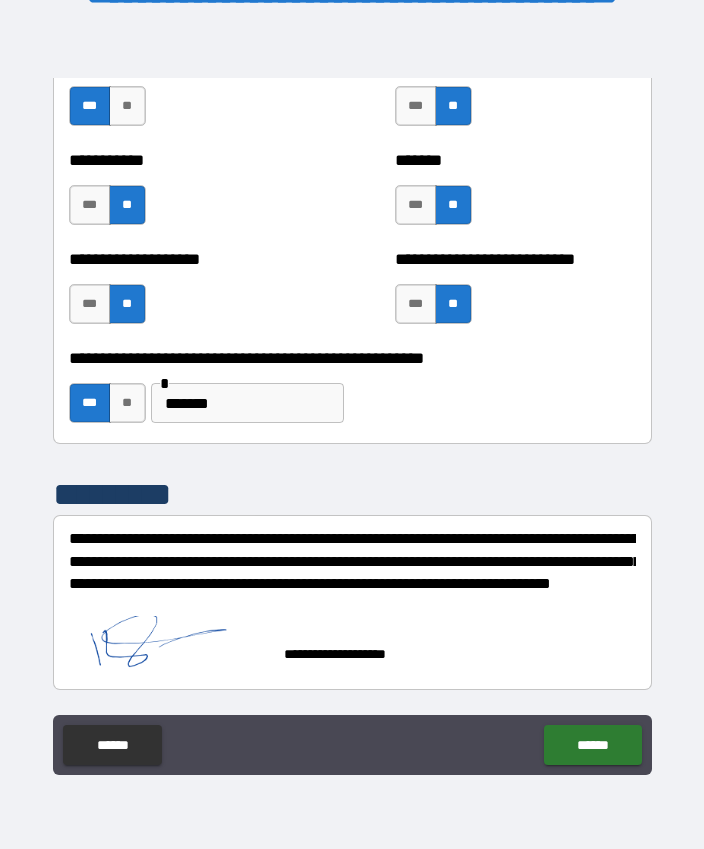 scroll, scrollTop: 8166, scrollLeft: 0, axis: vertical 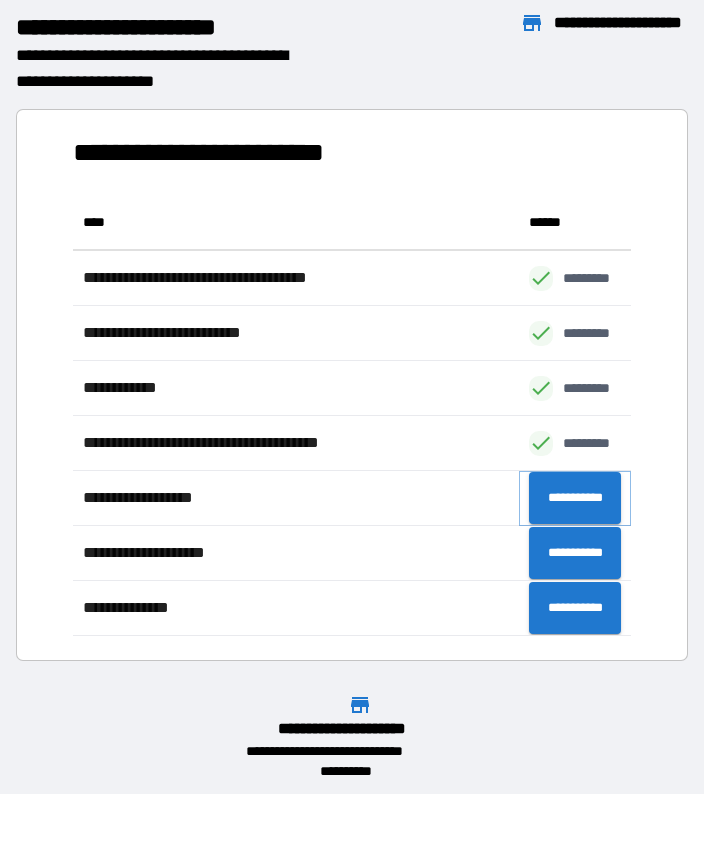 click on "**********" at bounding box center [575, 498] 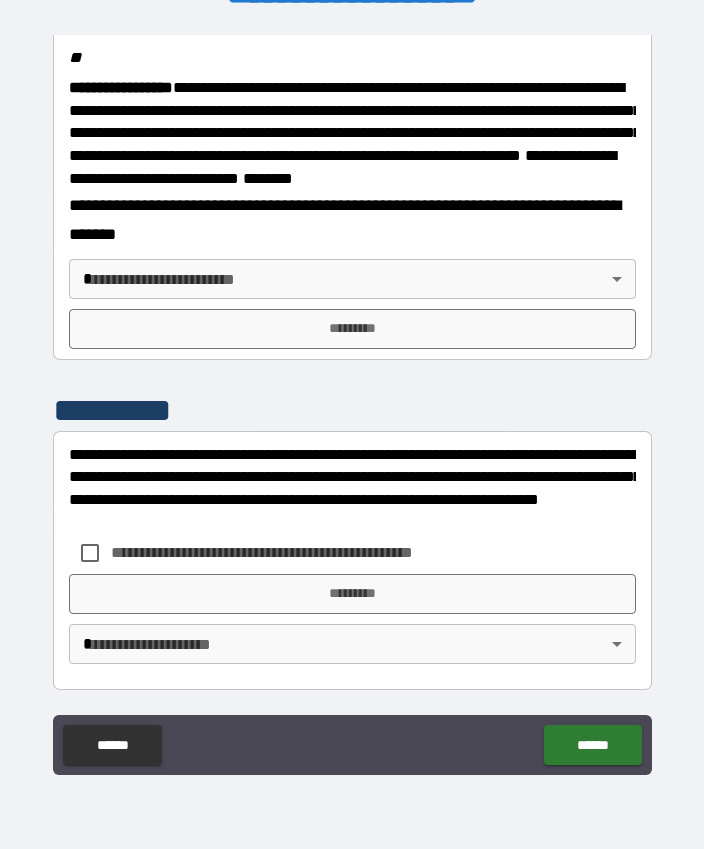 scroll, scrollTop: 2566, scrollLeft: 0, axis: vertical 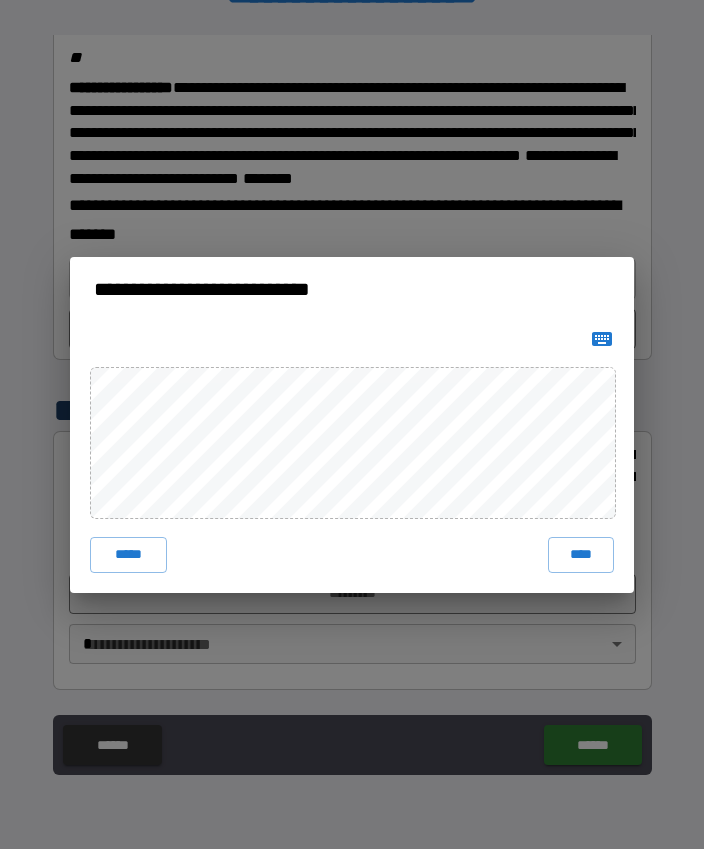 click on "****" at bounding box center [581, 555] 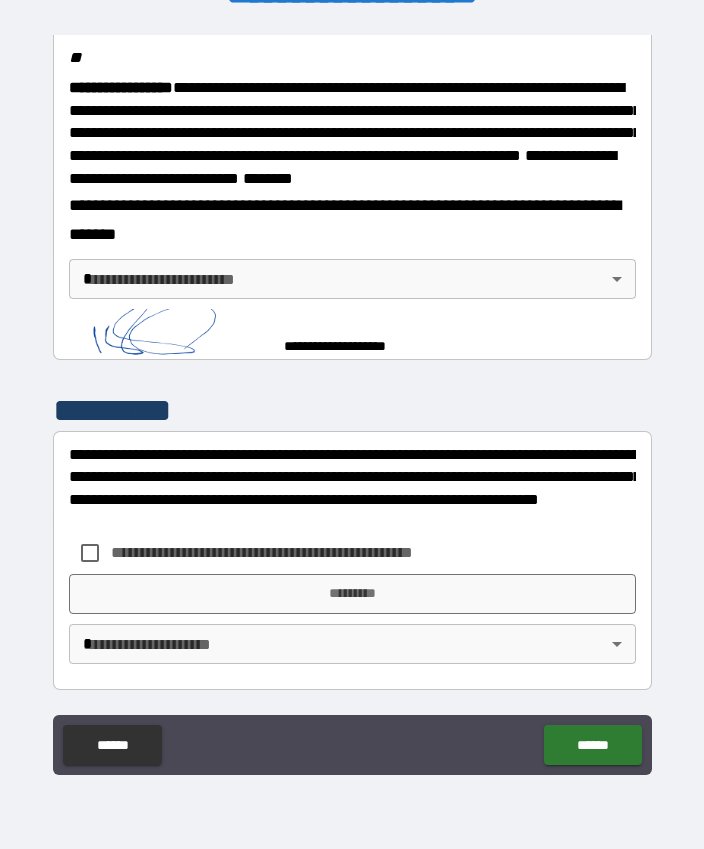 scroll, scrollTop: 2556, scrollLeft: 0, axis: vertical 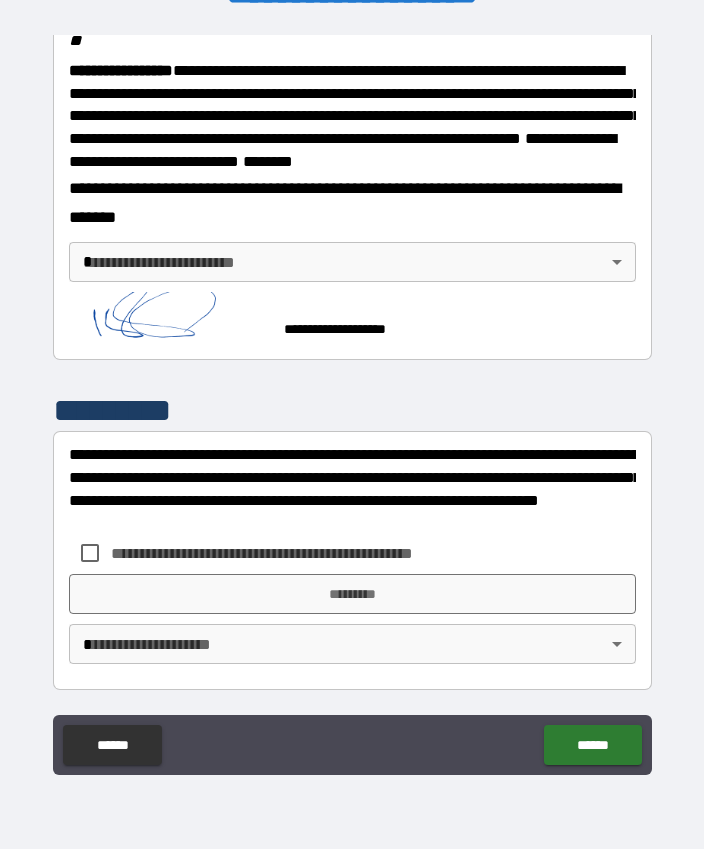 click on "**********" at bounding box center [352, 397] 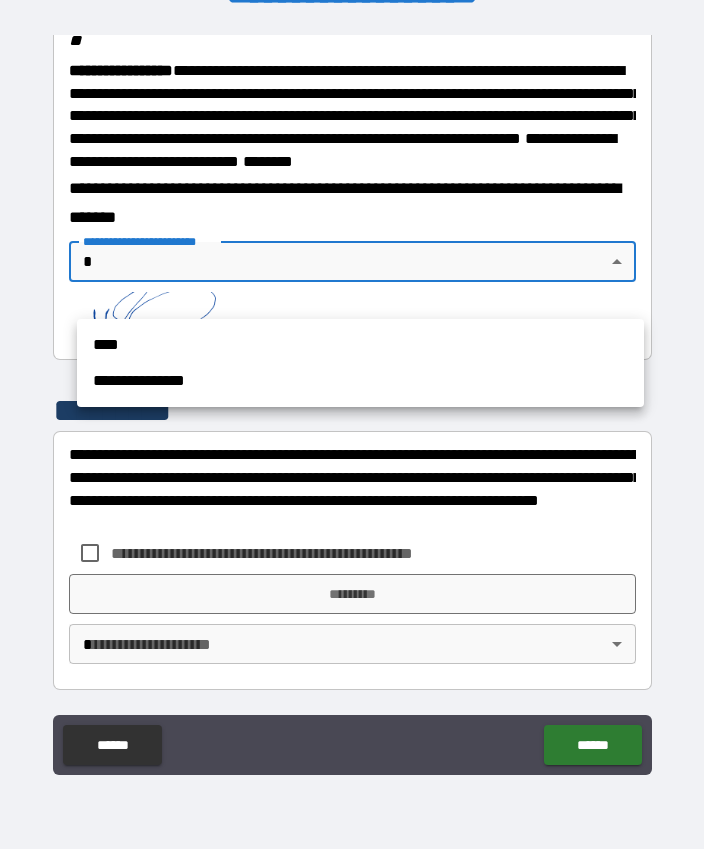 click on "****" at bounding box center [360, 345] 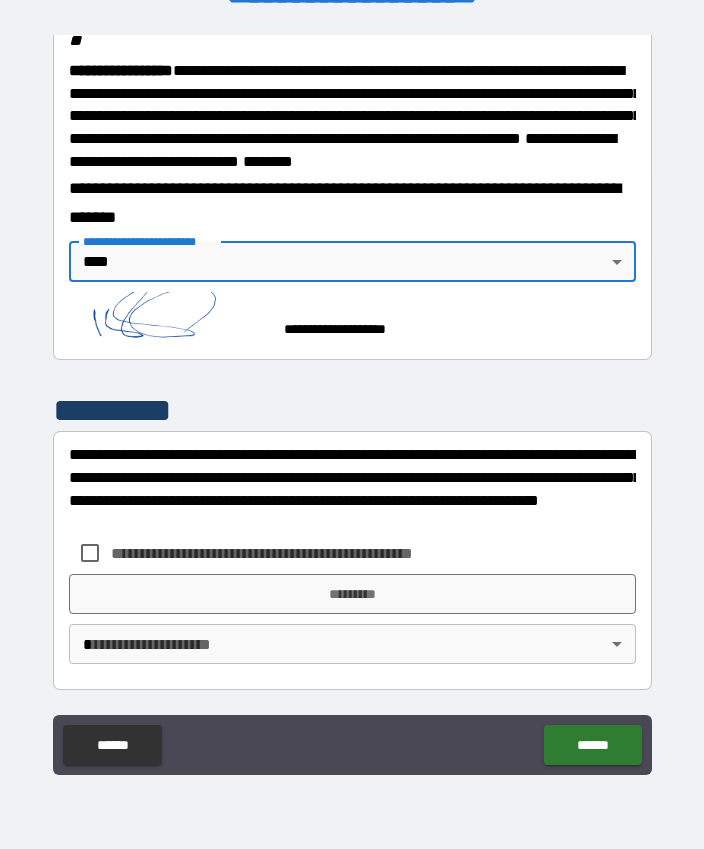 click on "*********" at bounding box center (352, 594) 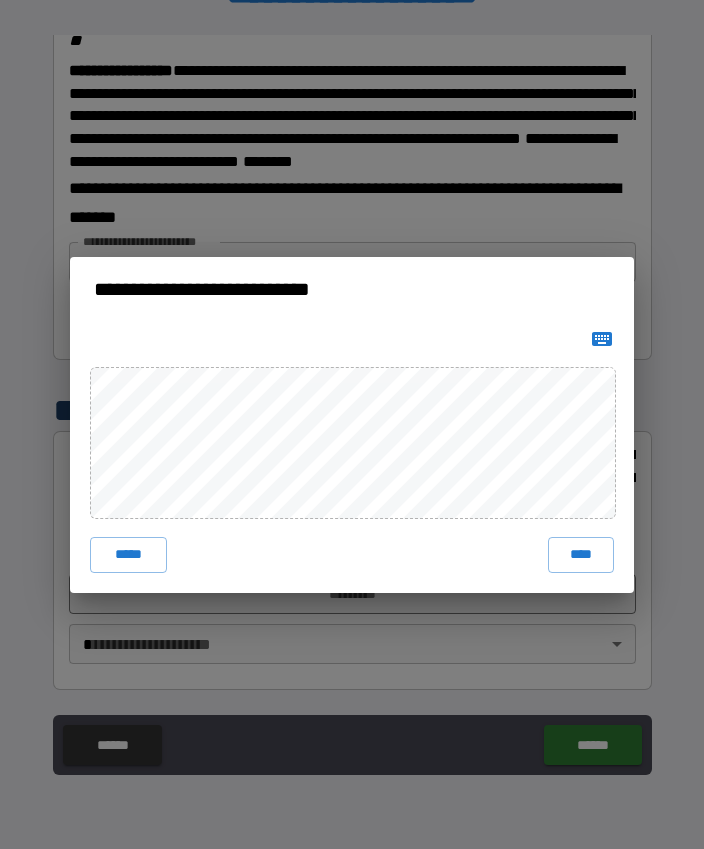 click on "****" at bounding box center [581, 555] 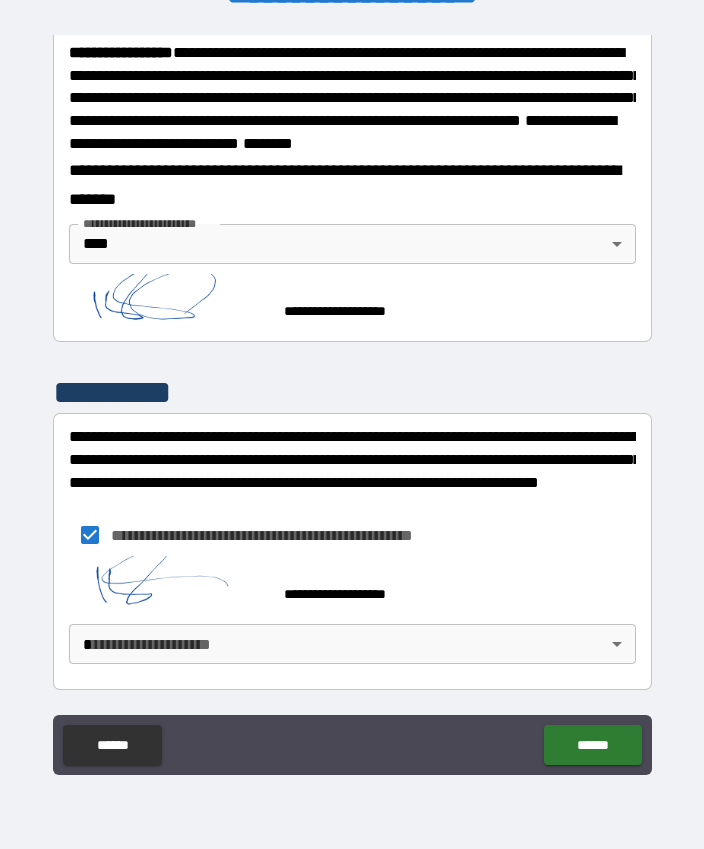 scroll, scrollTop: 2602, scrollLeft: 0, axis: vertical 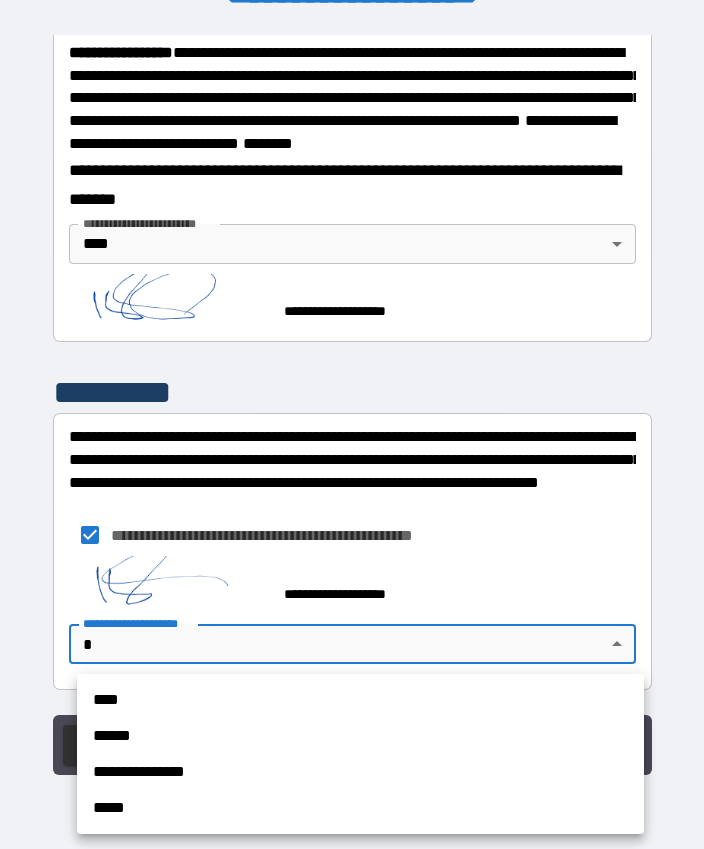click on "****" at bounding box center (360, 700) 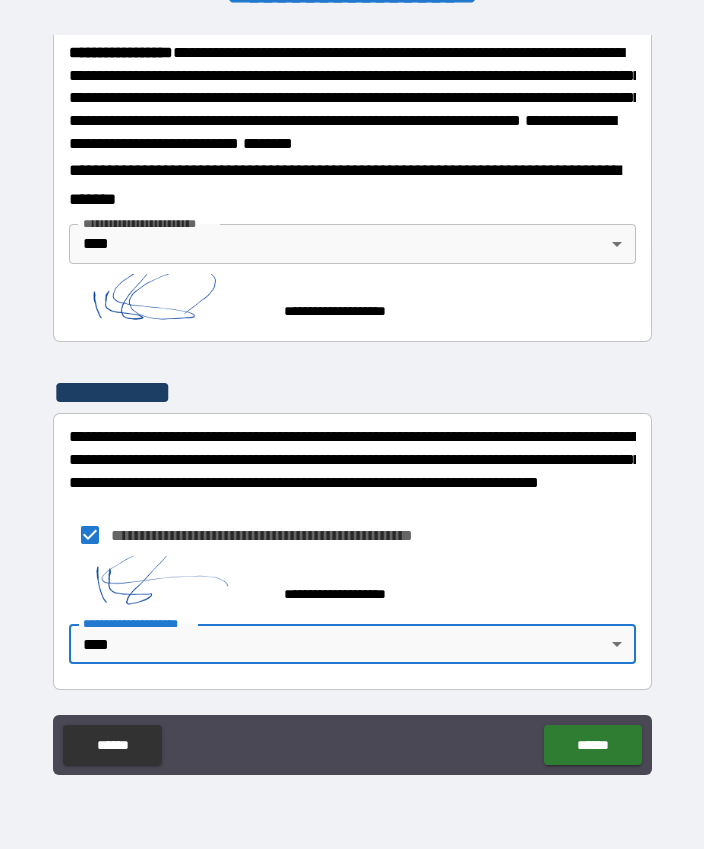 click on "******" at bounding box center [592, 745] 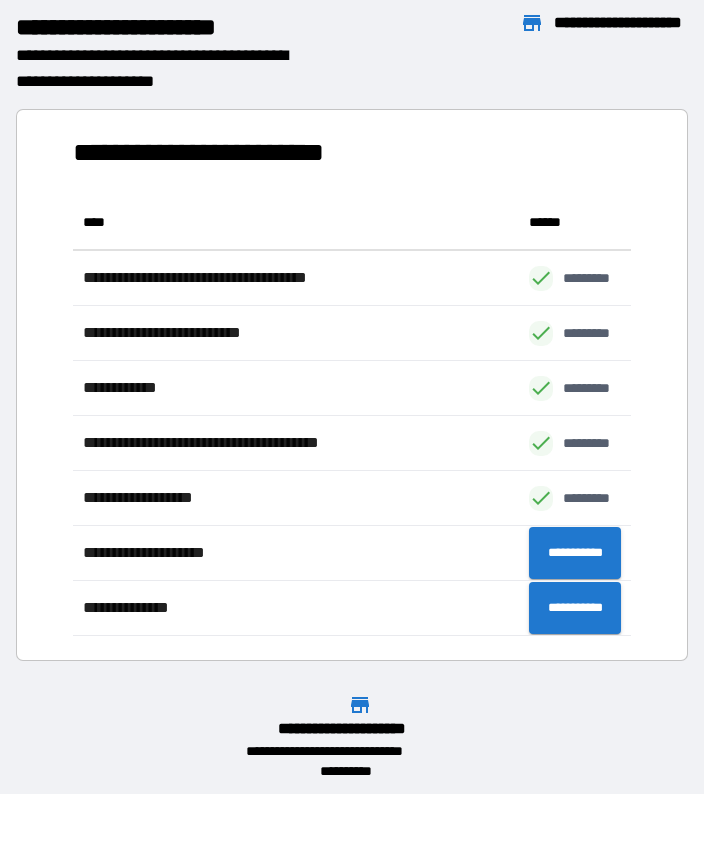 scroll, scrollTop: 1, scrollLeft: 1, axis: both 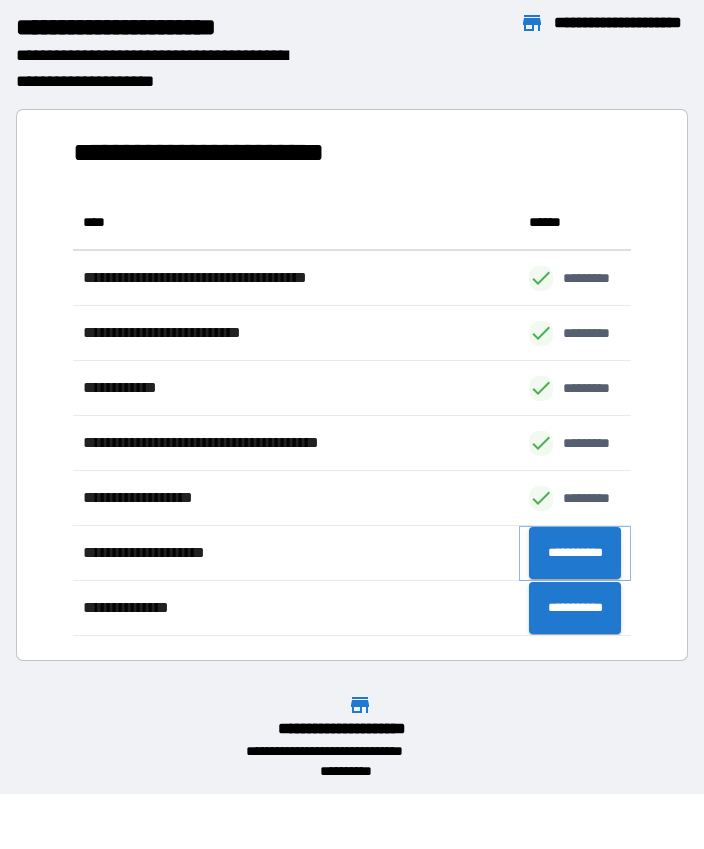click on "**********" at bounding box center [575, 553] 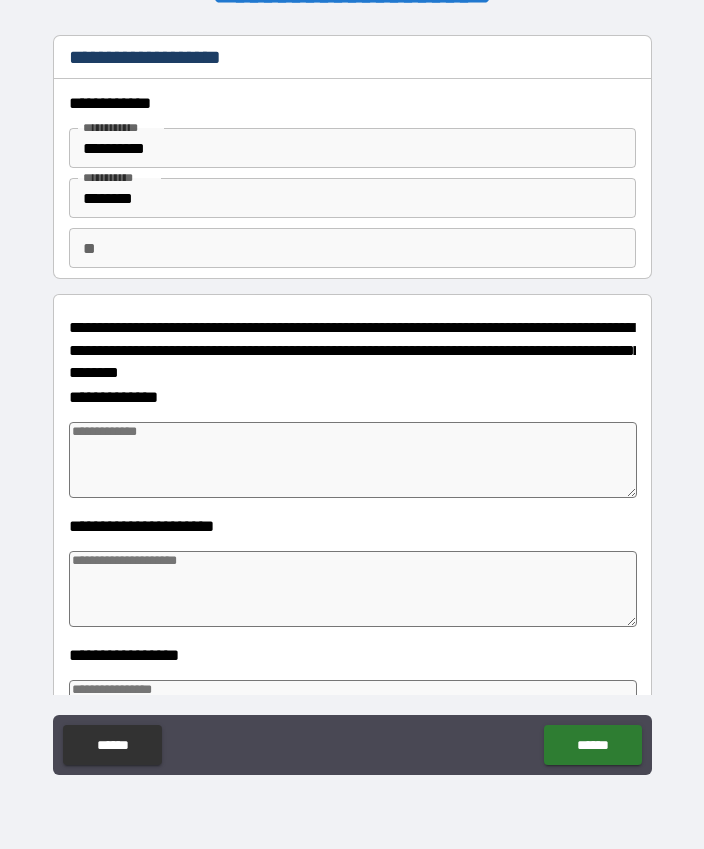 click at bounding box center [353, 460] 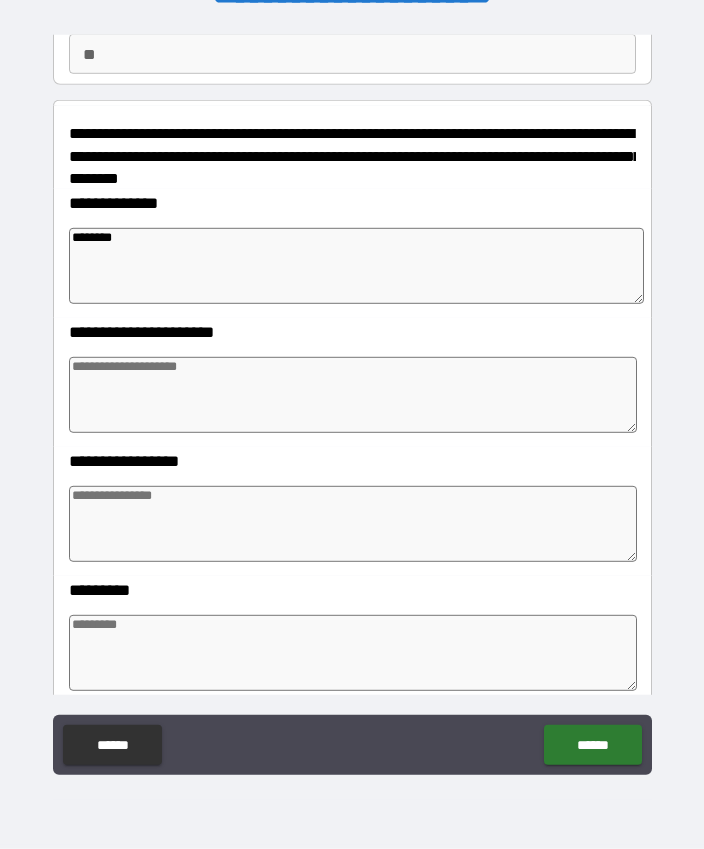 scroll, scrollTop: 200, scrollLeft: 0, axis: vertical 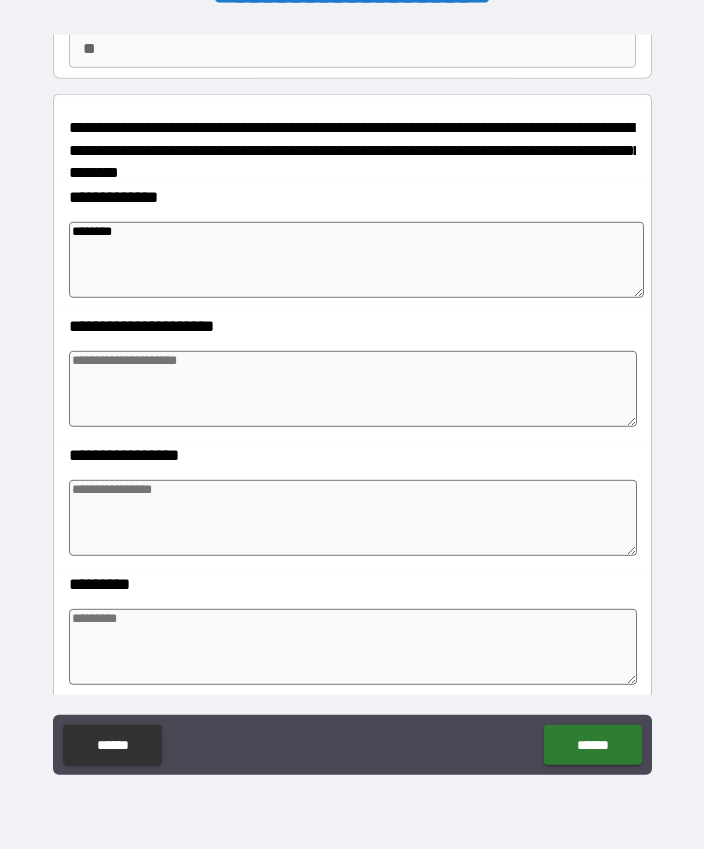 click at bounding box center [353, 389] 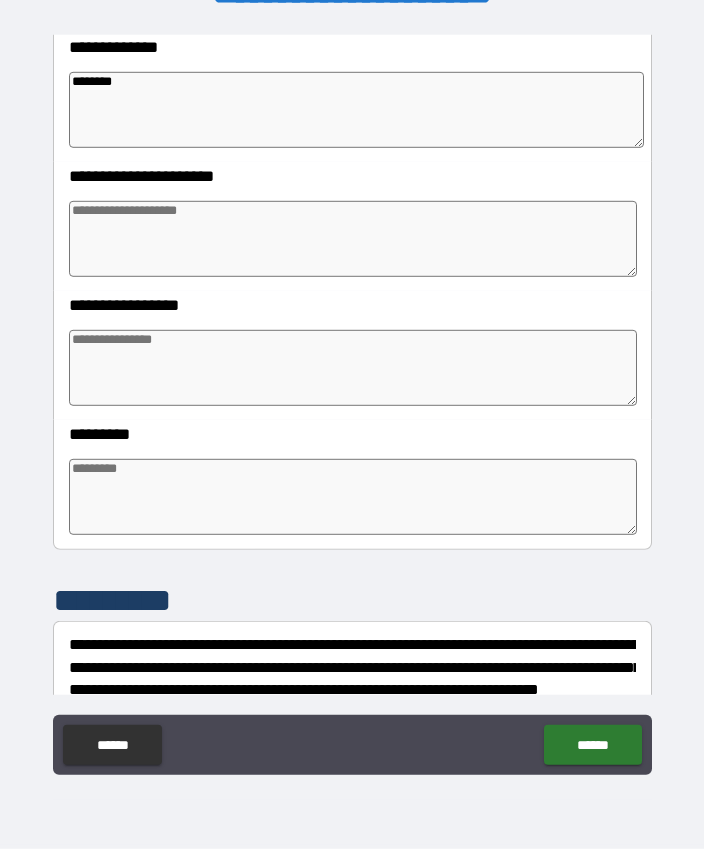 scroll, scrollTop: 352, scrollLeft: 0, axis: vertical 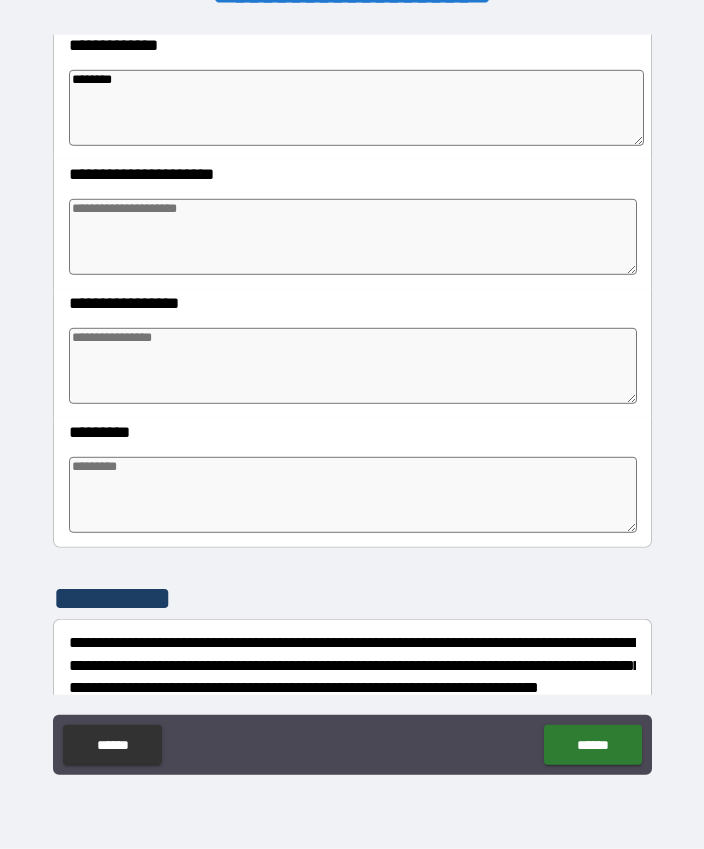 click at bounding box center [353, 366] 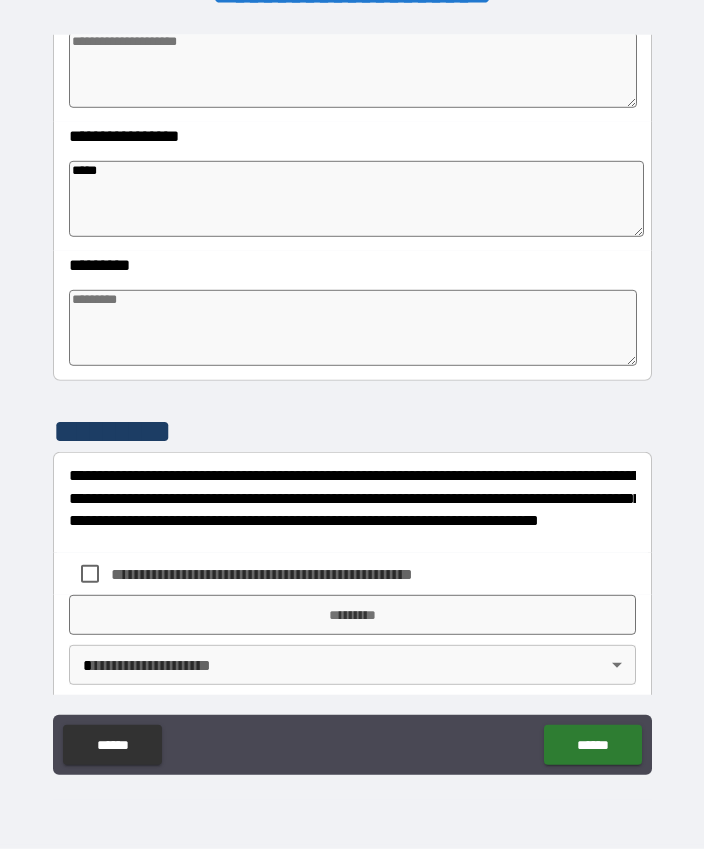 scroll, scrollTop: 524, scrollLeft: 0, axis: vertical 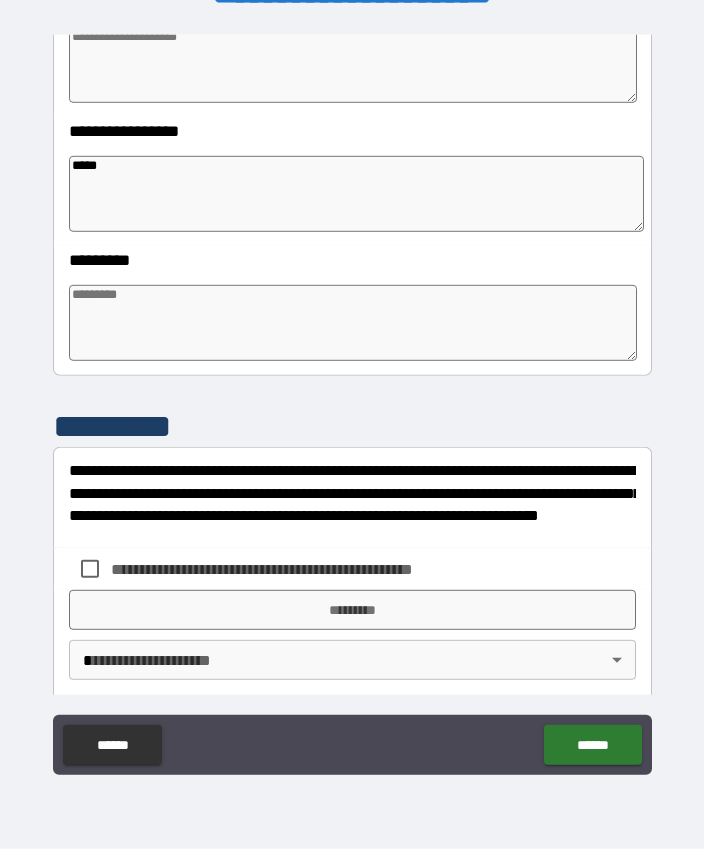 click at bounding box center [353, 323] 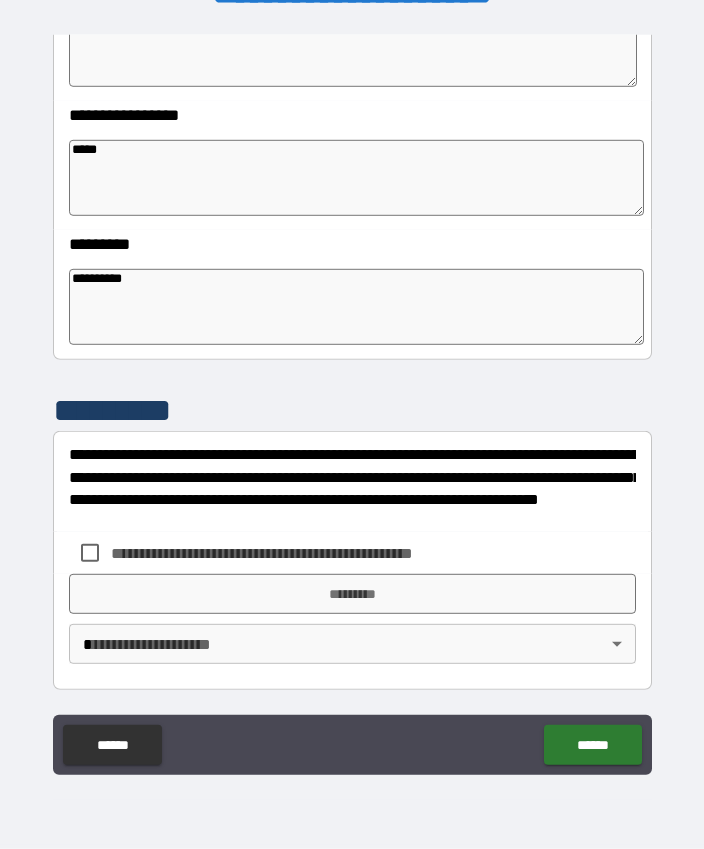 scroll, scrollTop: 540, scrollLeft: 0, axis: vertical 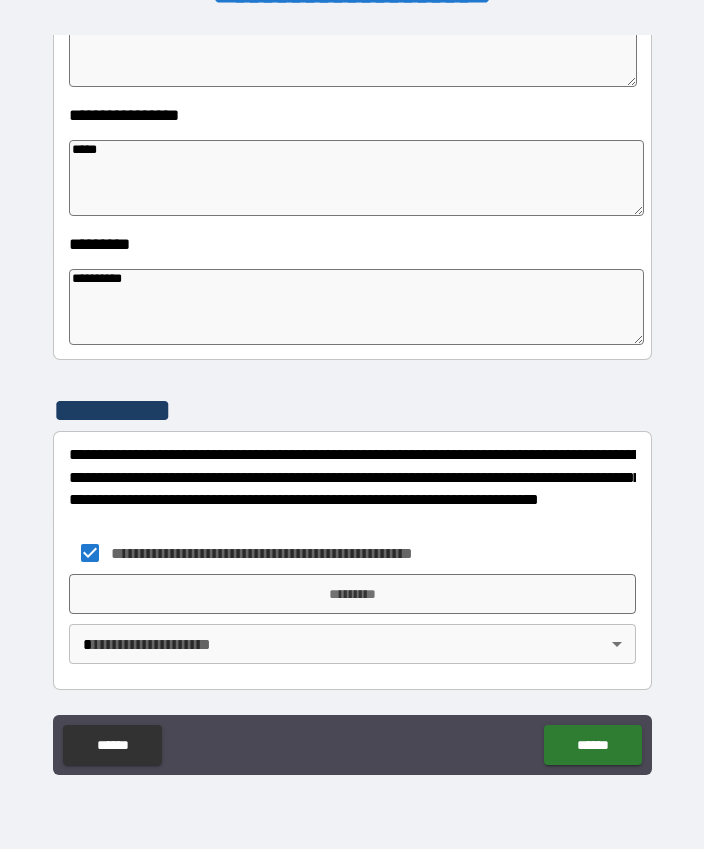 click on "*********" at bounding box center [352, 594] 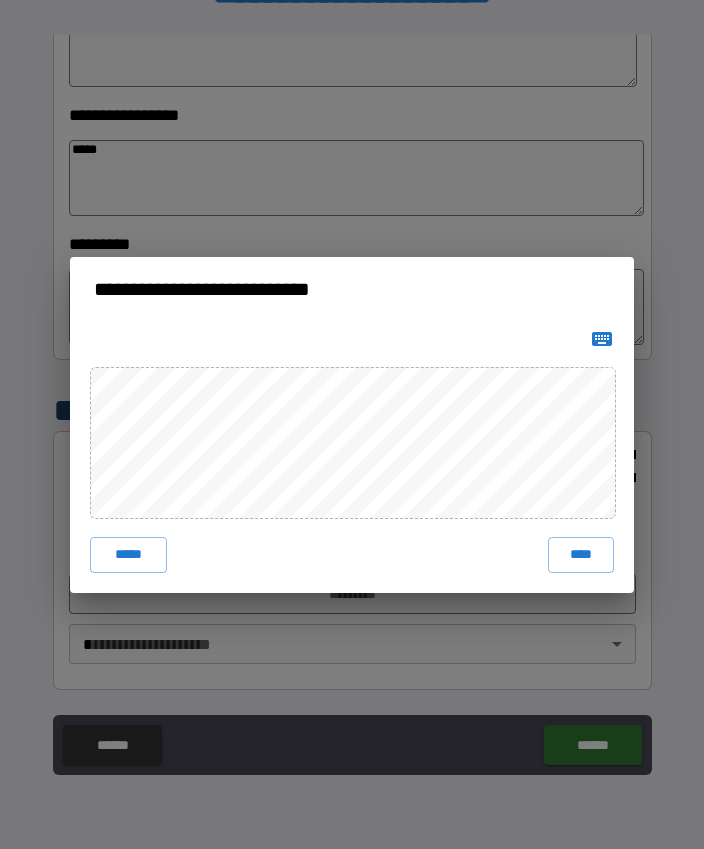 click on "****" at bounding box center (581, 555) 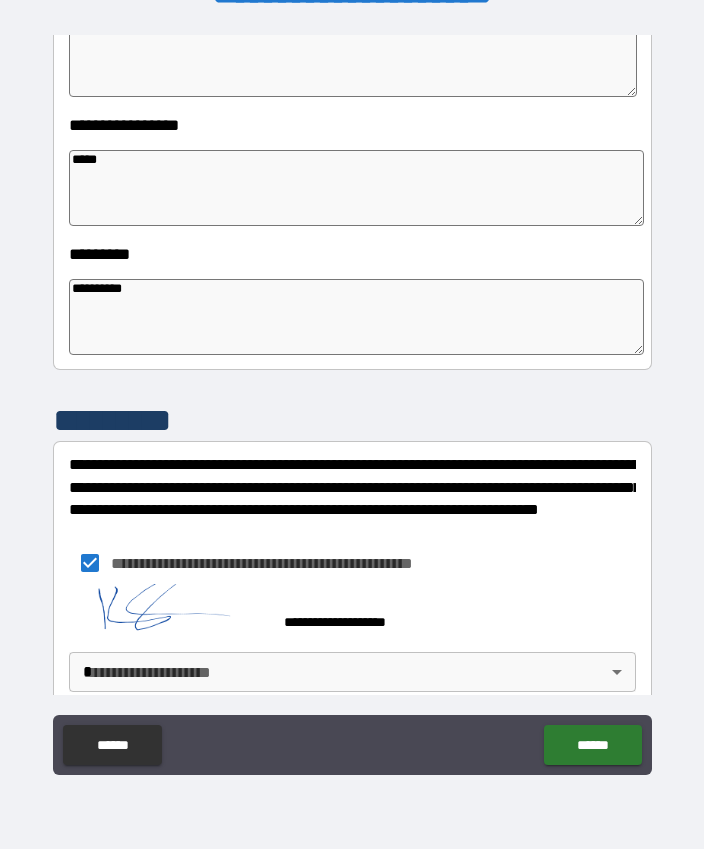 click on "**********" at bounding box center (352, 397) 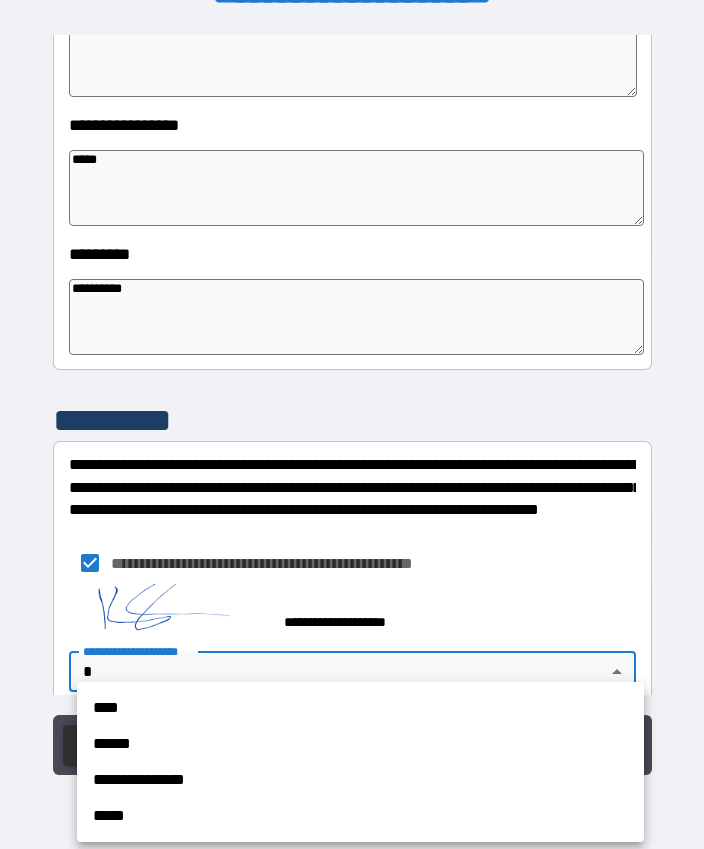 click on "****" at bounding box center [360, 708] 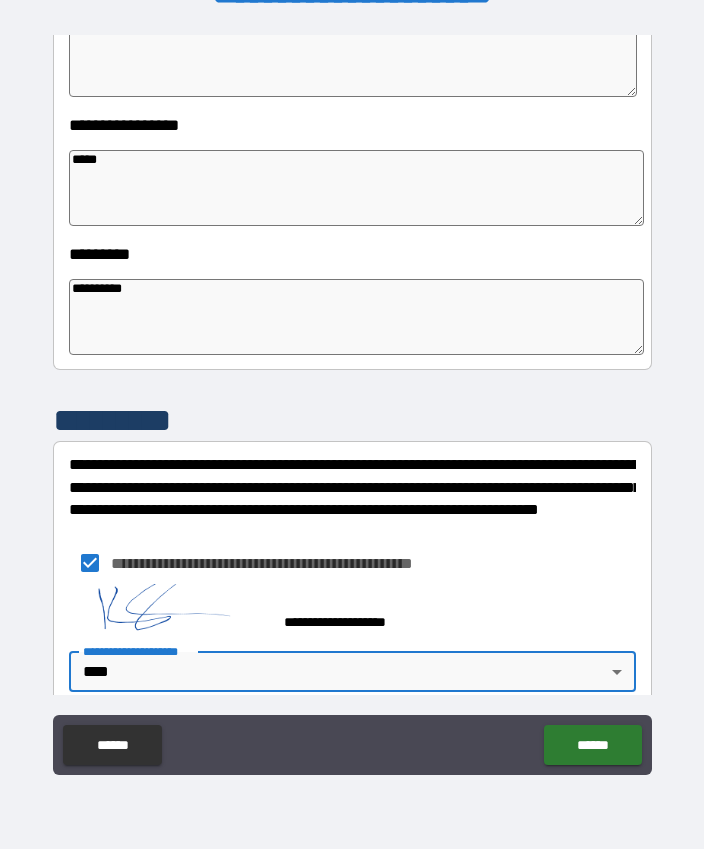click on "******" at bounding box center [592, 745] 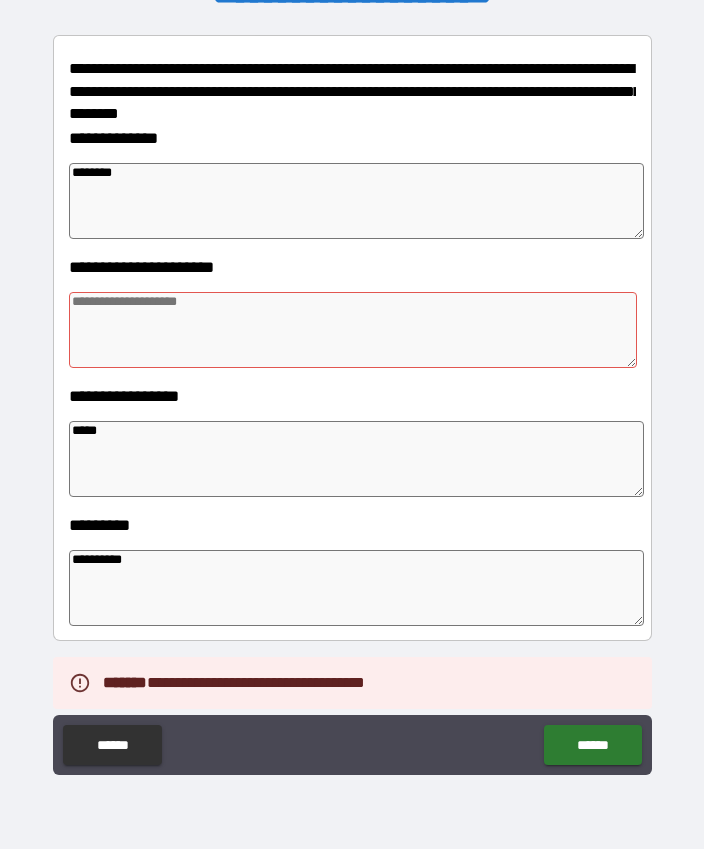 scroll, scrollTop: 269, scrollLeft: 0, axis: vertical 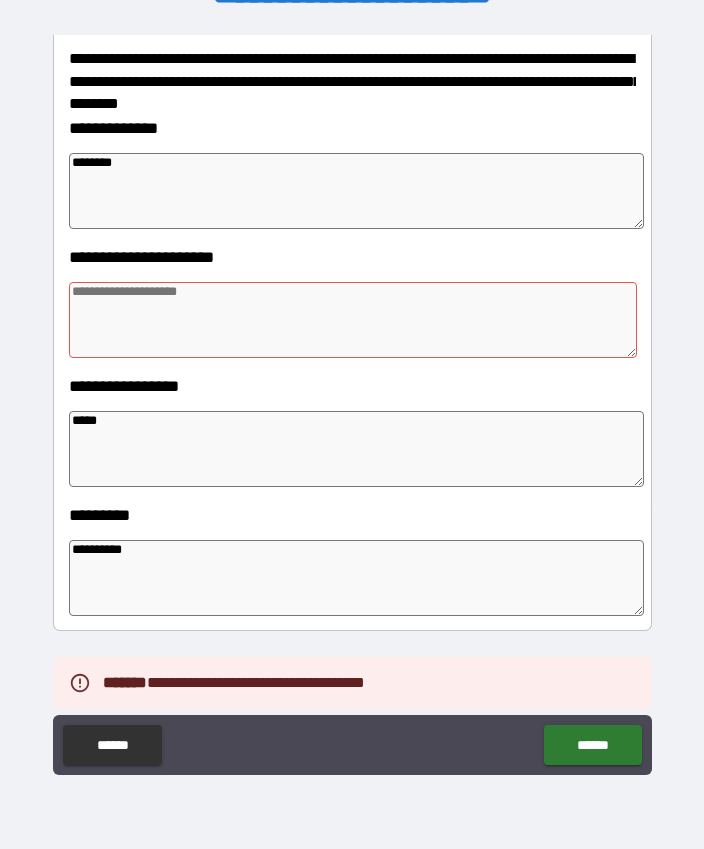 click at bounding box center [353, 320] 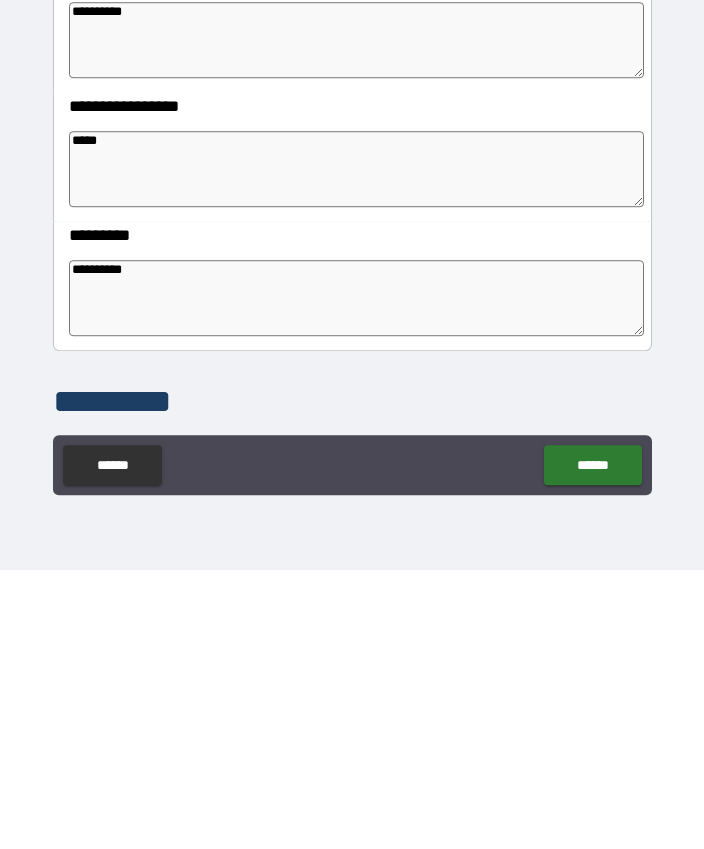 scroll, scrollTop: 56, scrollLeft: 0, axis: vertical 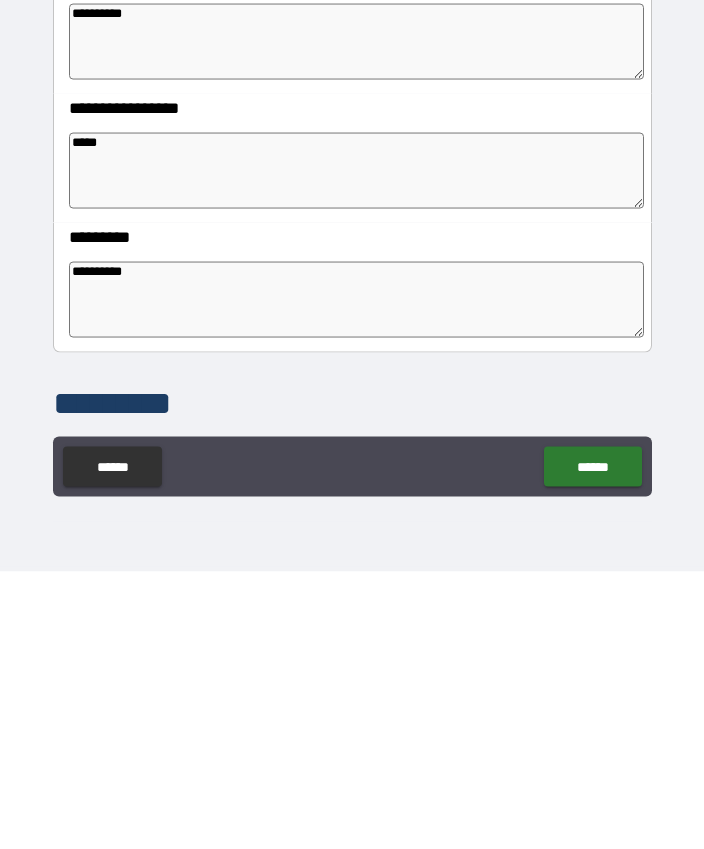 click on "******" at bounding box center [592, 744] 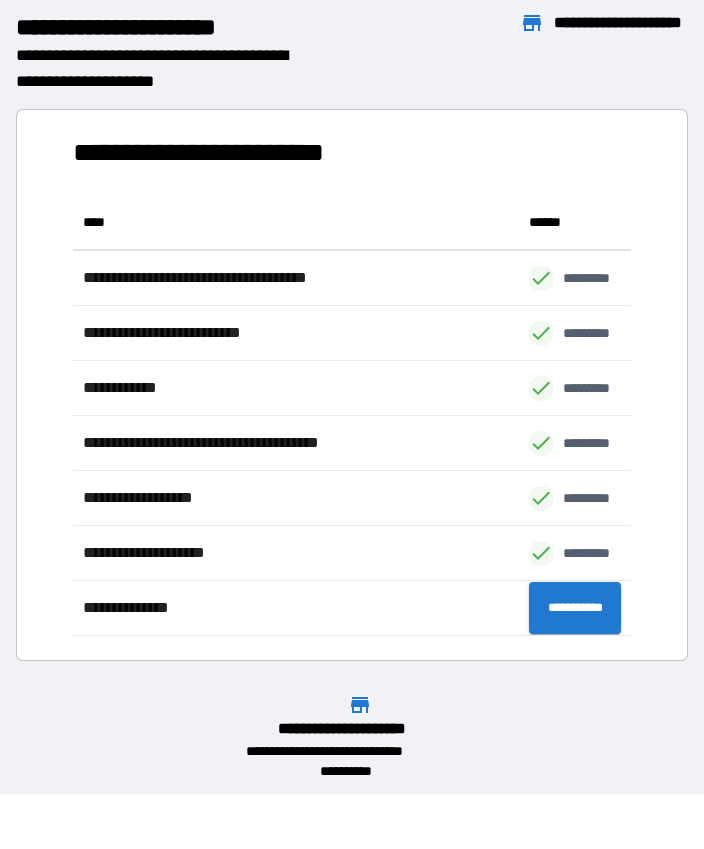 scroll, scrollTop: 1, scrollLeft: 1, axis: both 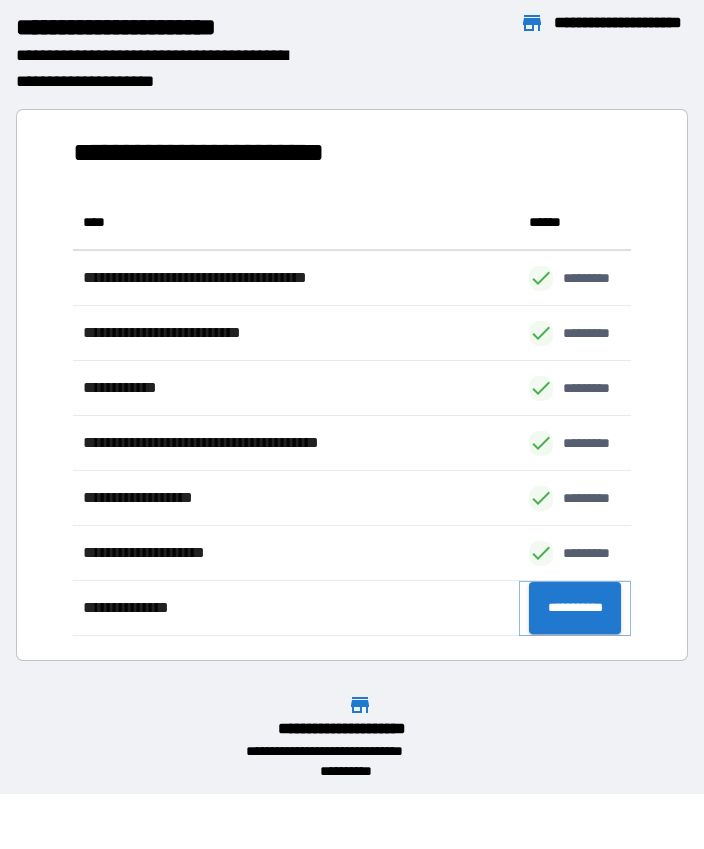 click on "**********" at bounding box center (575, 608) 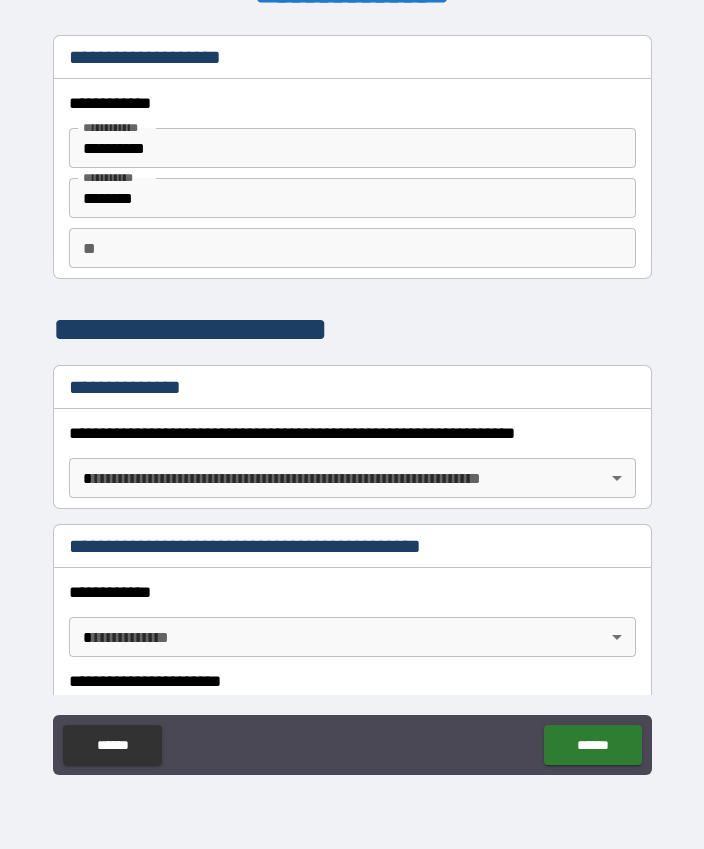 click on "**********" at bounding box center (352, 397) 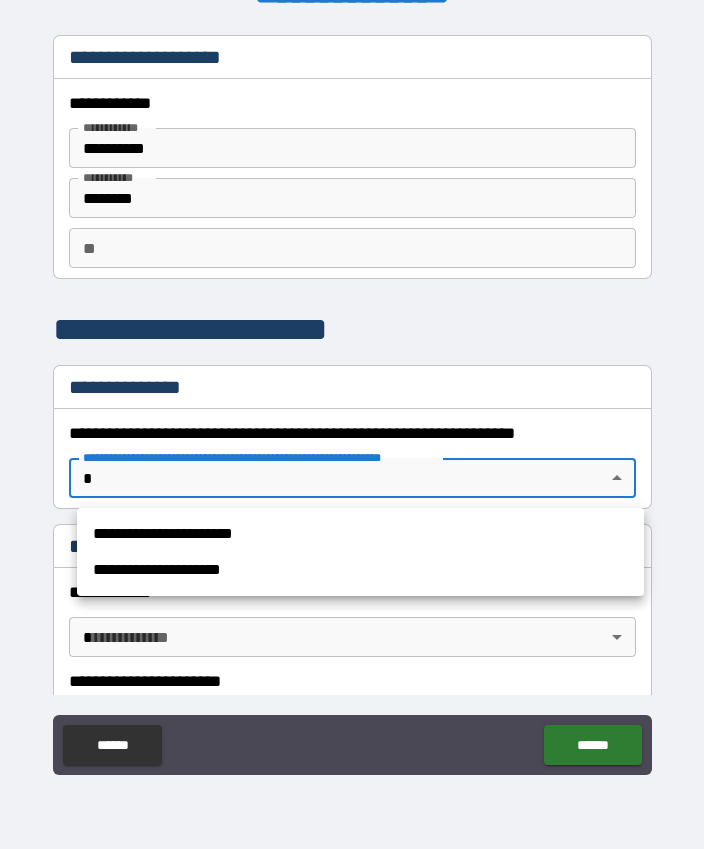 click on "**********" at bounding box center (360, 534) 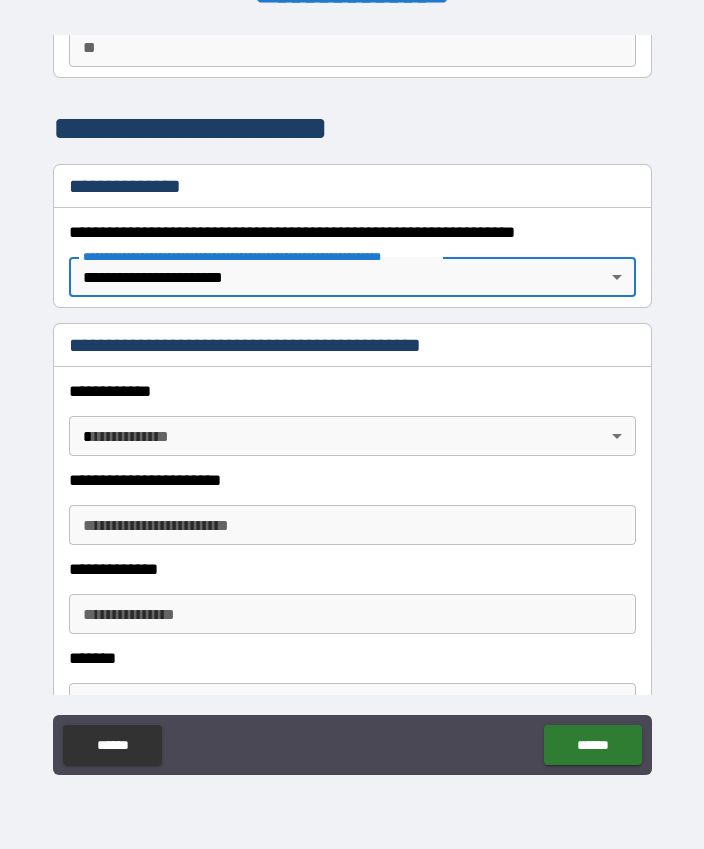 scroll, scrollTop: 216, scrollLeft: 0, axis: vertical 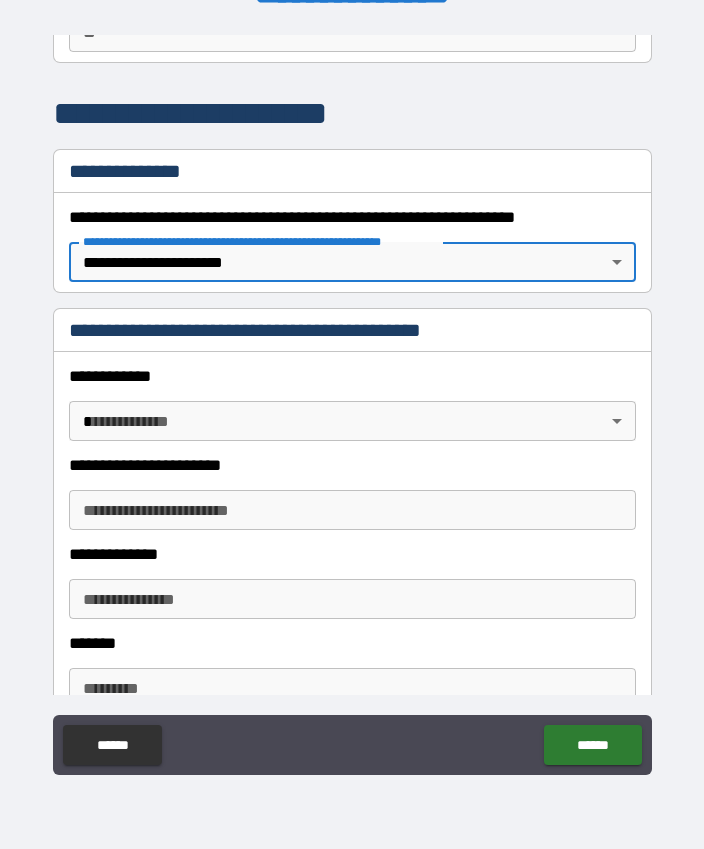 click on "**********" at bounding box center [352, 397] 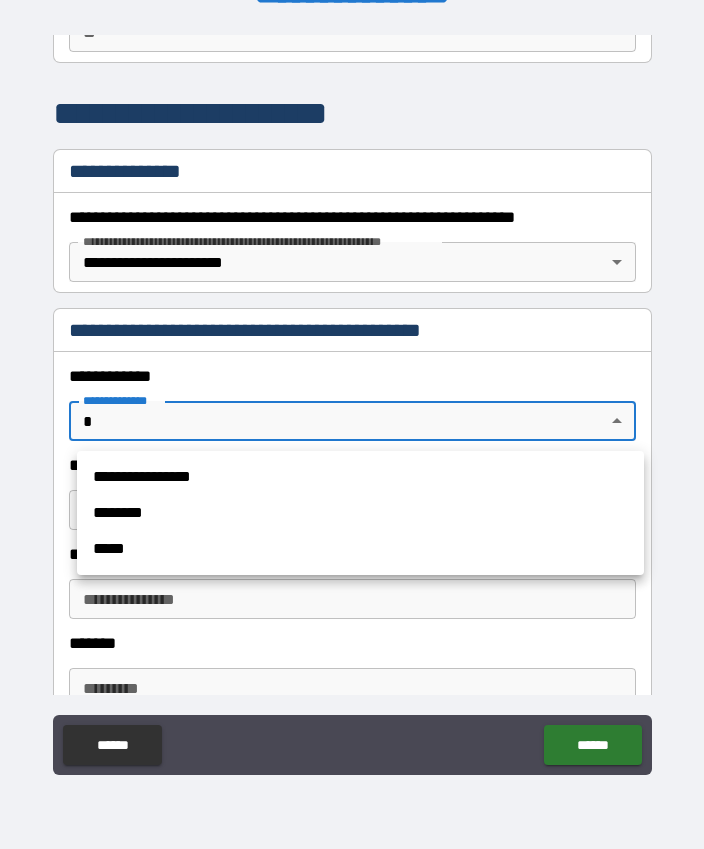 click on "**********" at bounding box center (360, 477) 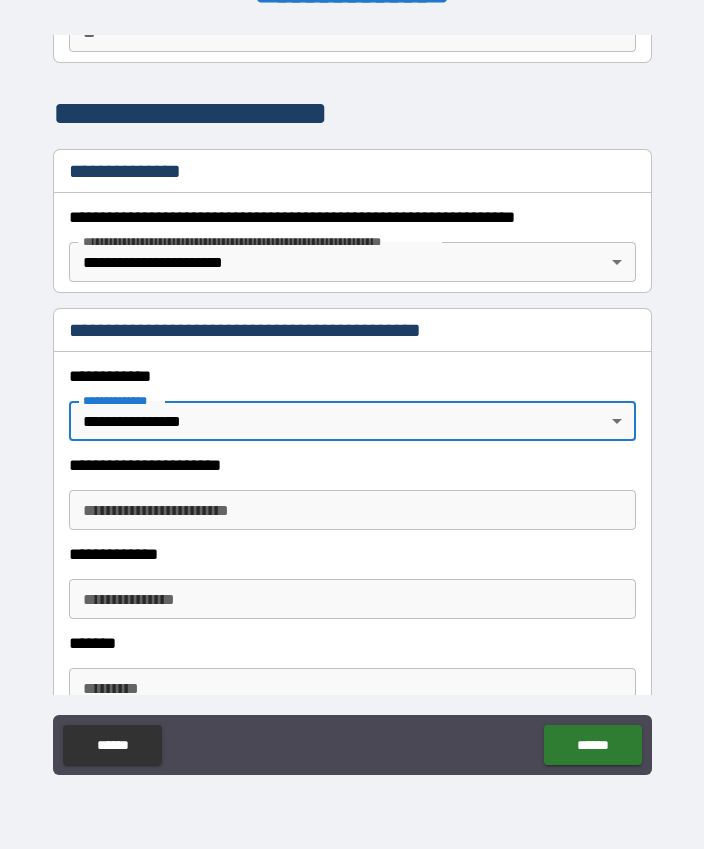 click on "**********" at bounding box center (352, 510) 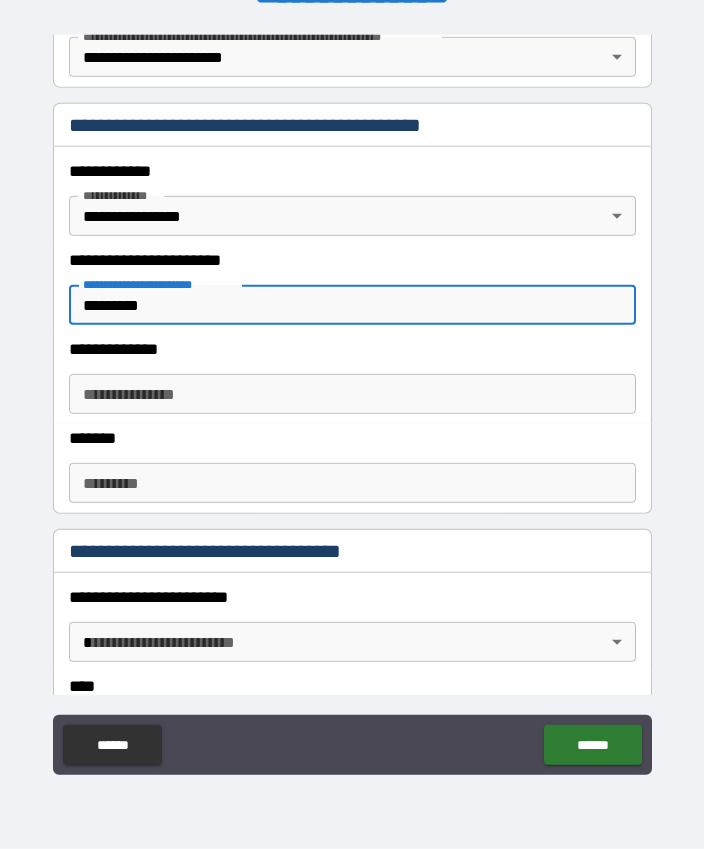 scroll, scrollTop: 418, scrollLeft: 0, axis: vertical 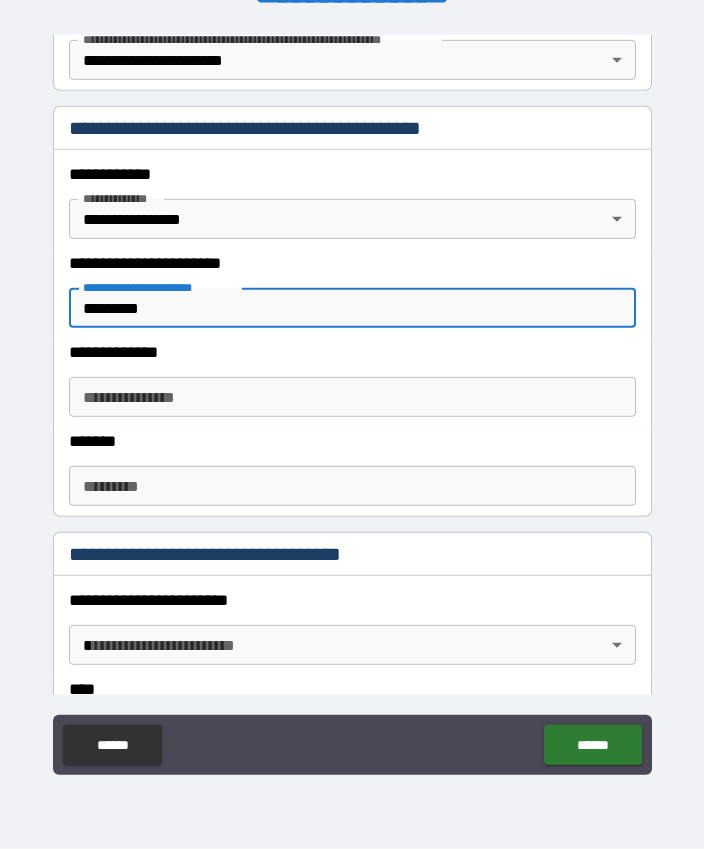 click on "**********" at bounding box center (352, 397) 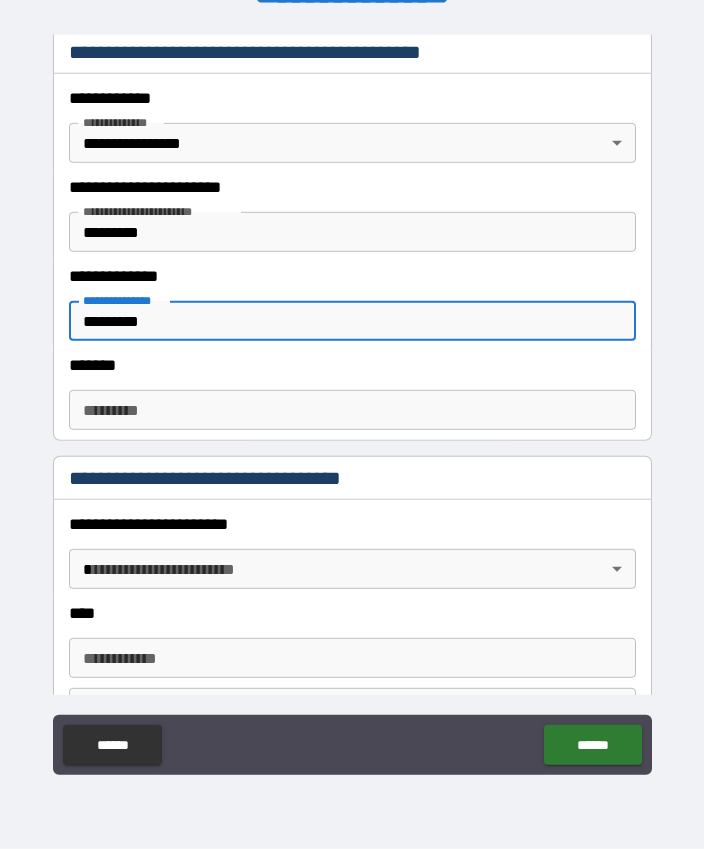 scroll, scrollTop: 509, scrollLeft: 0, axis: vertical 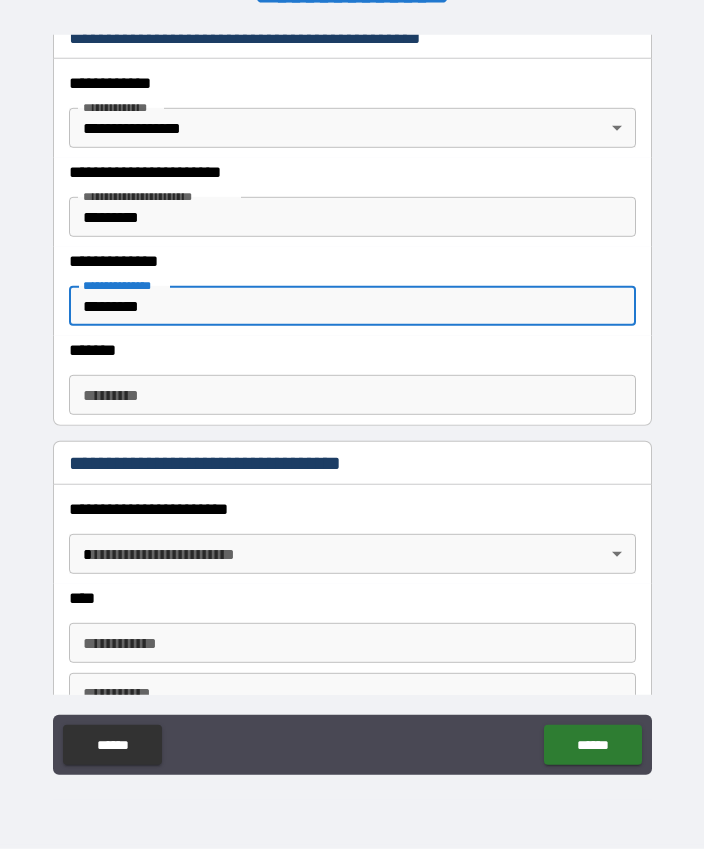 click on "*******   *" at bounding box center [352, 395] 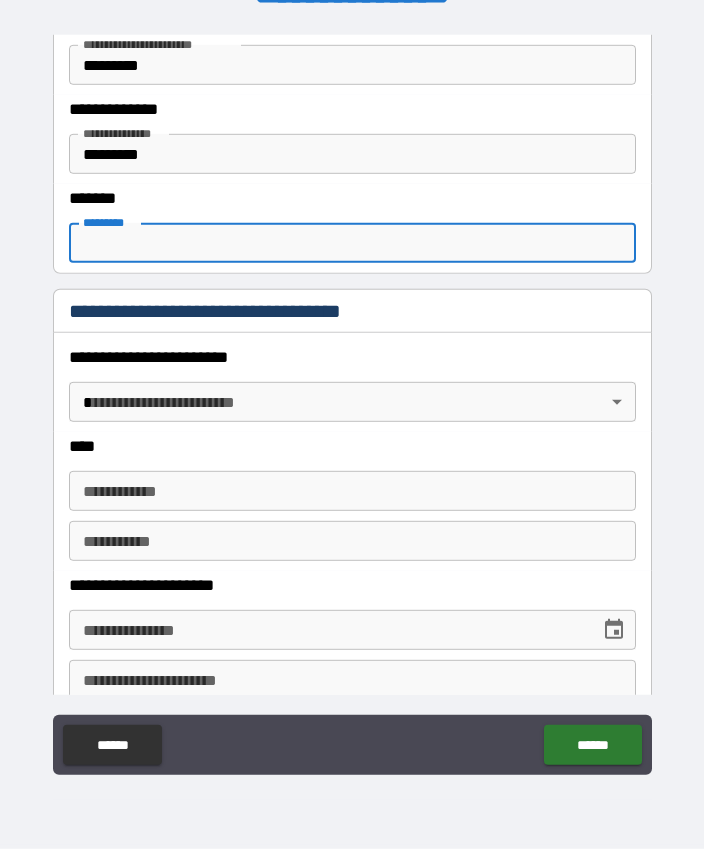 scroll, scrollTop: 659, scrollLeft: 0, axis: vertical 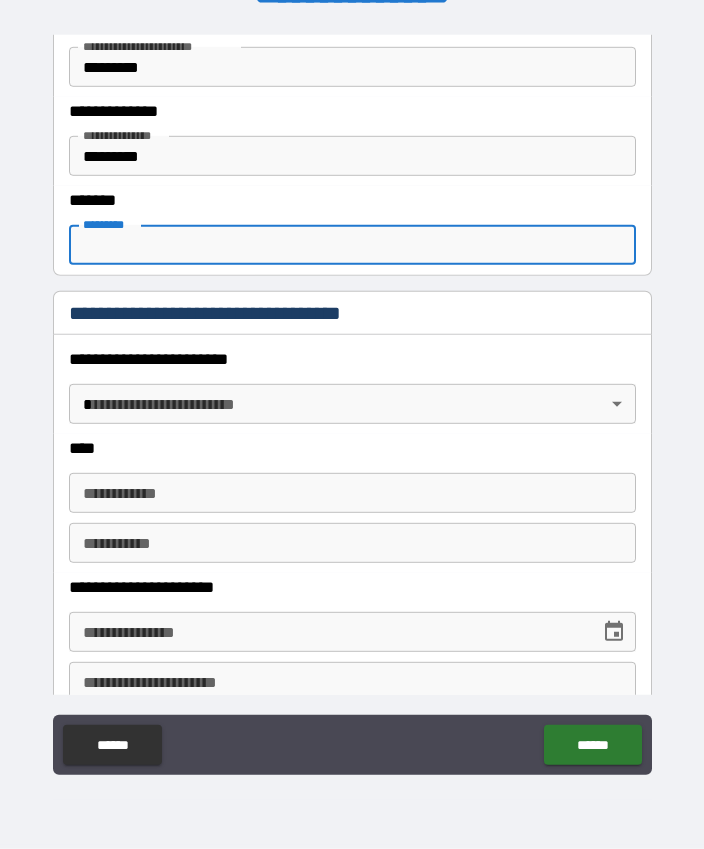 click on "**********" at bounding box center [352, 397] 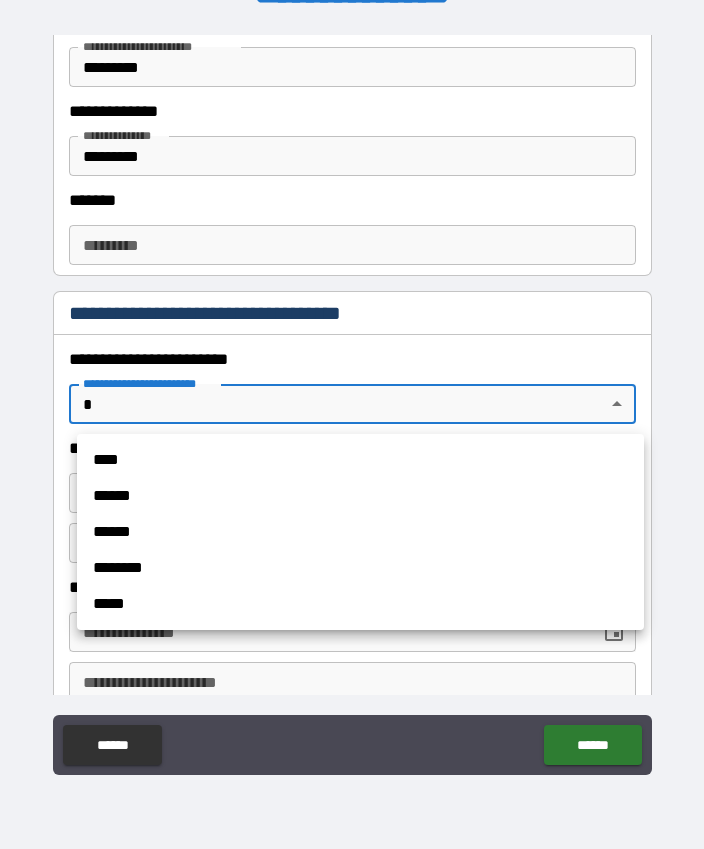 click on "****" at bounding box center [360, 460] 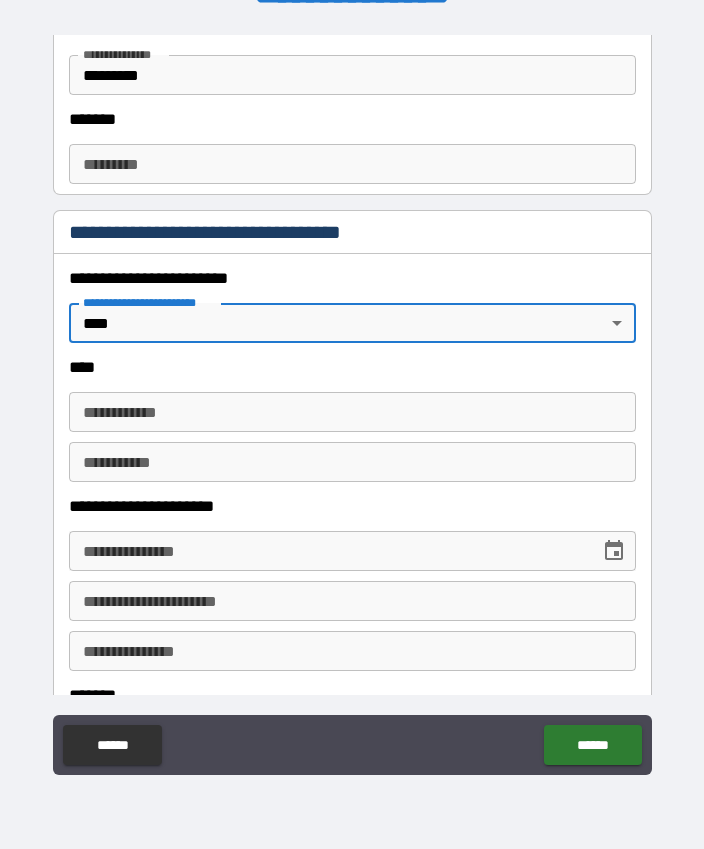 scroll, scrollTop: 761, scrollLeft: 0, axis: vertical 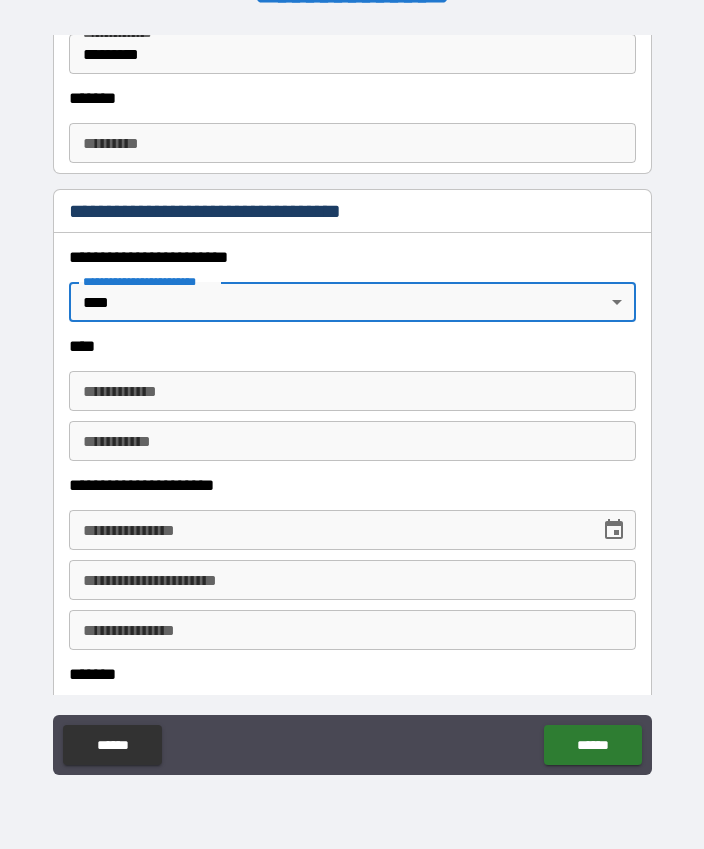 click on "**********" at bounding box center (352, 391) 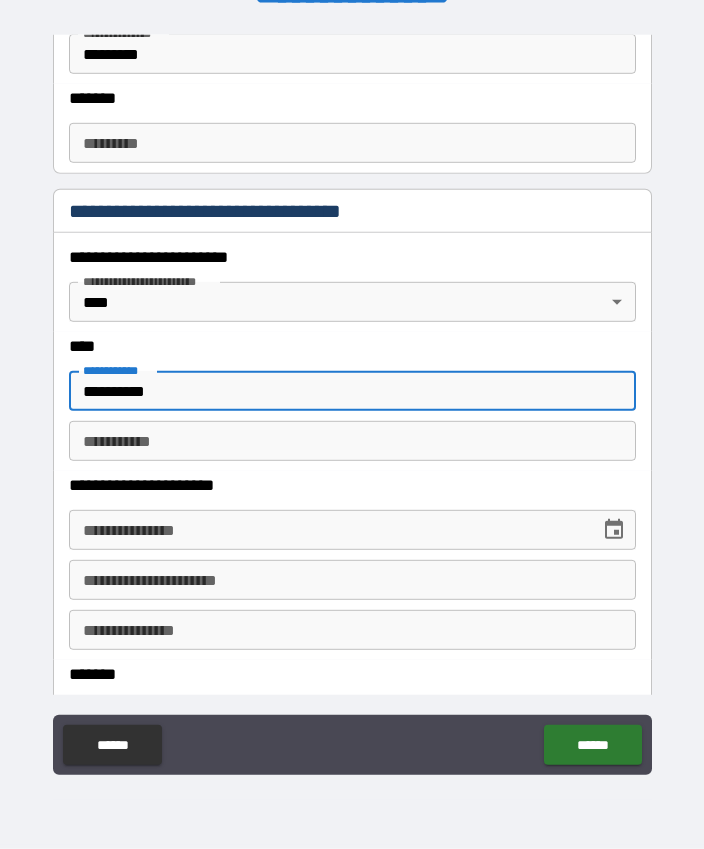 click on "*********   *" at bounding box center [352, 441] 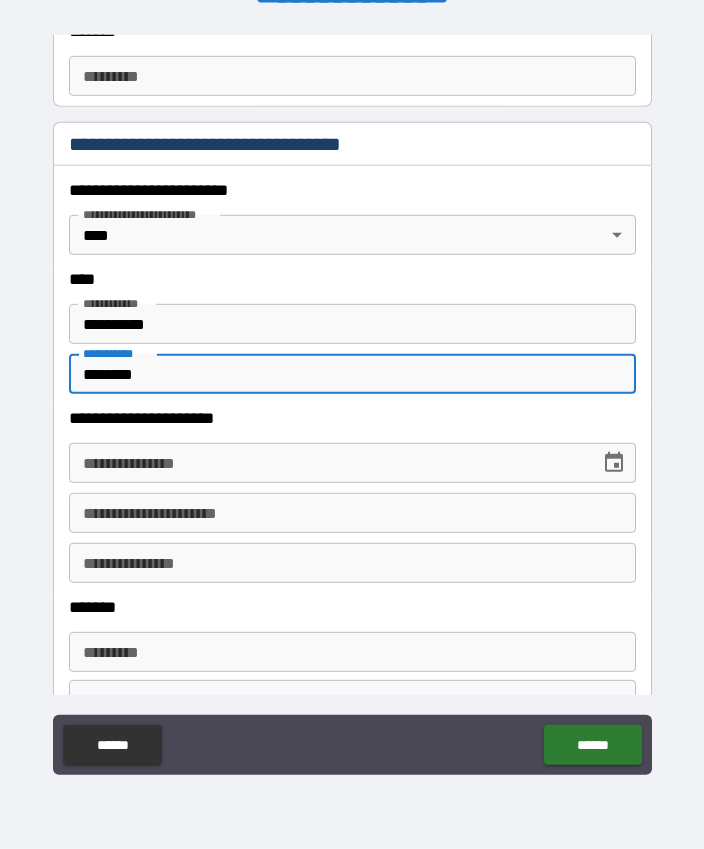 scroll, scrollTop: 858, scrollLeft: 0, axis: vertical 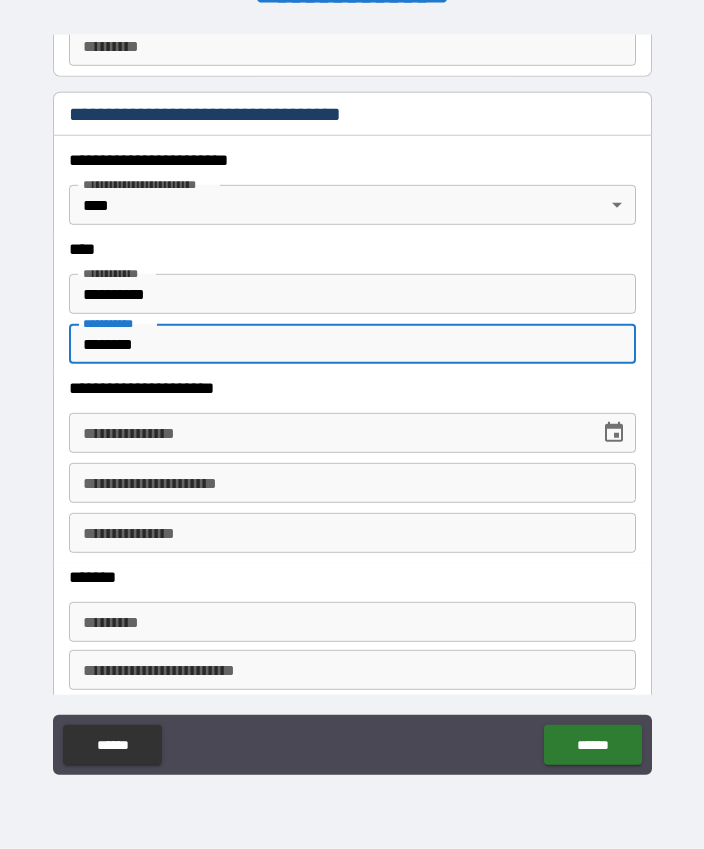 click on "**********" at bounding box center [352, 433] 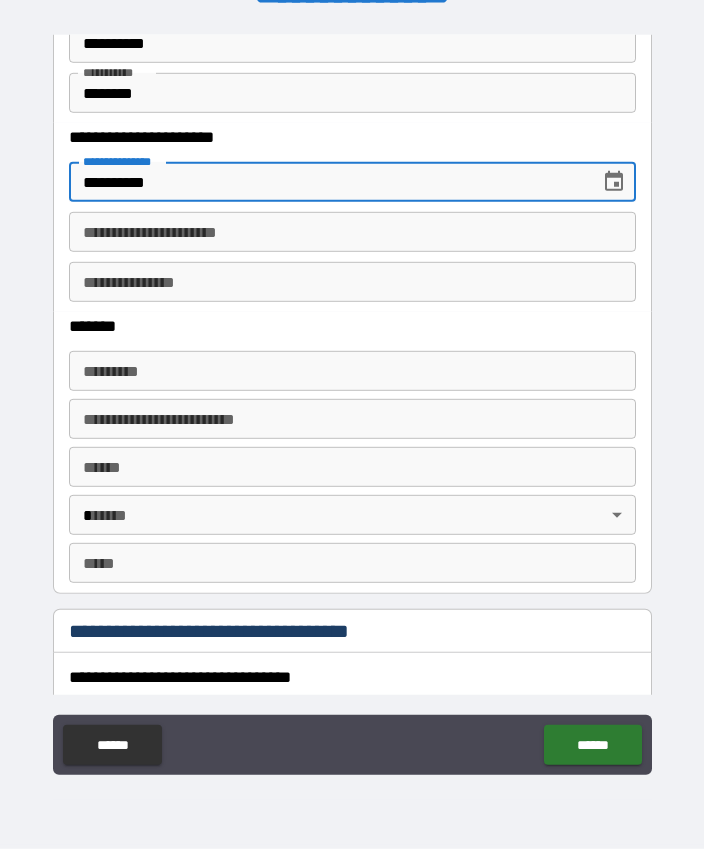 scroll, scrollTop: 1117, scrollLeft: 0, axis: vertical 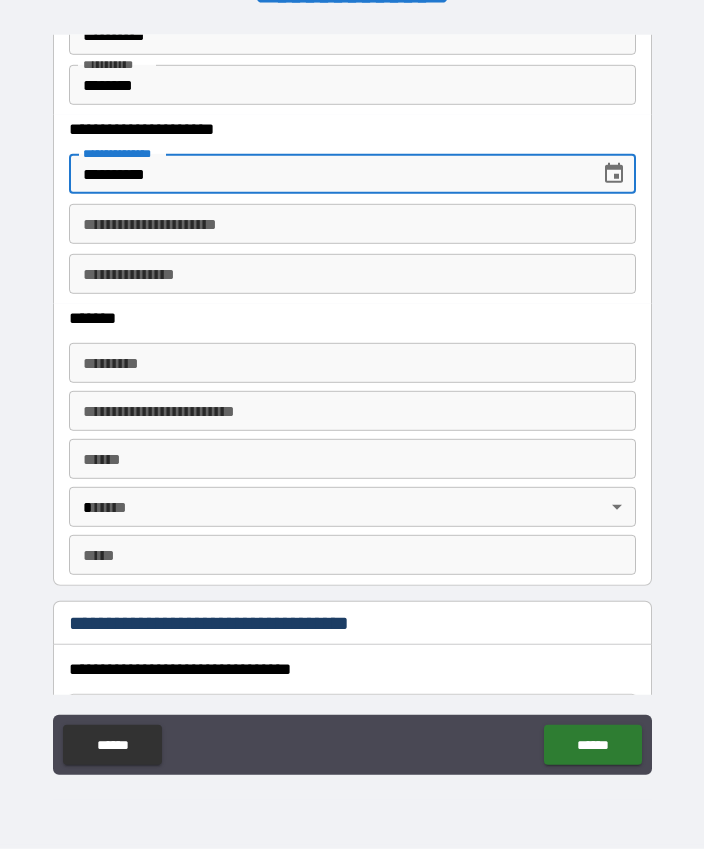 click on "*******   *" at bounding box center [352, 363] 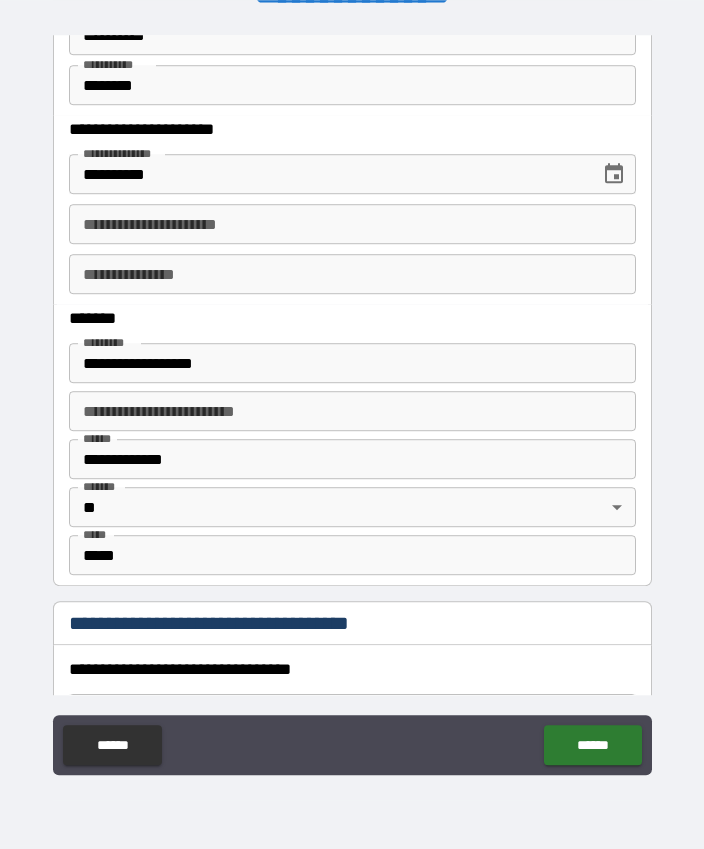 scroll, scrollTop: 55, scrollLeft: 0, axis: vertical 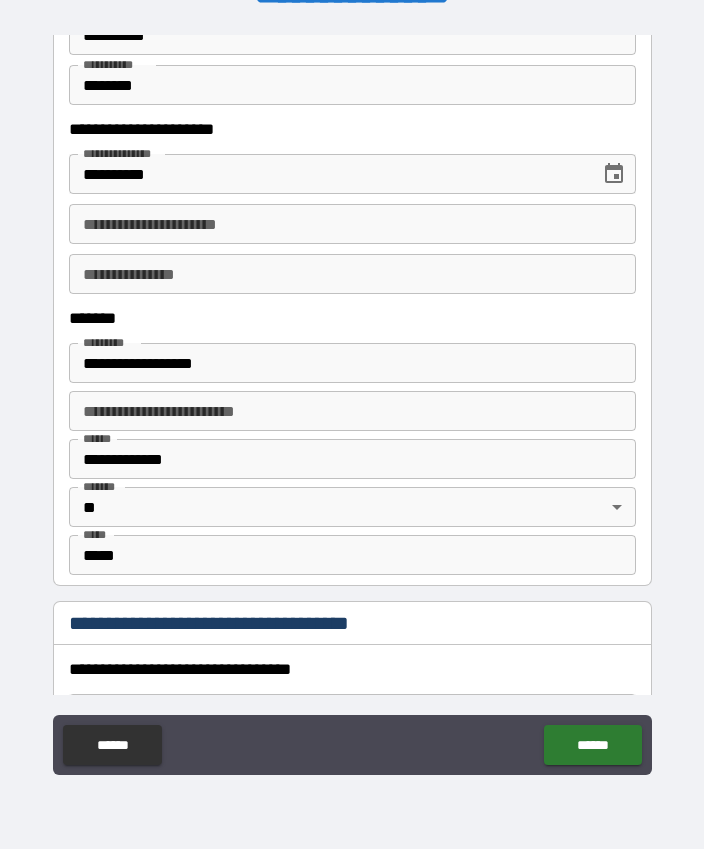 click on "**********" at bounding box center (352, 411) 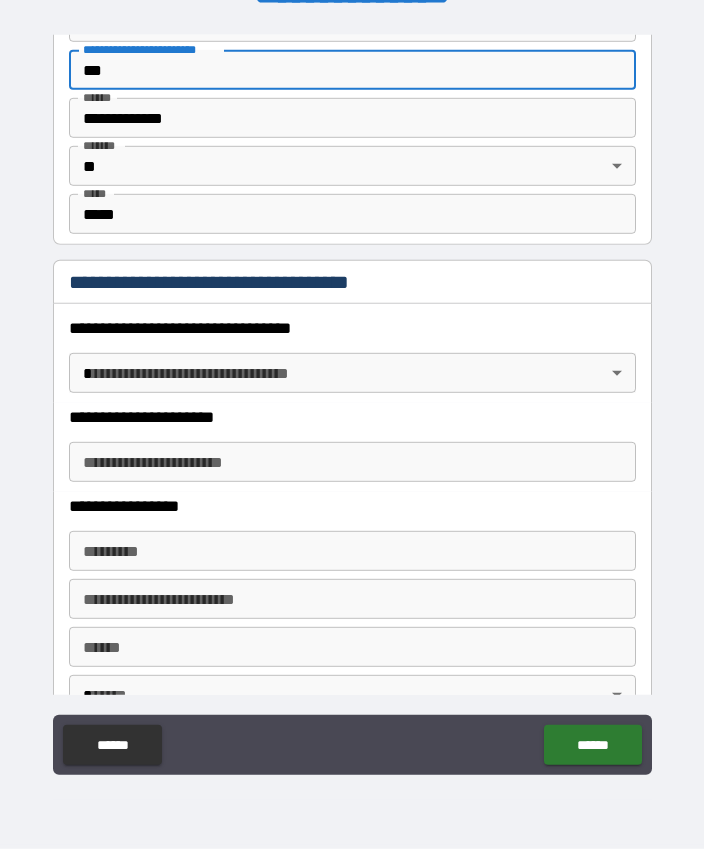 scroll, scrollTop: 1476, scrollLeft: 0, axis: vertical 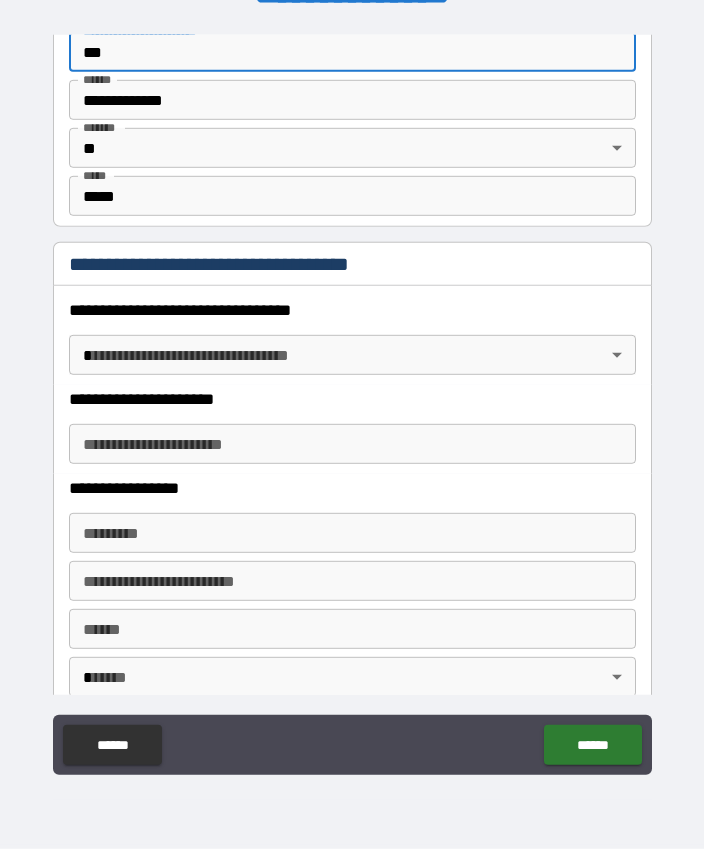 click on "**********" at bounding box center [352, 397] 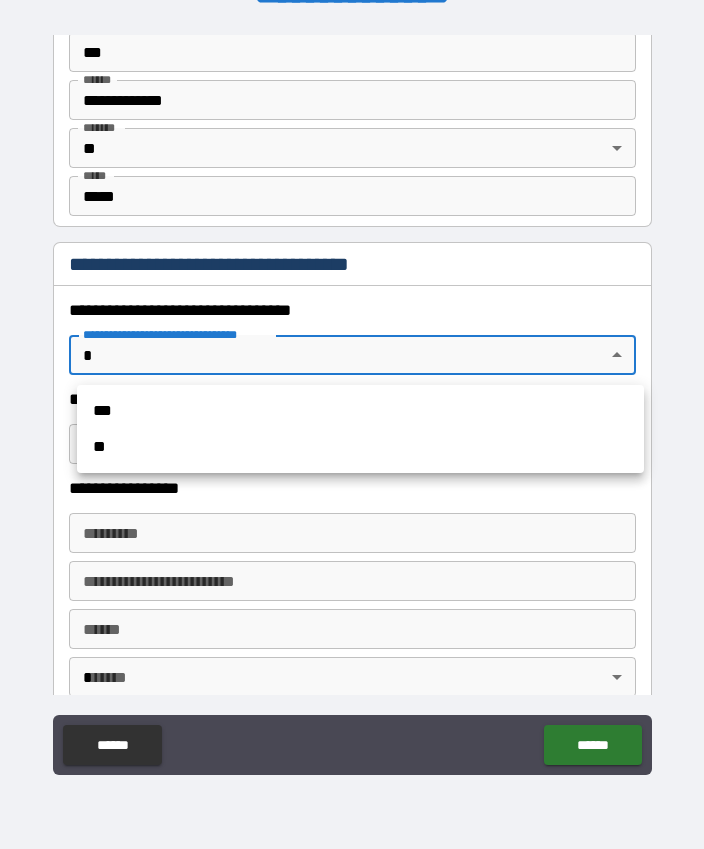 click on "***" at bounding box center [360, 411] 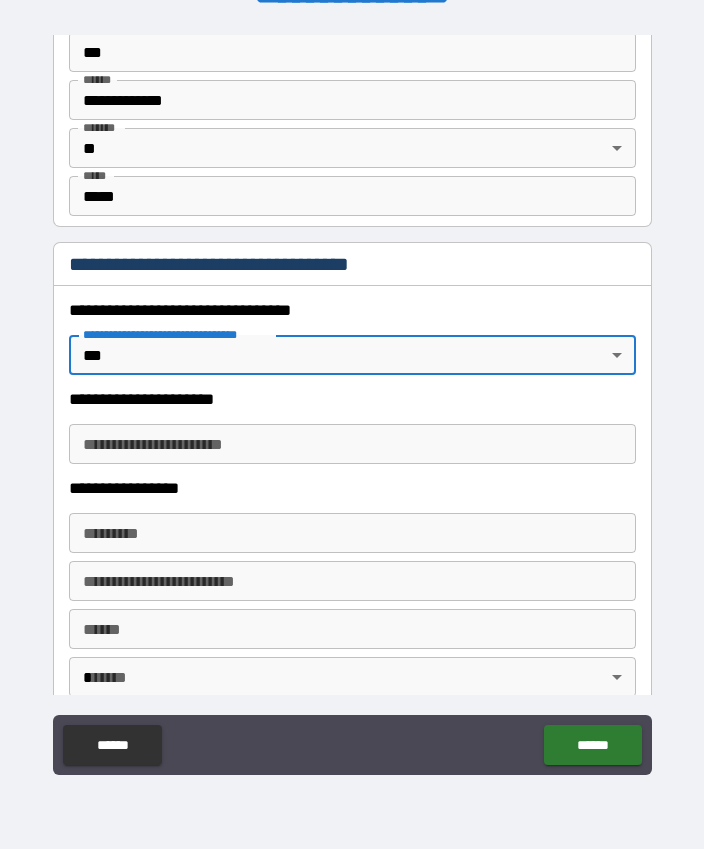 click on "**********" at bounding box center [352, 444] 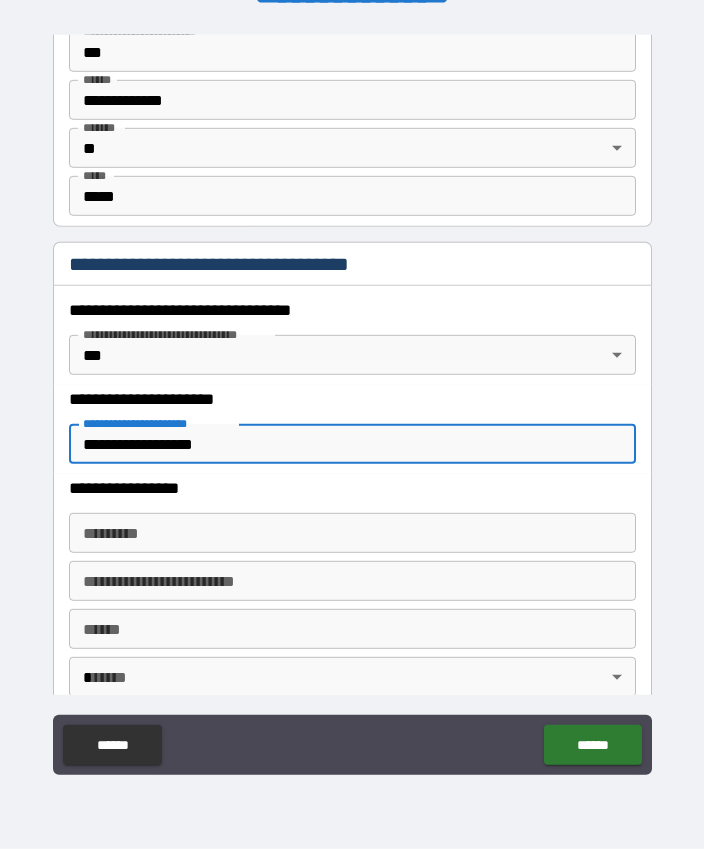 click on "**********" at bounding box center [352, 444] 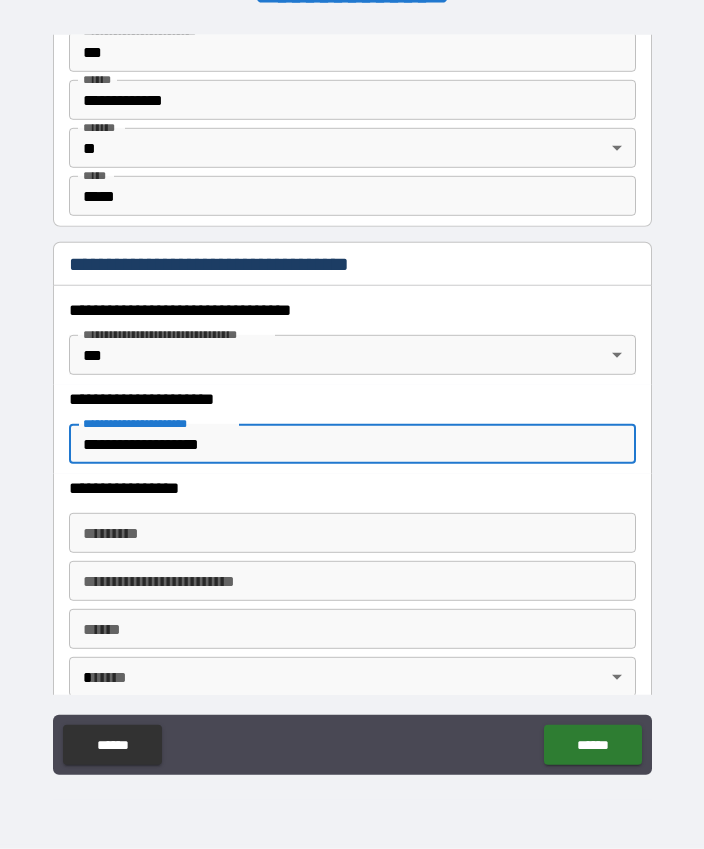 click on "**********" at bounding box center [352, 444] 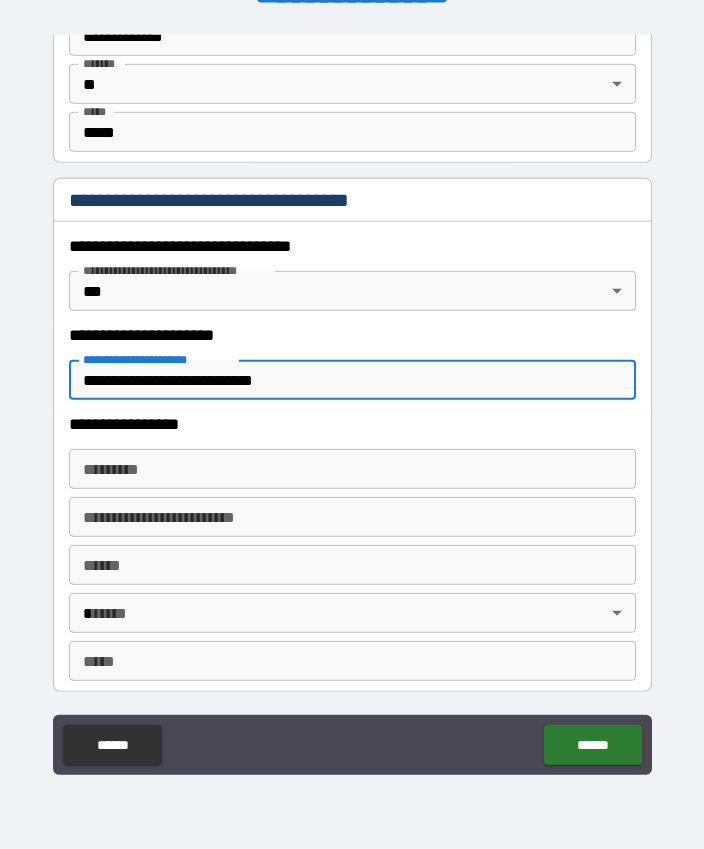 scroll, scrollTop: 1615, scrollLeft: 0, axis: vertical 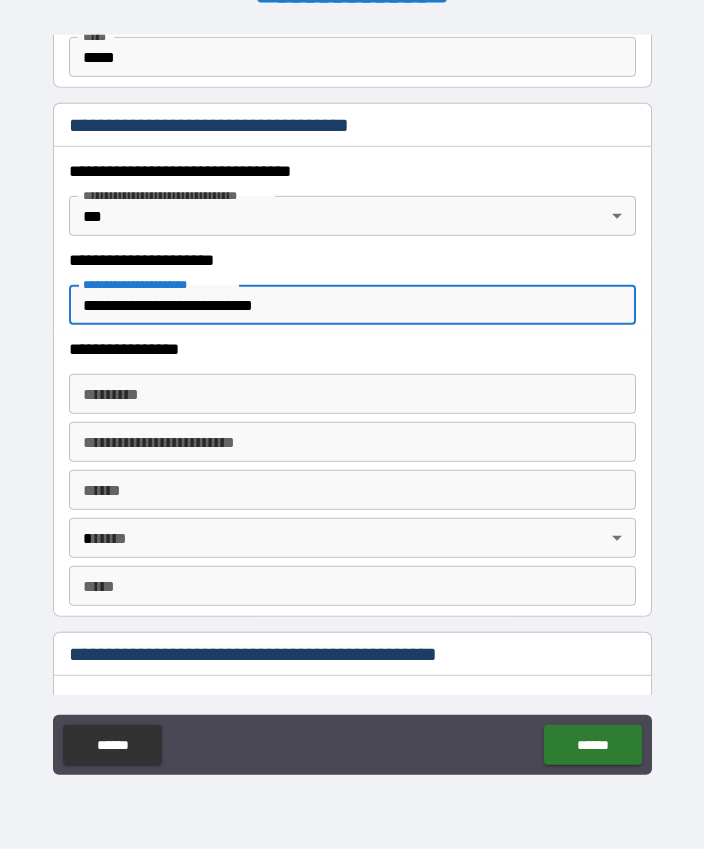 click on "*******   * *******   *" at bounding box center (352, 394) 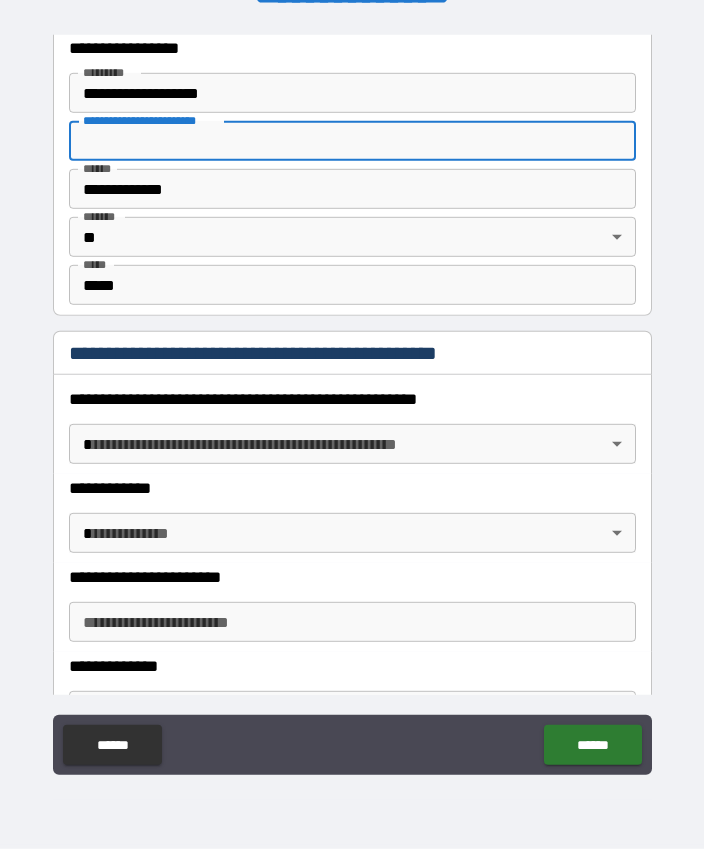 scroll, scrollTop: 1926, scrollLeft: 0, axis: vertical 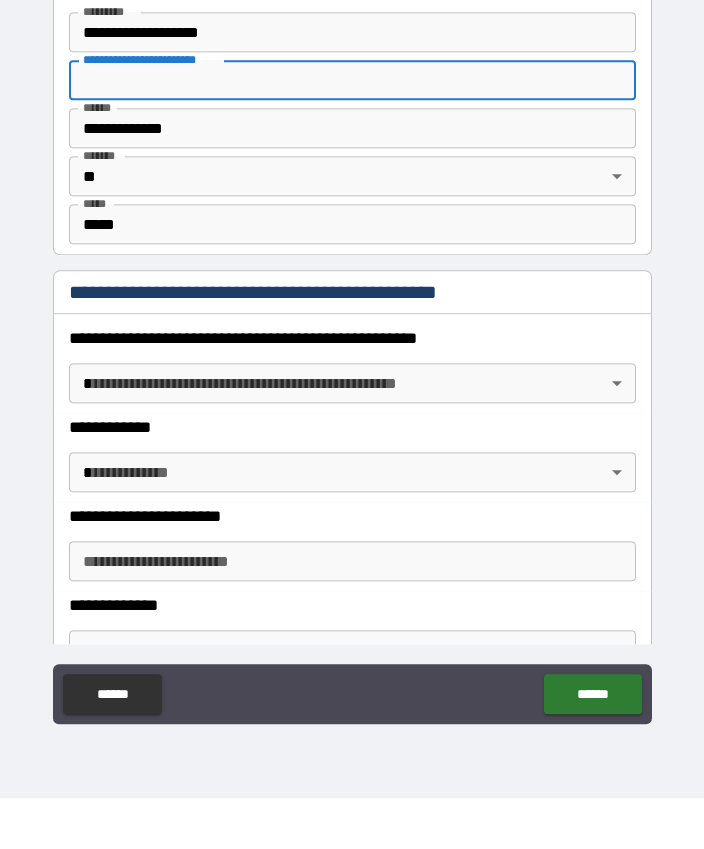 click on "**********" at bounding box center (352, 397) 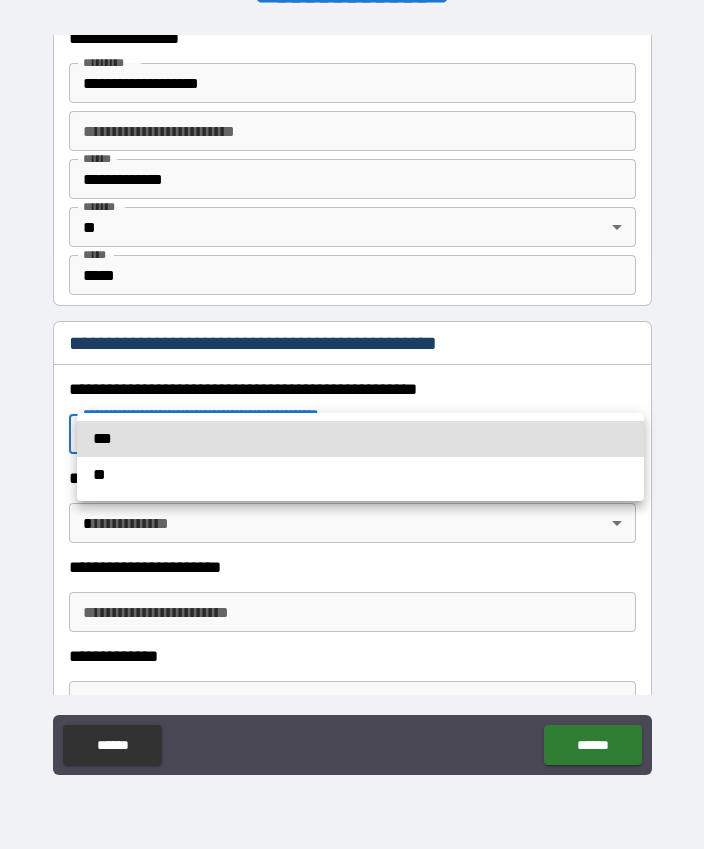 click on "***" at bounding box center (360, 439) 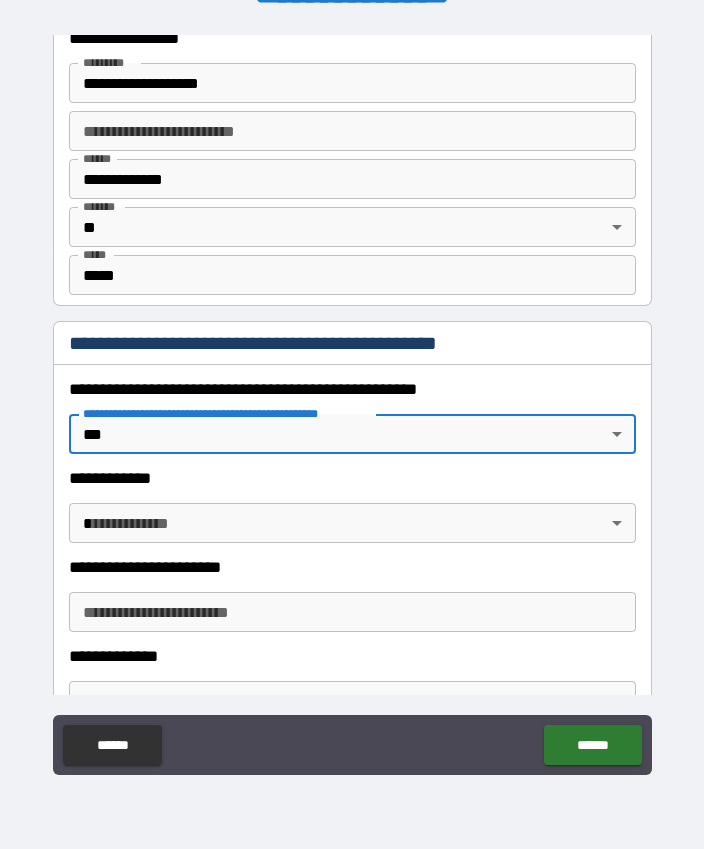 click on "**********" at bounding box center (352, 397) 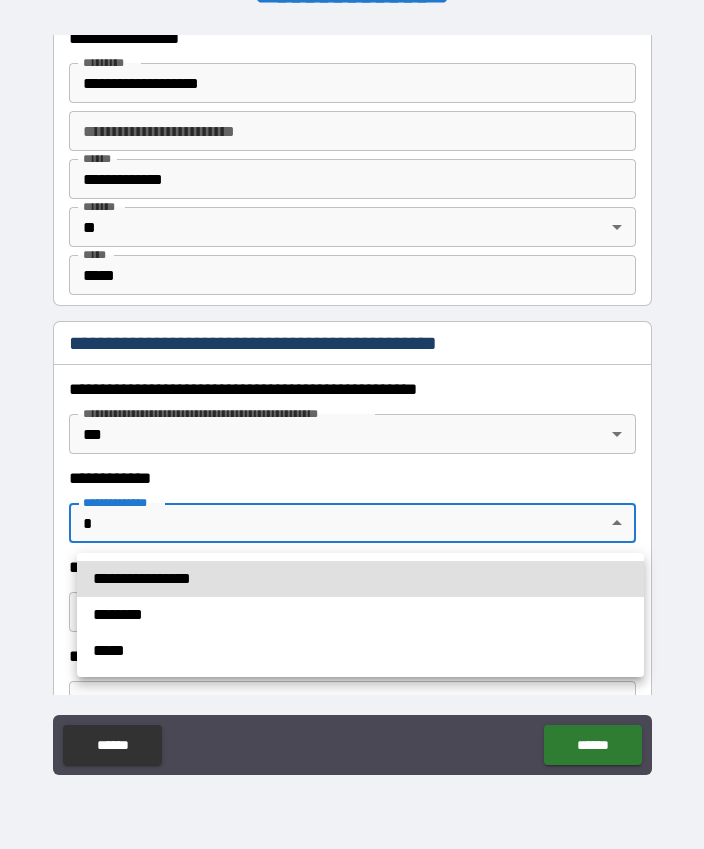 click on "**********" at bounding box center [360, 579] 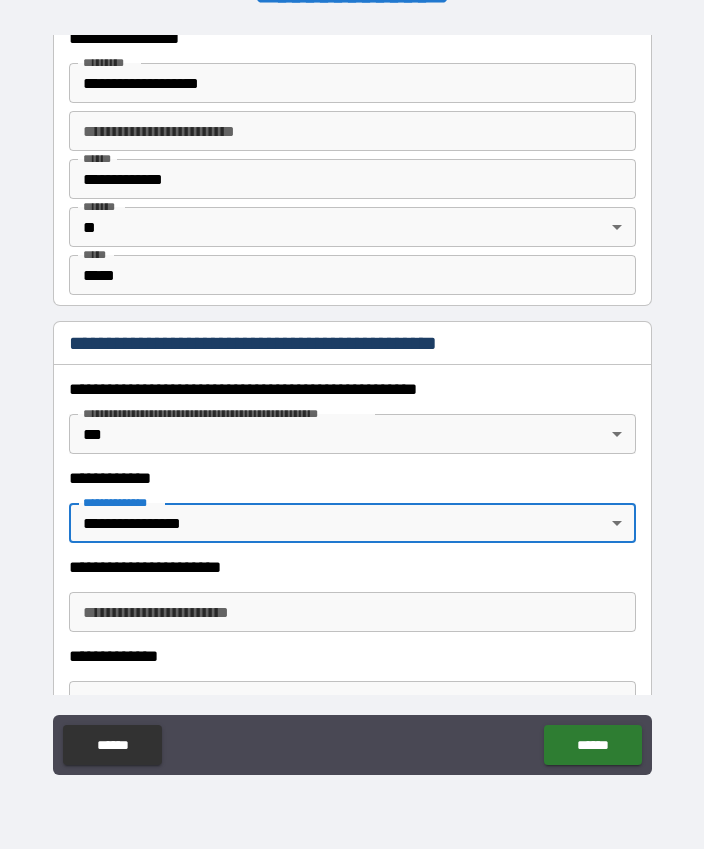click on "**********" at bounding box center [352, 612] 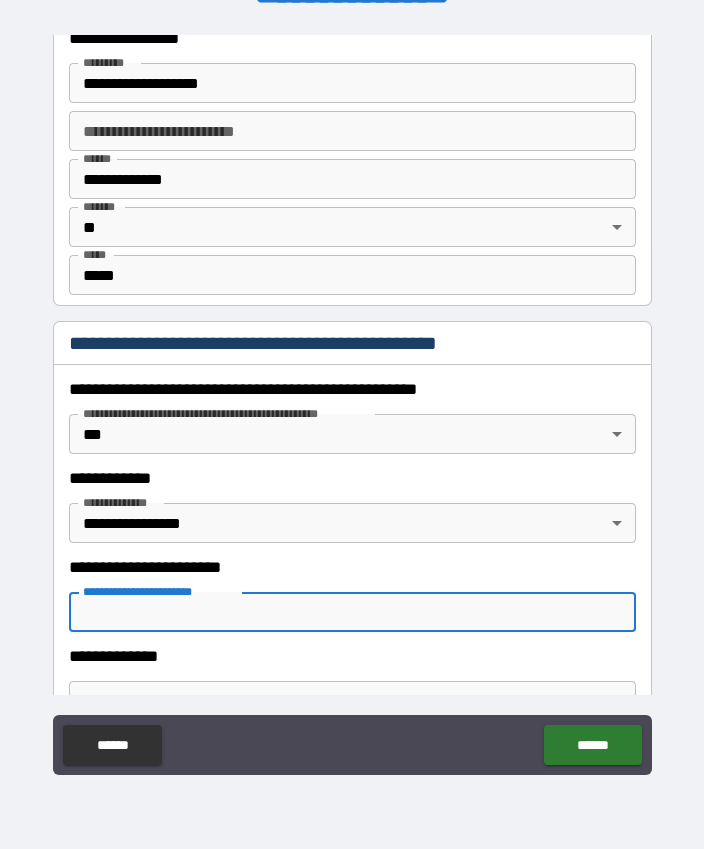 scroll, scrollTop: 55, scrollLeft: 0, axis: vertical 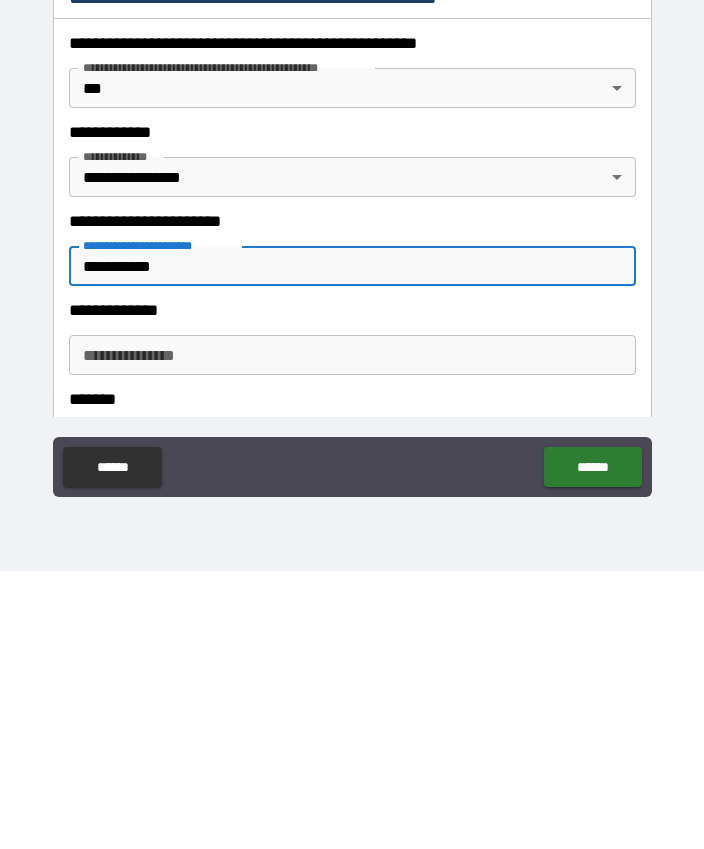 click on "**********" at bounding box center (352, 633) 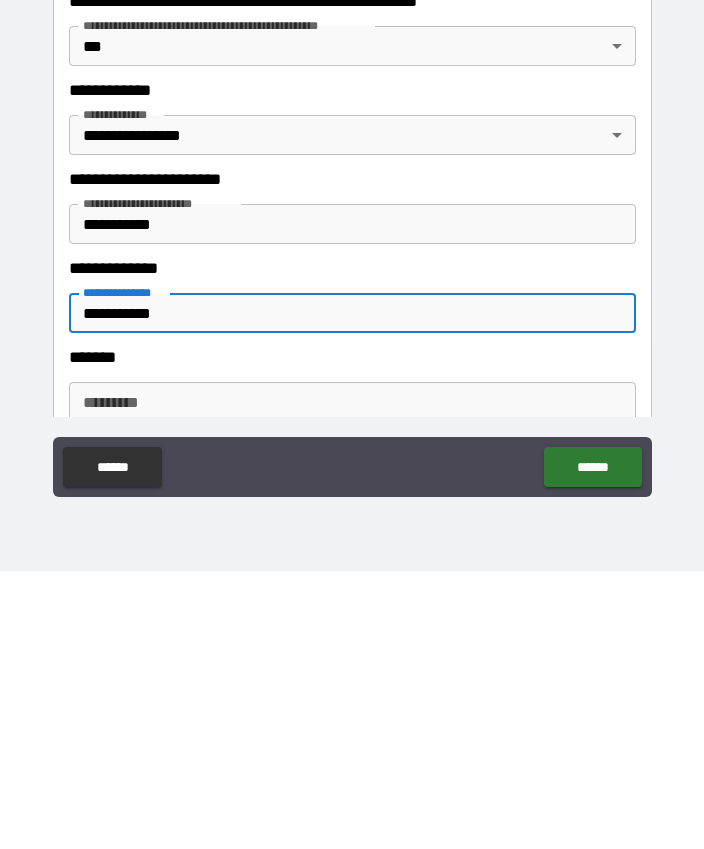 scroll, scrollTop: 2076, scrollLeft: 0, axis: vertical 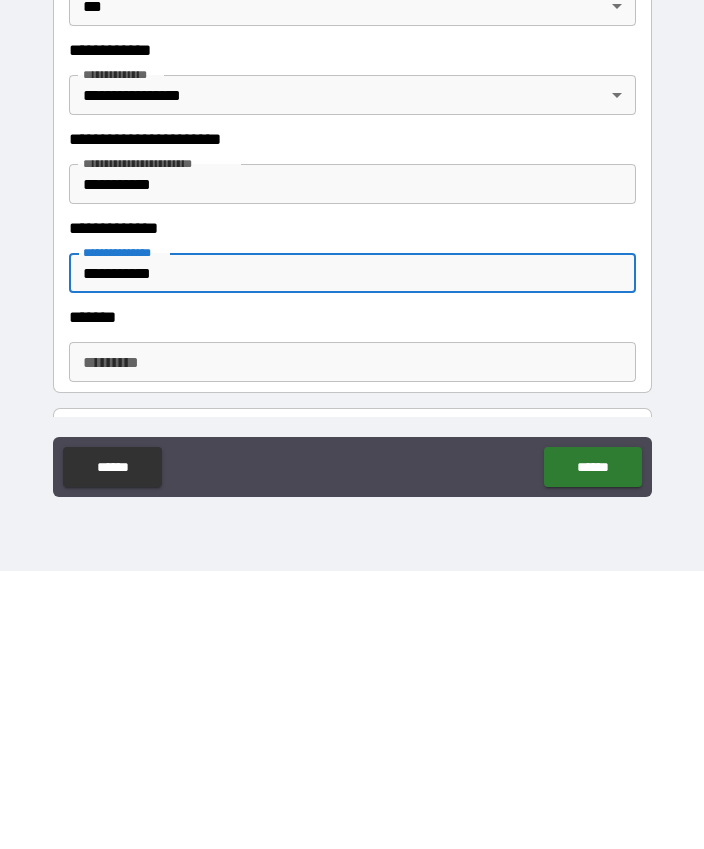 click on "*******   *" at bounding box center [352, 640] 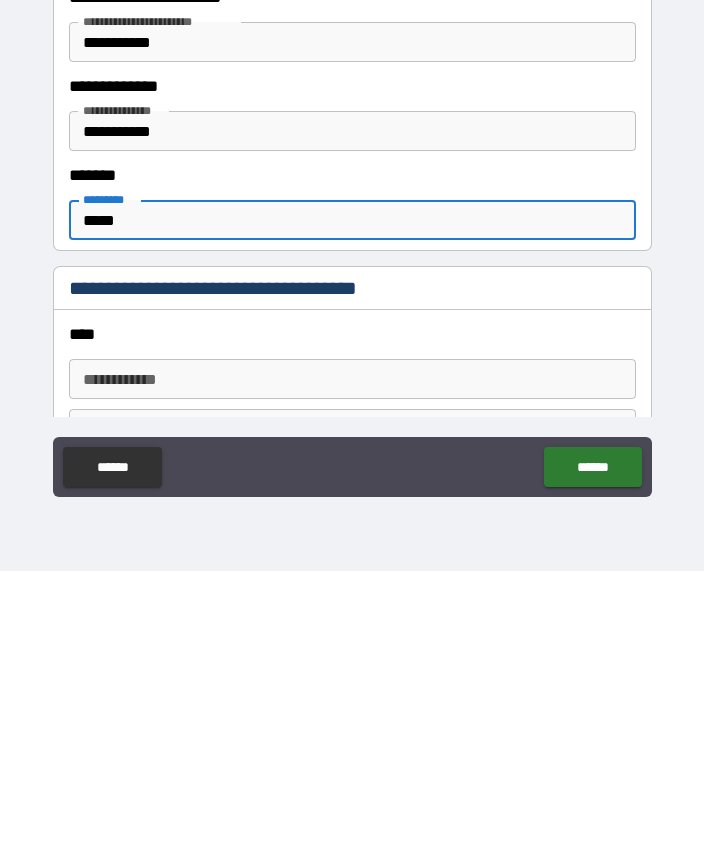 scroll, scrollTop: 2222, scrollLeft: 0, axis: vertical 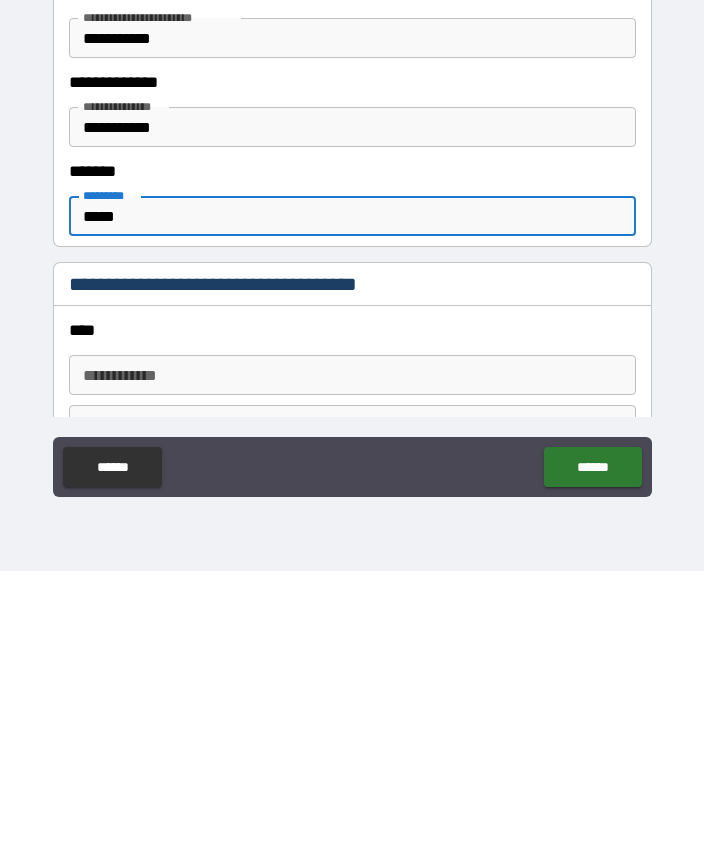 click on "**********" at bounding box center (352, 653) 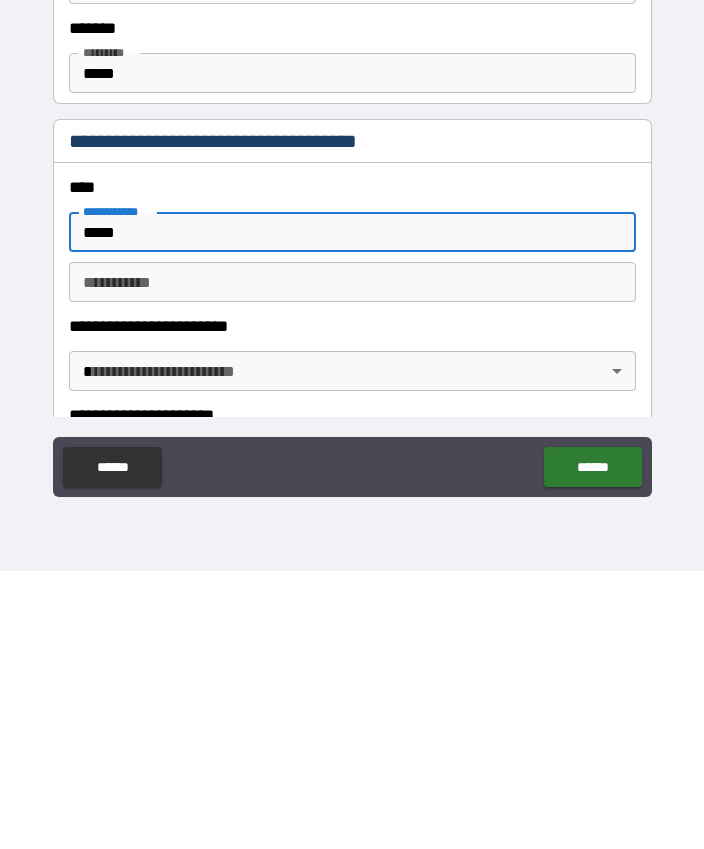 scroll, scrollTop: 2381, scrollLeft: 0, axis: vertical 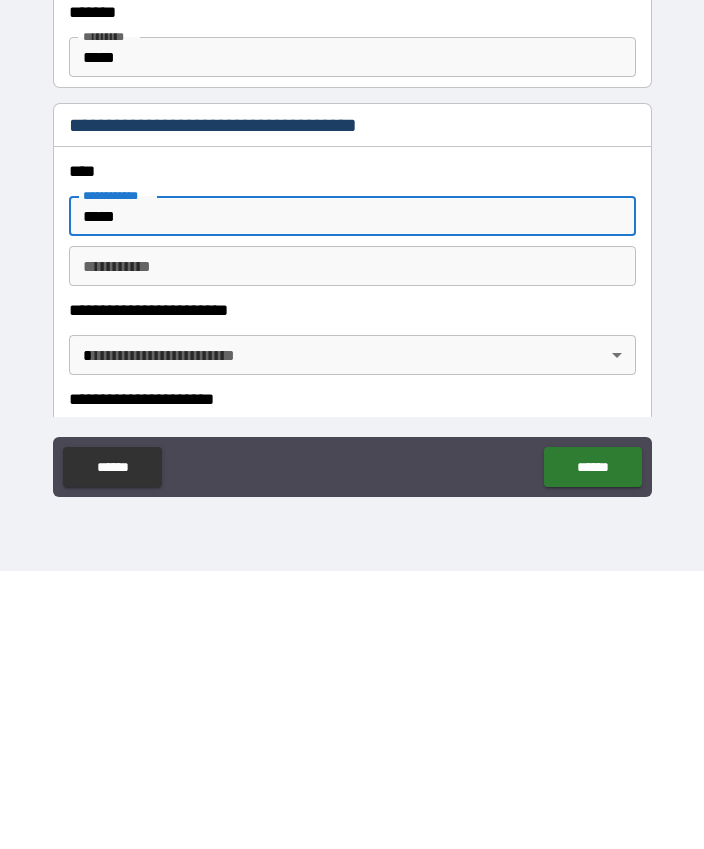 click on "*********   *" at bounding box center (352, 544) 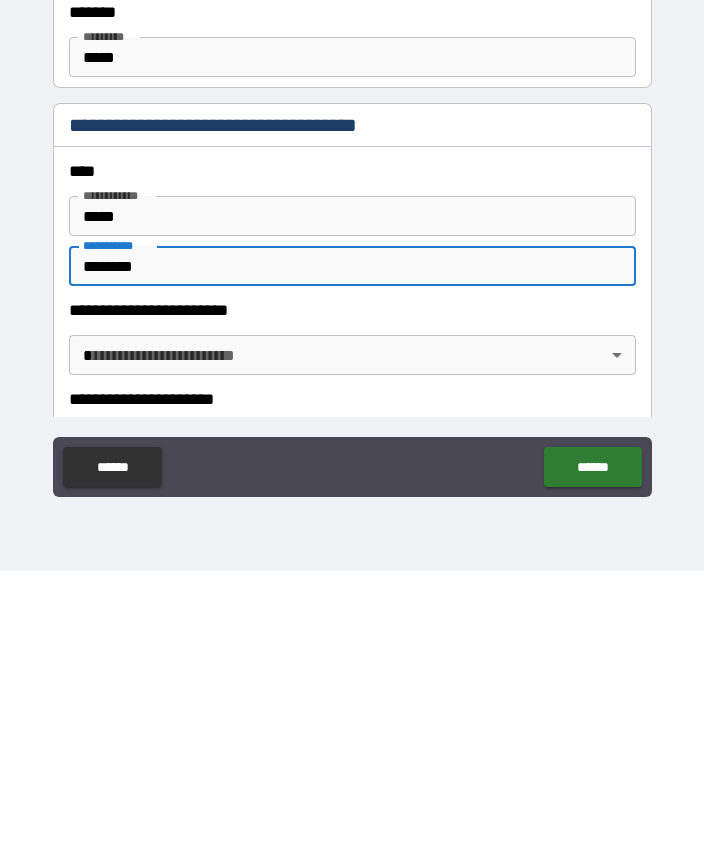 click on "**********" at bounding box center (352, 397) 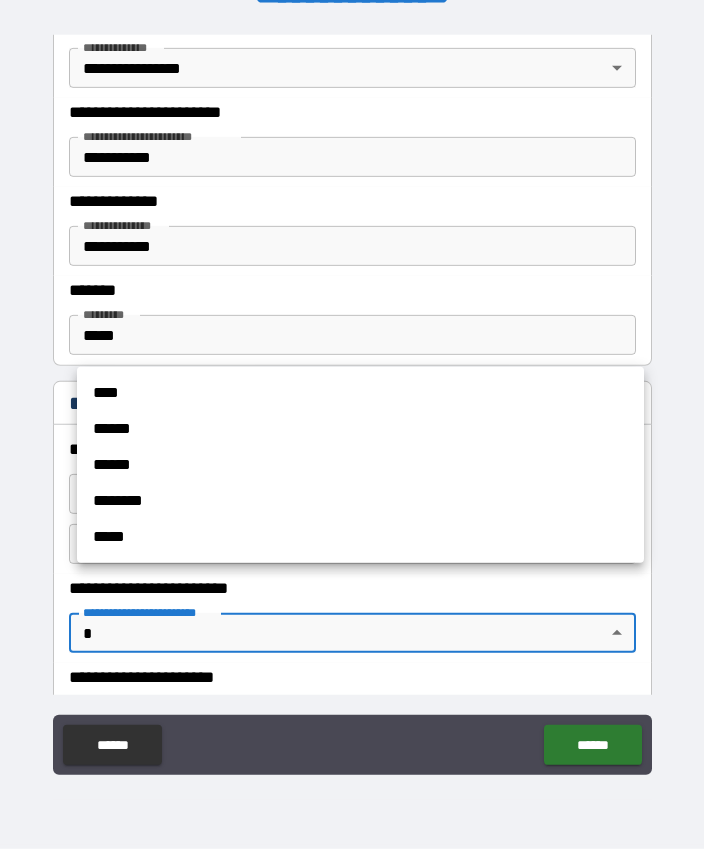 click on "******" at bounding box center [360, 465] 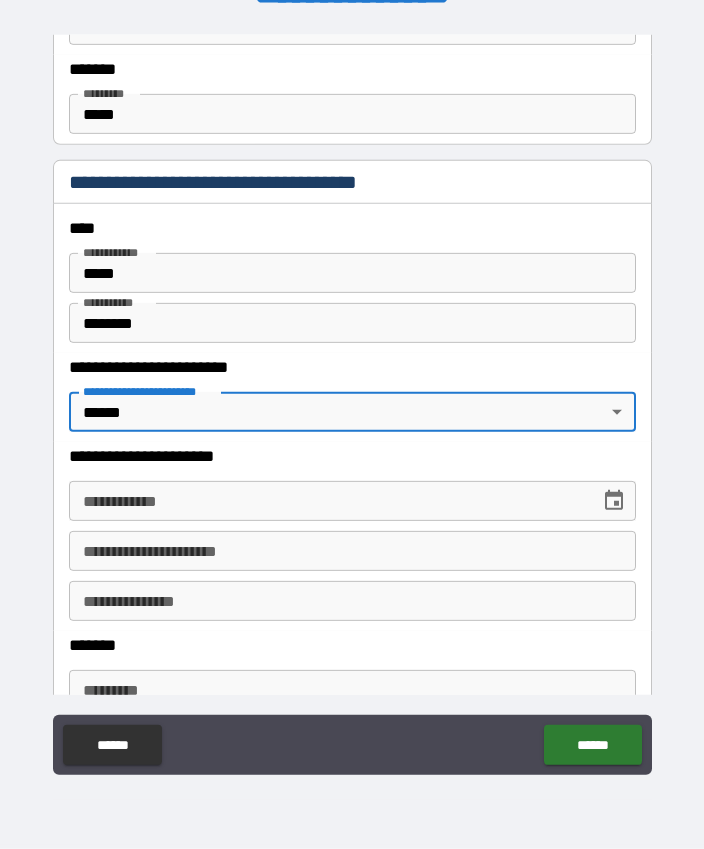 scroll, scrollTop: 2620, scrollLeft: 0, axis: vertical 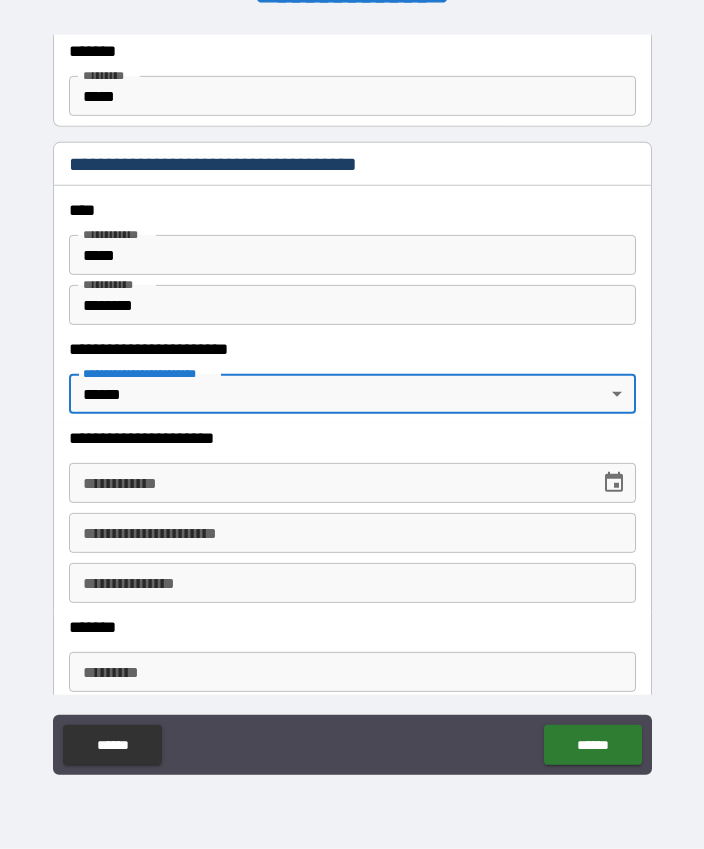 click on "**********" at bounding box center (327, 483) 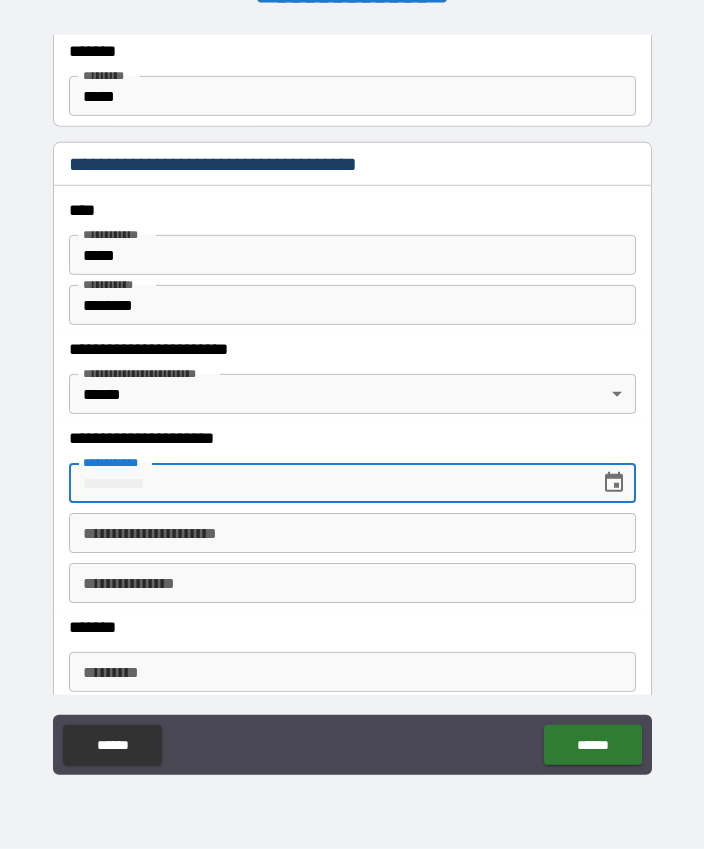 scroll, scrollTop: 55, scrollLeft: 0, axis: vertical 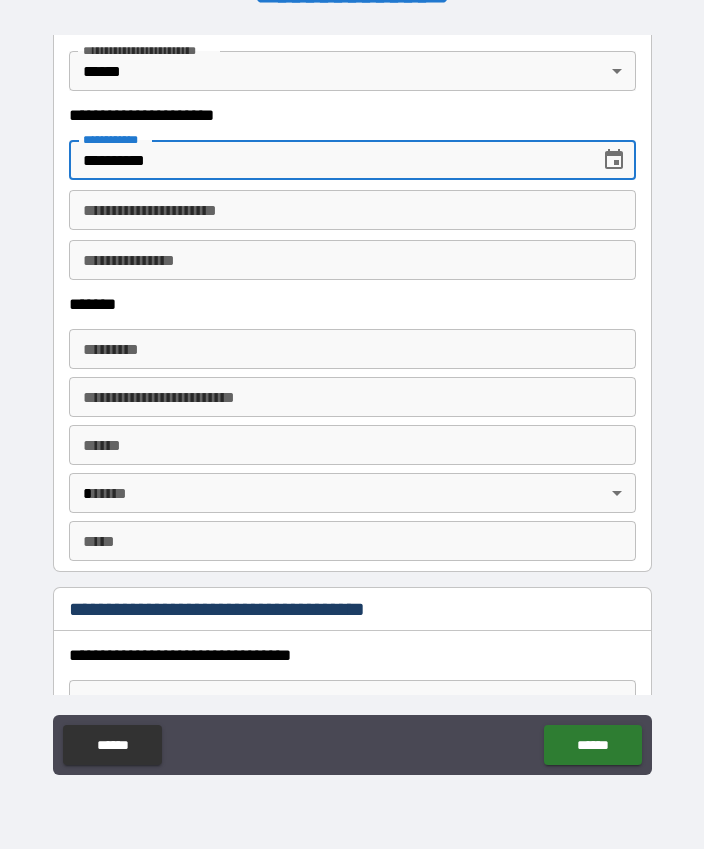 click on "*******   *" at bounding box center (352, 349) 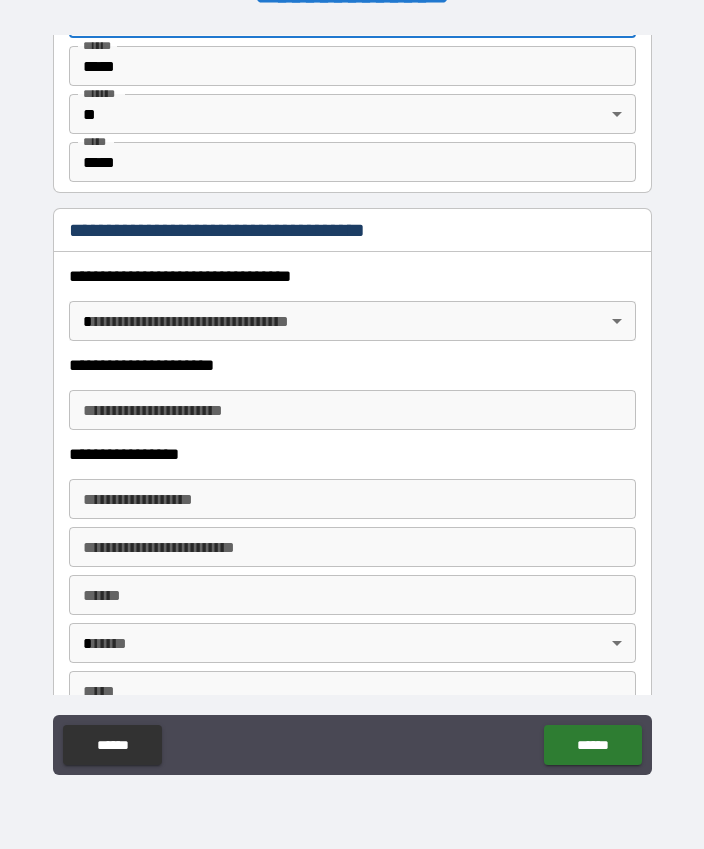 scroll, scrollTop: 3325, scrollLeft: 0, axis: vertical 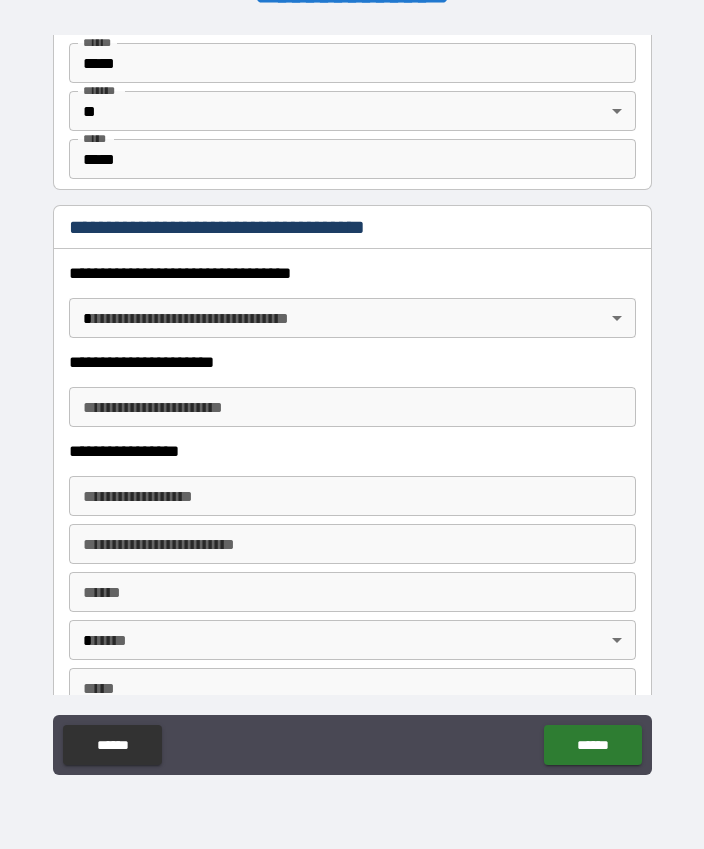 click on "**********" at bounding box center [352, 397] 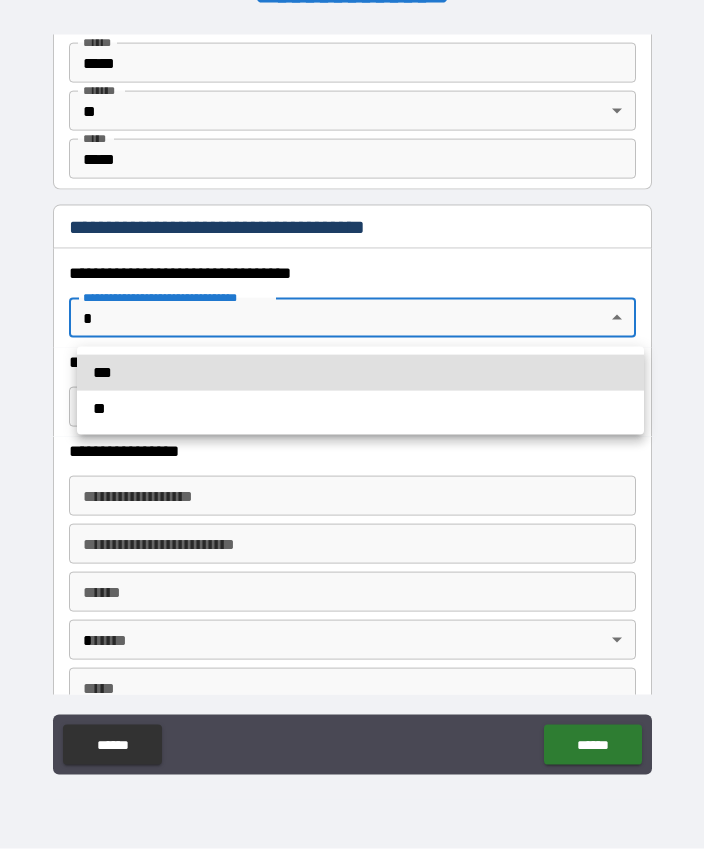 scroll, scrollTop: 55, scrollLeft: 0, axis: vertical 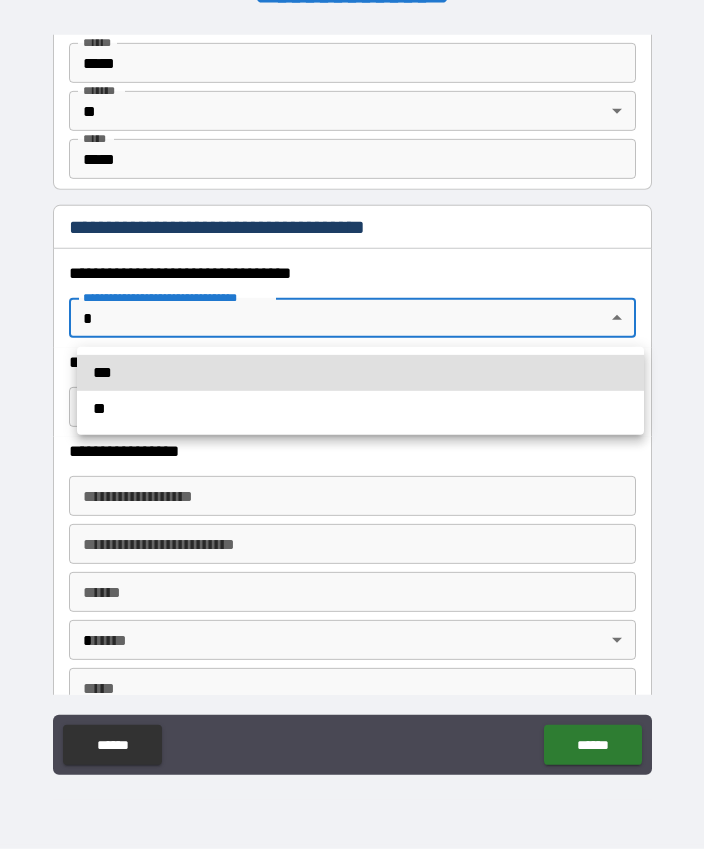 click on "***" at bounding box center [360, 373] 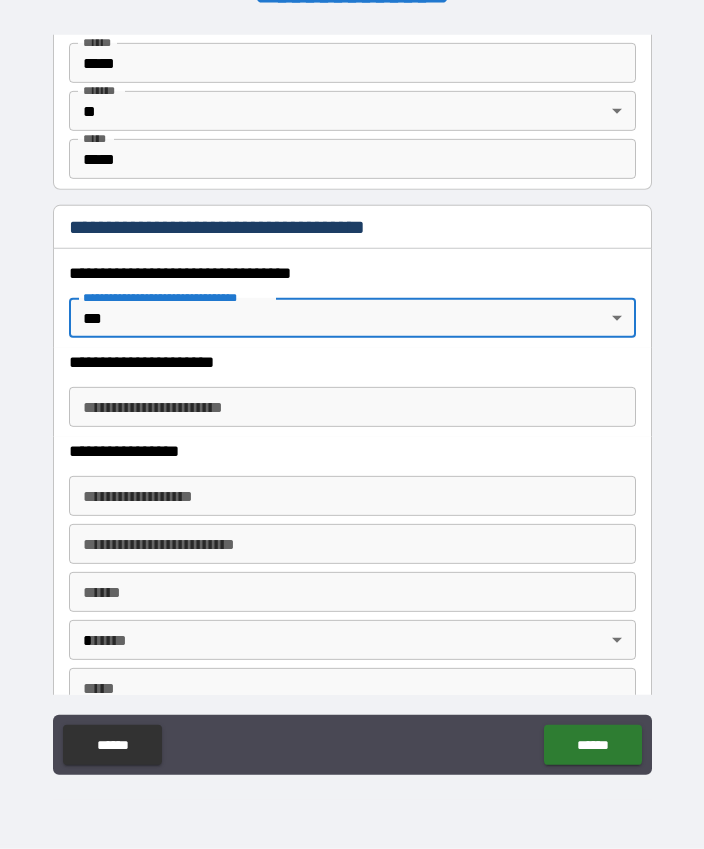 click on "**********" at bounding box center [352, 407] 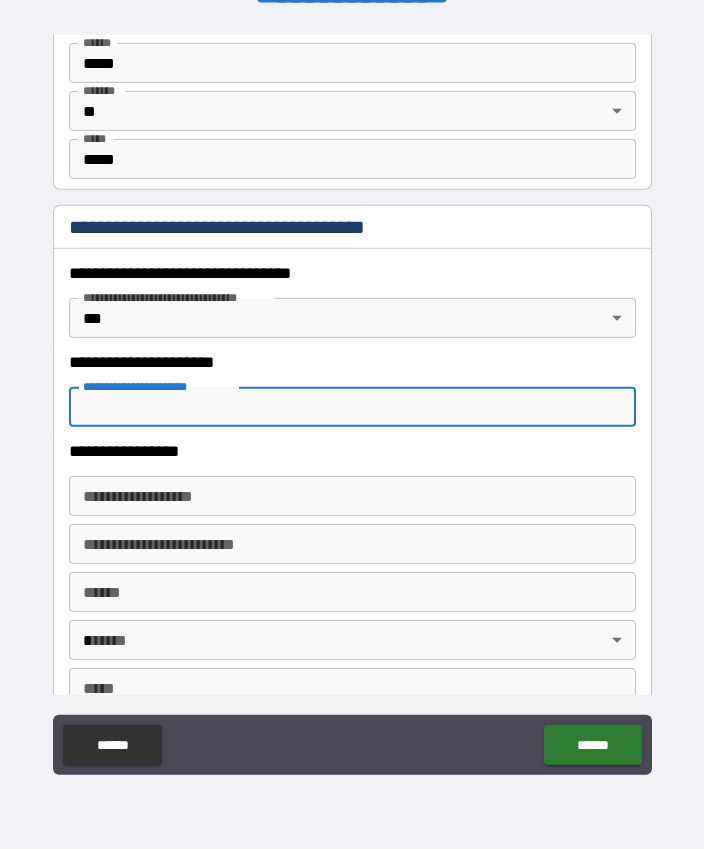 scroll, scrollTop: 55, scrollLeft: 0, axis: vertical 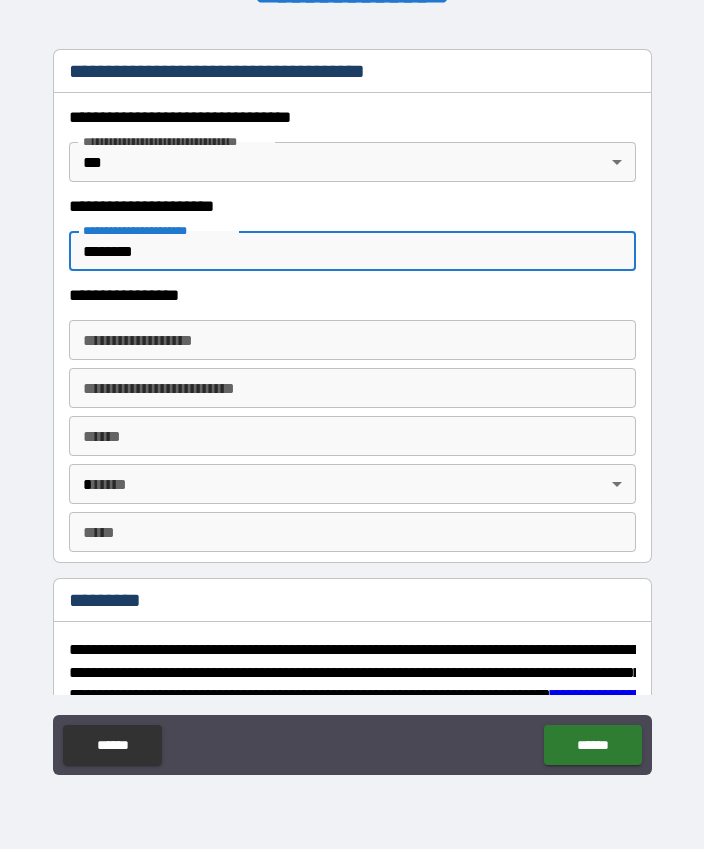 click on "**********" at bounding box center [352, 340] 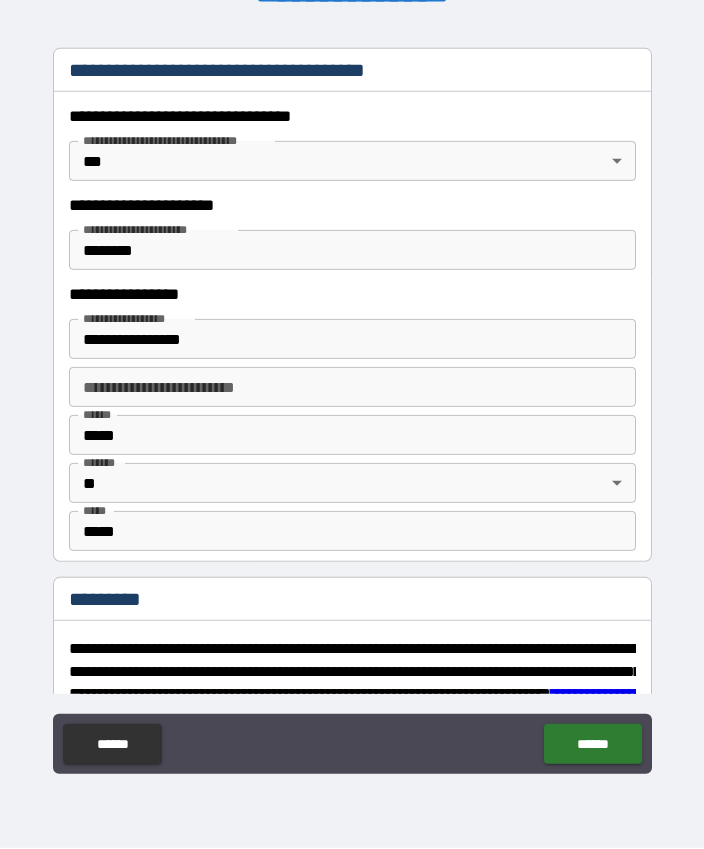 scroll, scrollTop: 55, scrollLeft: 0, axis: vertical 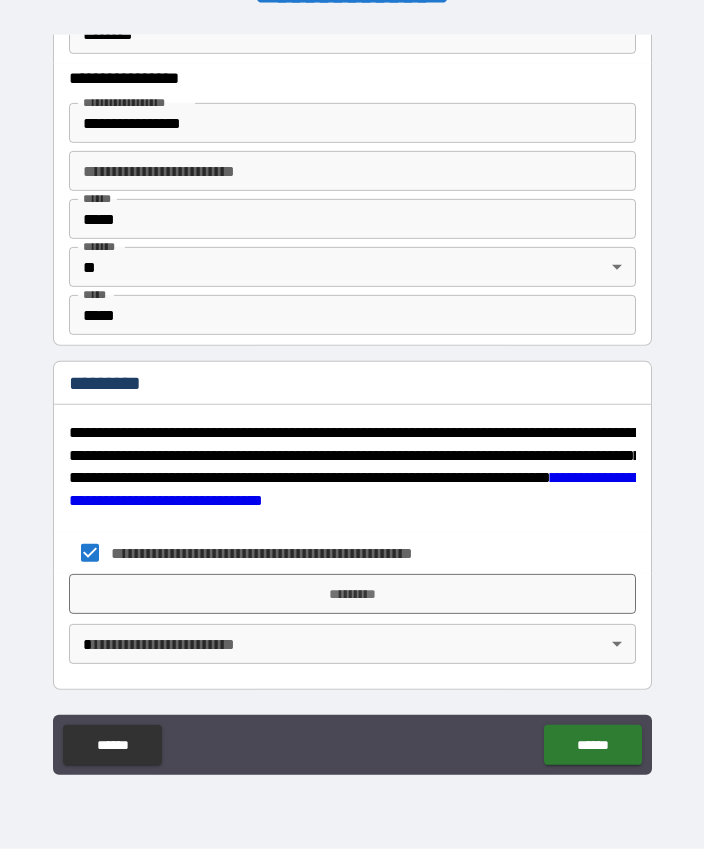 click on "*********" at bounding box center [352, 594] 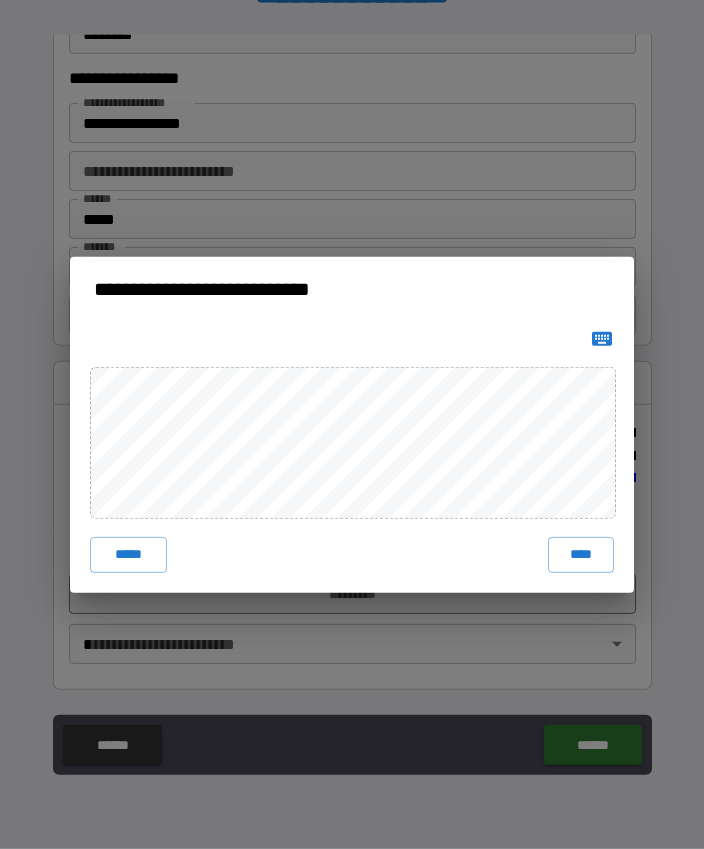 click on "****" at bounding box center (581, 555) 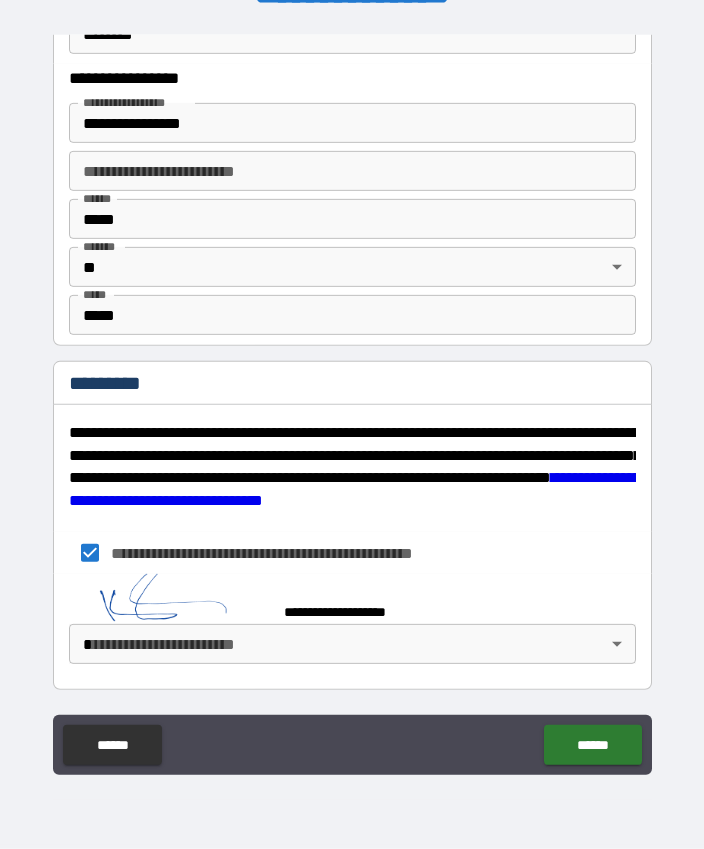 scroll, scrollTop: 3688, scrollLeft: 0, axis: vertical 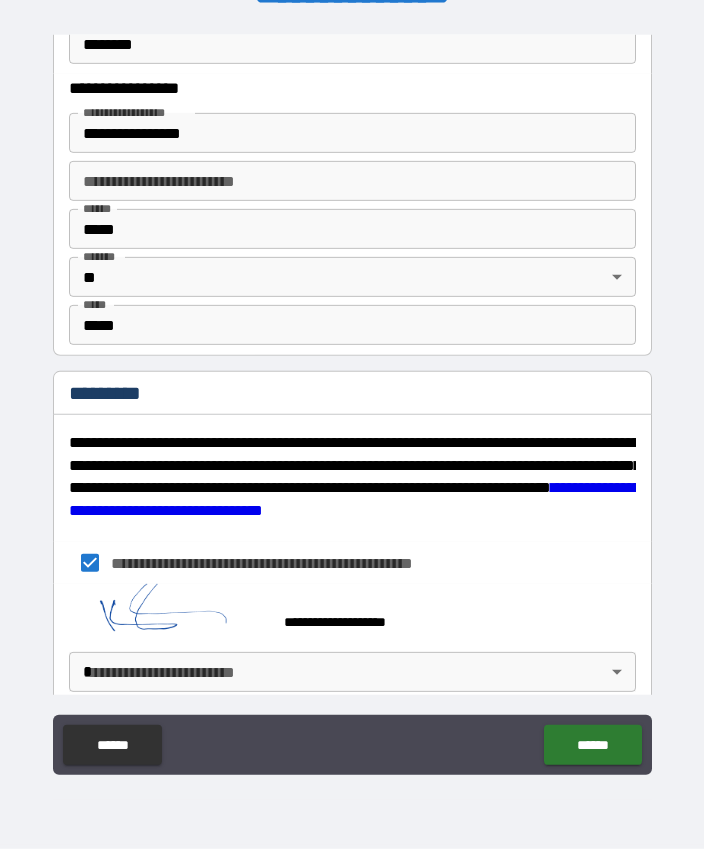 click on "**********" at bounding box center (352, 397) 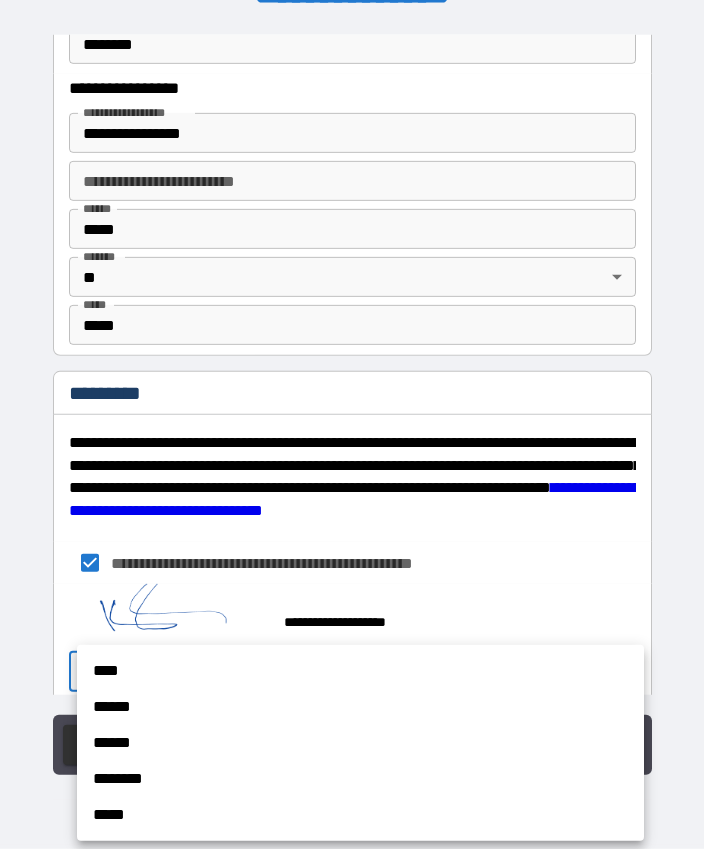 click on "****" at bounding box center (360, 671) 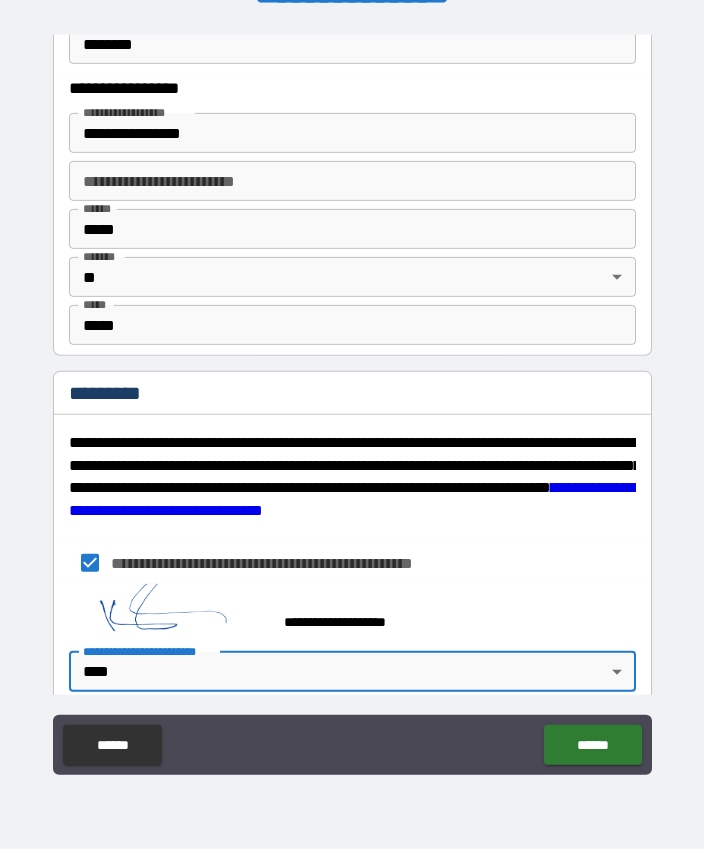 click on "******" at bounding box center (592, 745) 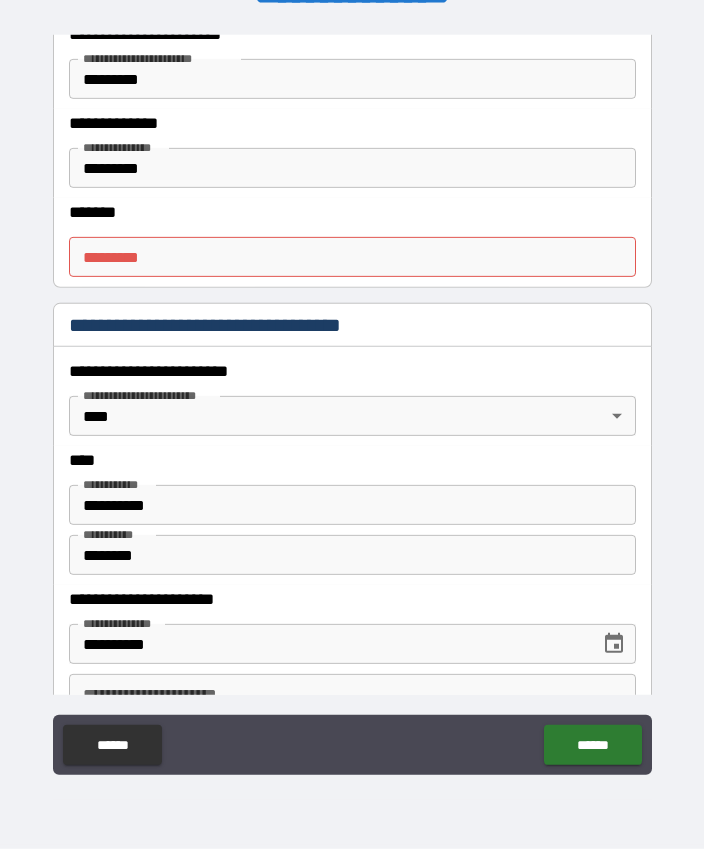 scroll, scrollTop: 636, scrollLeft: 0, axis: vertical 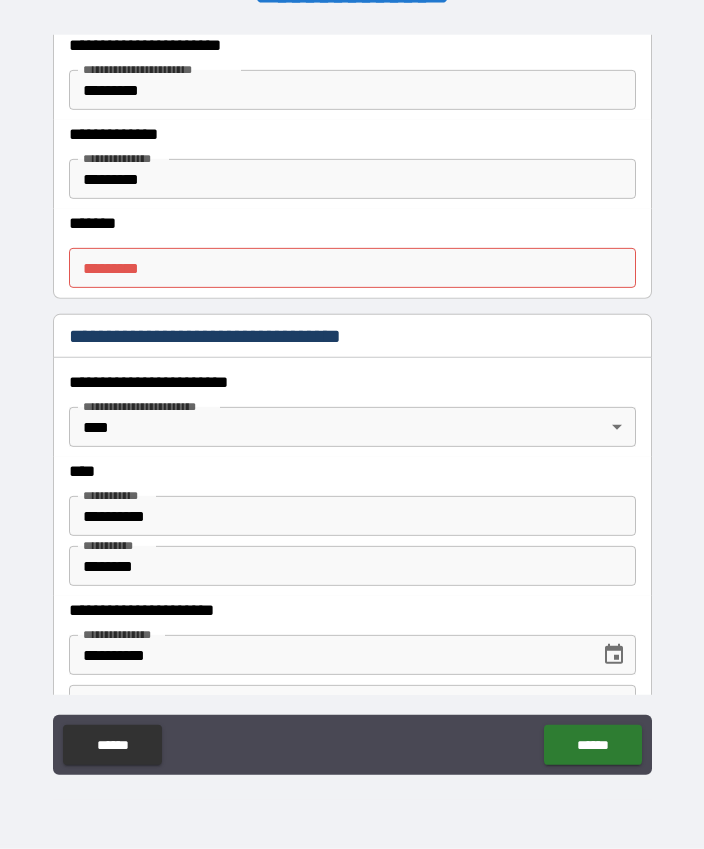 click on "*******   *" at bounding box center (352, 268) 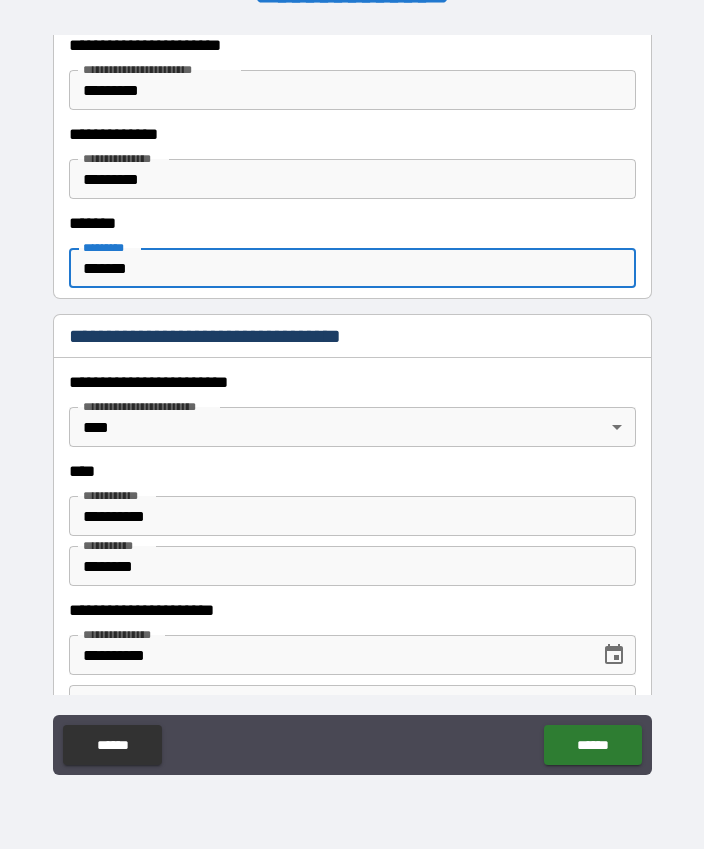 scroll, scrollTop: 56, scrollLeft: 0, axis: vertical 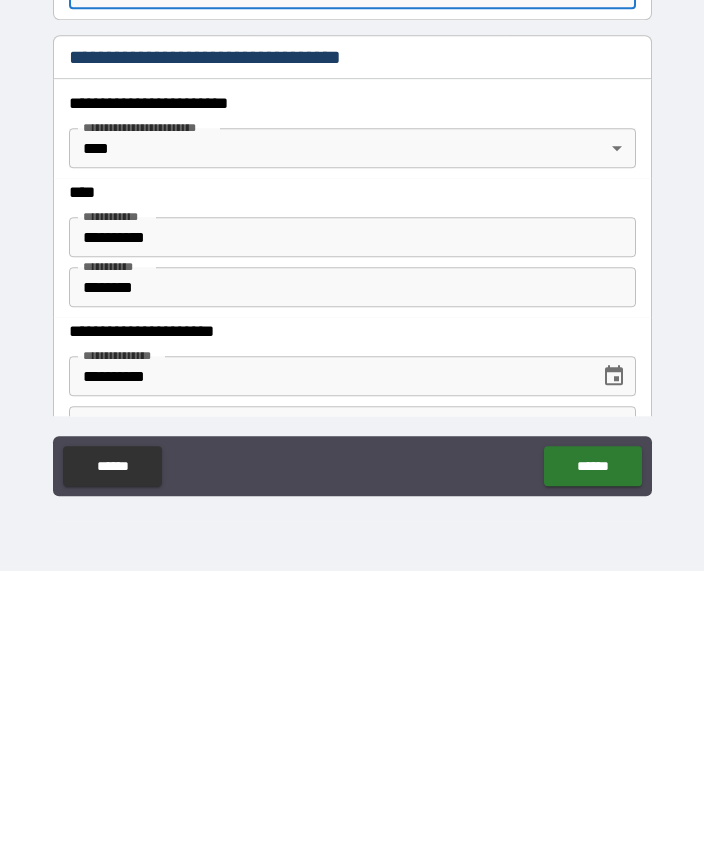 click on "******" at bounding box center (592, 744) 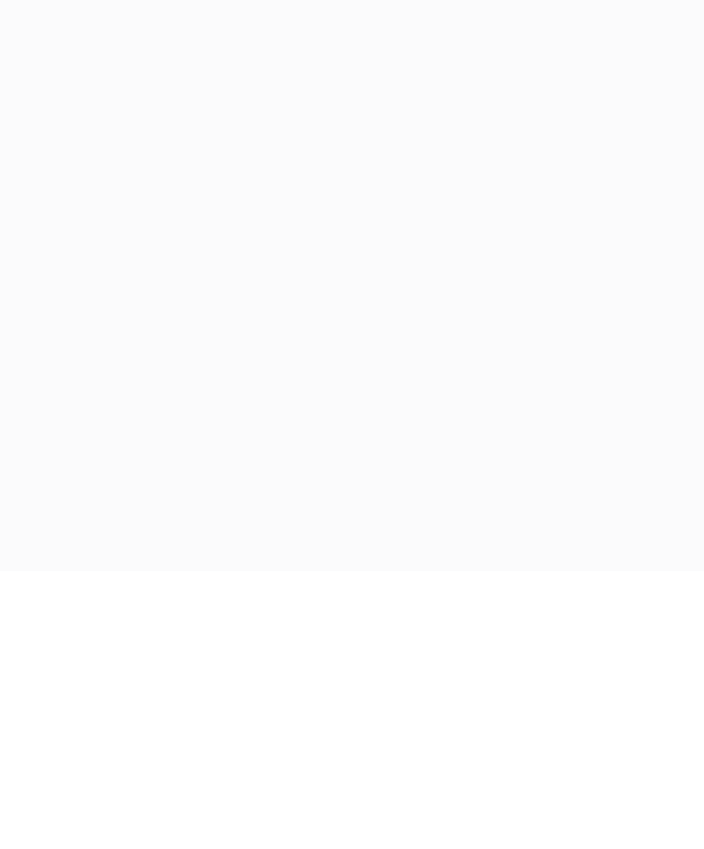 scroll, scrollTop: 55, scrollLeft: 0, axis: vertical 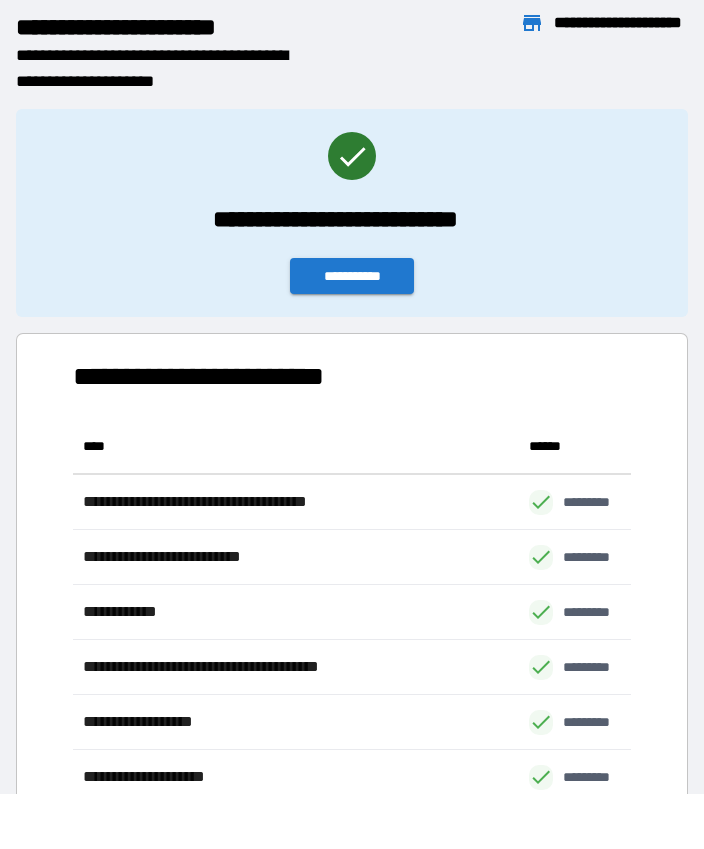 click on "**********" at bounding box center [352, 276] 